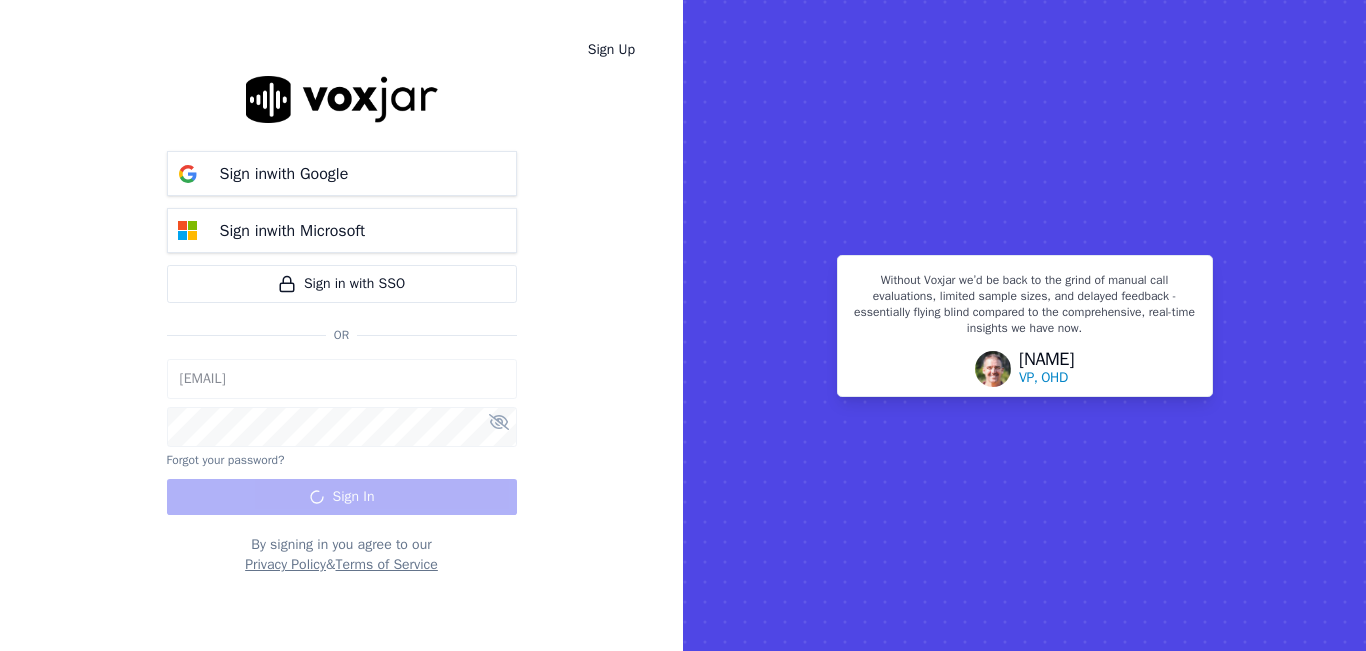 scroll, scrollTop: 0, scrollLeft: 0, axis: both 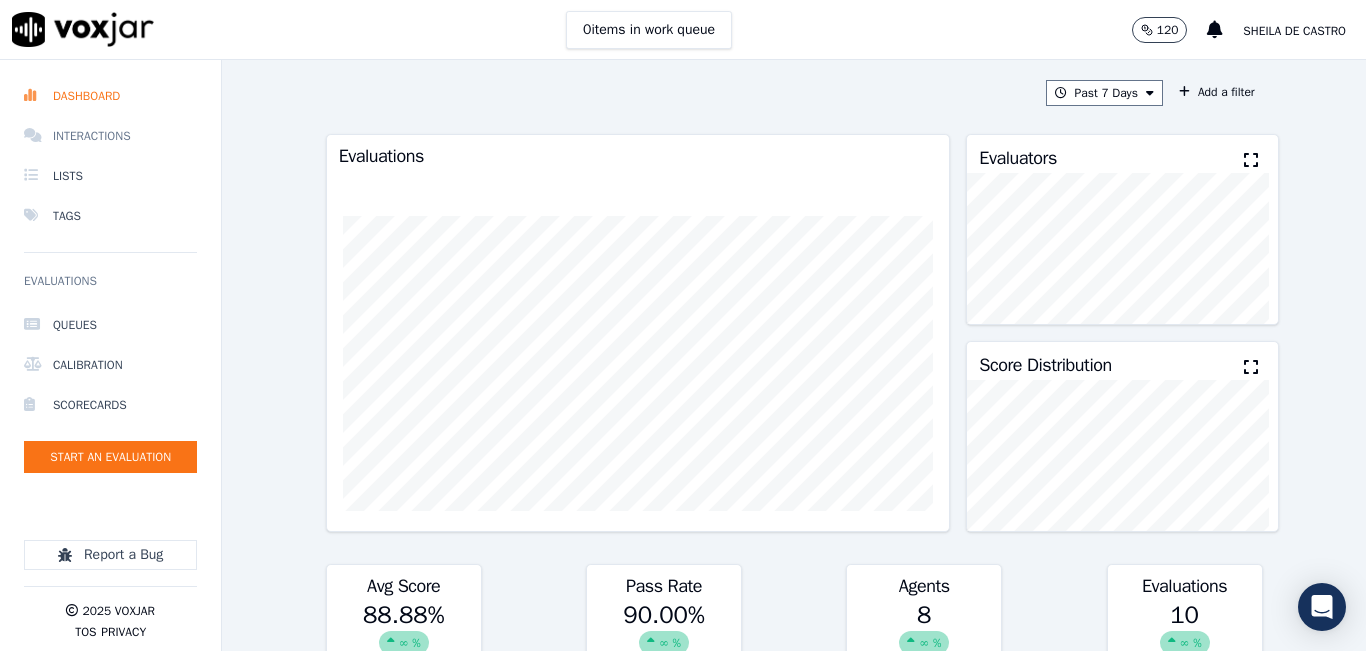 click on "Interactions" at bounding box center (110, 136) 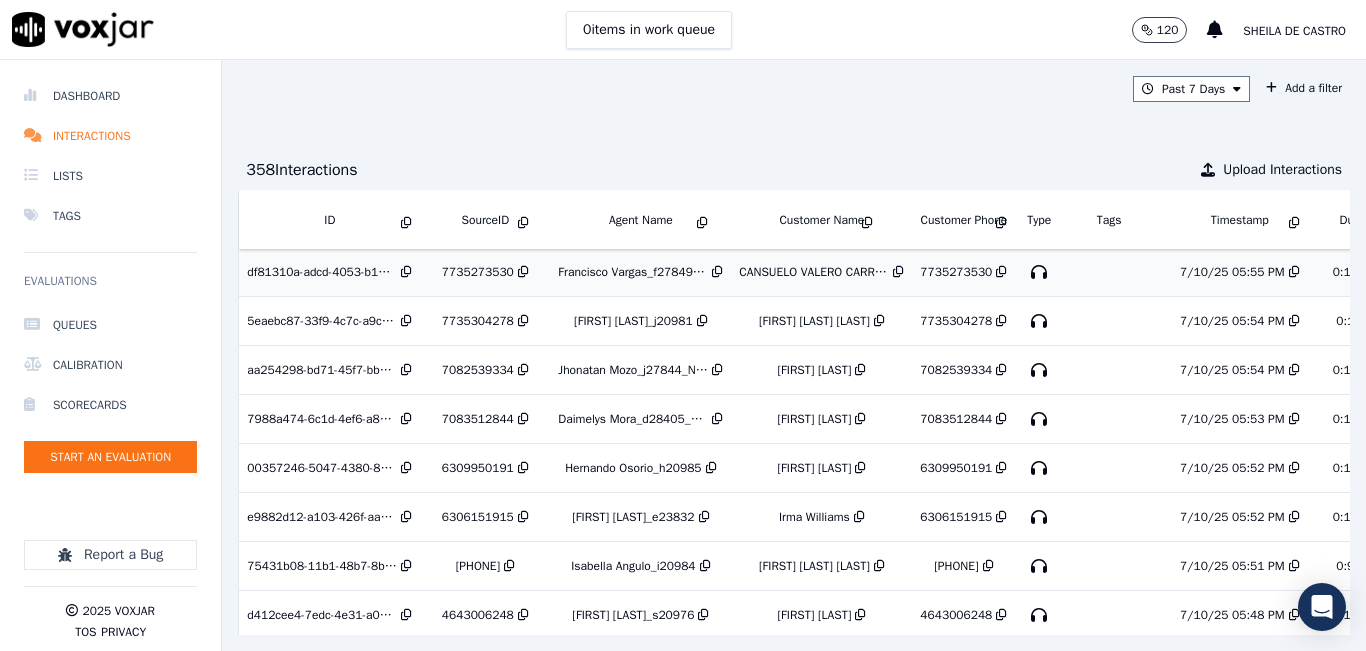 scroll, scrollTop: 0, scrollLeft: 0, axis: both 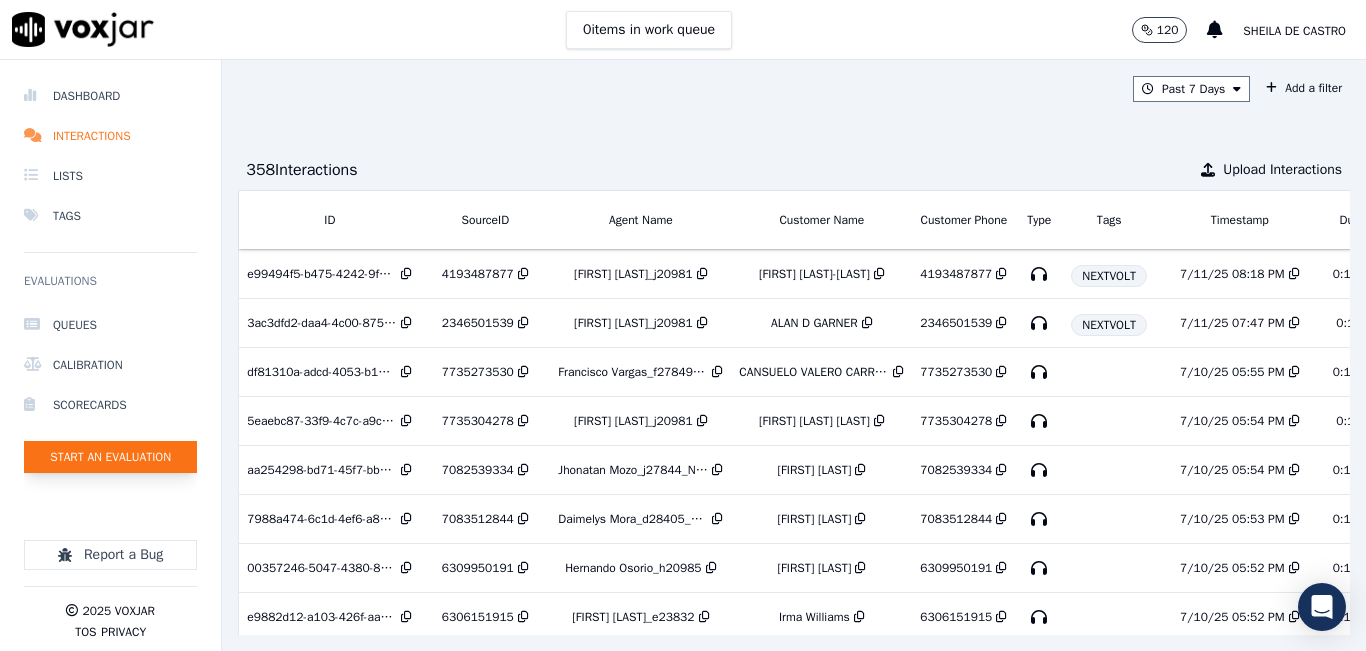 drag, startPoint x: 106, startPoint y: 437, endPoint x: 101, endPoint y: 449, distance: 13 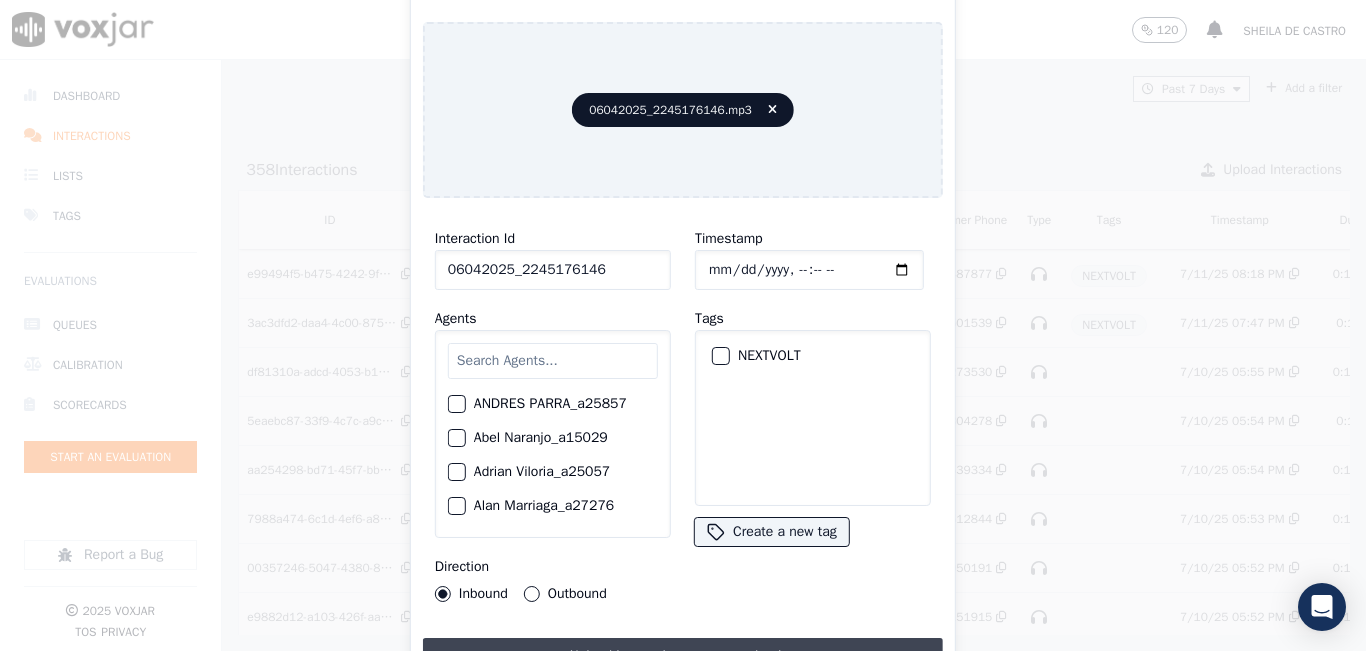 type on "06042025_2245176146" 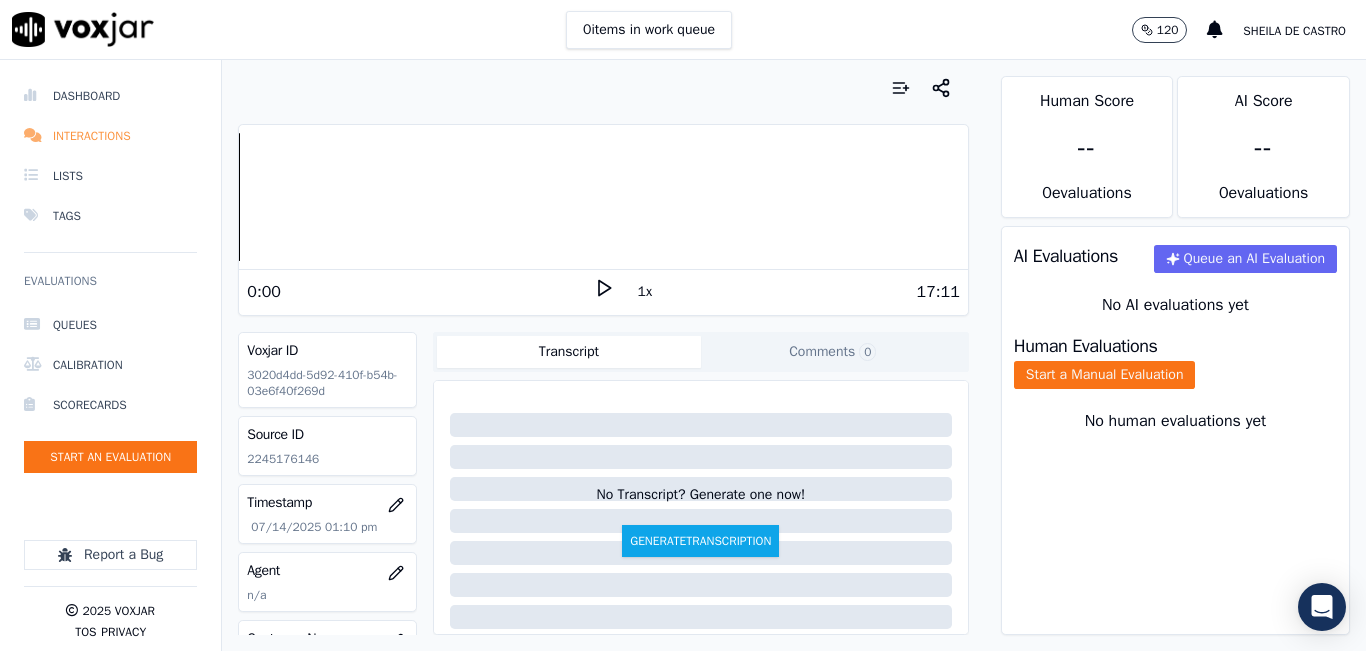 click on "Interactions" at bounding box center (110, 136) 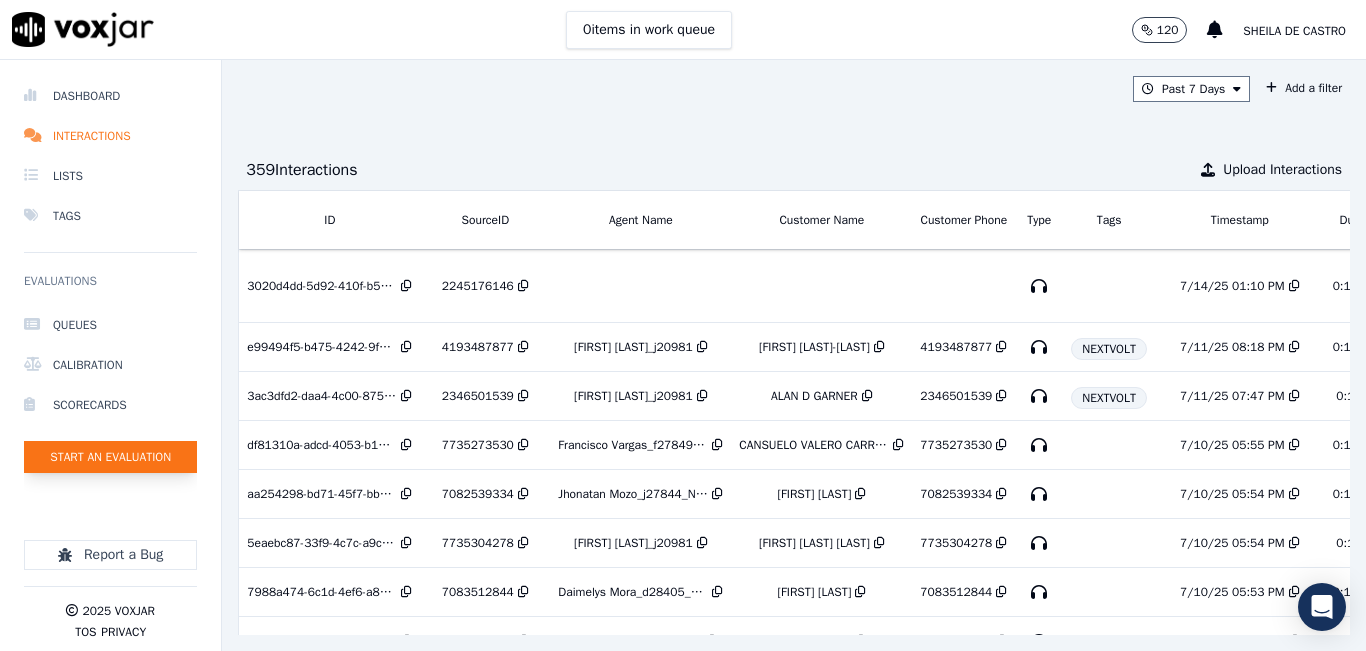 click on "Start an Evaluation" 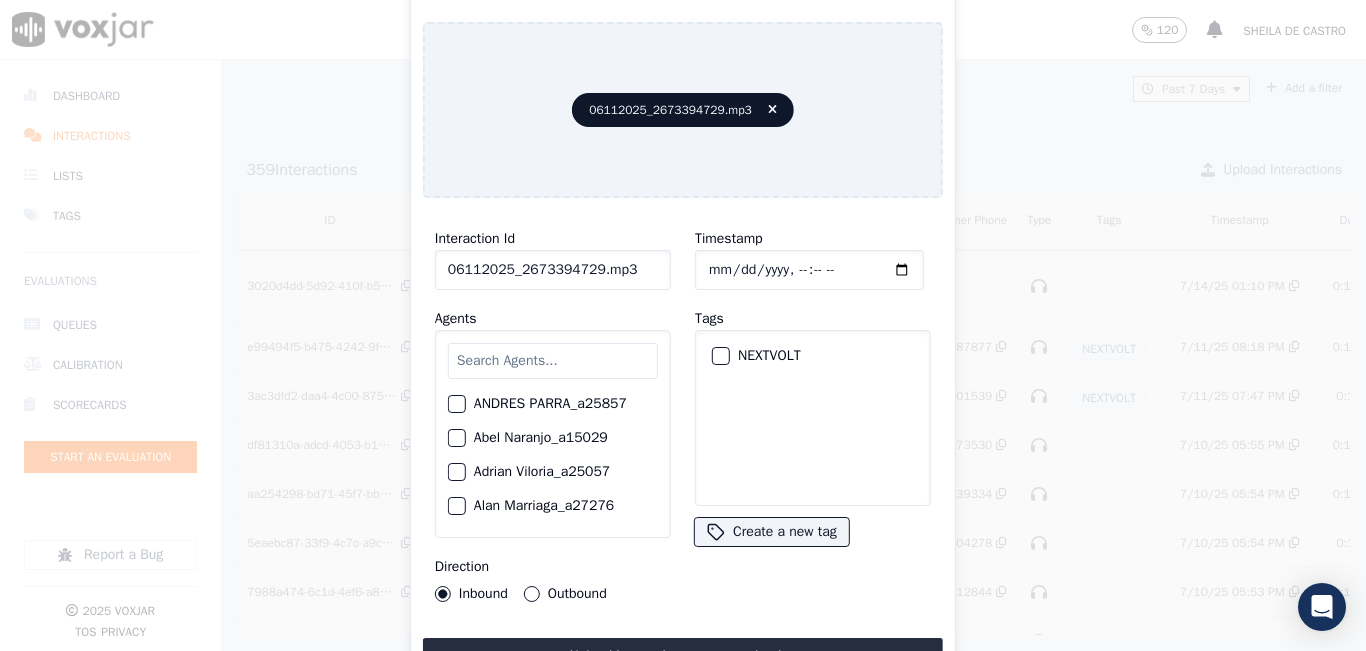 click on "06112025_2673394729.mp3" 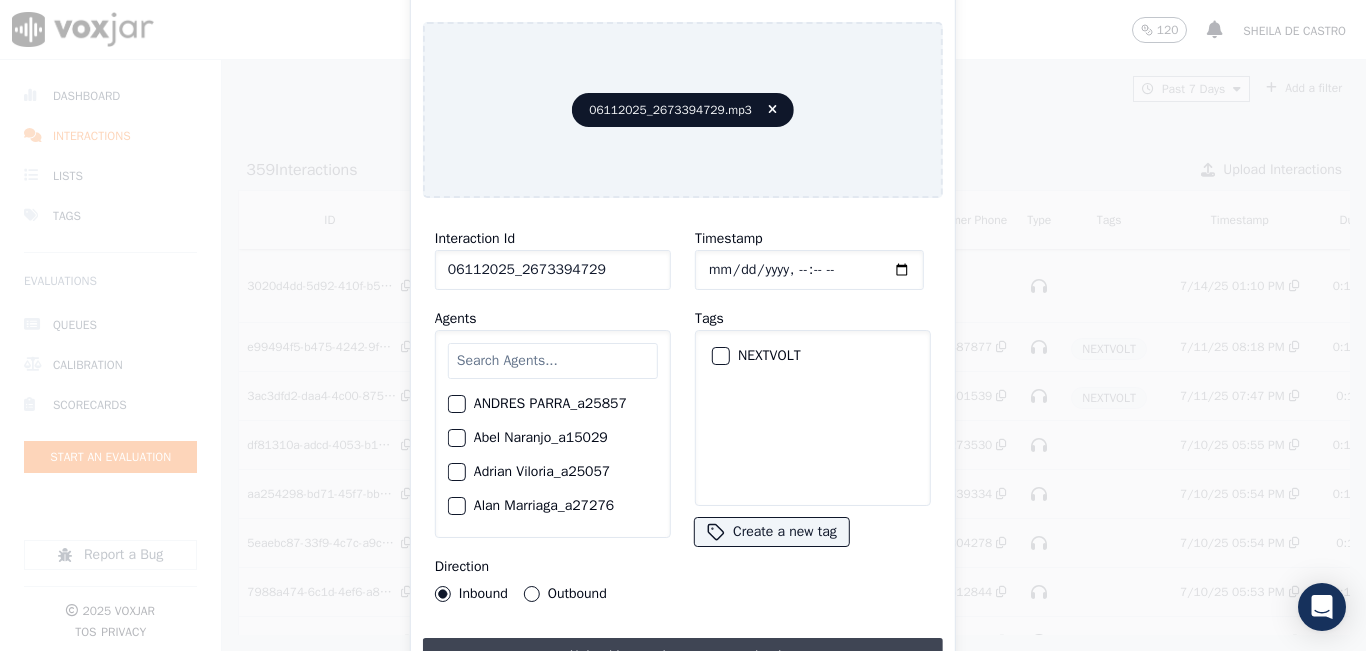 type on "06112025_2673394729" 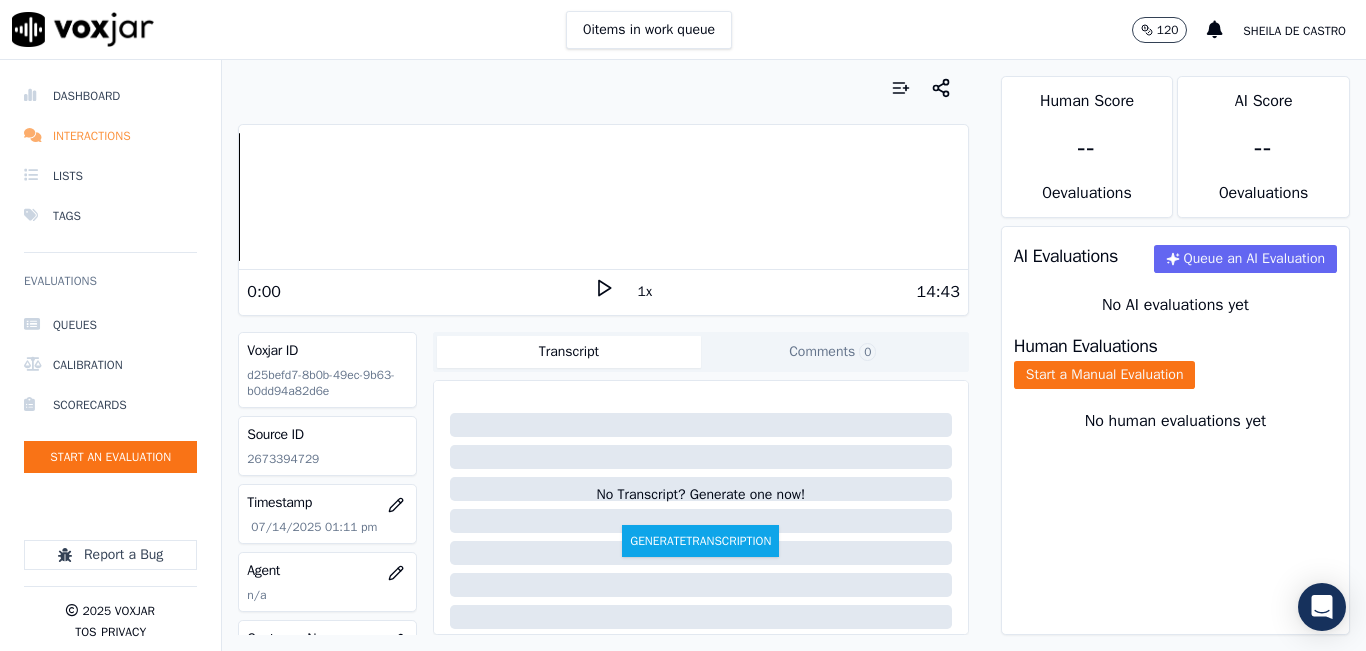 click on "Interactions" at bounding box center [110, 136] 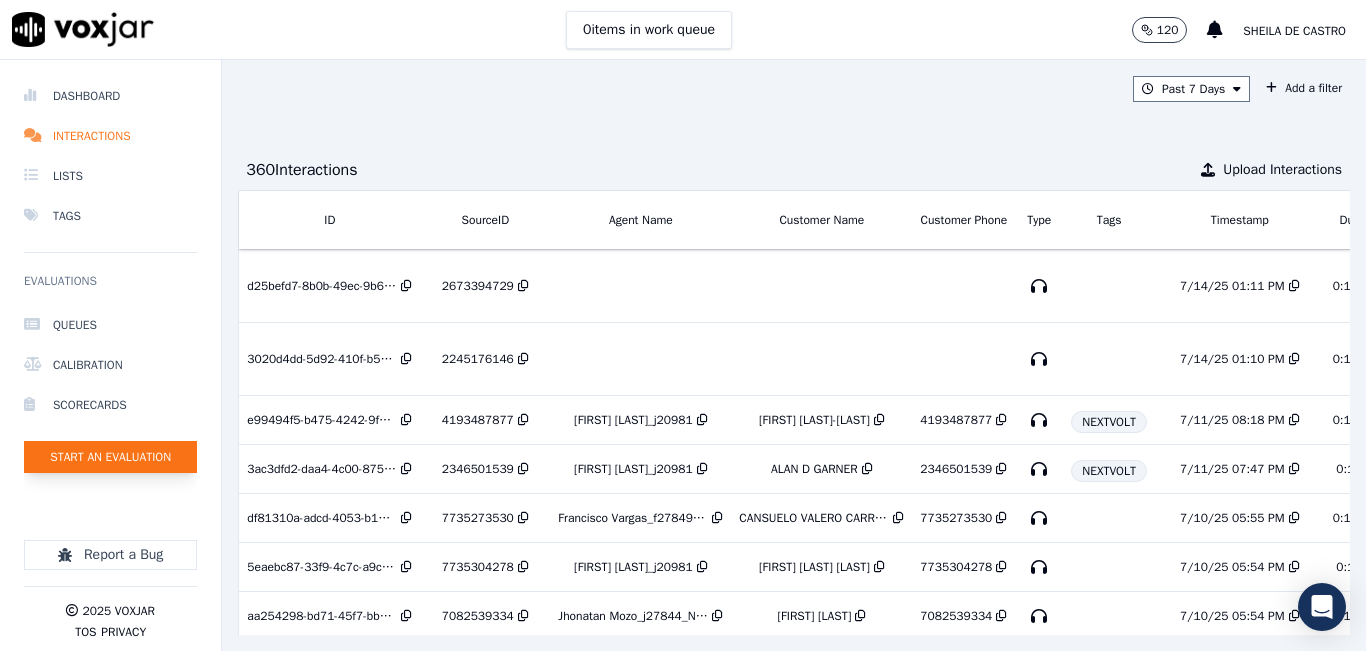click on "Start an Evaluation" 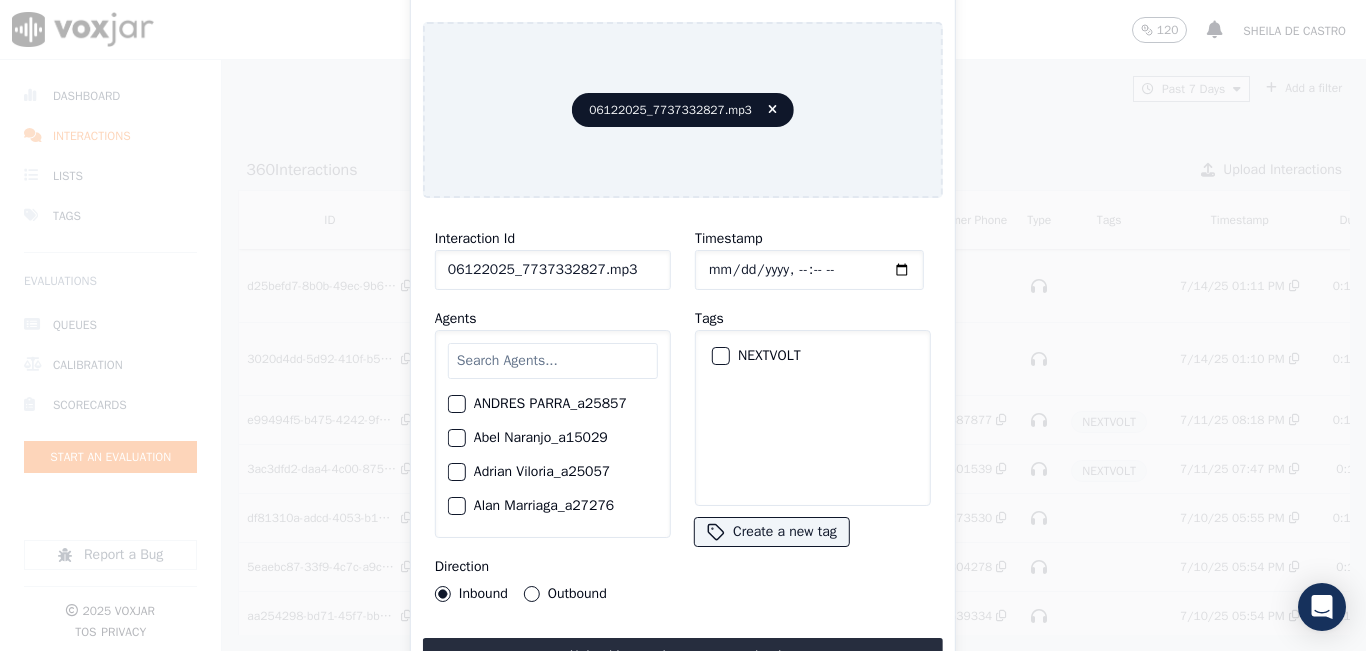 click on "06122025_7737332827.mp3" 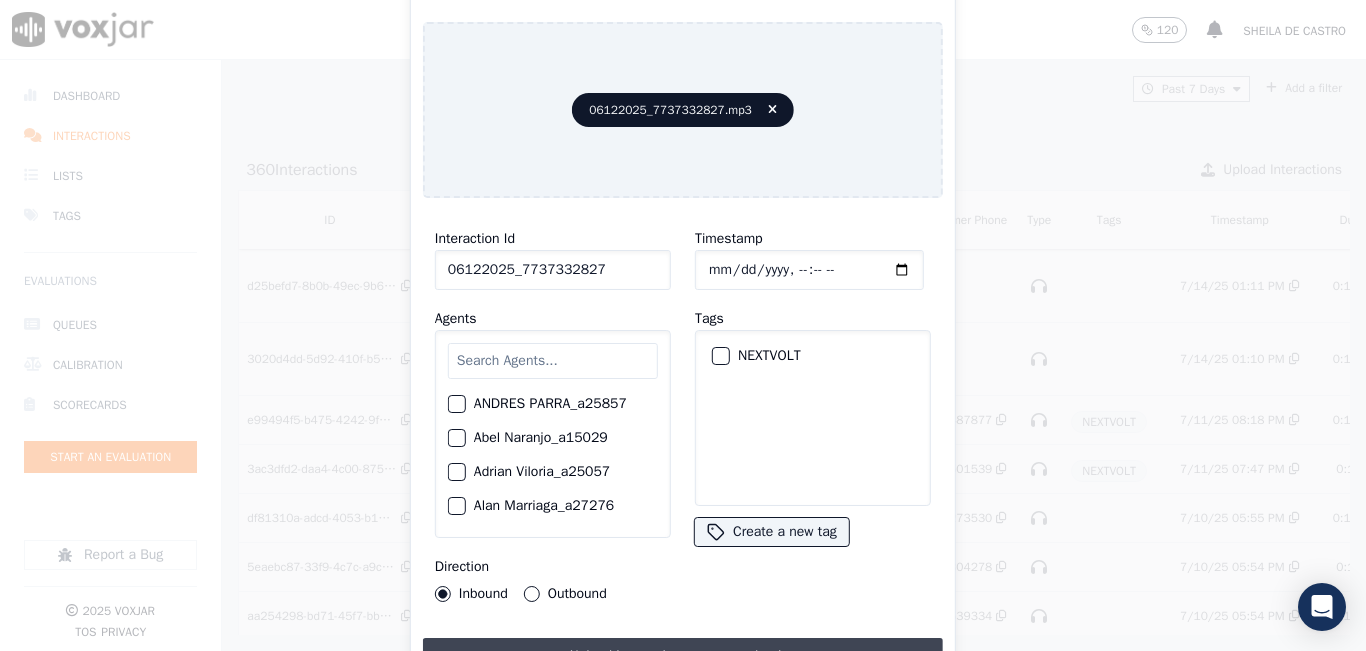 type on "06122025_7737332827" 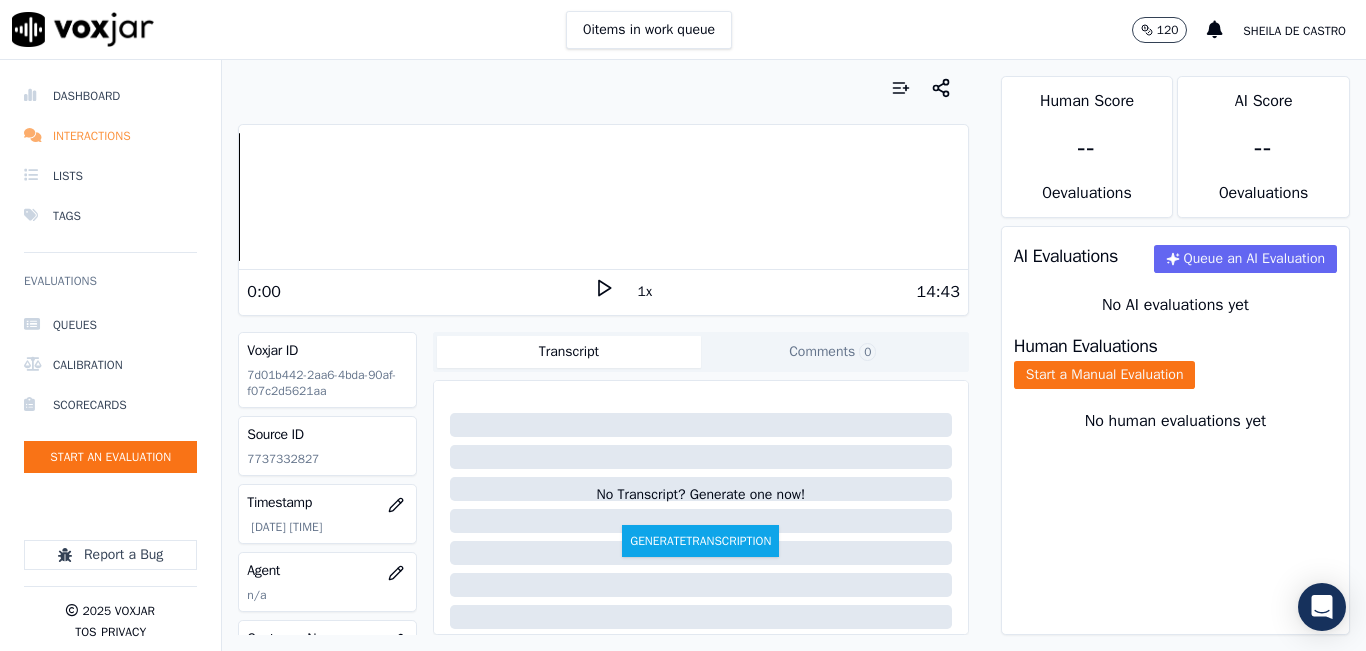 click on "Interactions" at bounding box center [110, 136] 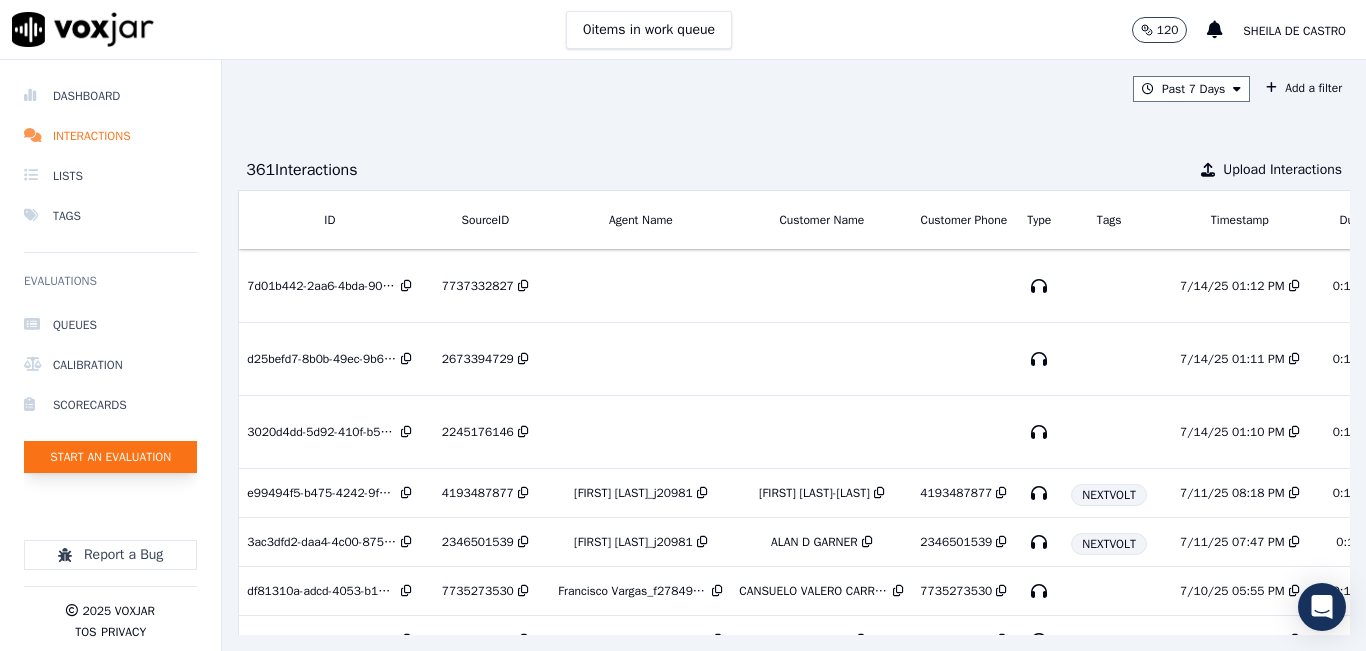 click on "Start an Evaluation" 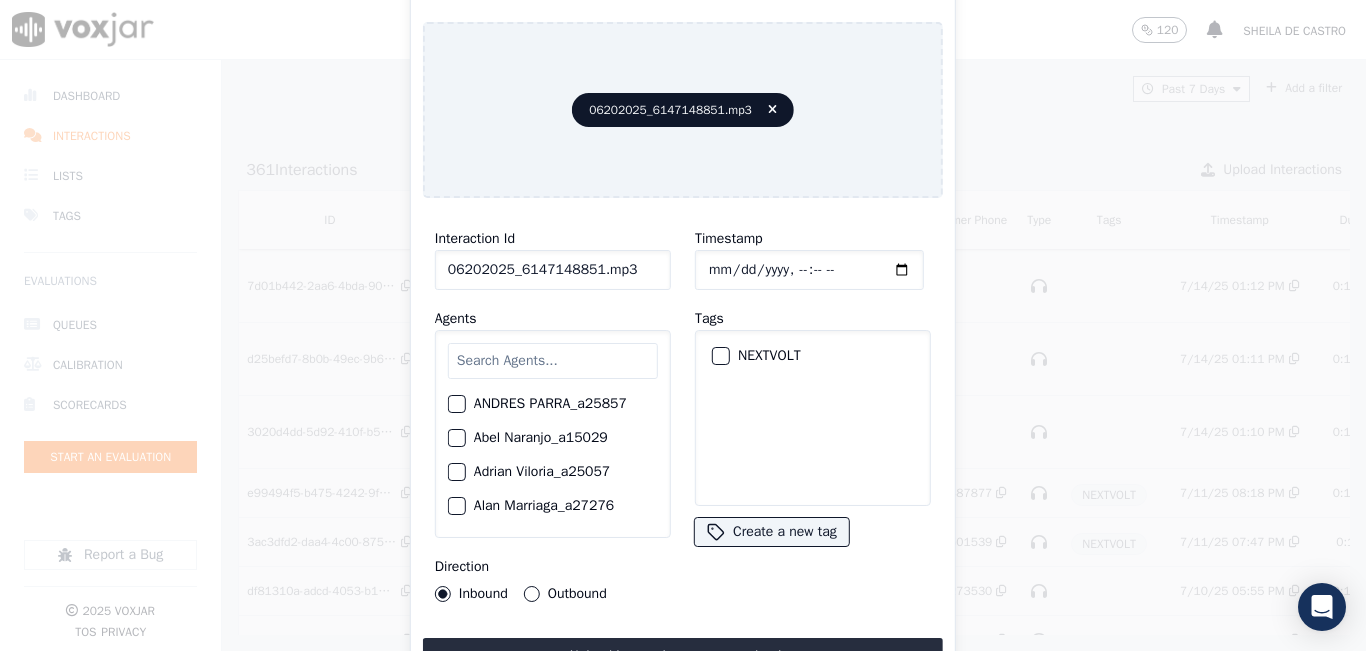 click on "Interaction Id   06202025_6147148851.mp3" at bounding box center (553, 258) 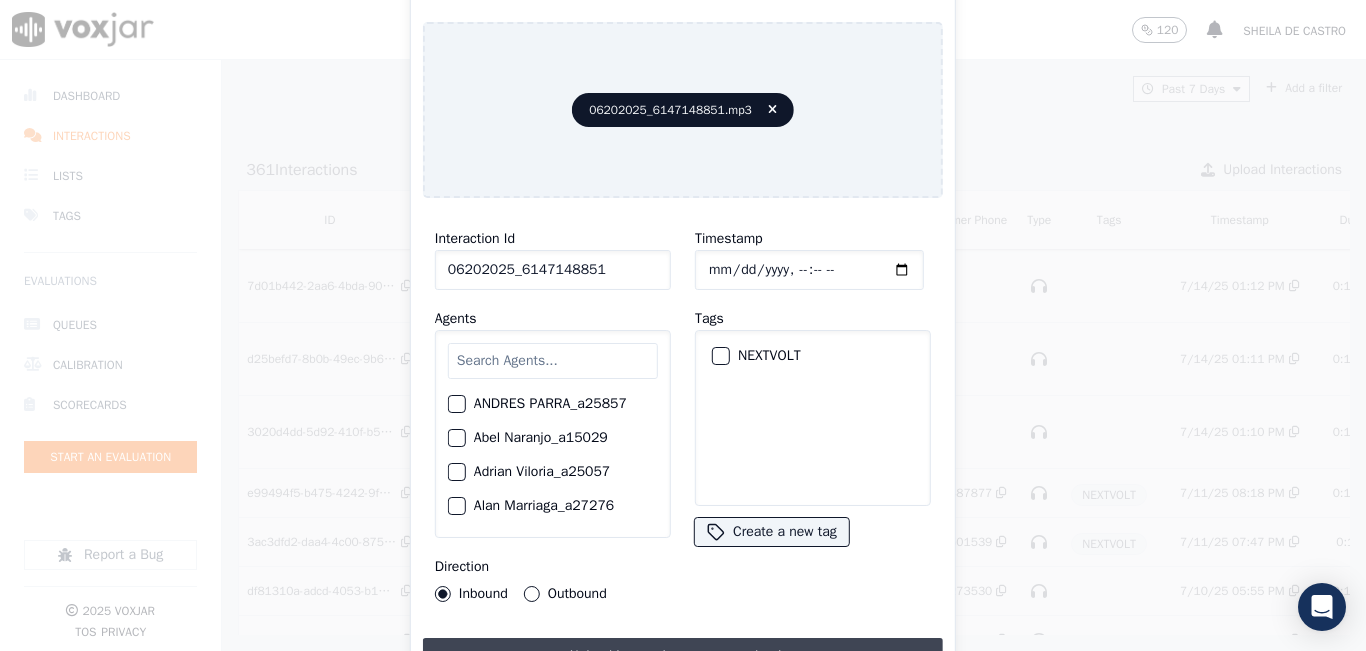 type on "06202025_6147148851" 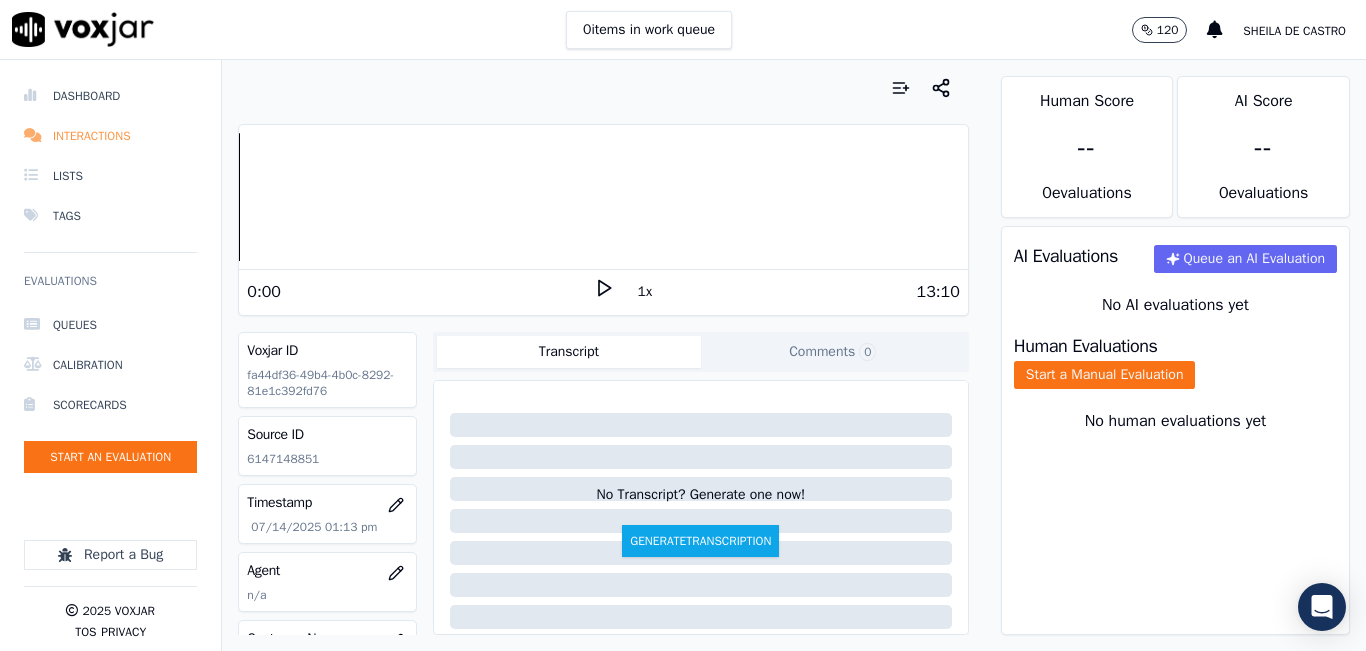 click on "Interactions" at bounding box center [110, 136] 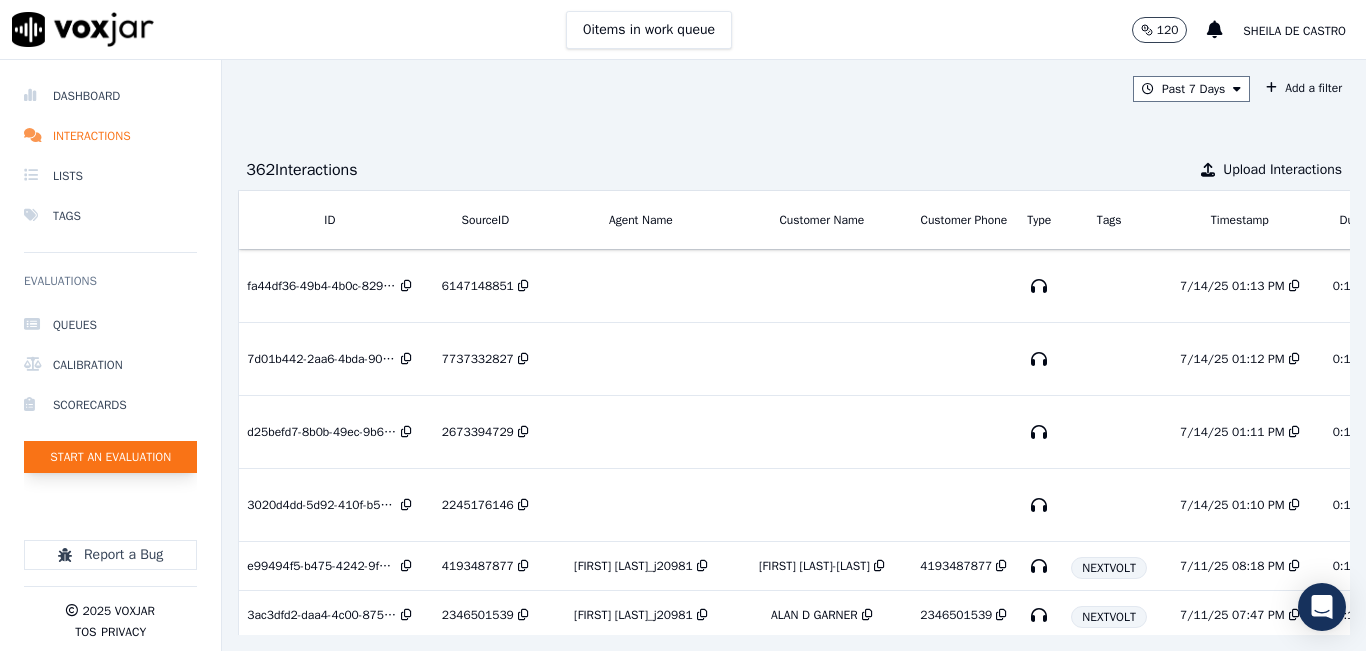 click on "Start an Evaluation" 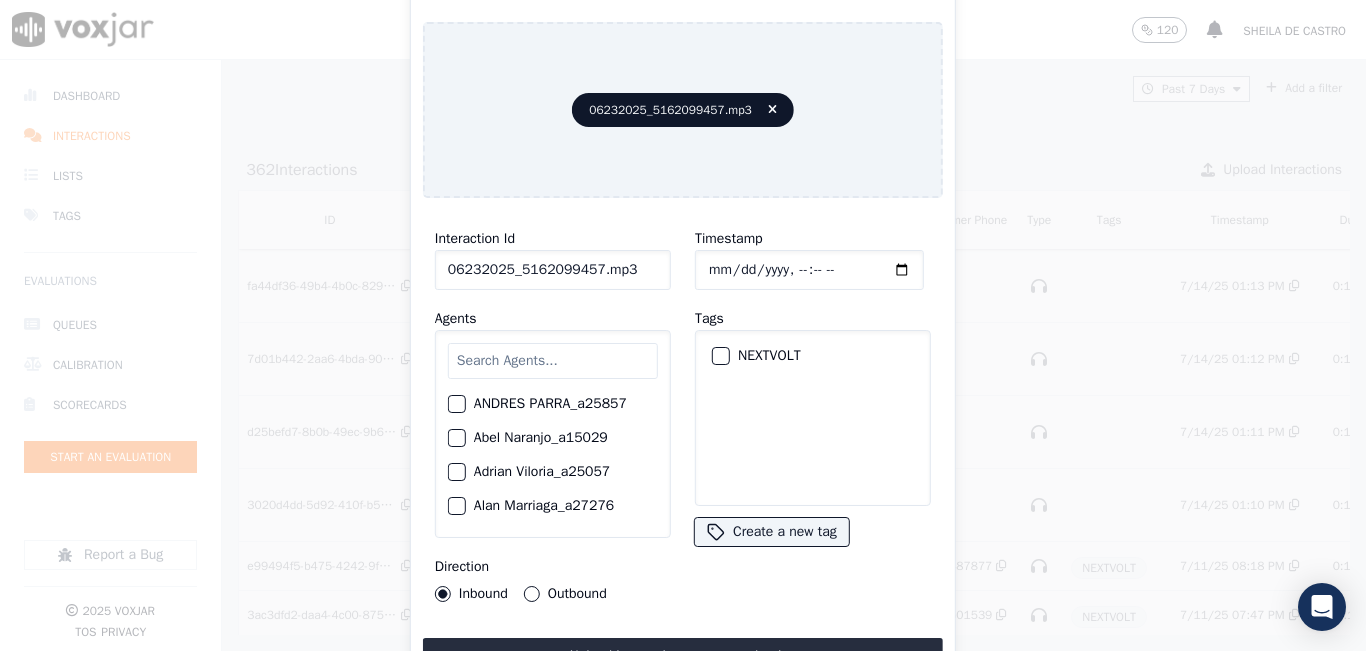click on "06232025_5162099457.mp3" 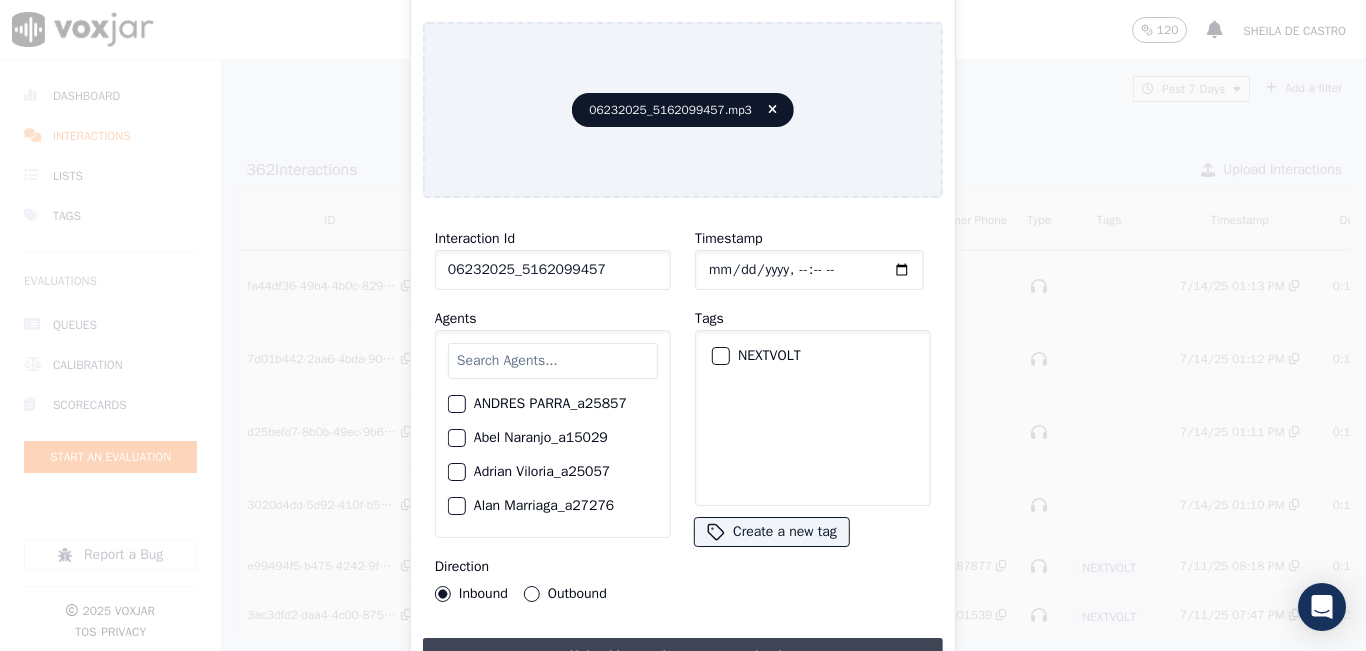 type on "06232025_5162099457" 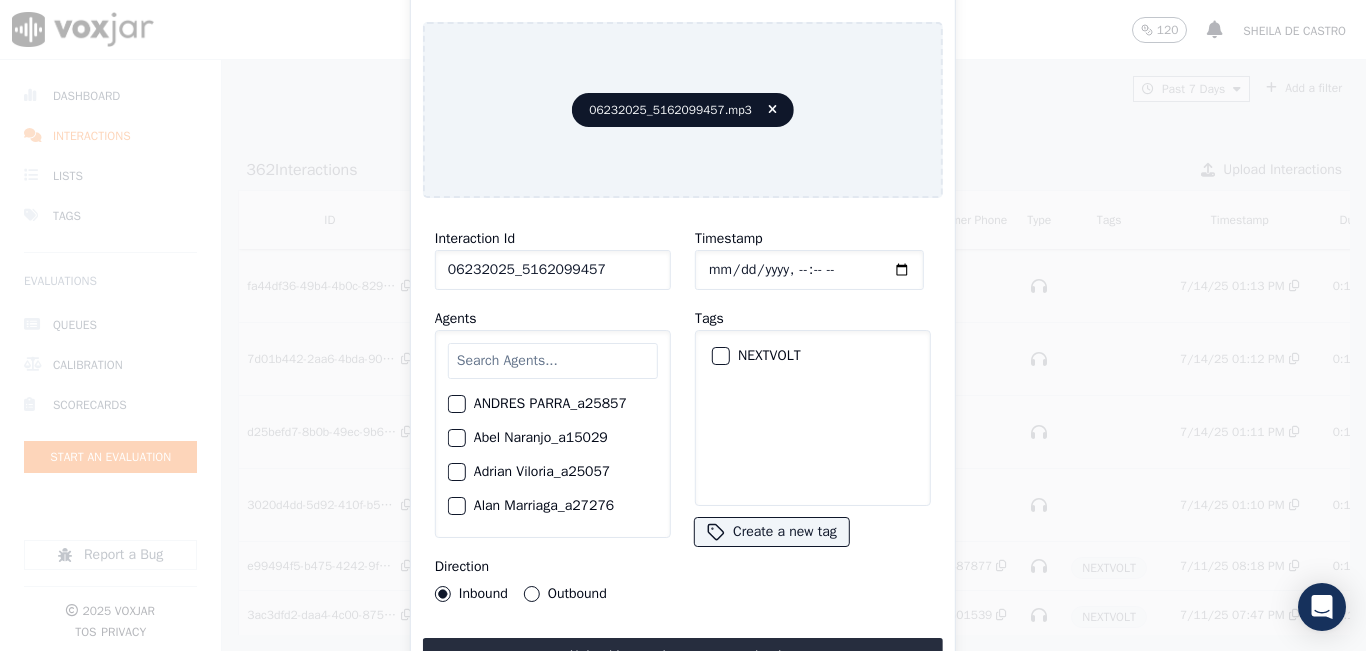 click on "Upload interaction to start evaluation" at bounding box center [683, 656] 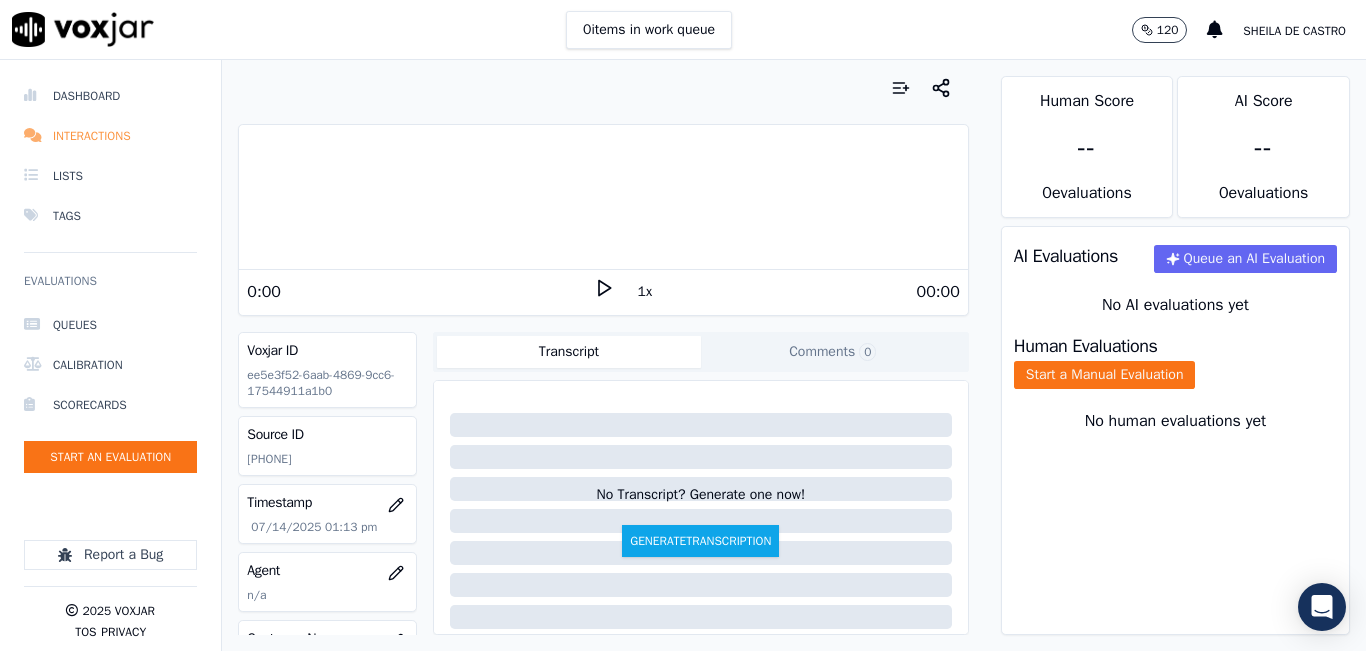 click on "Interactions" at bounding box center (110, 136) 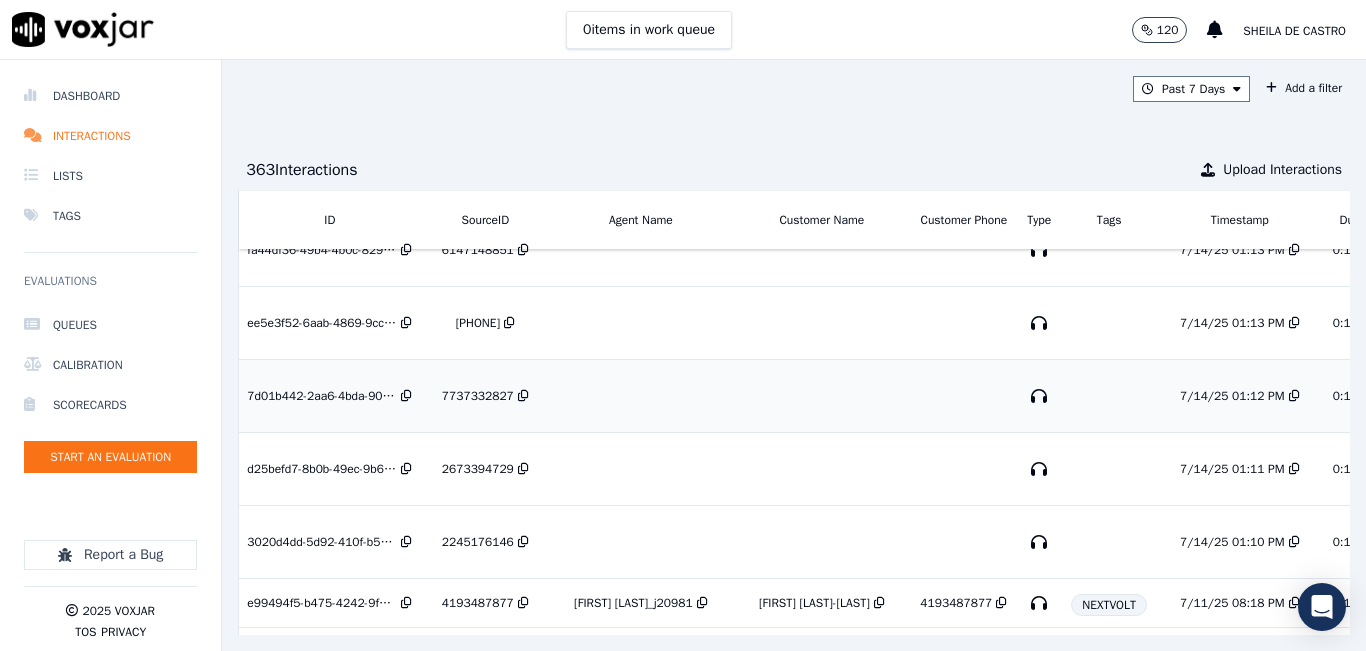 scroll, scrollTop: 0, scrollLeft: 0, axis: both 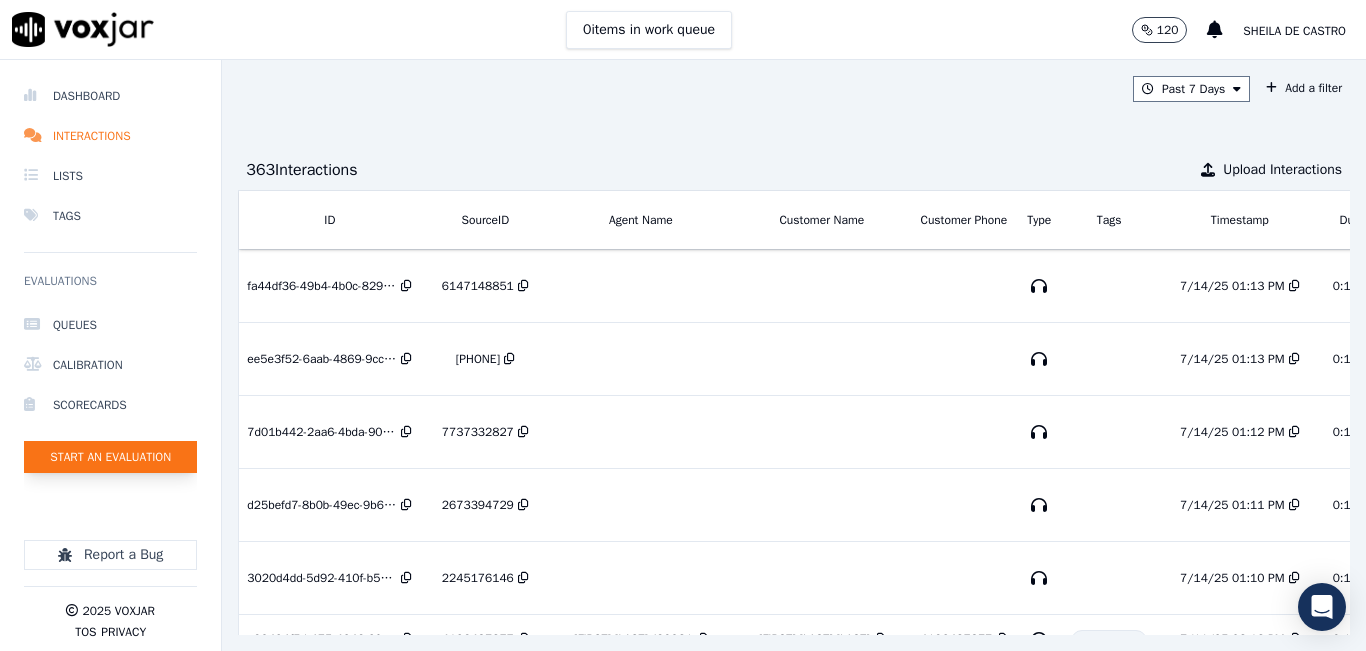 click on "Start an Evaluation" 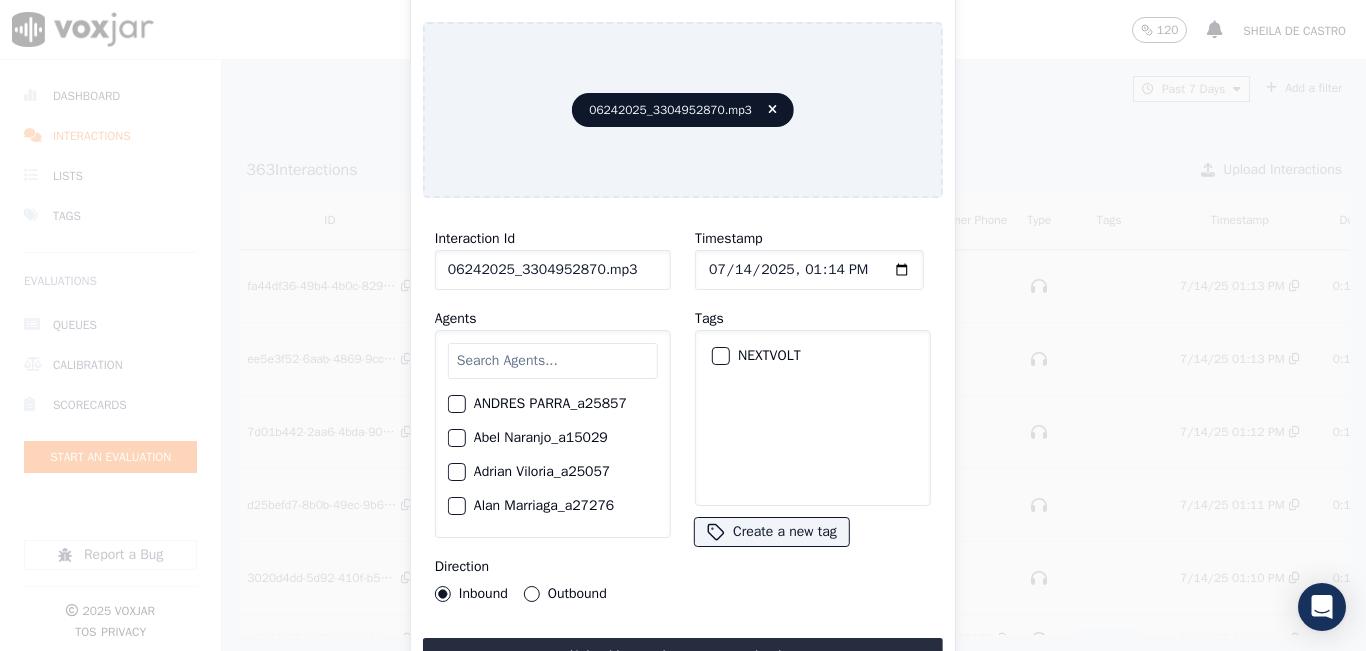 click on "06242025_3304952870.mp3" 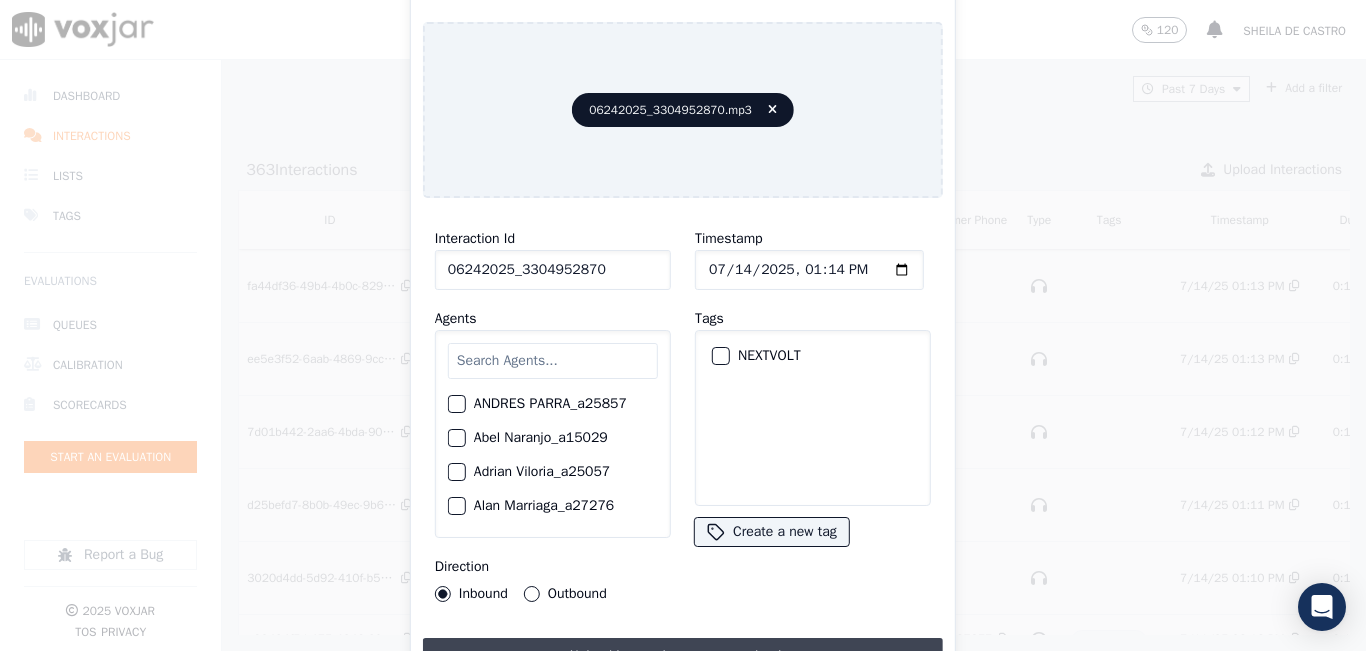 type on "06242025_3304952870" 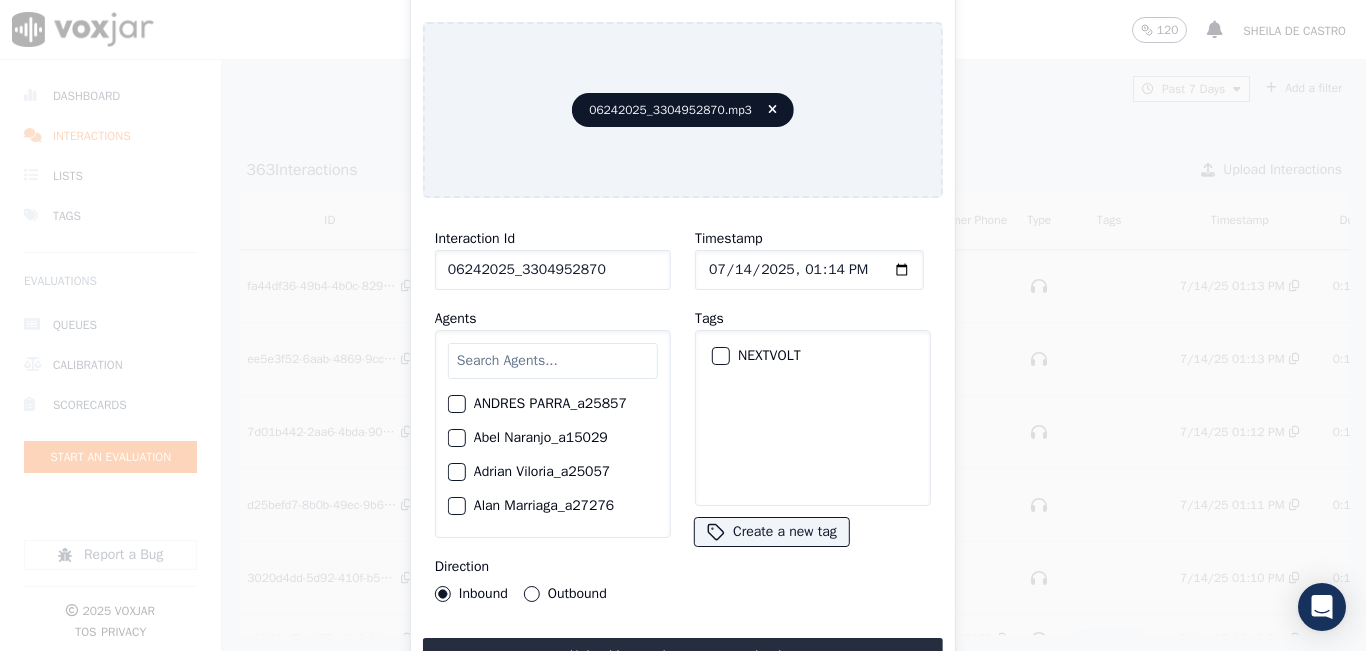 click on "Upload interaction to start evaluation" at bounding box center (683, 656) 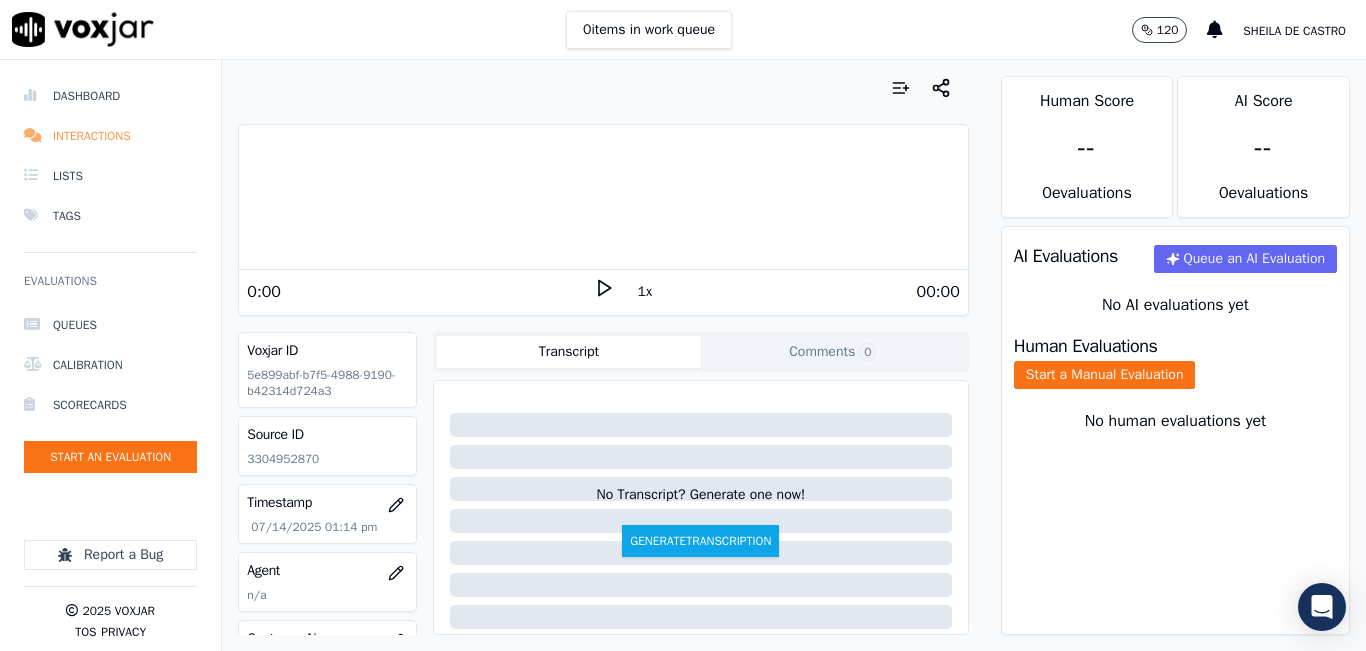 click on "Interactions" at bounding box center [110, 136] 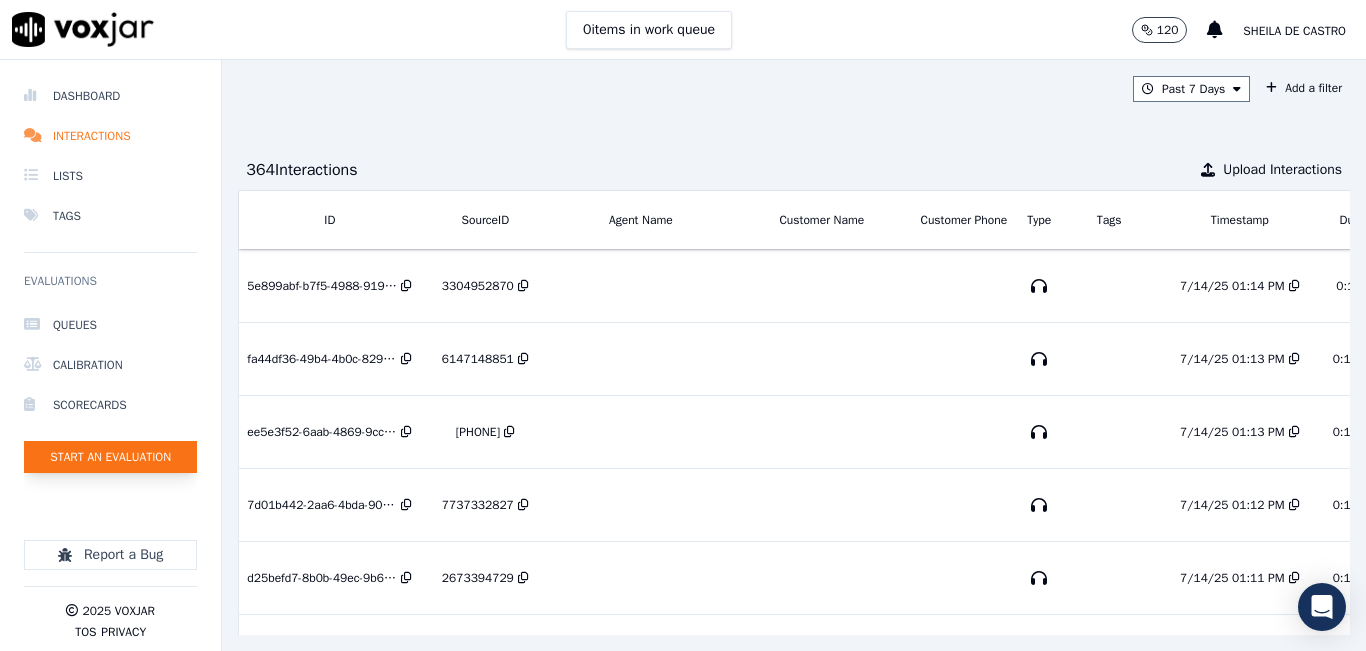 click on "Start an Evaluation" 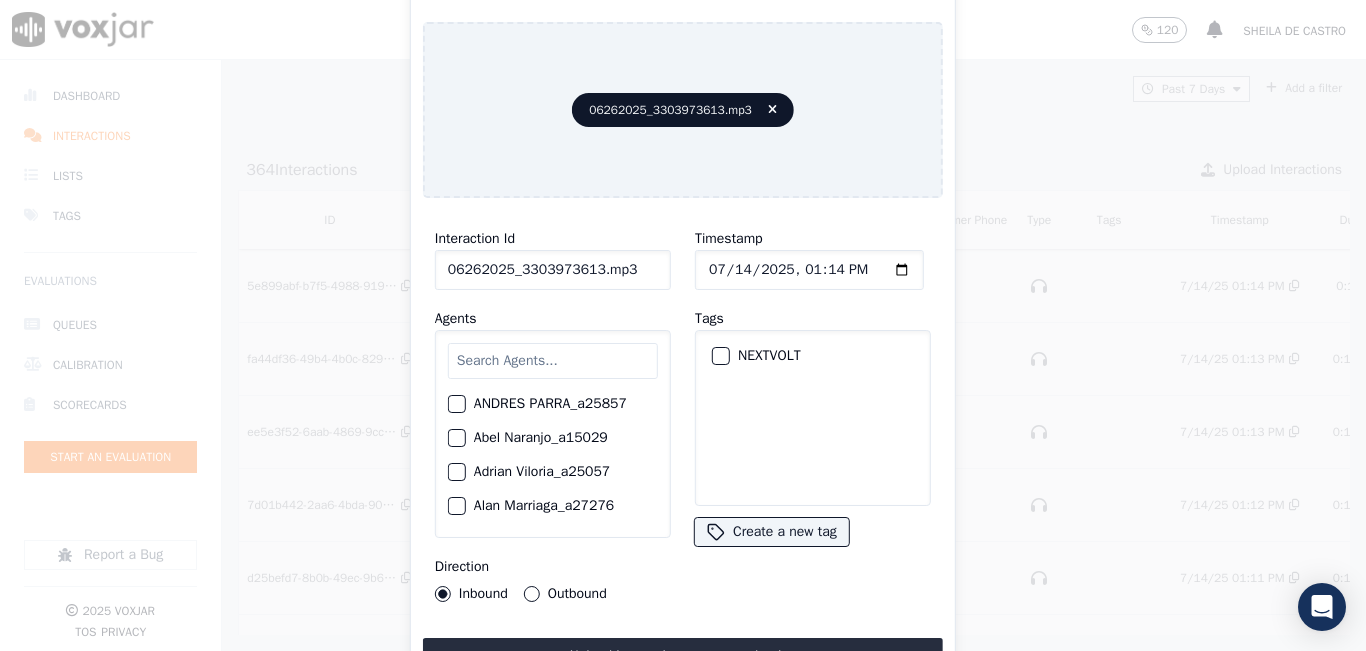 click on "06262025_3303973613.mp3" 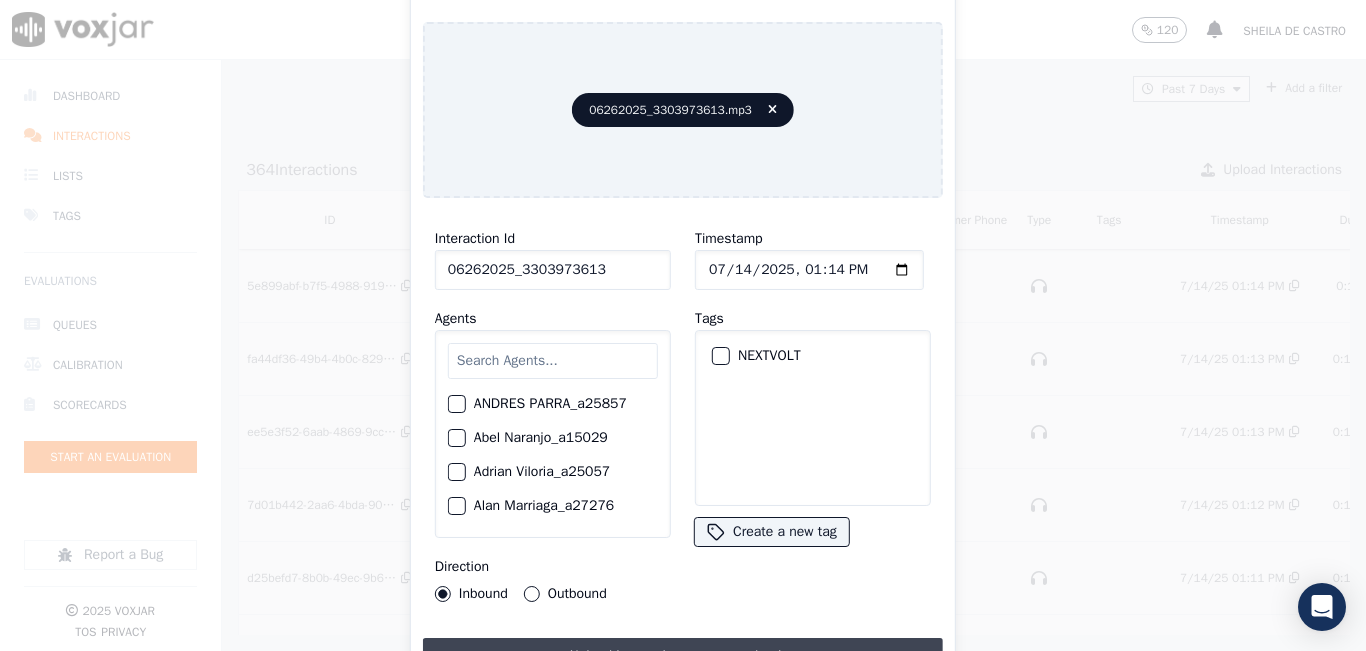 type on "06262025_3303973613" 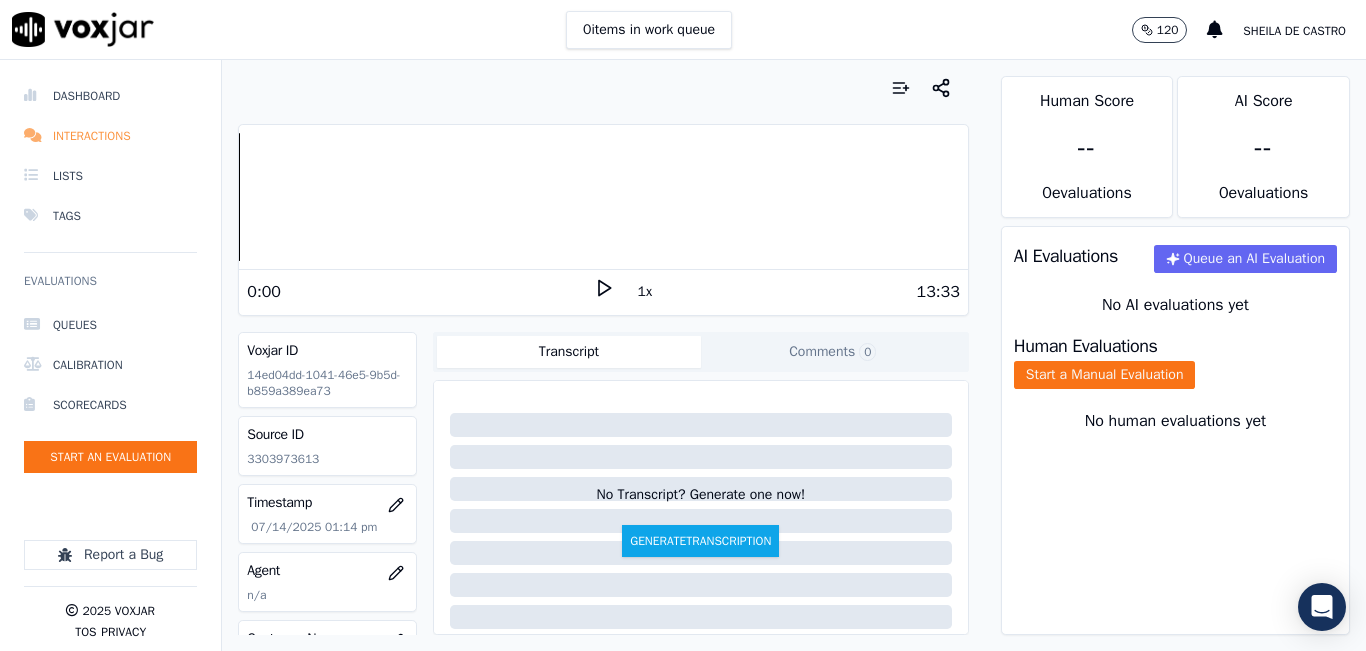 click on "Interactions" at bounding box center [110, 136] 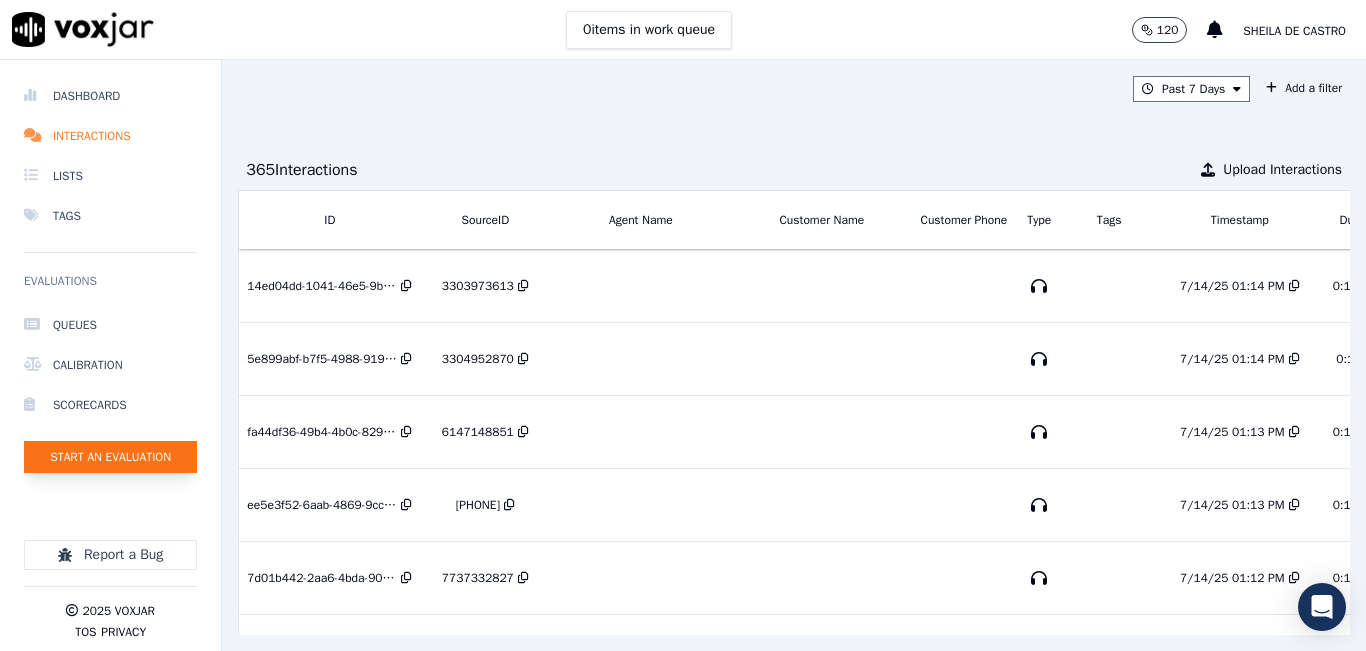 click on "Start an Evaluation" 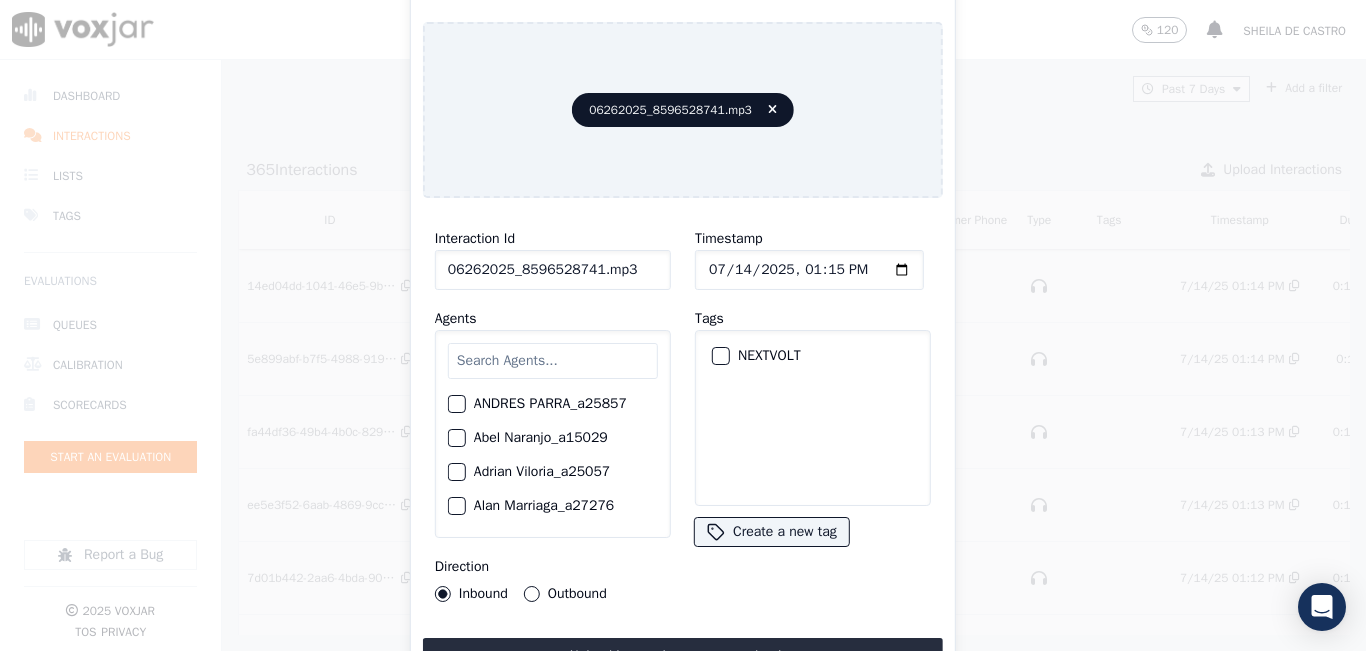 drag, startPoint x: 634, startPoint y: 251, endPoint x: 627, endPoint y: 263, distance: 13.892444 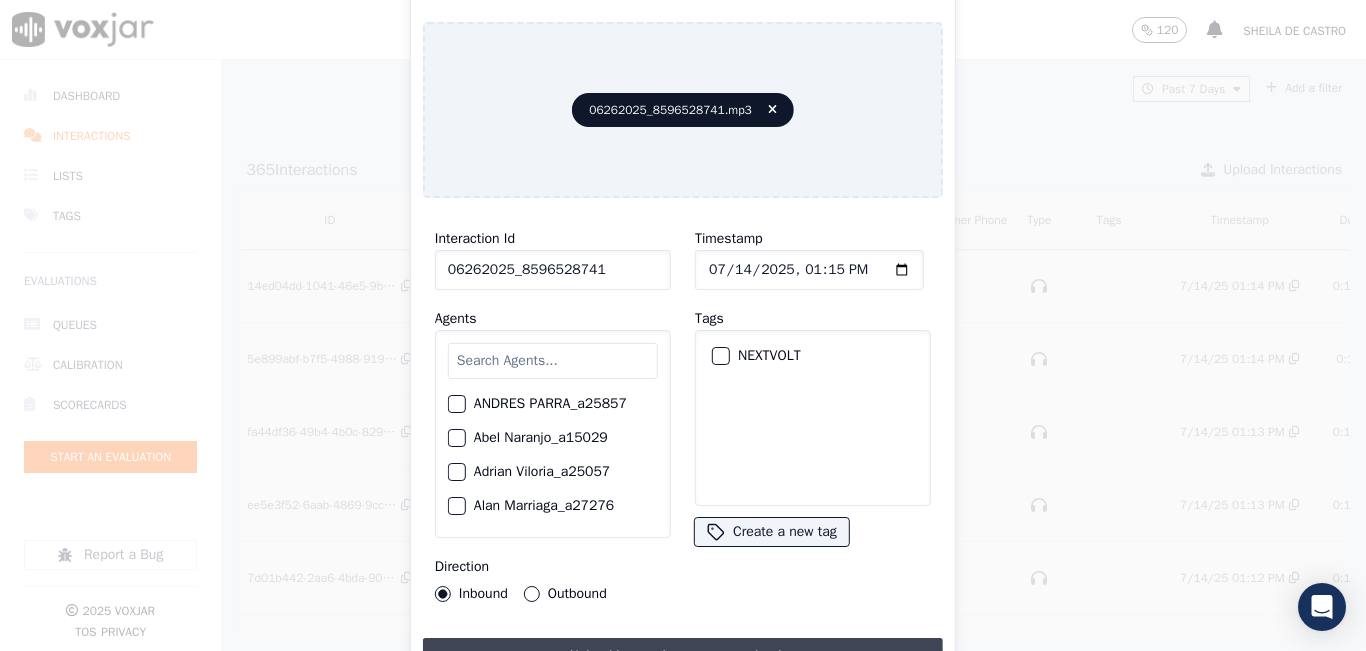 type on "06262025_8596528741" 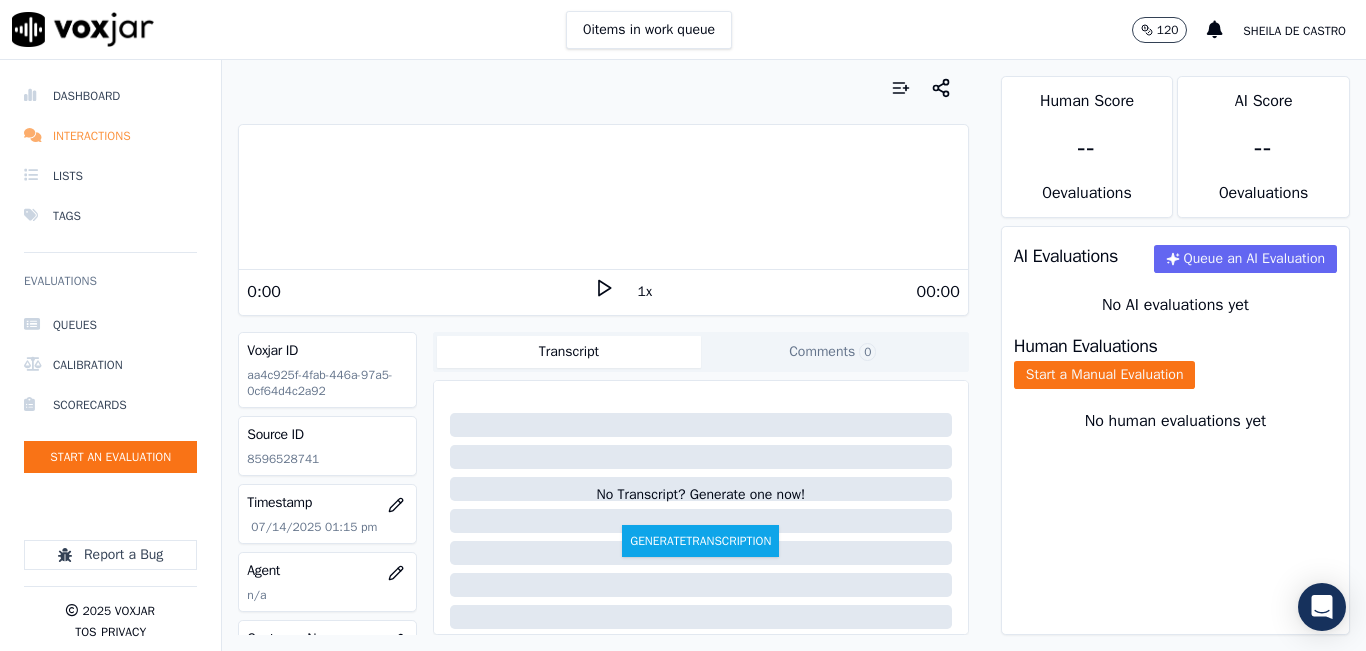 click on "Interactions" at bounding box center [110, 136] 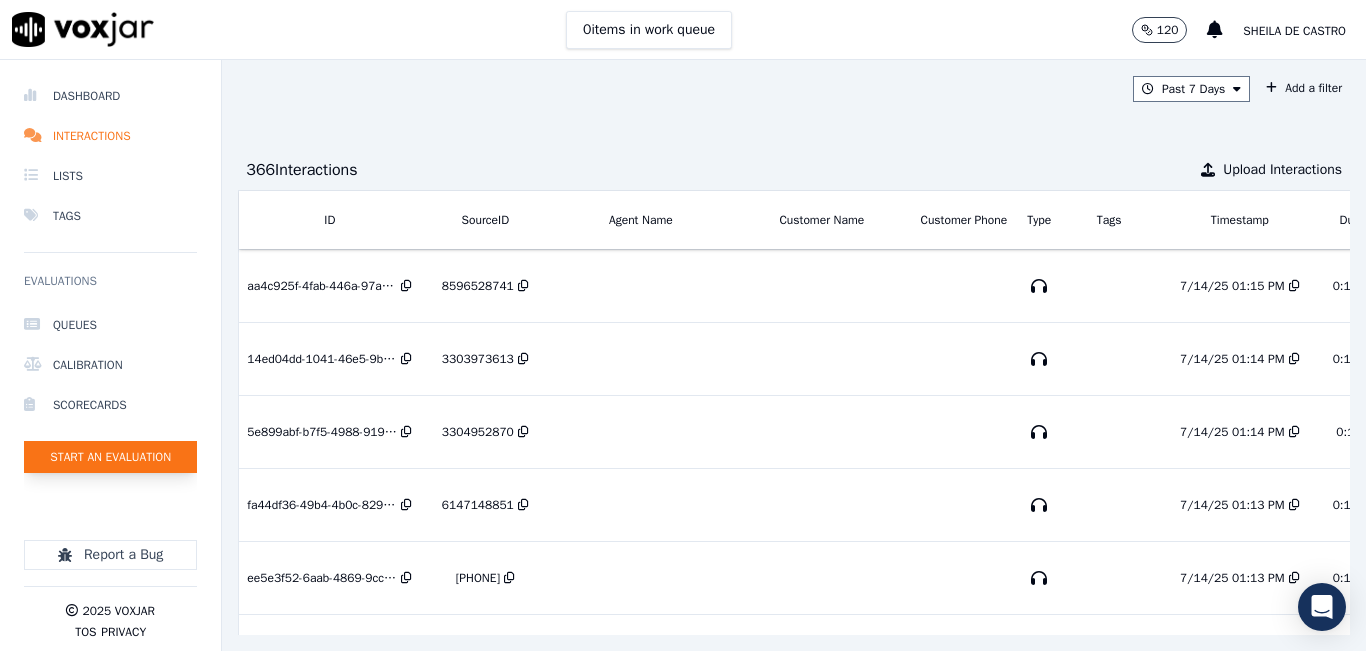 click on "Start an Evaluation" 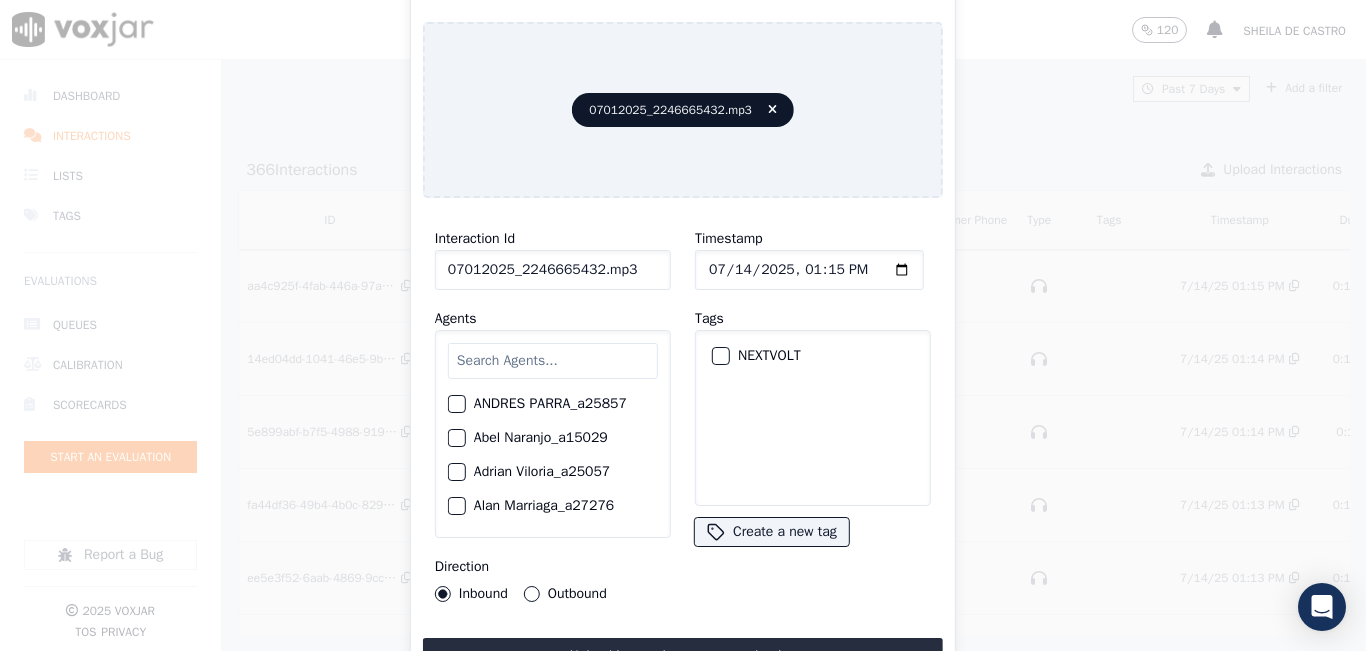 click on "07012025_2246665432.mp3" 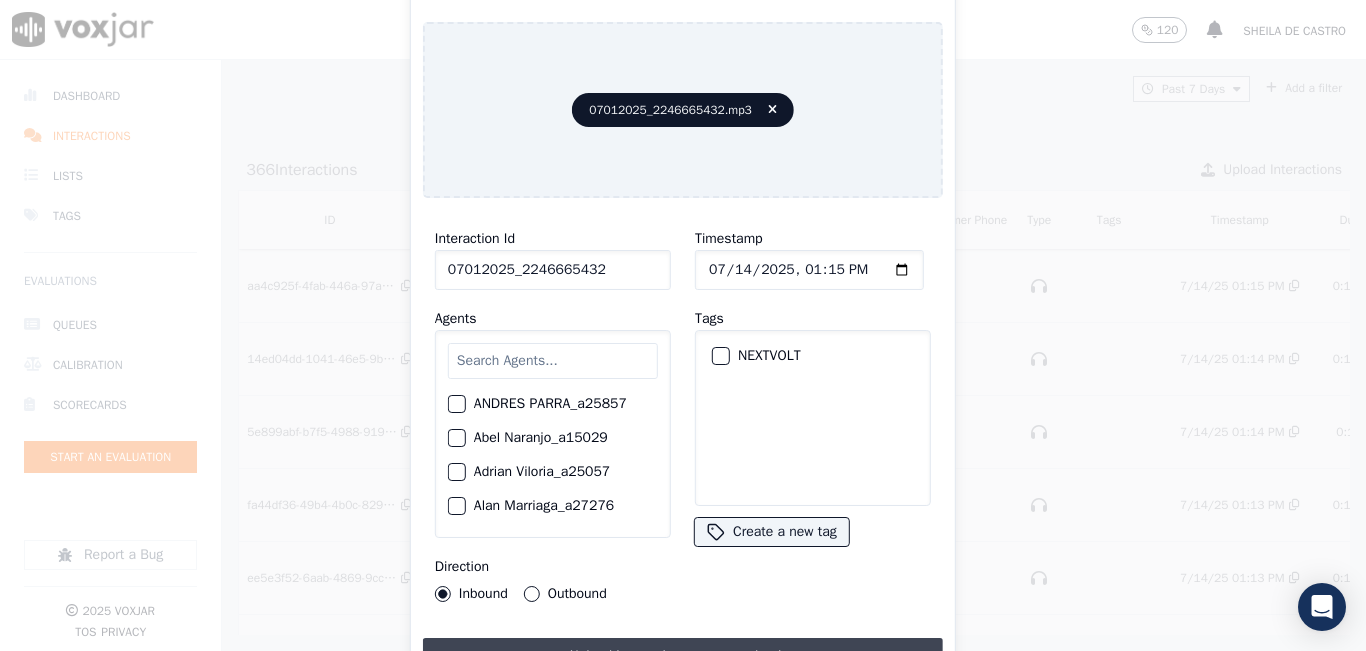 type on "07012025_2246665432" 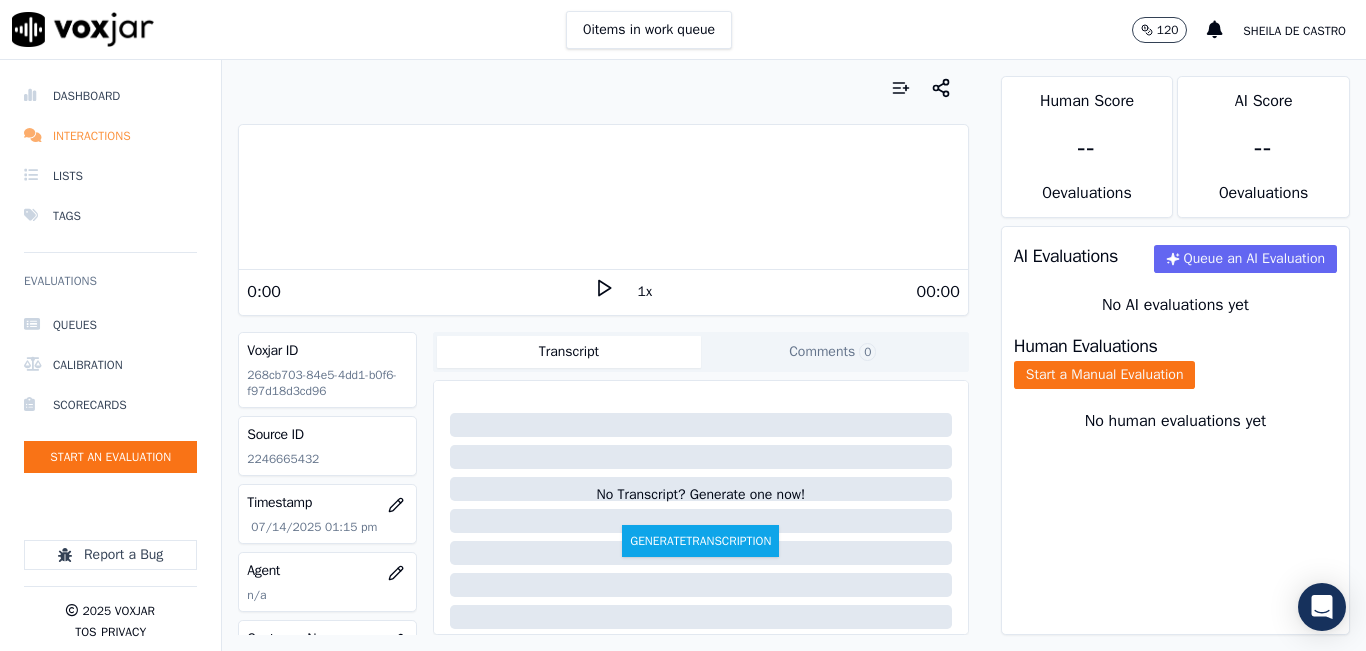 click on "Interactions" at bounding box center (110, 136) 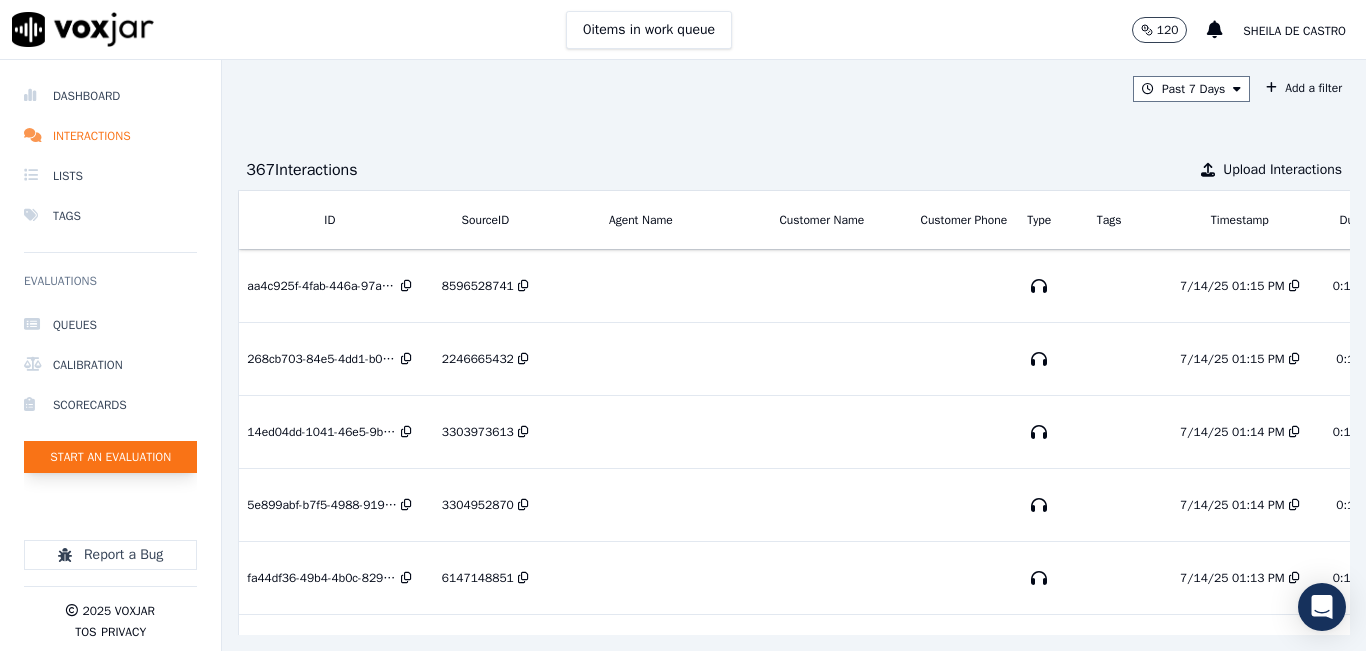 click on "Start an Evaluation" 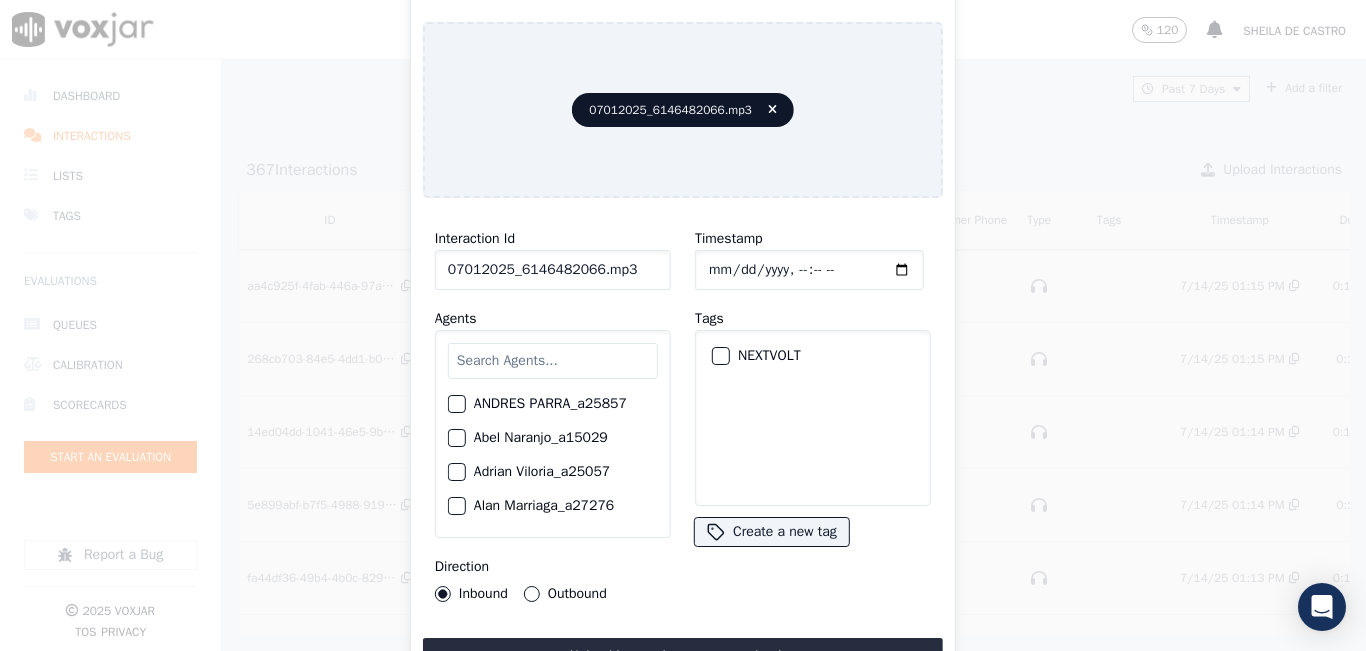 drag, startPoint x: 636, startPoint y: 238, endPoint x: 624, endPoint y: 264, distance: 28.635643 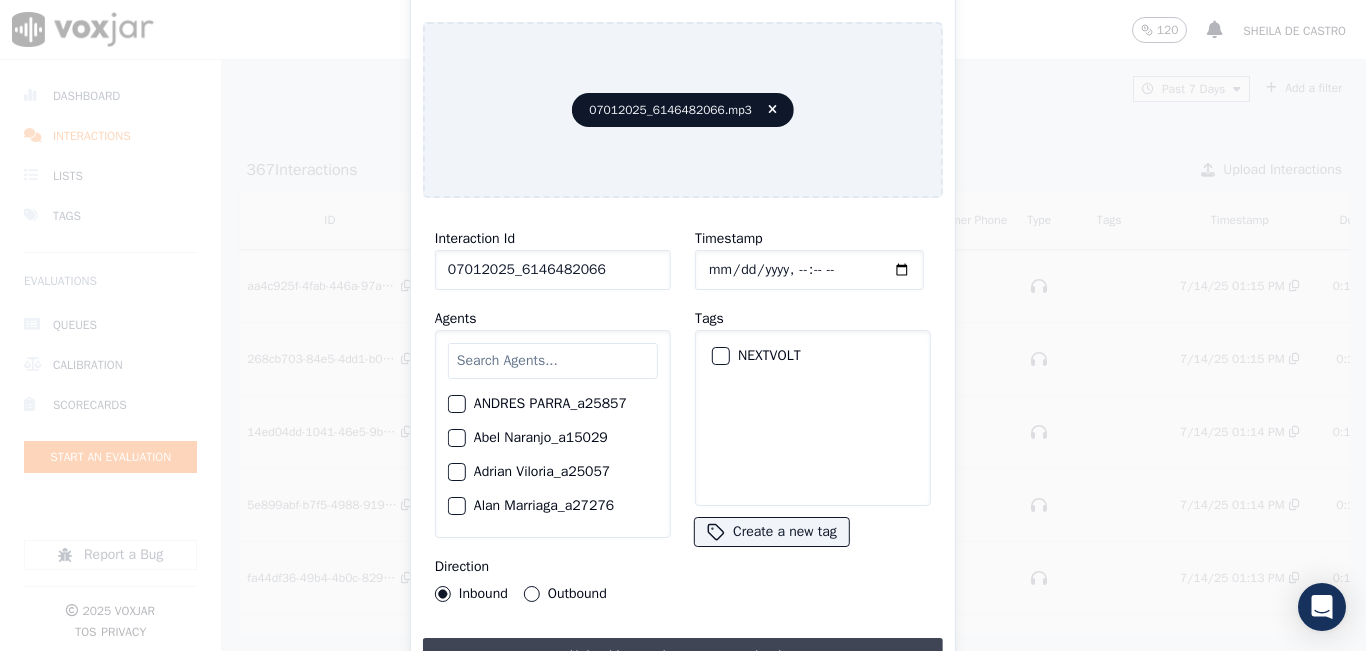 type on "07012025_6146482066" 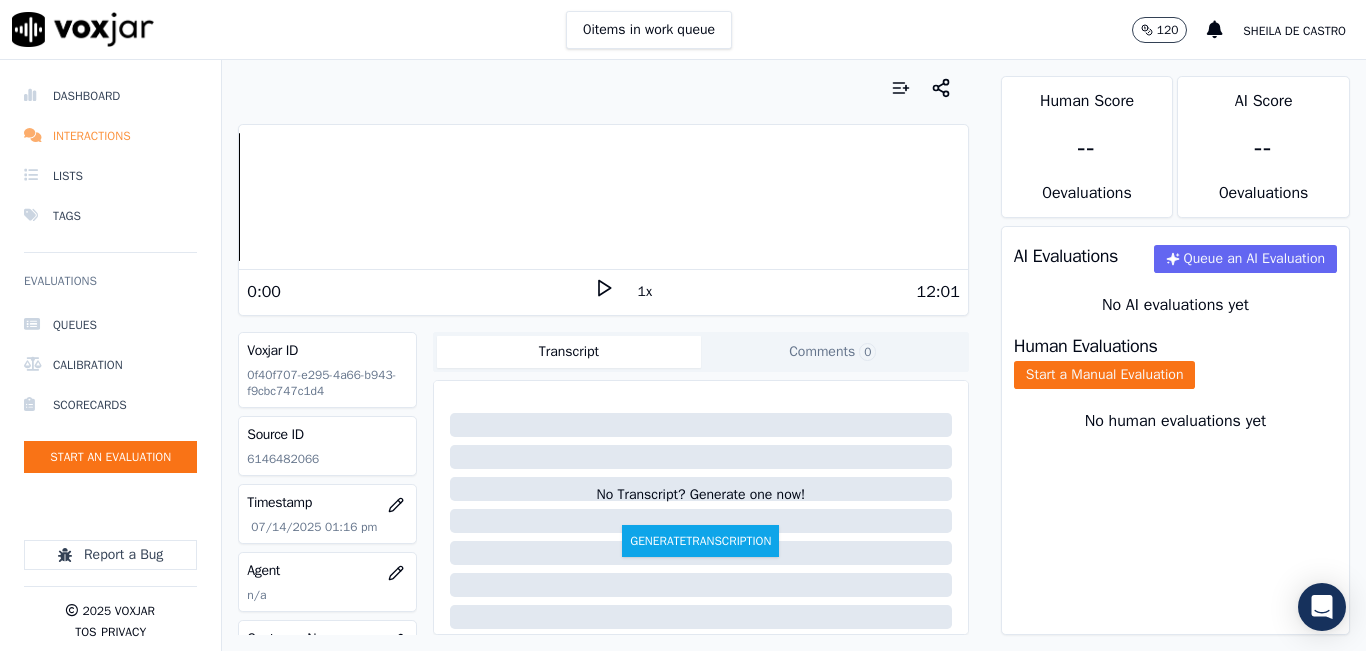 click on "Interactions" at bounding box center (110, 136) 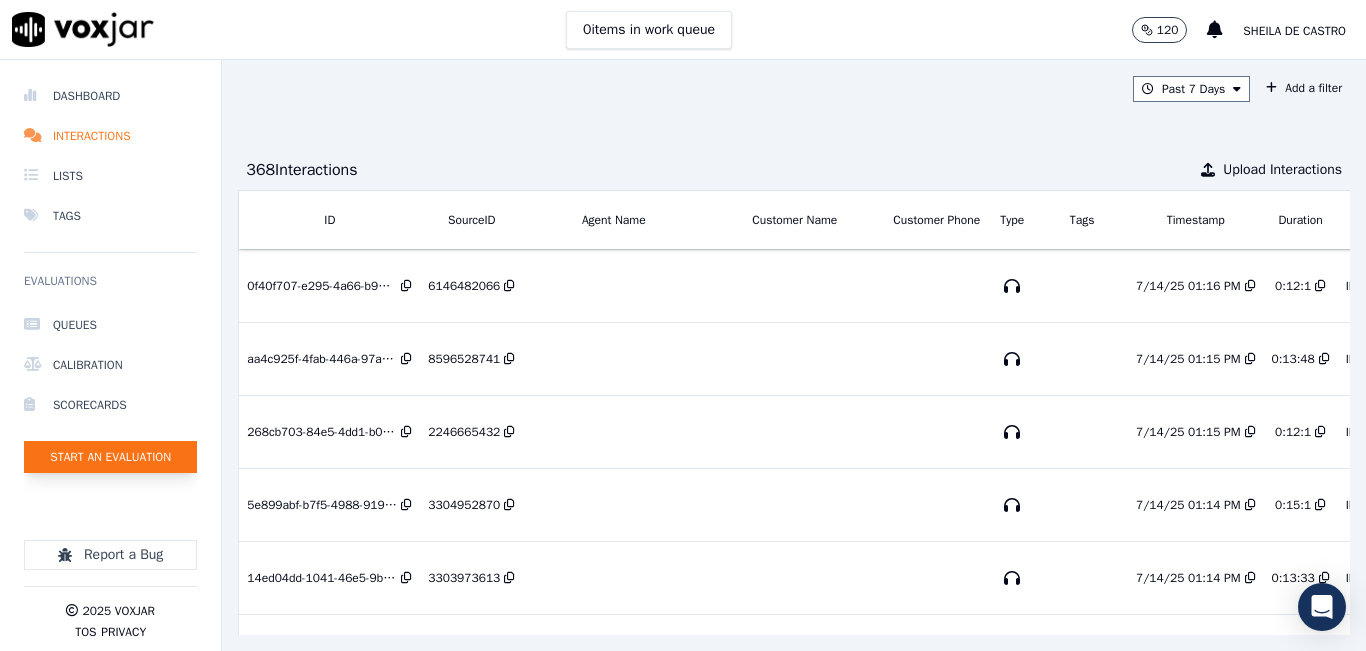 click on "Start an Evaluation" 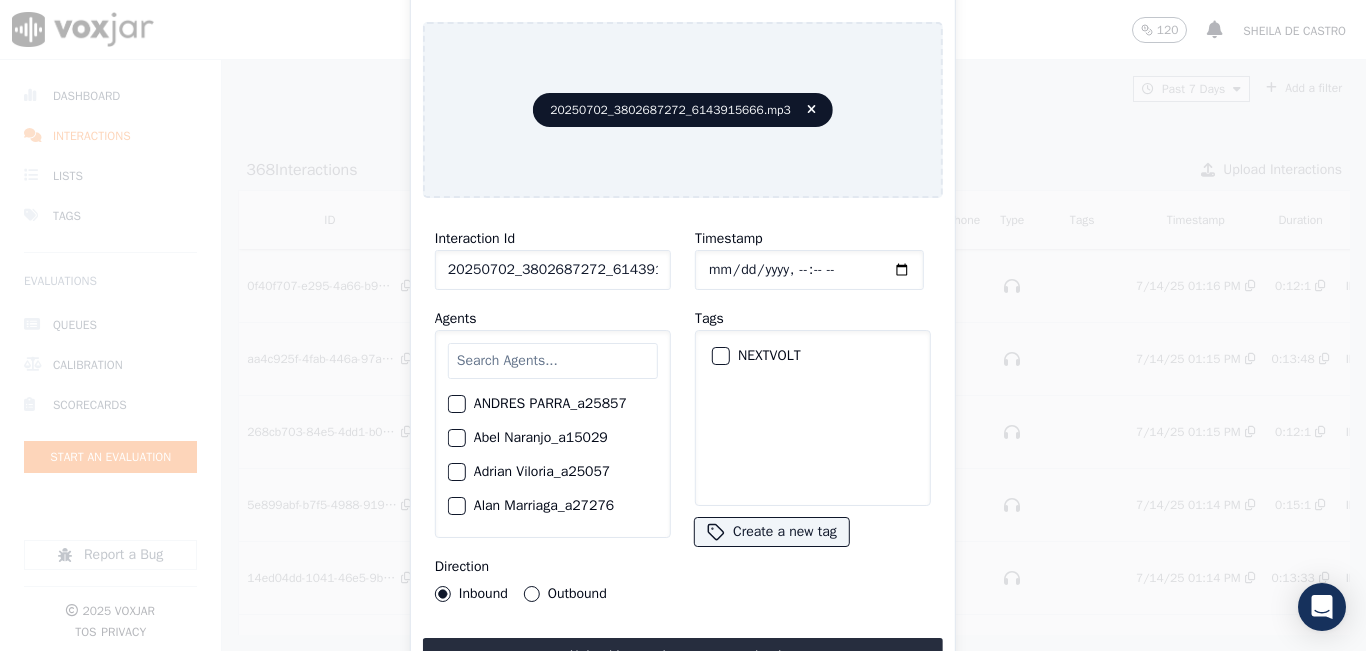 drag, startPoint x: 652, startPoint y: 250, endPoint x: 644, endPoint y: 262, distance: 14.422205 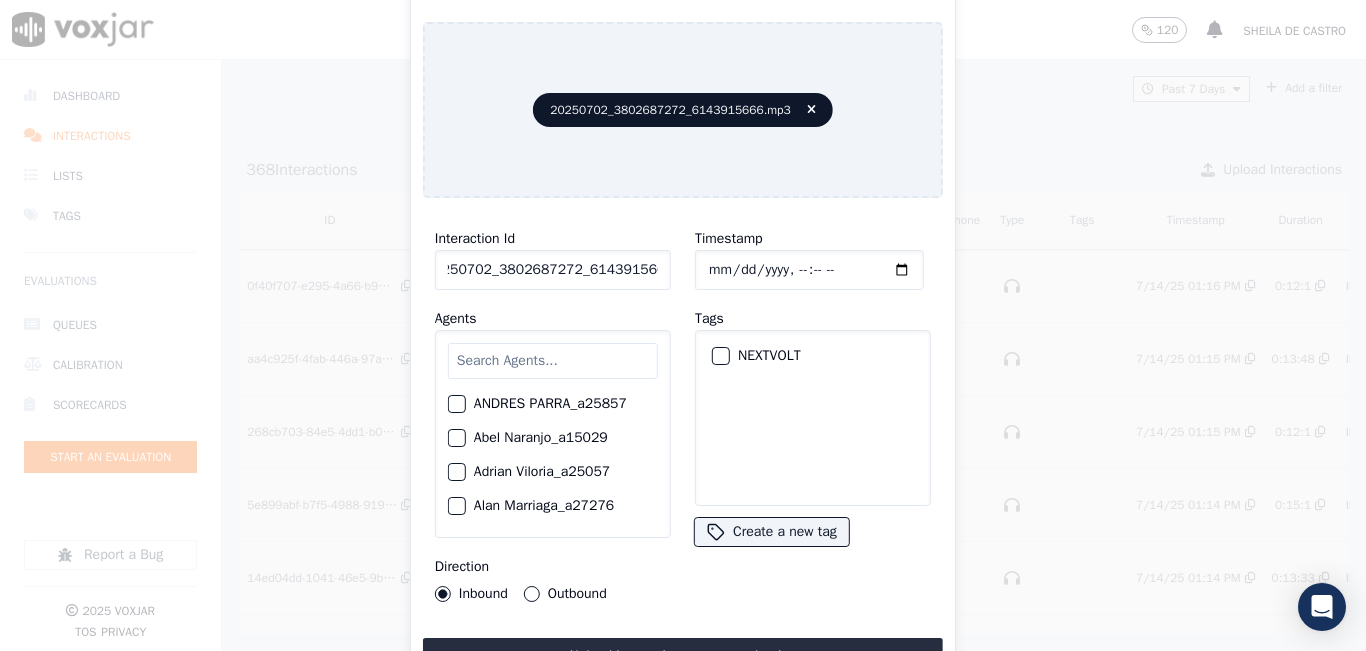 scroll, scrollTop: 0, scrollLeft: 20, axis: horizontal 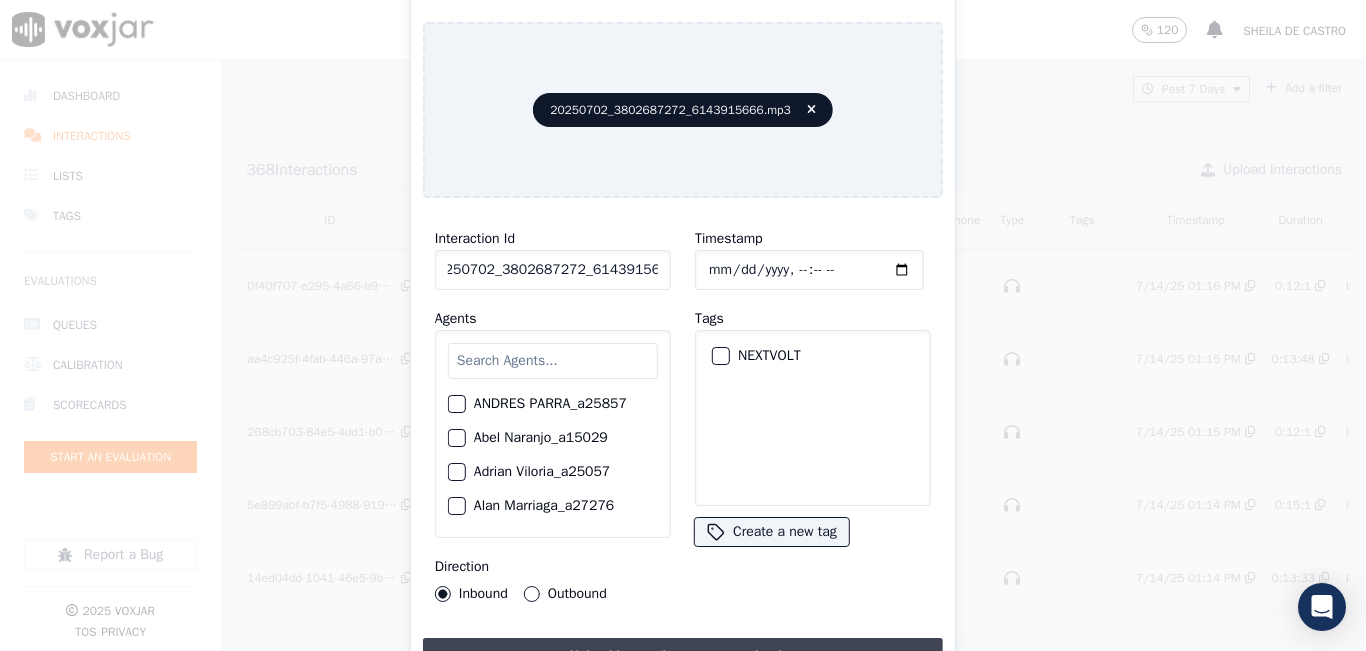 type on "20250702_3802687272_6143915666" 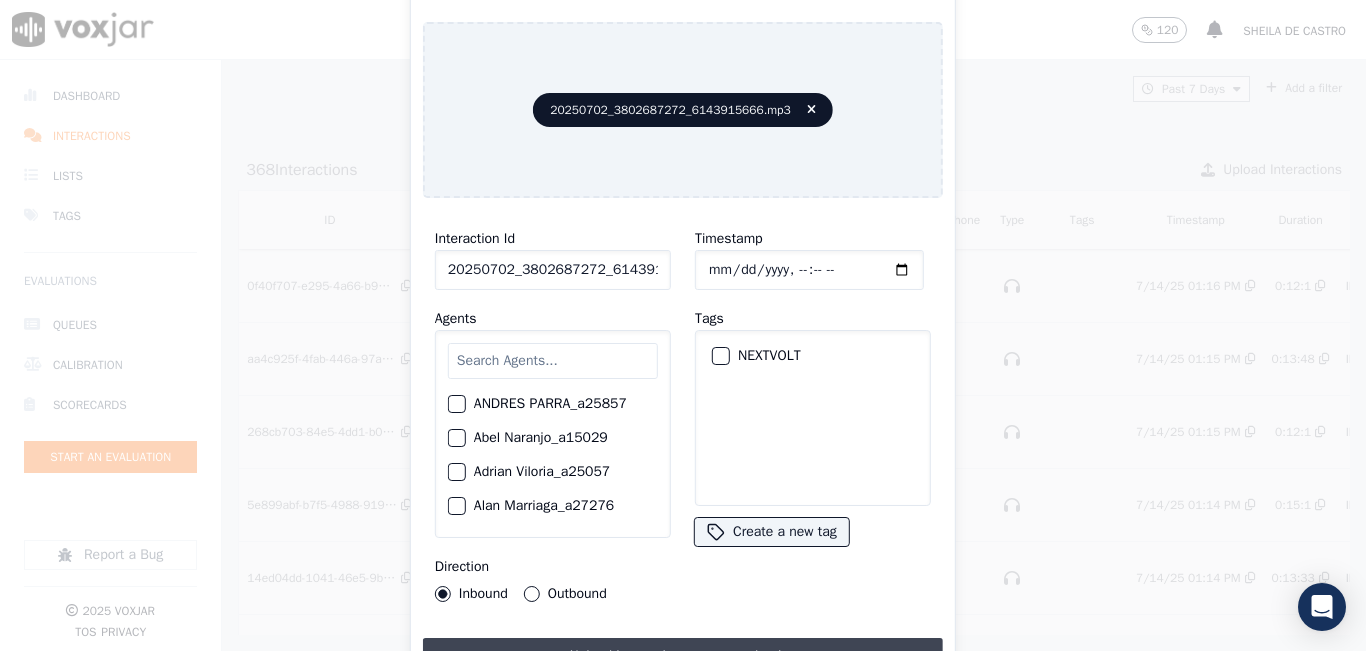 click on "Upload interaction to start evaluation" at bounding box center (683, 656) 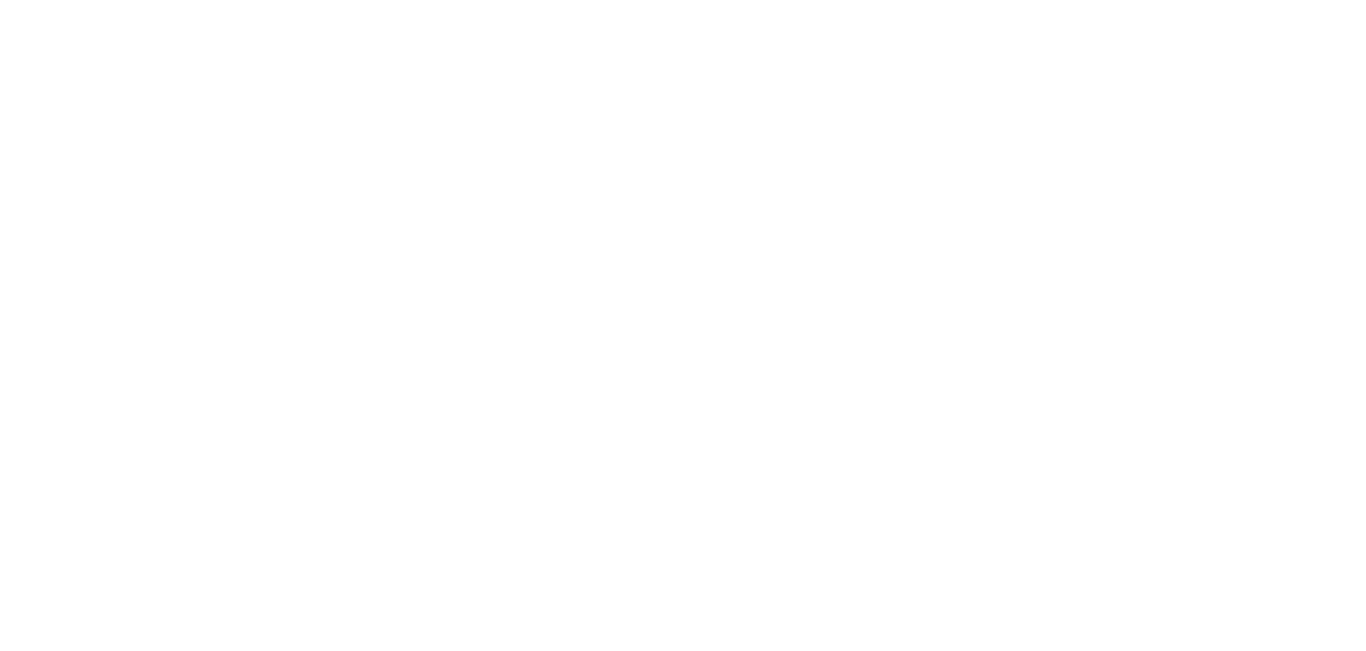 scroll, scrollTop: 0, scrollLeft: 0, axis: both 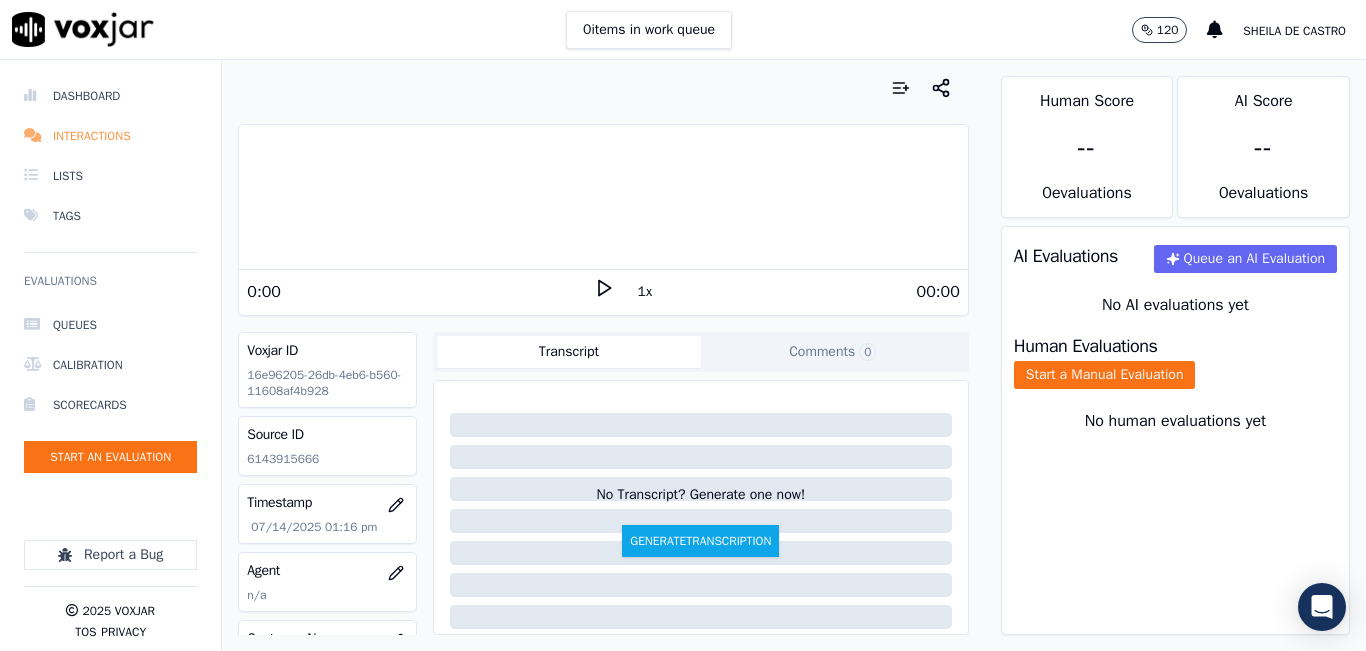click on "Interactions" at bounding box center (110, 136) 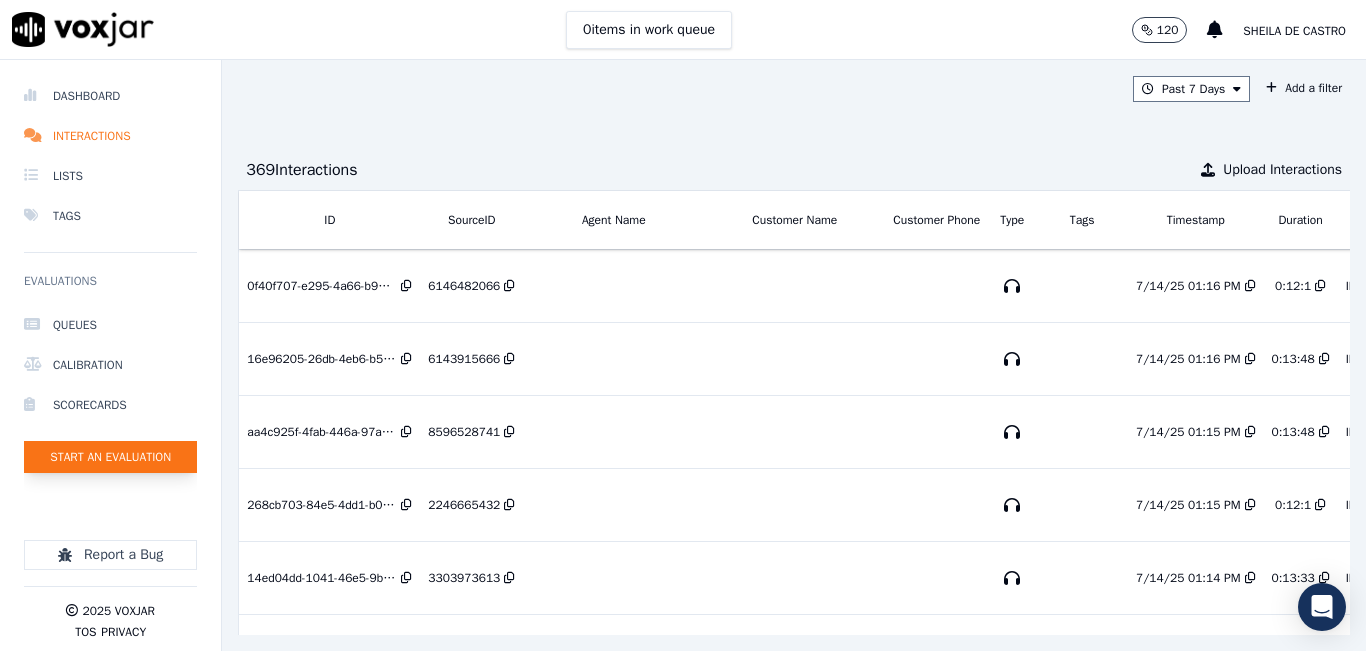 click on "Start an Evaluation" 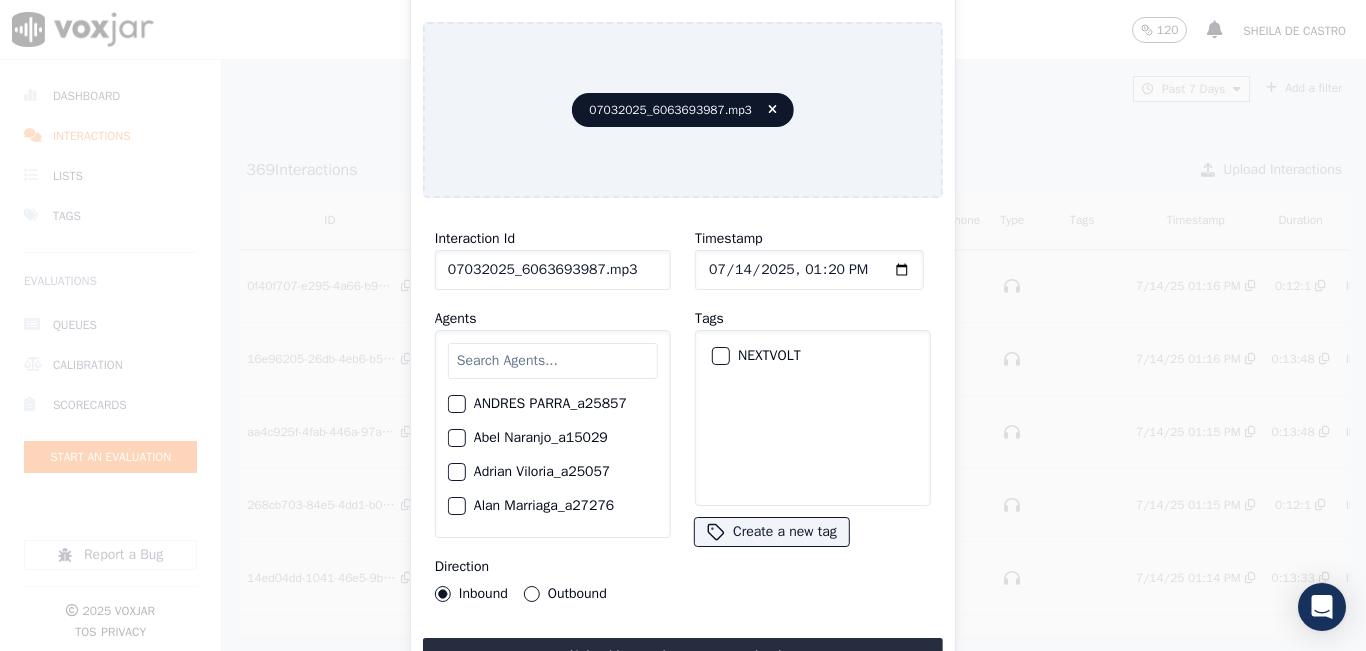 click on "07032025_6063693987.mp3" 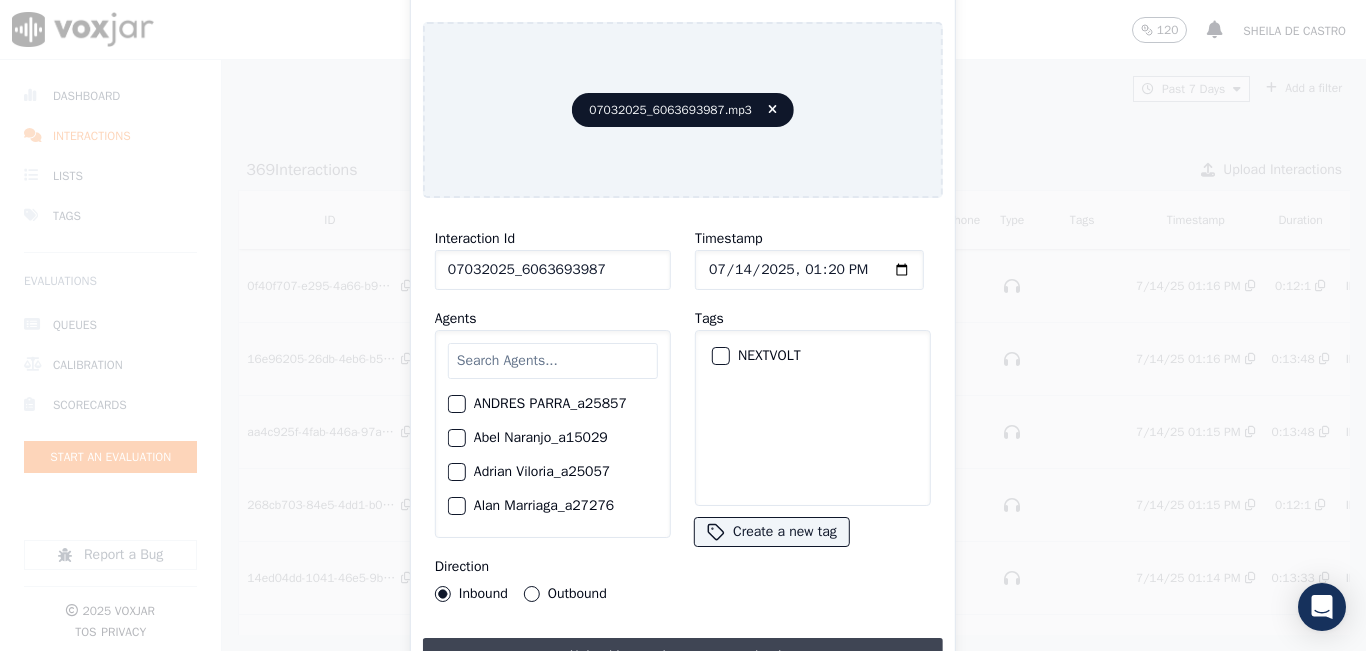 type on "07032025_6063693987" 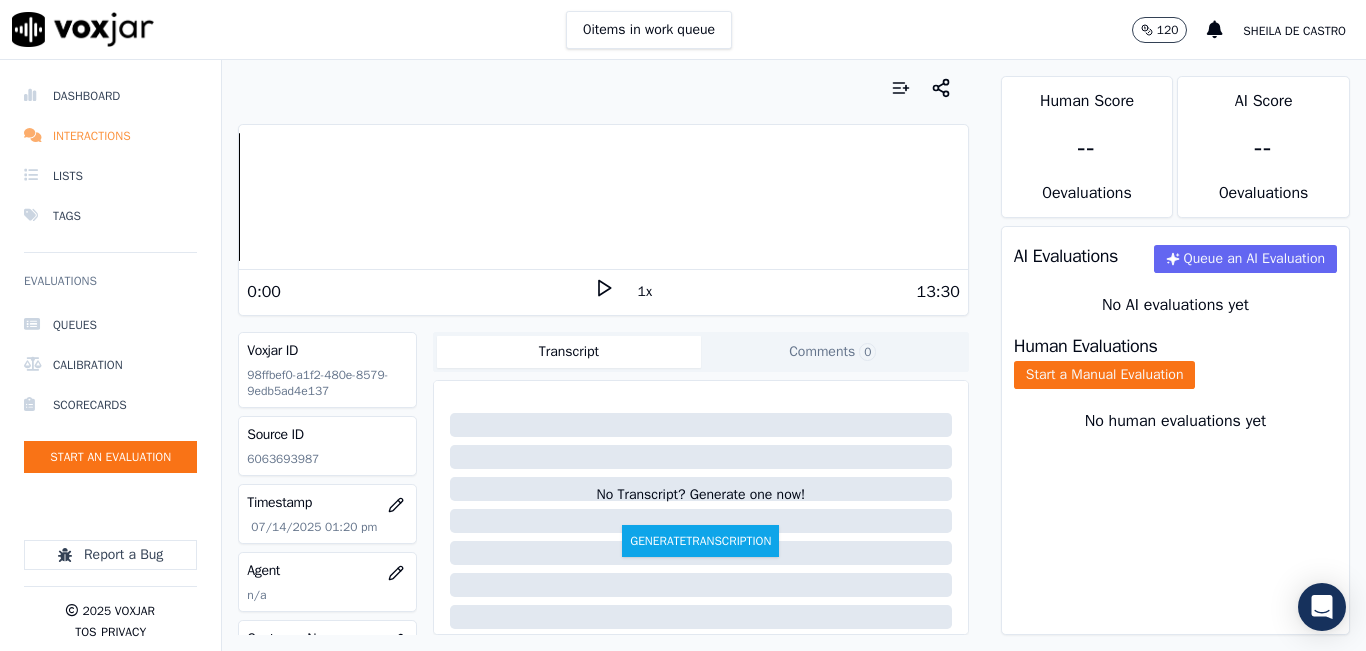 click on "Interactions" at bounding box center [110, 136] 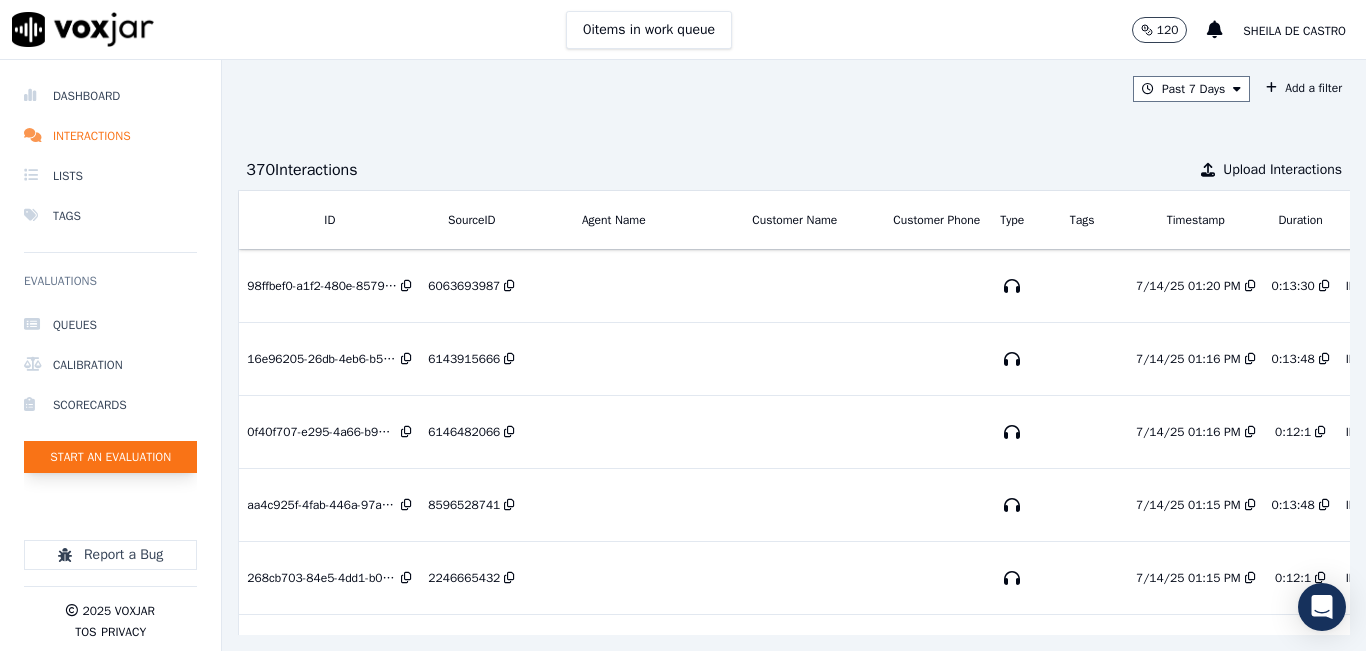 click on "Start an Evaluation" 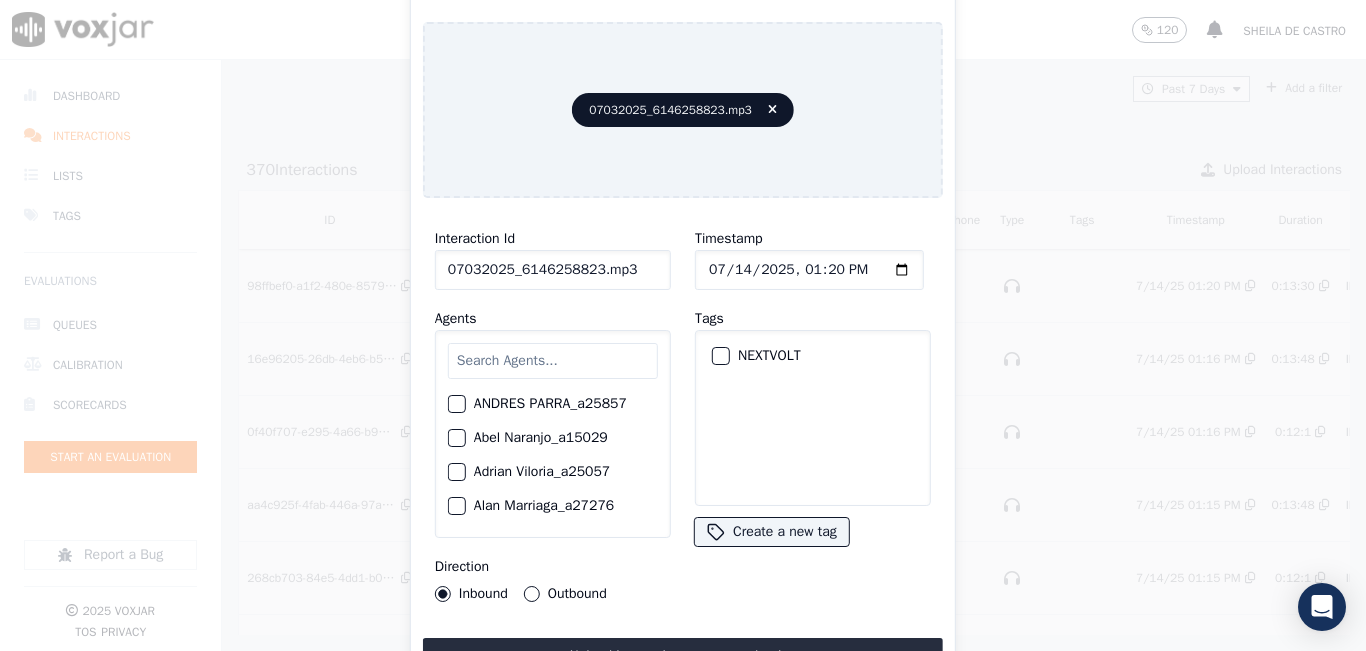 drag, startPoint x: 644, startPoint y: 254, endPoint x: 462, endPoint y: 286, distance: 184.79178 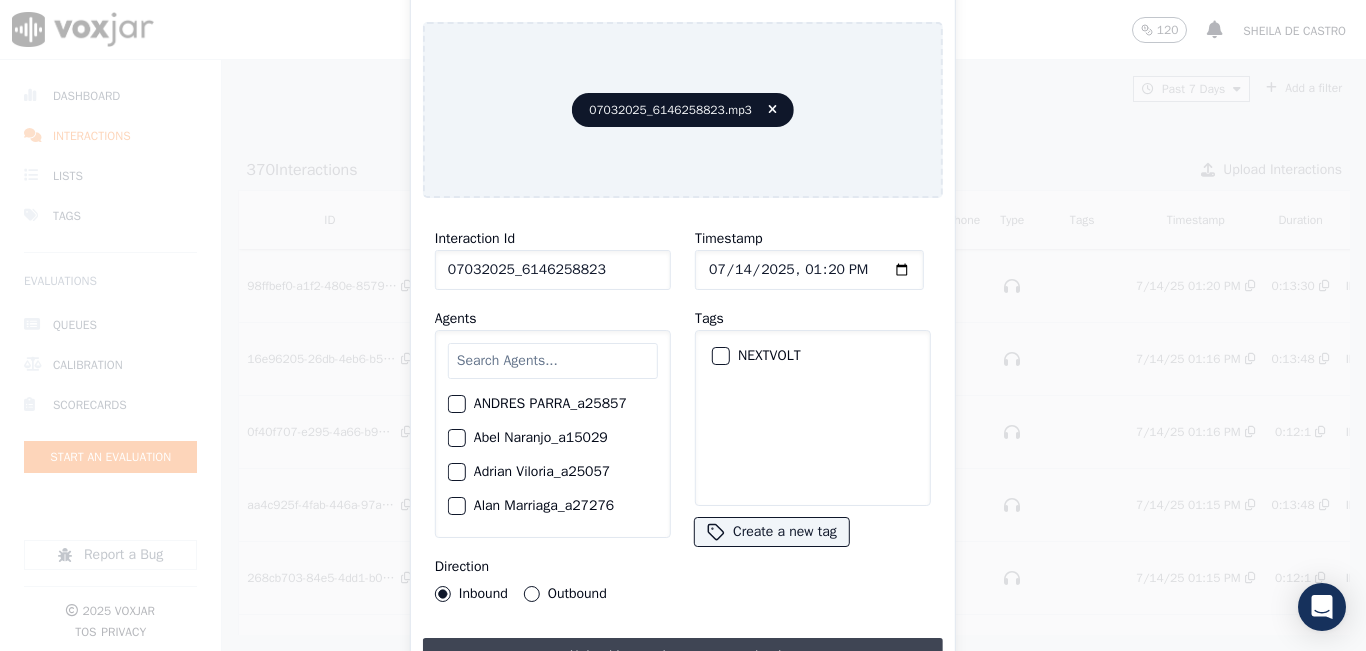 type on "07032025_6146258823" 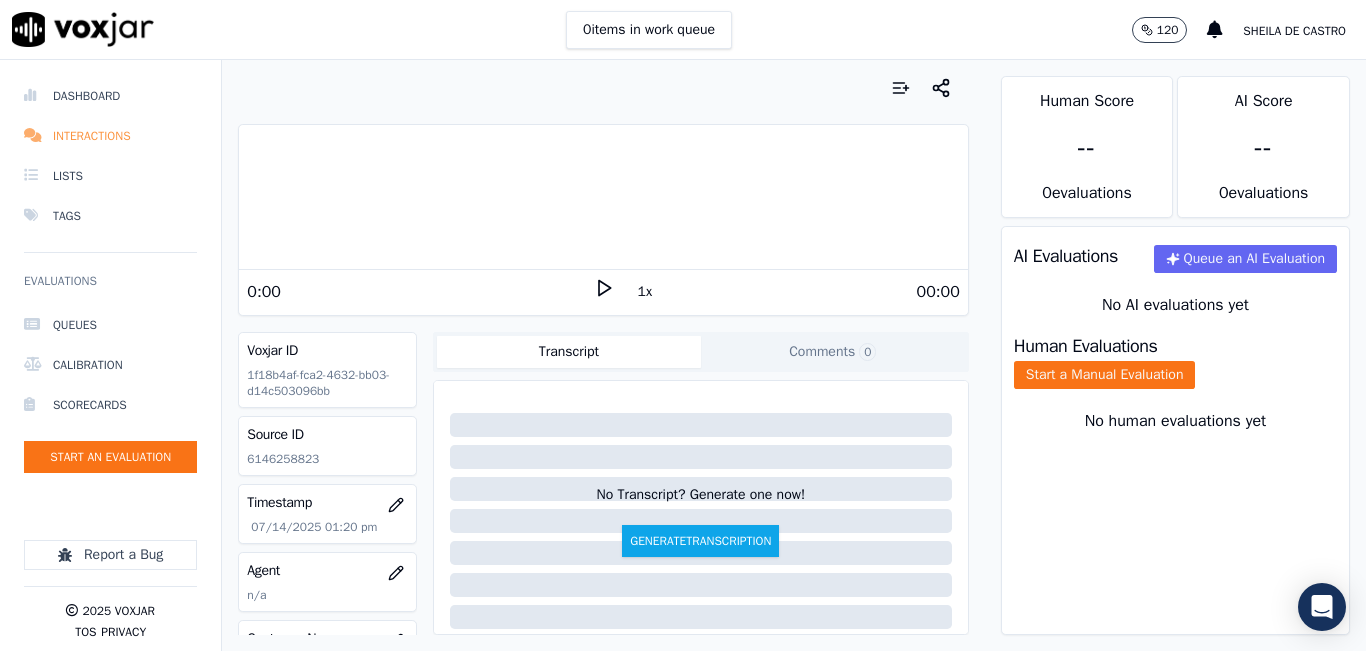 click on "Interactions" at bounding box center (110, 136) 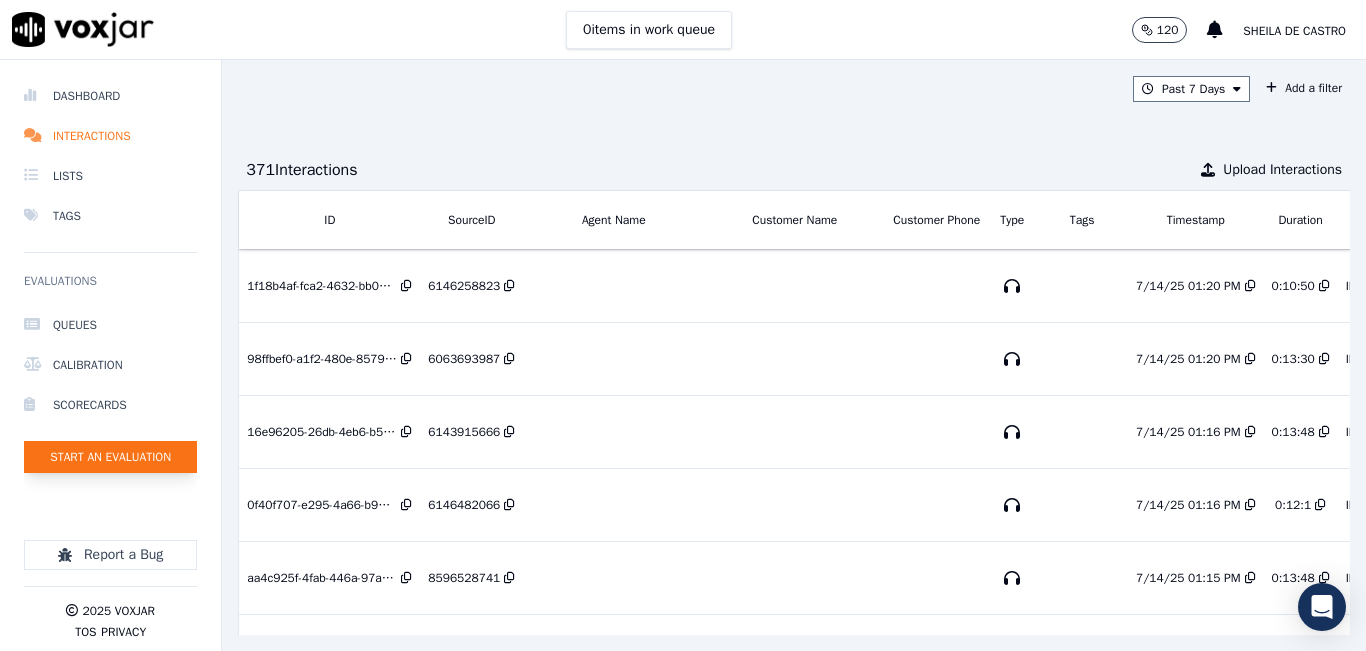click on "Start an Evaluation" 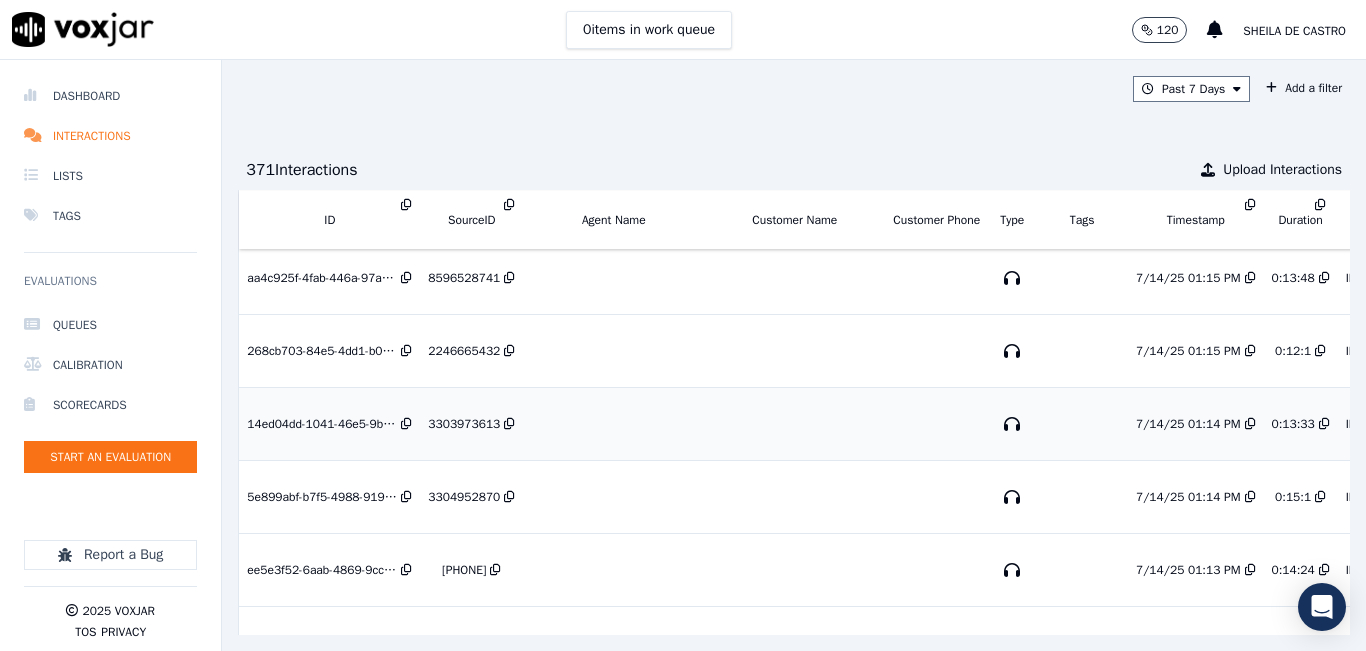 scroll, scrollTop: 0, scrollLeft: 0, axis: both 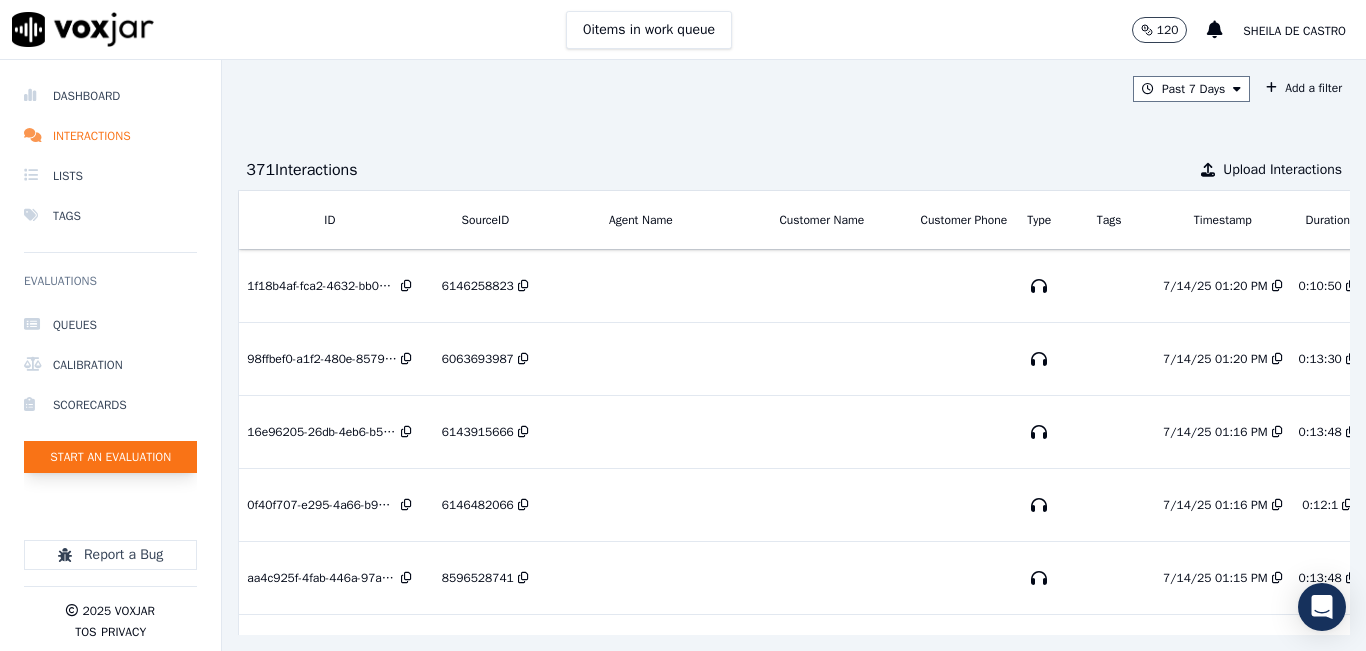 click on "Start an Evaluation" 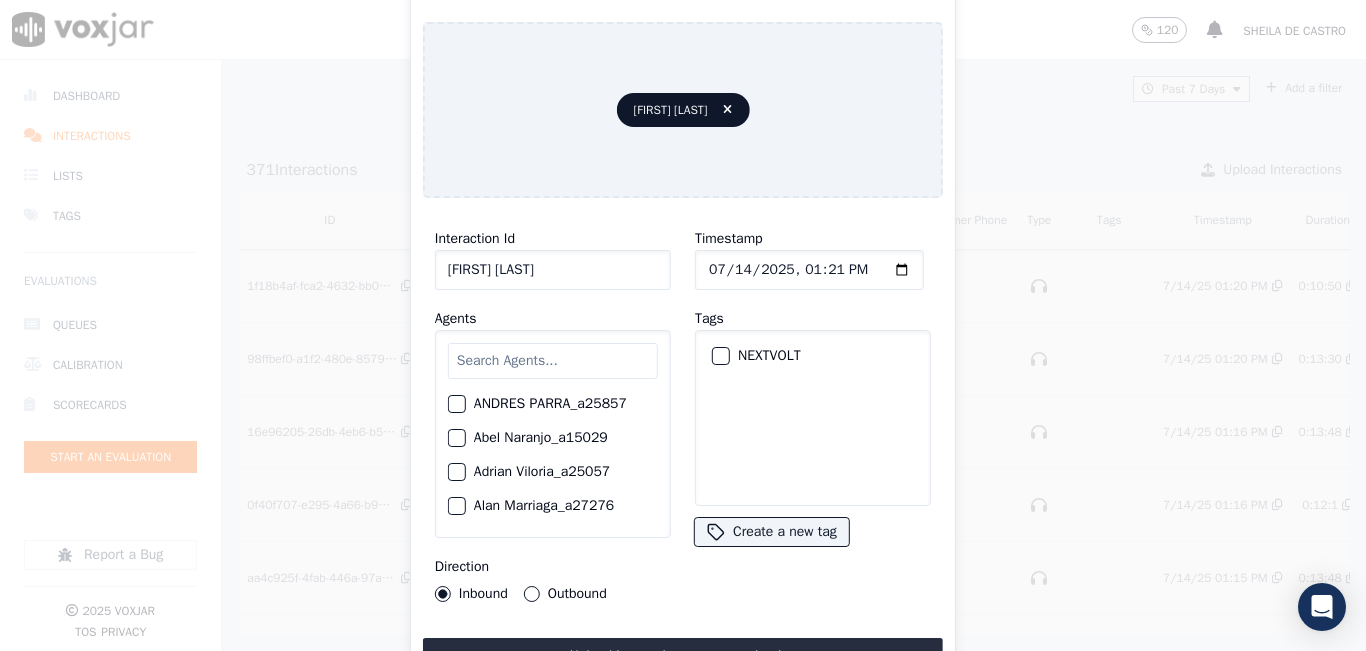 click on "07082025_6158368094.mp3" 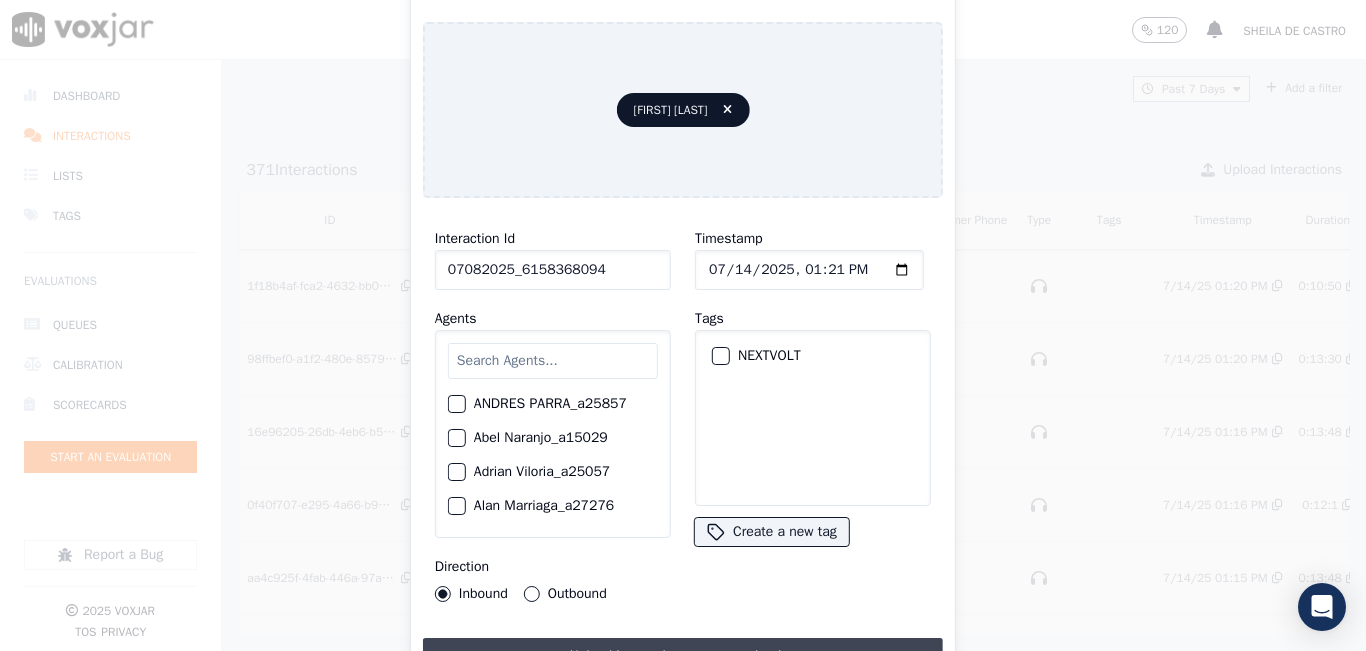 type on "07082025_6158368094" 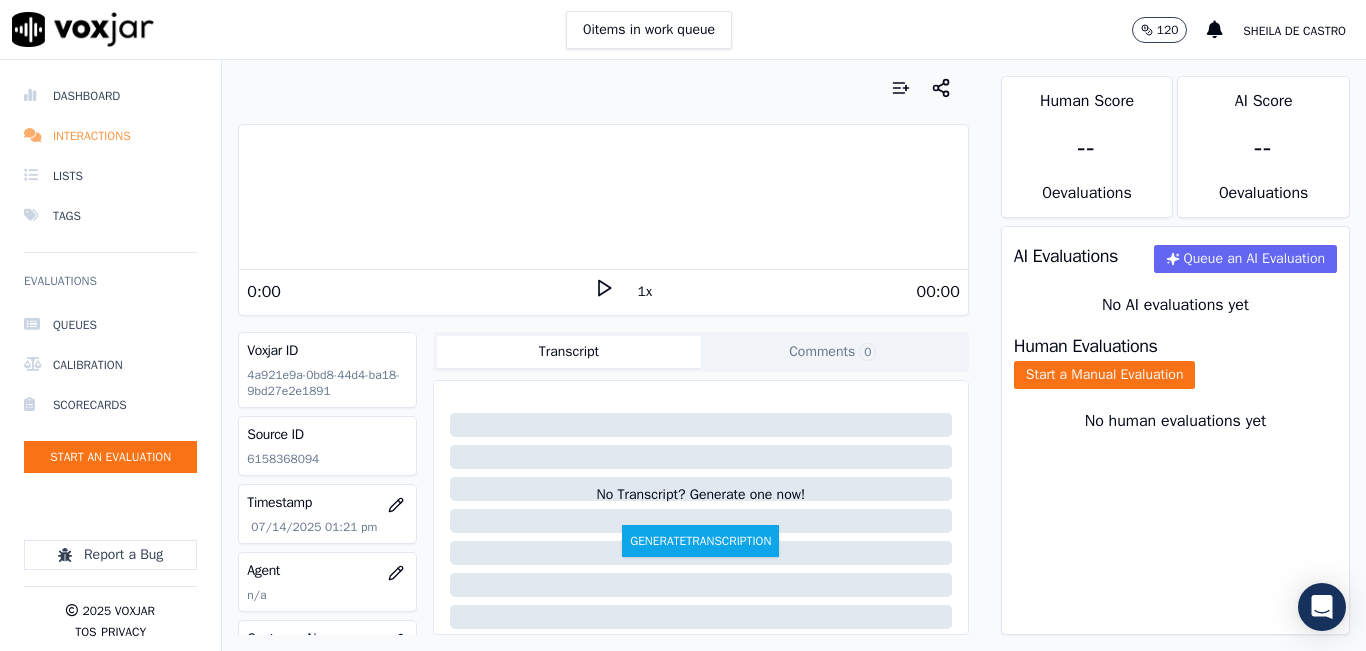 click on "Interactions" at bounding box center (110, 136) 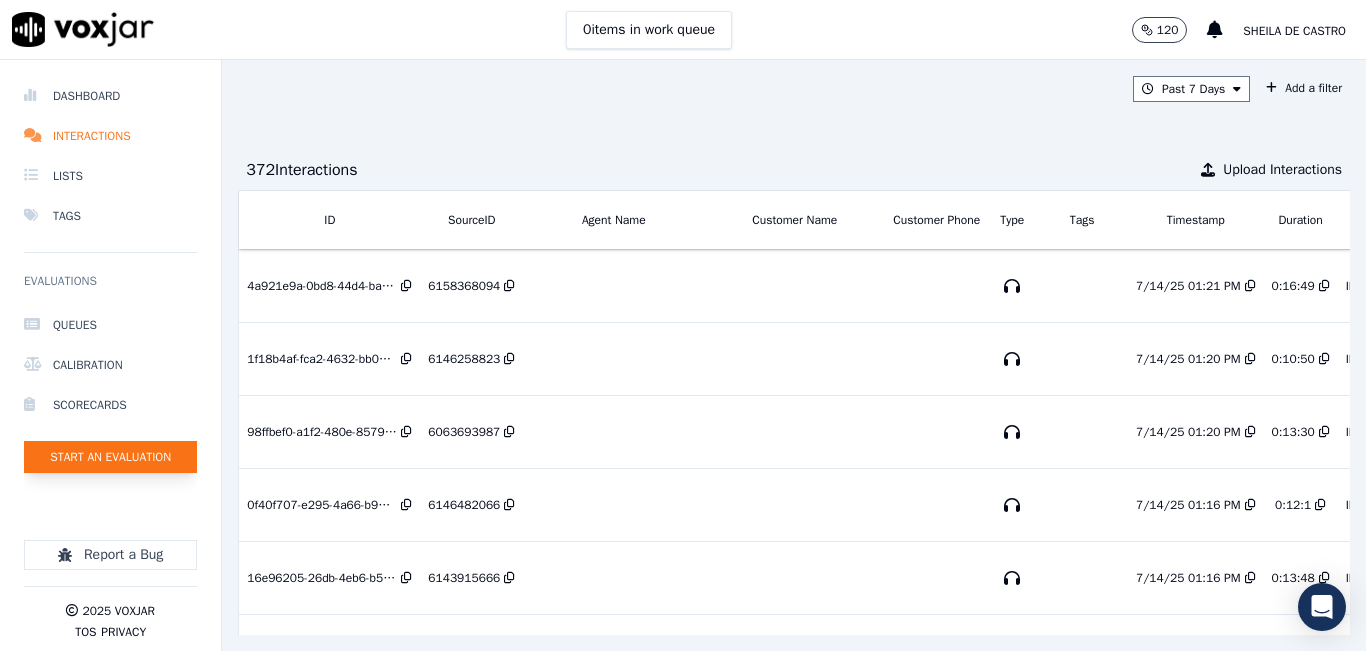 click on "Start an Evaluation" 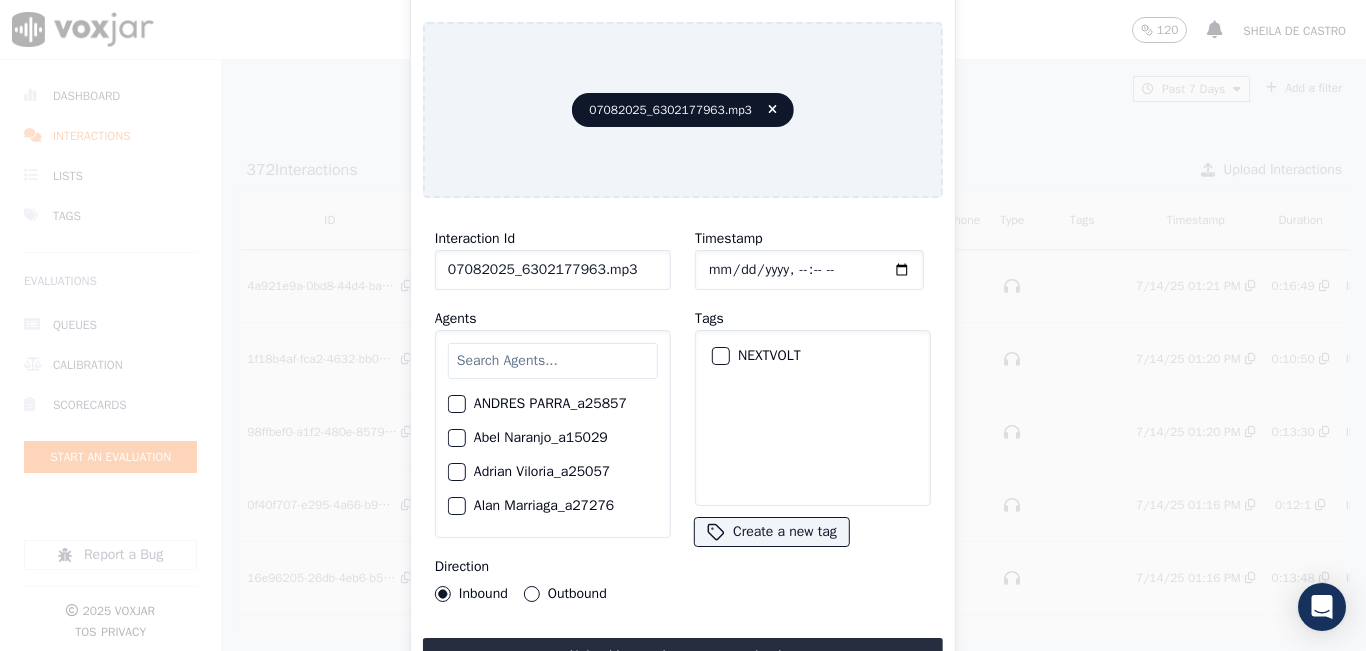 click on "07082025_6302177963.mp3" 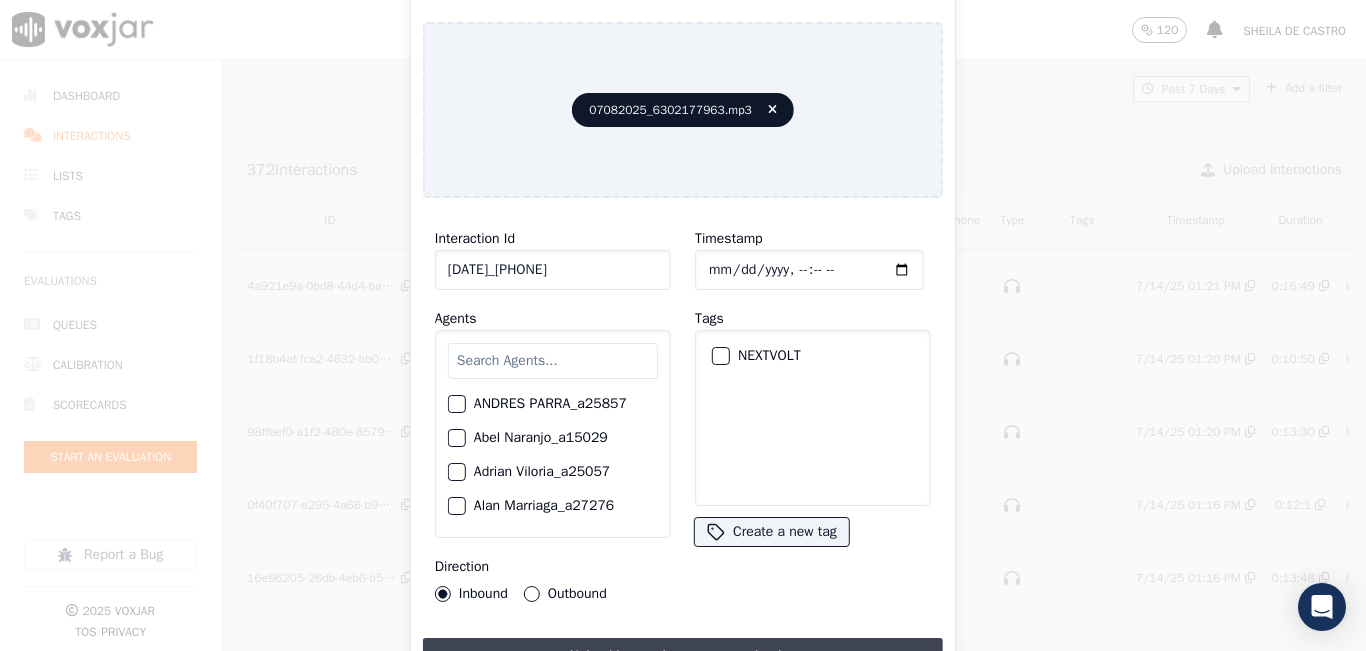type on "07082025_6302177963" 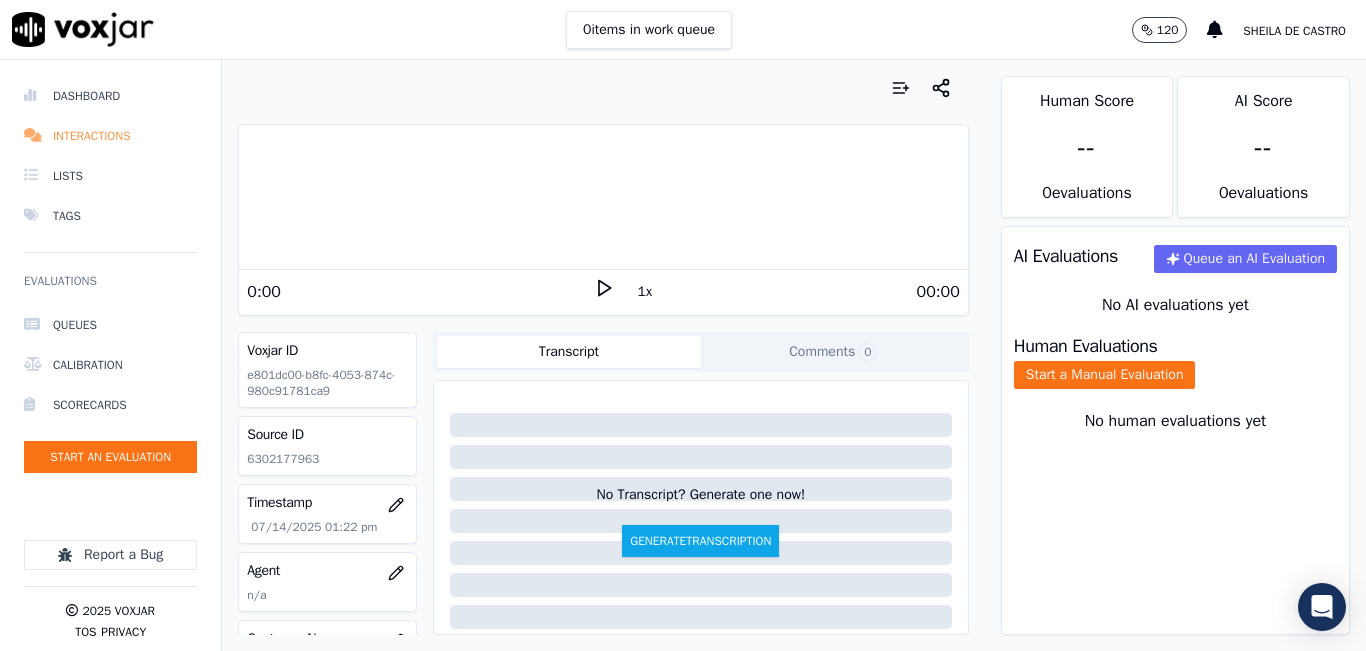 click on "Interactions" at bounding box center (110, 136) 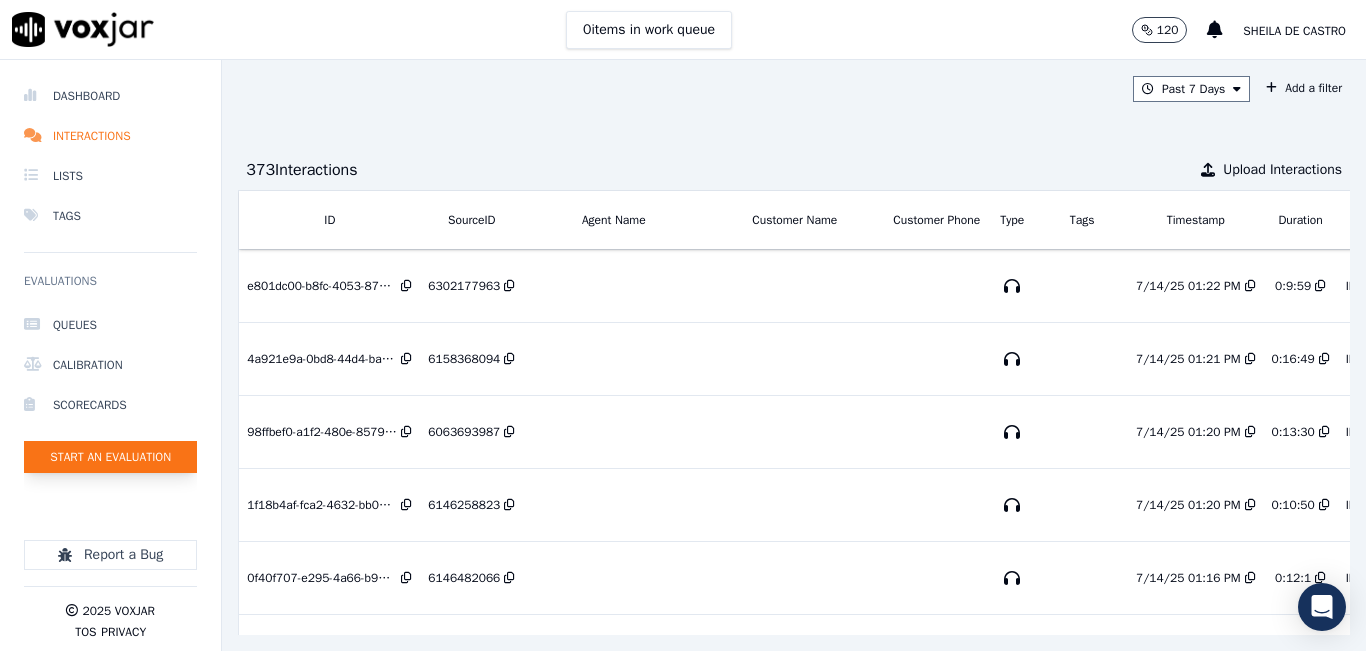 click on "Start an Evaluation" 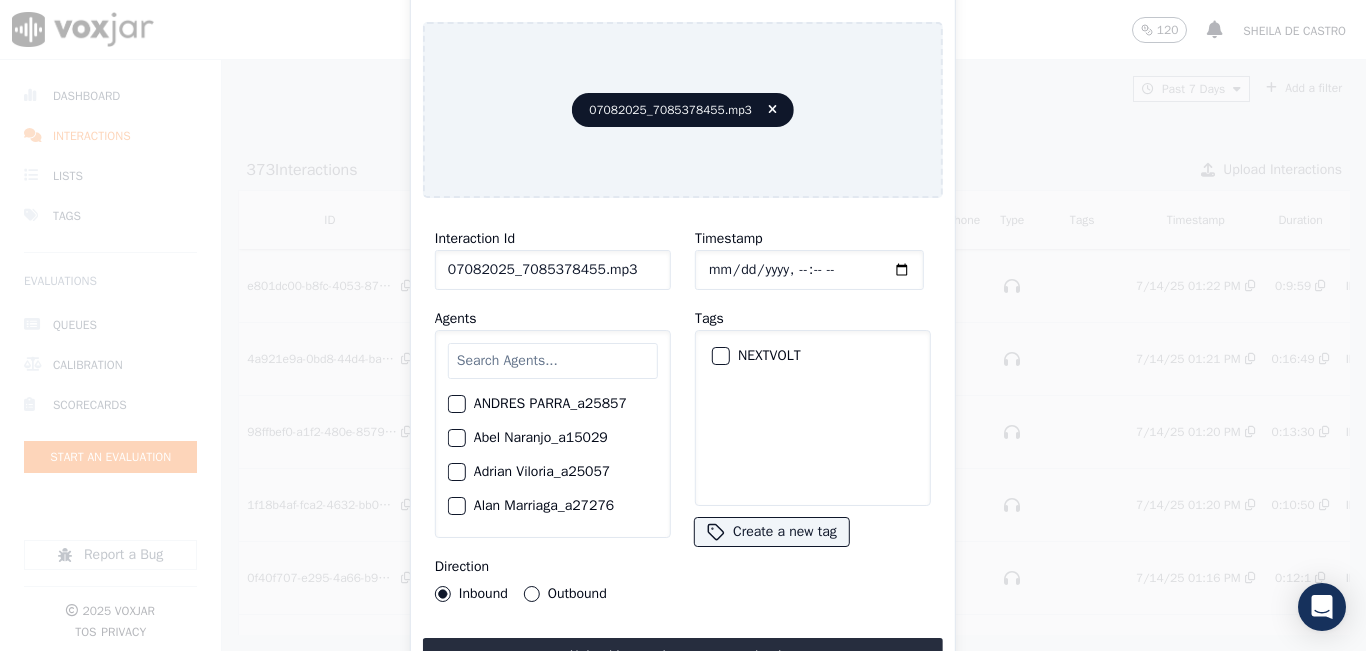 click on "07082025_7085378455.mp3" 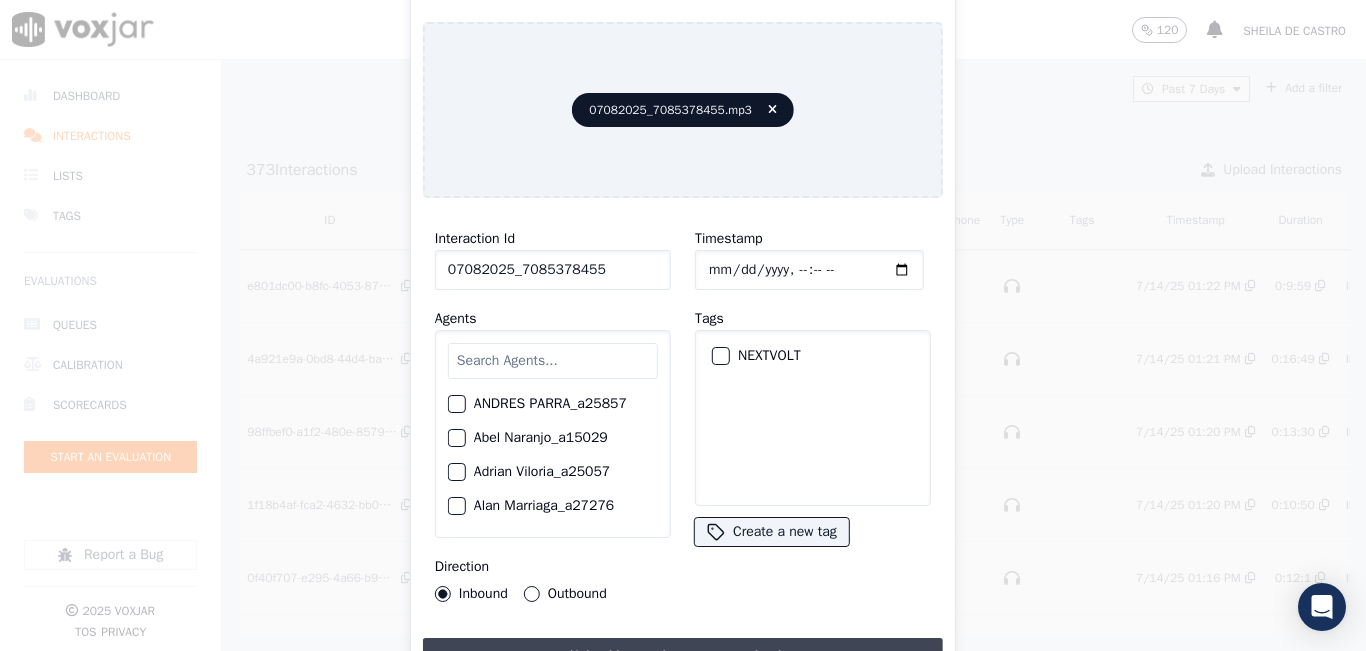 type on "07082025_7085378455" 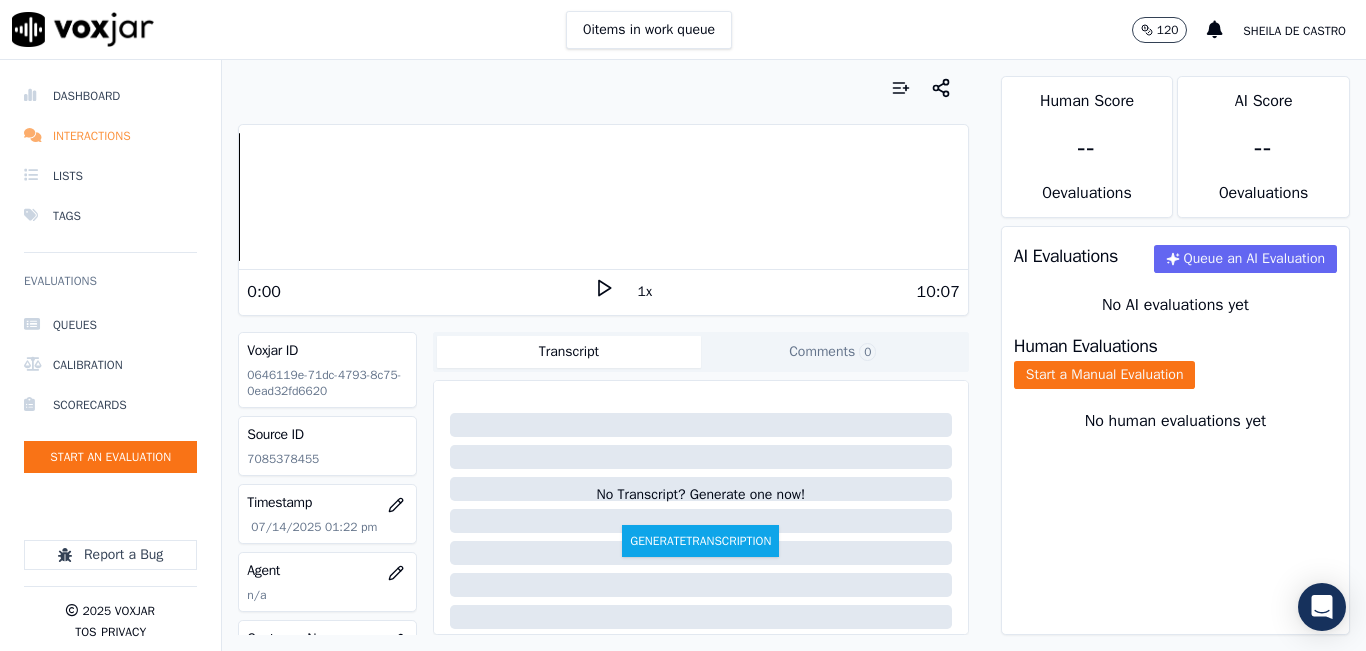 click on "Interactions" at bounding box center [110, 136] 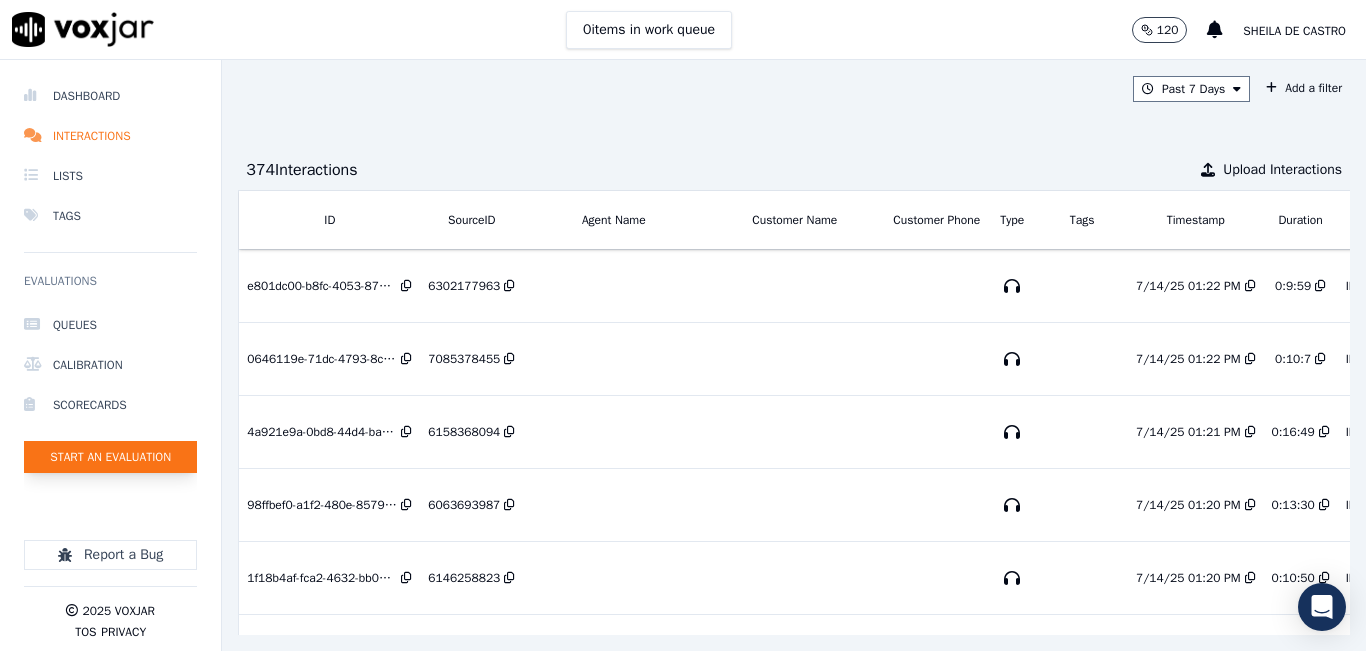 click on "Start an Evaluation" 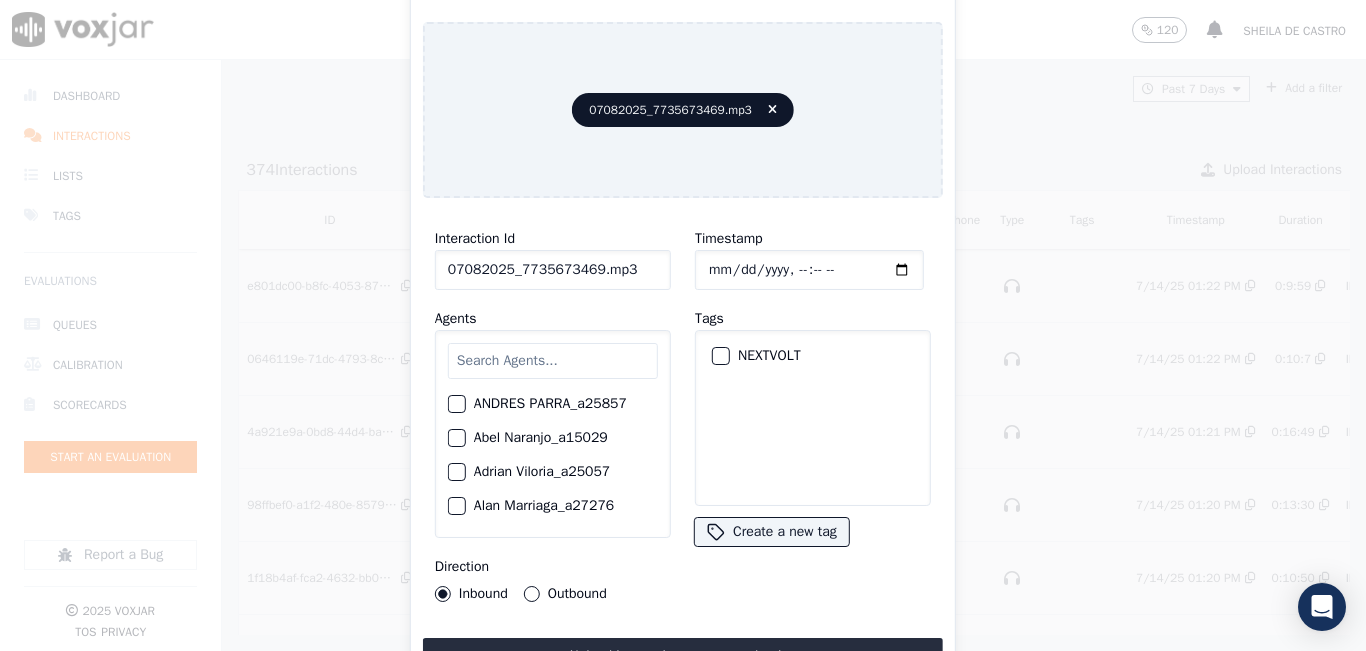drag, startPoint x: 621, startPoint y: 267, endPoint x: 614, endPoint y: 291, distance: 25 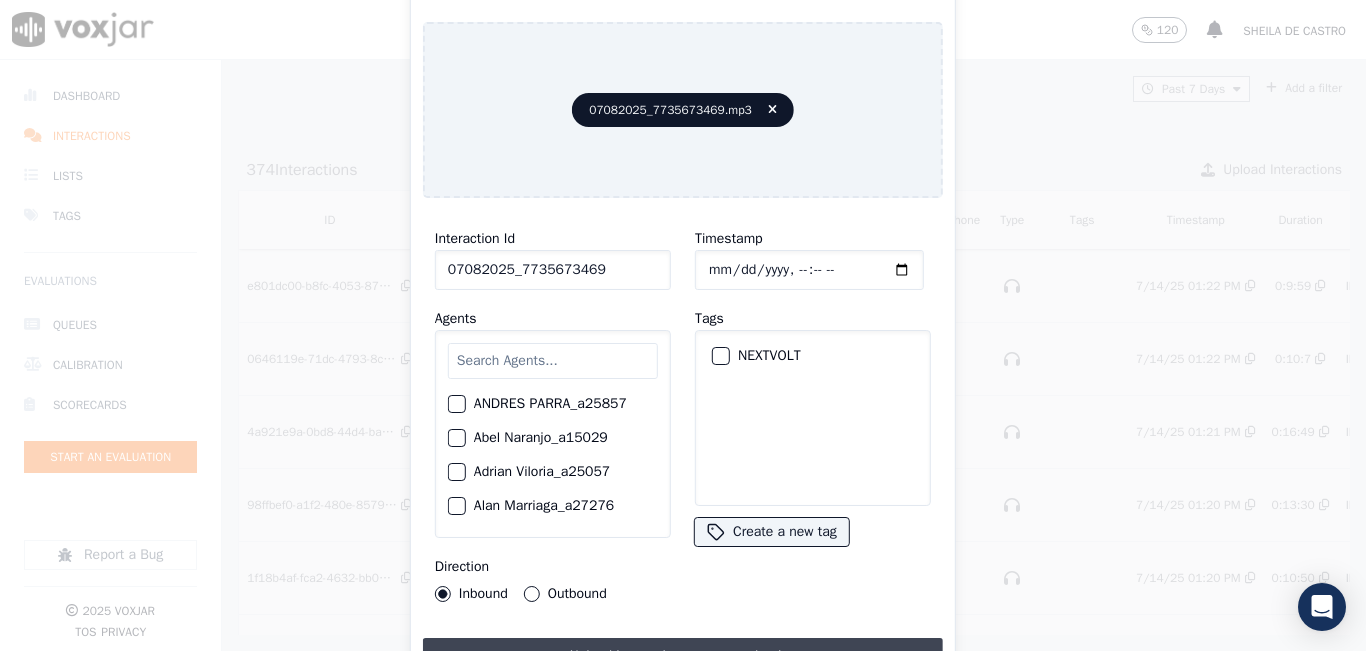 type on "07082025_7735673469" 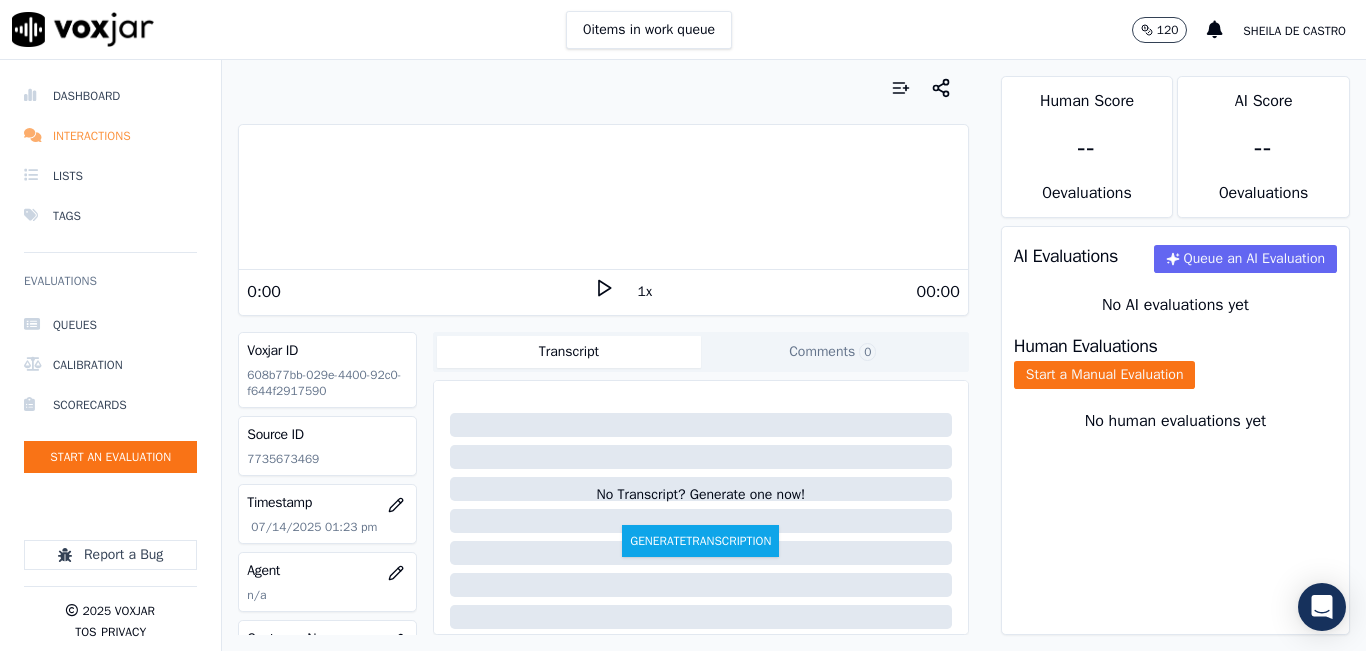 click on "Interactions" at bounding box center [110, 136] 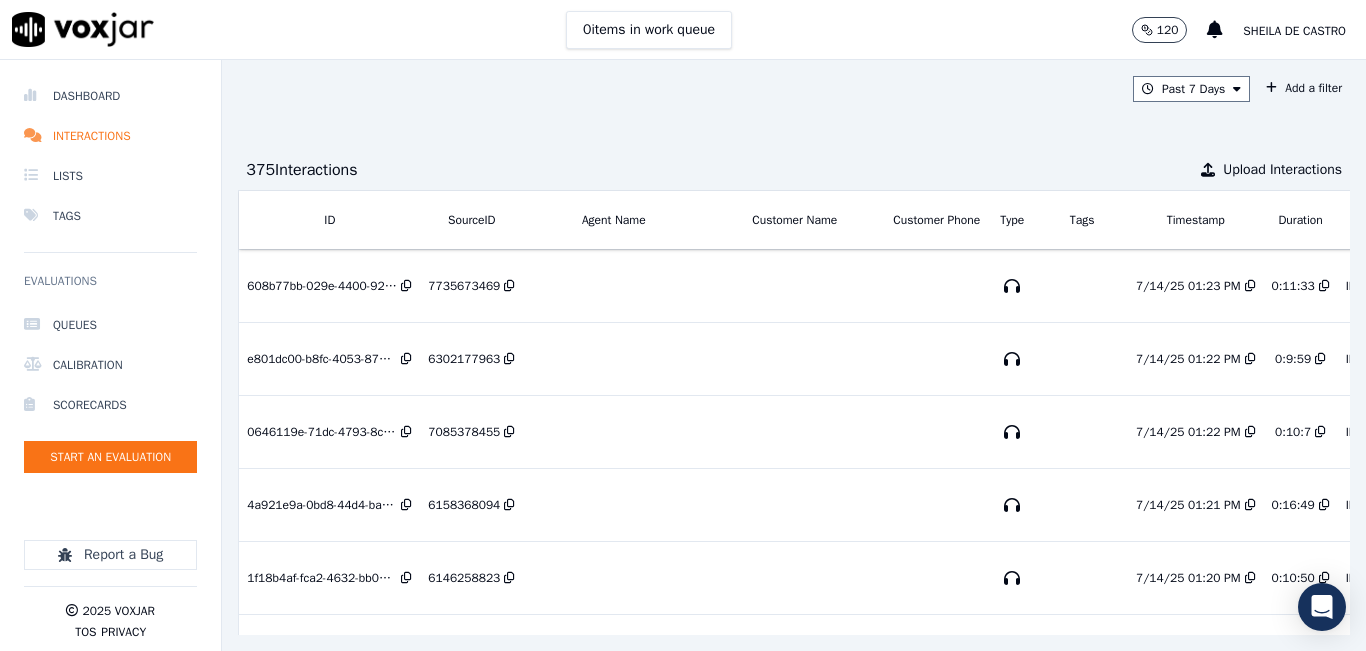 click on "Queues   Calibration   Scorecards   Start an Evaluation" 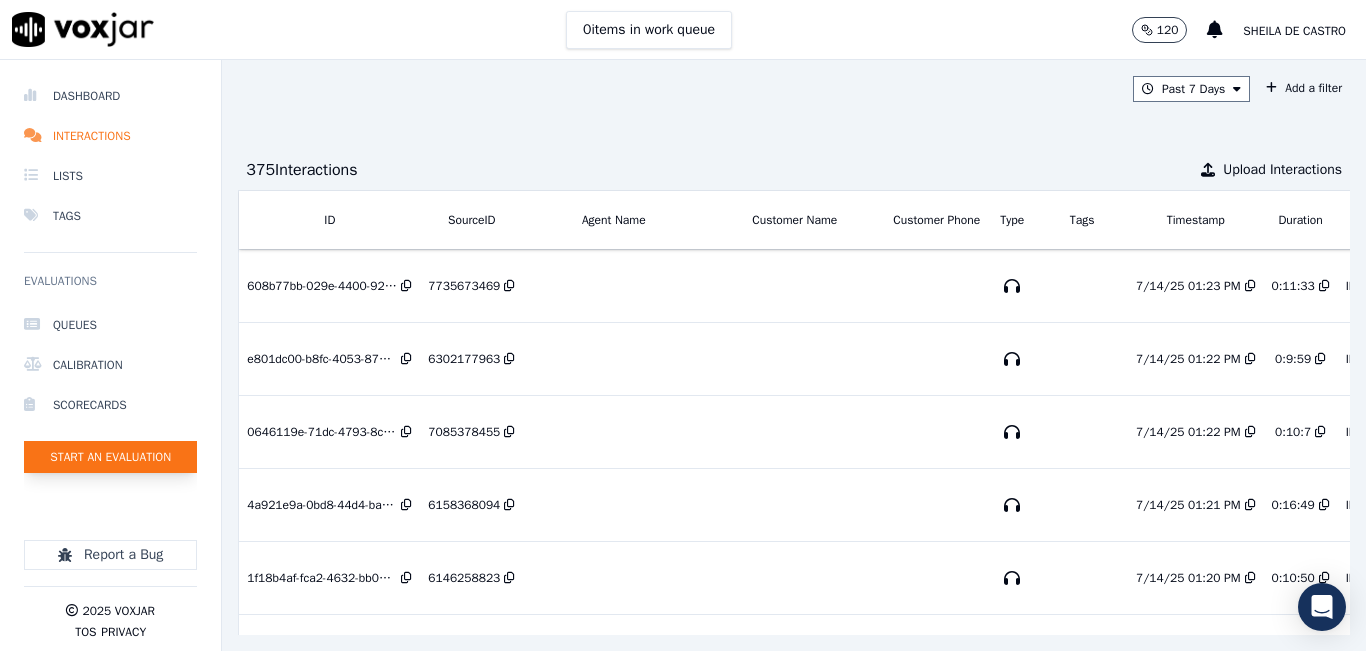 click on "Start an Evaluation" 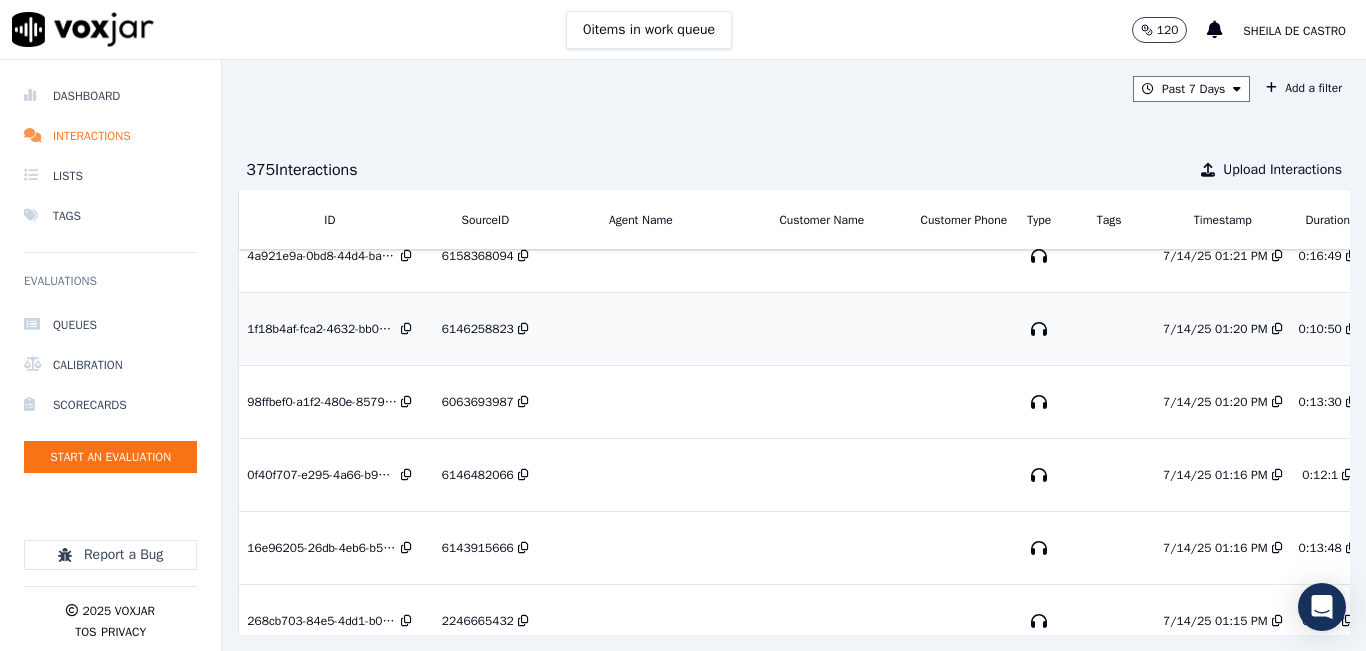 scroll, scrollTop: 0, scrollLeft: 0, axis: both 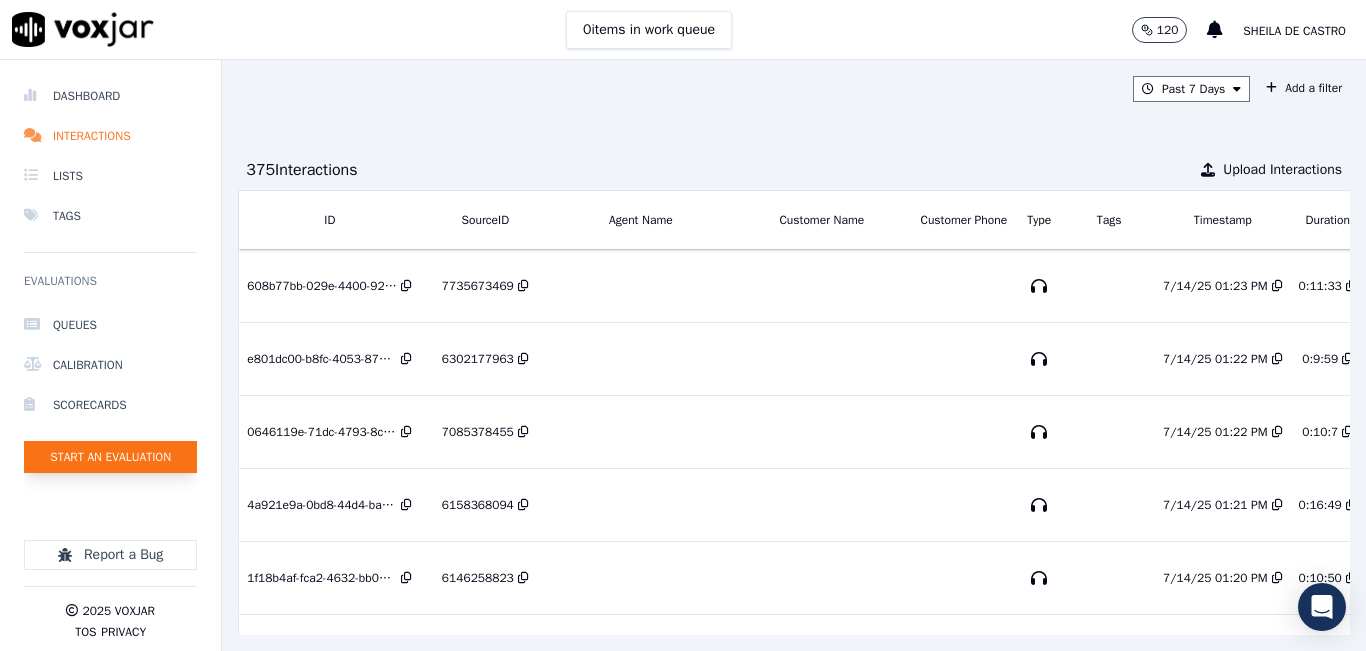 click on "Start an Evaluation" 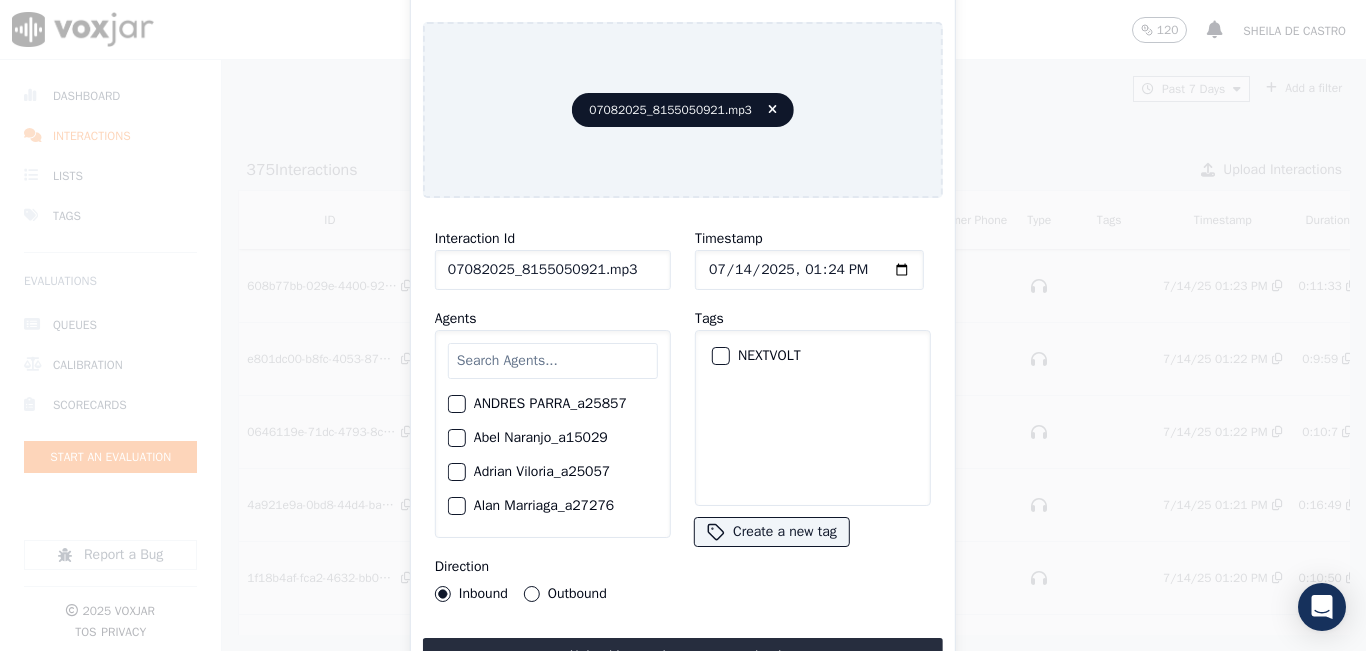 drag, startPoint x: 637, startPoint y: 263, endPoint x: 603, endPoint y: 299, distance: 49.517673 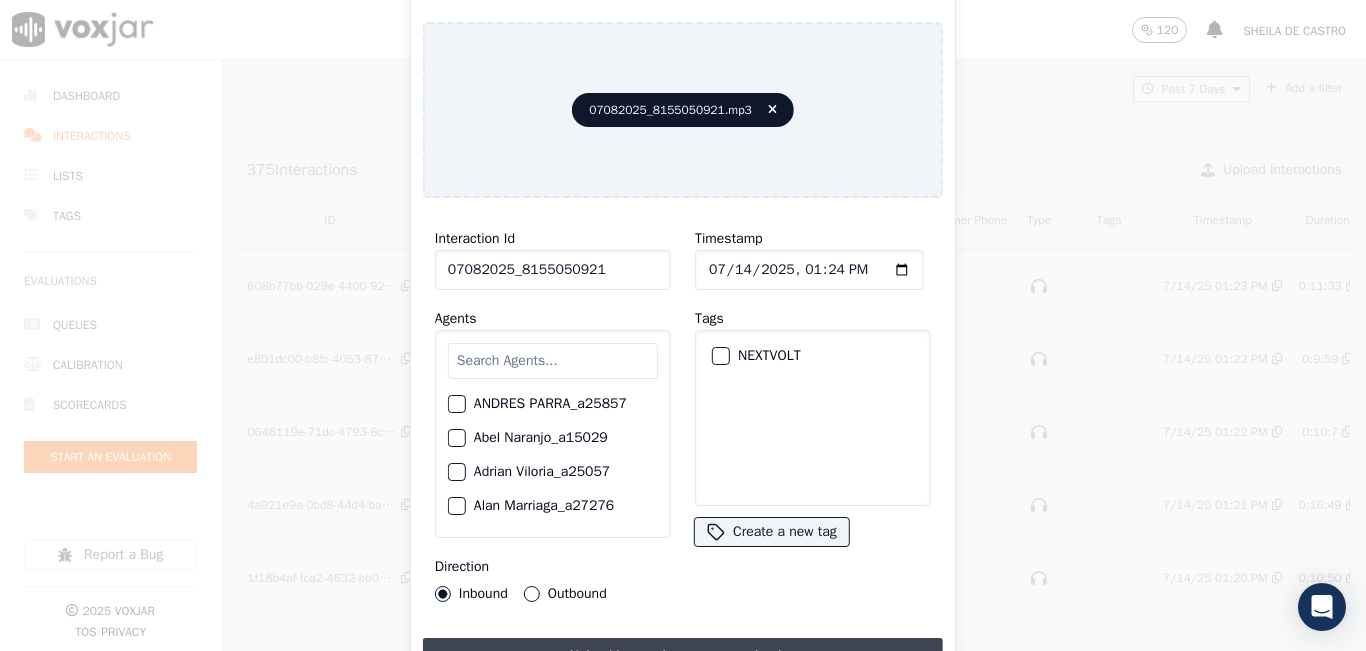 type on "07082025_8155050921" 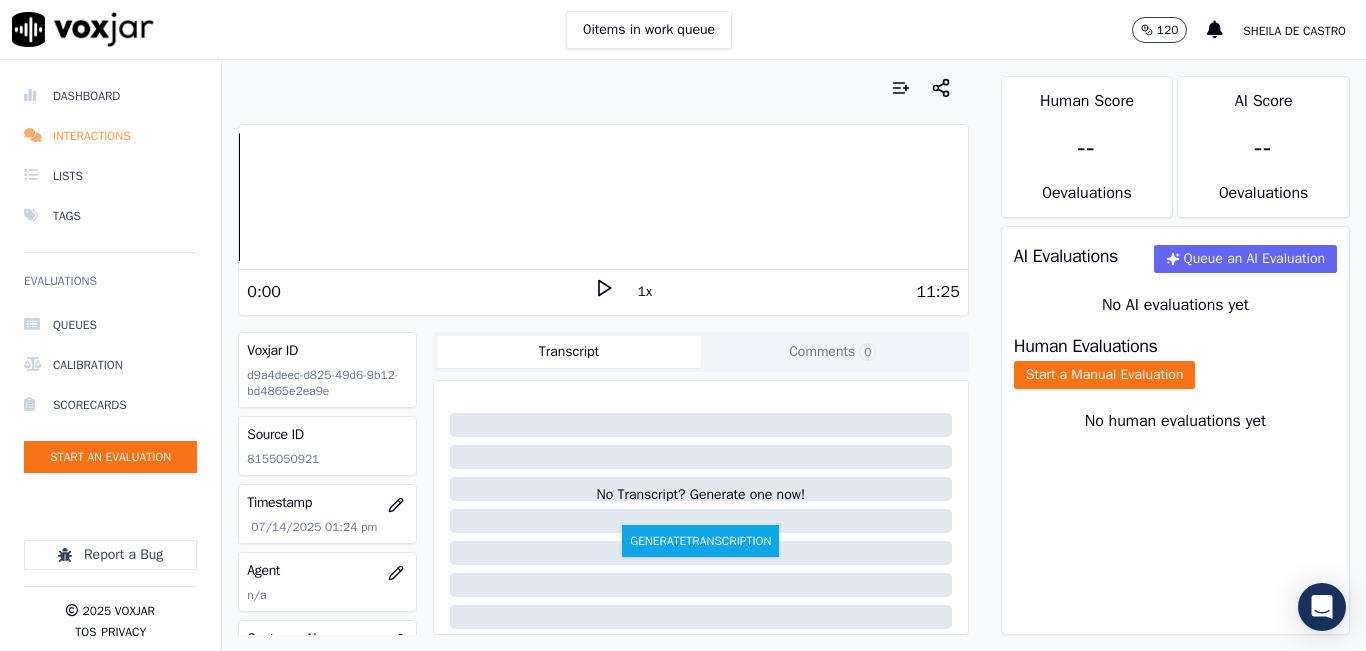 click on "Interactions" at bounding box center (110, 136) 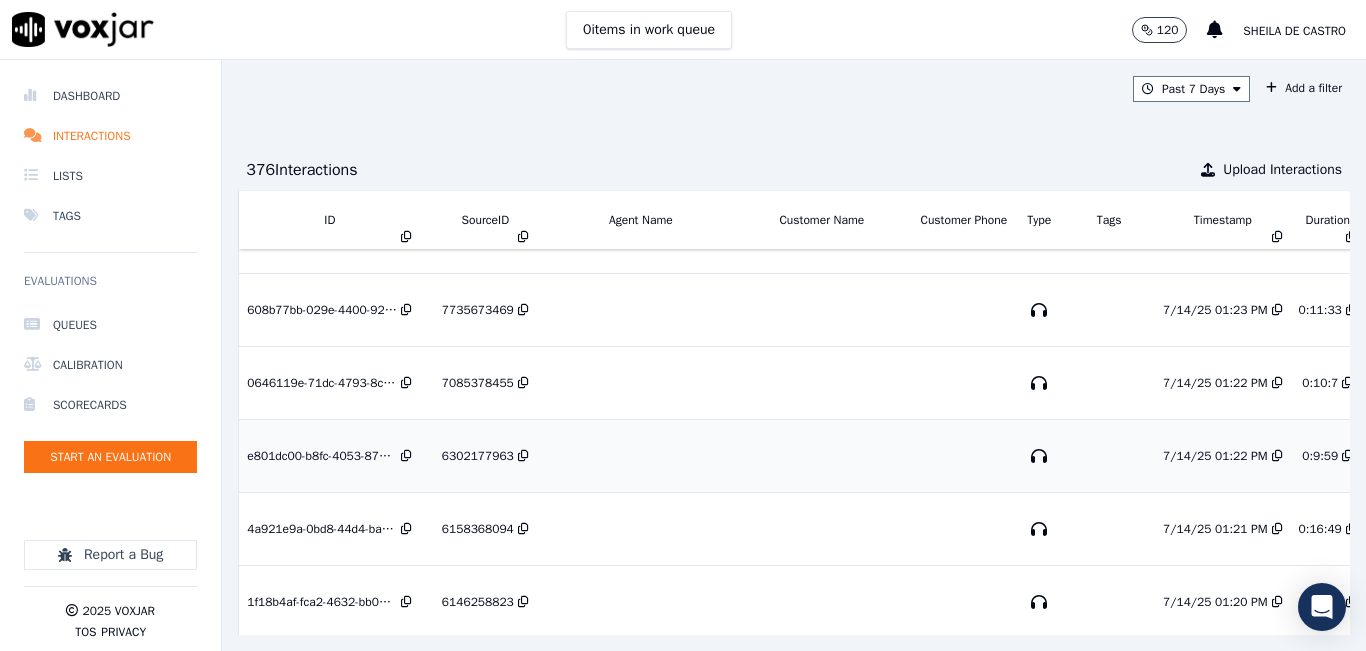 scroll, scrollTop: 0, scrollLeft: 0, axis: both 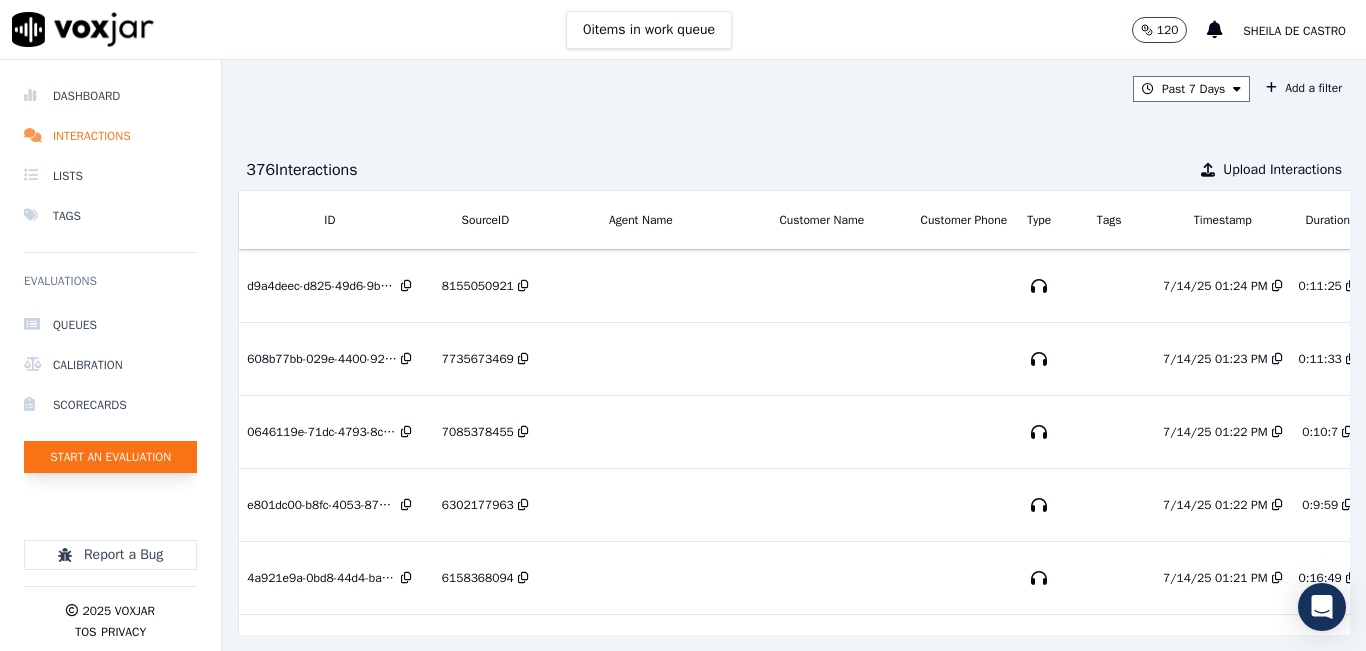 click on "Start an Evaluation" 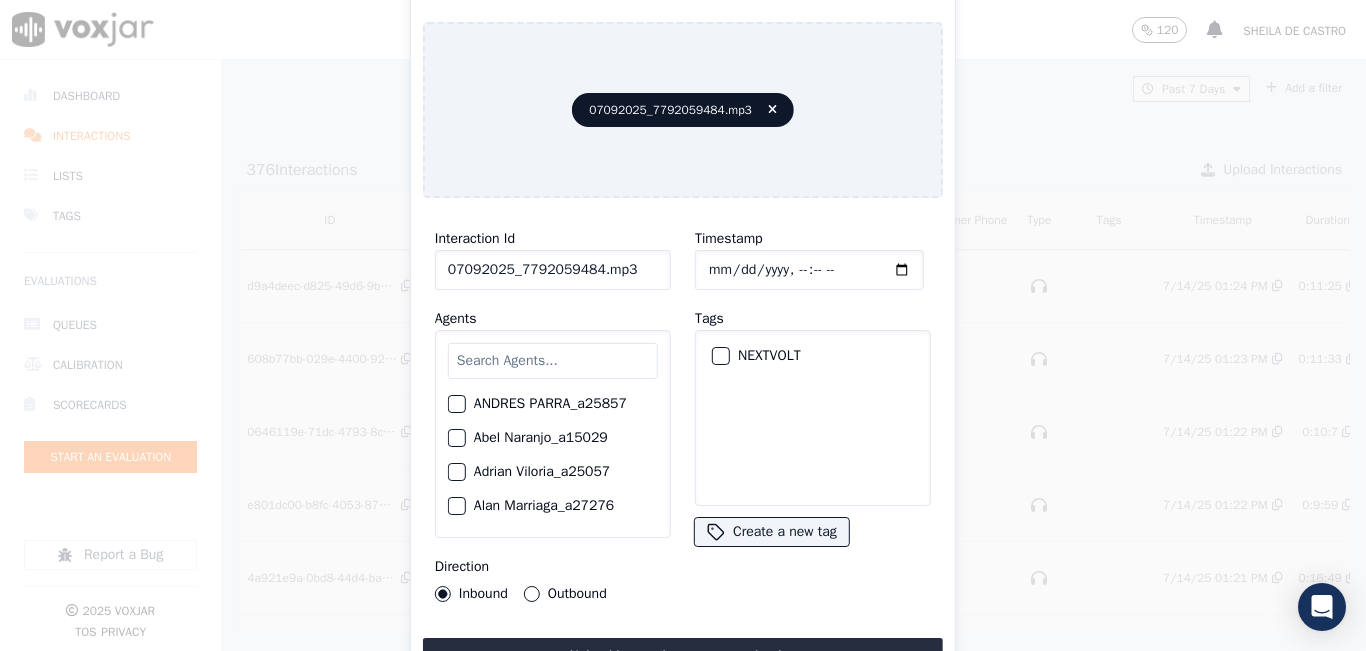 click on "07092025_7792059484.mp3" 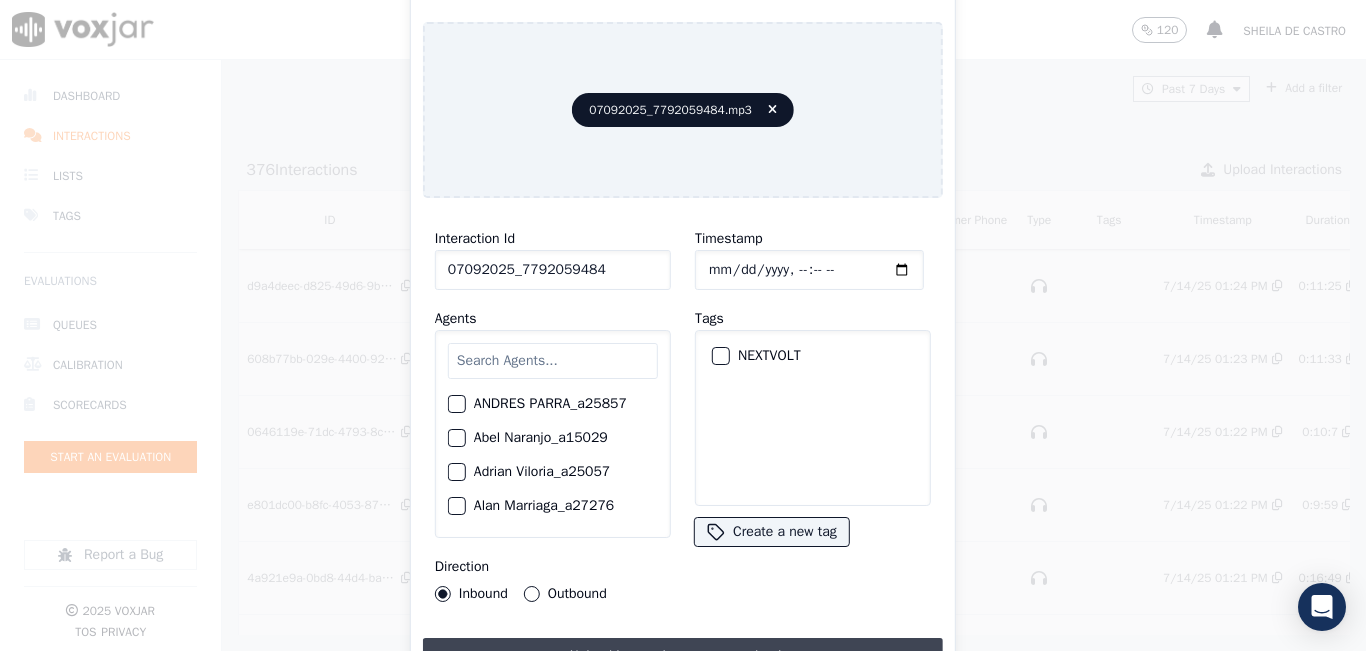 type on "07092025_7792059484" 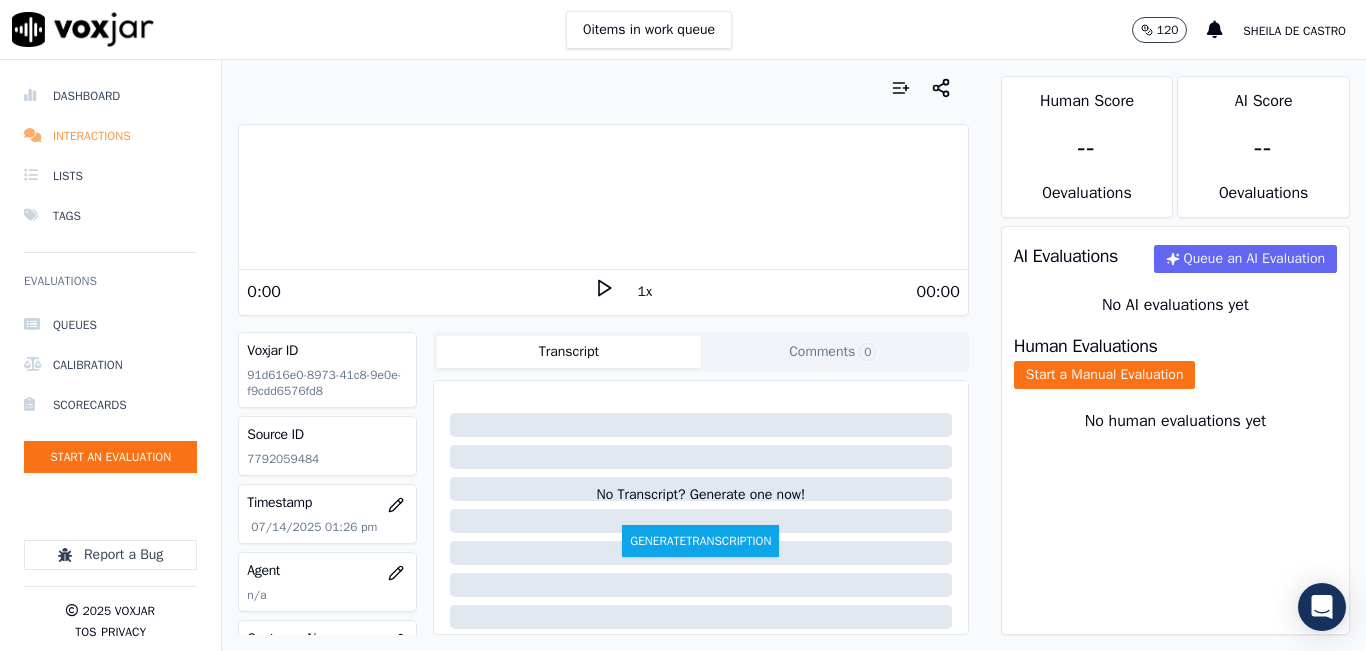 click on "Interactions" at bounding box center [110, 136] 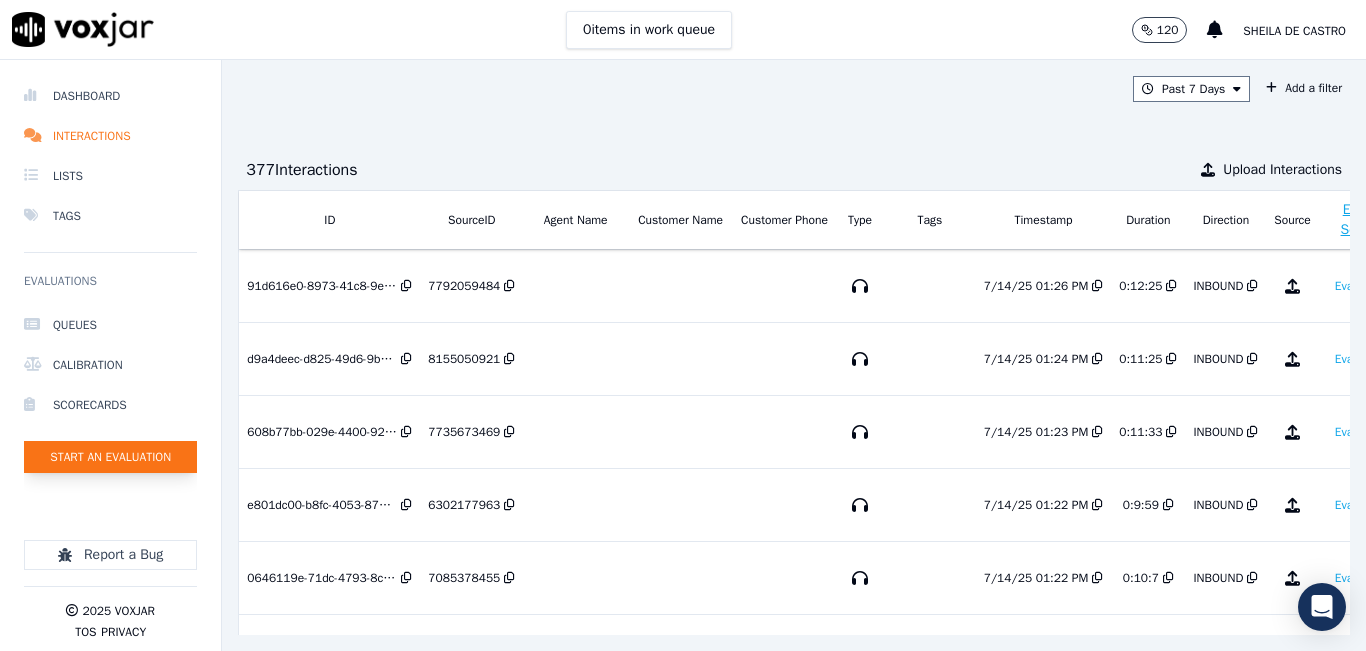 click on "Start an Evaluation" 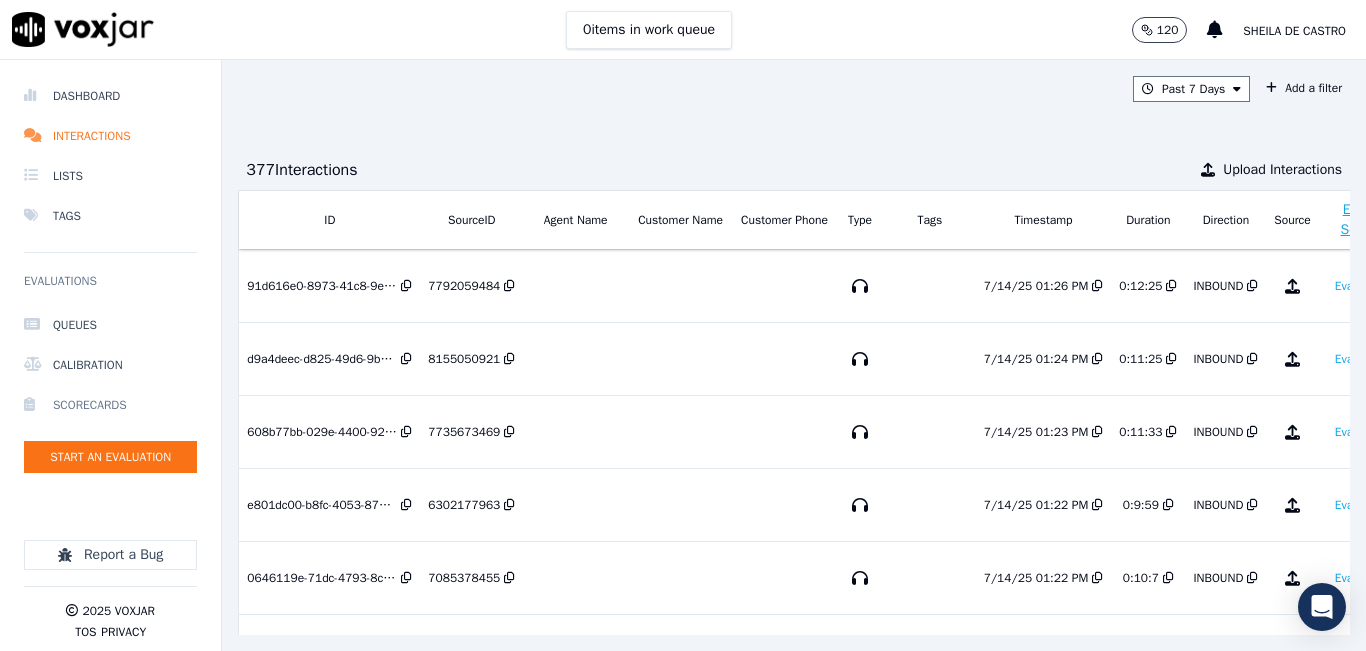 click on "Scorecards" at bounding box center (110, 405) 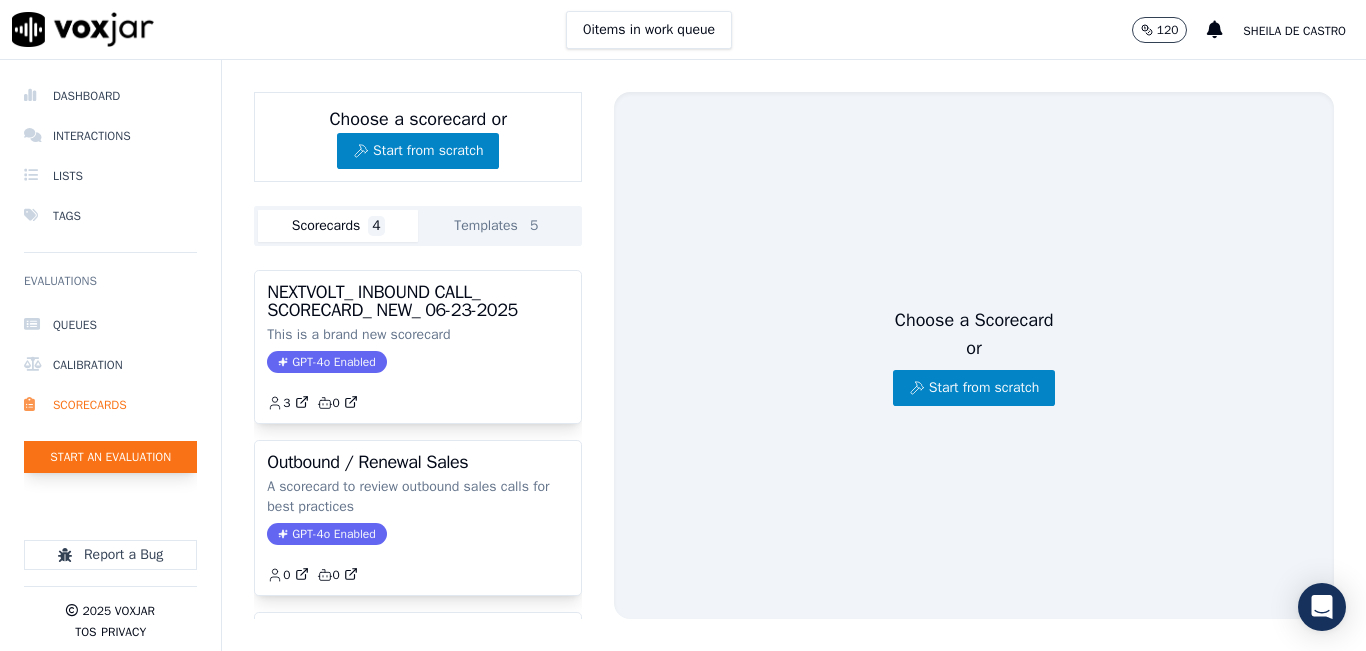 click on "Start an Evaluation" 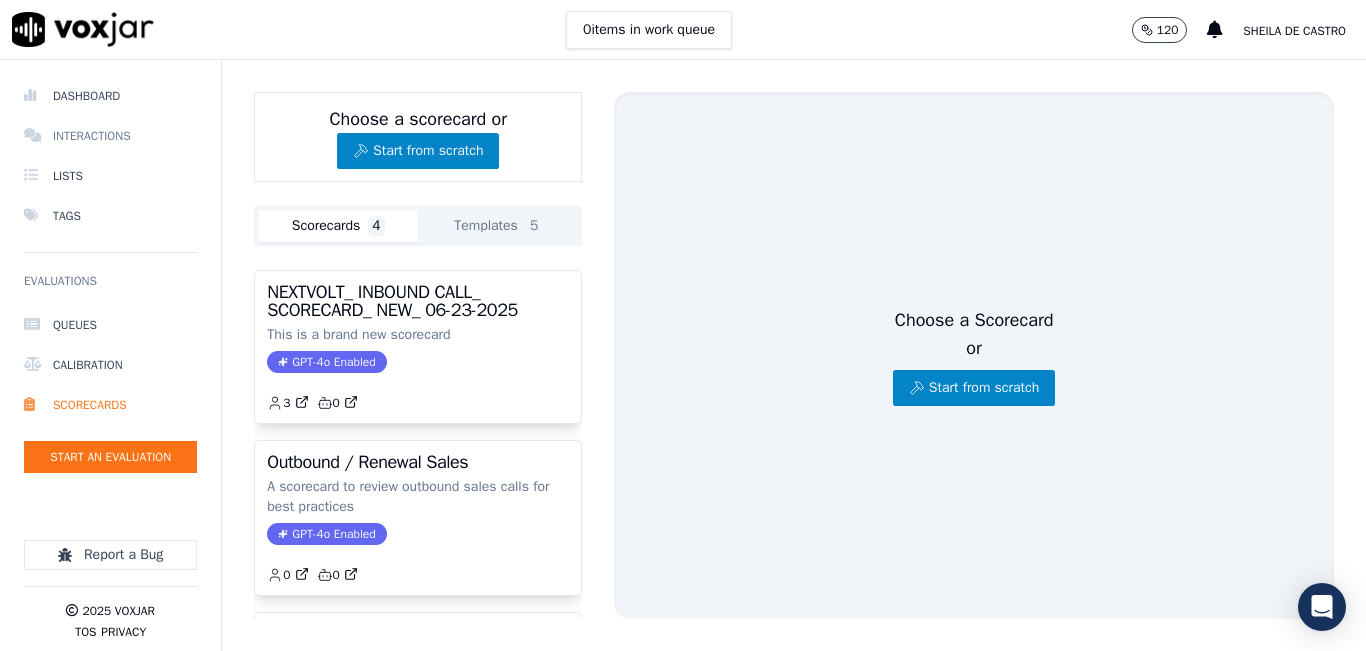 click on "Interactions" at bounding box center [110, 136] 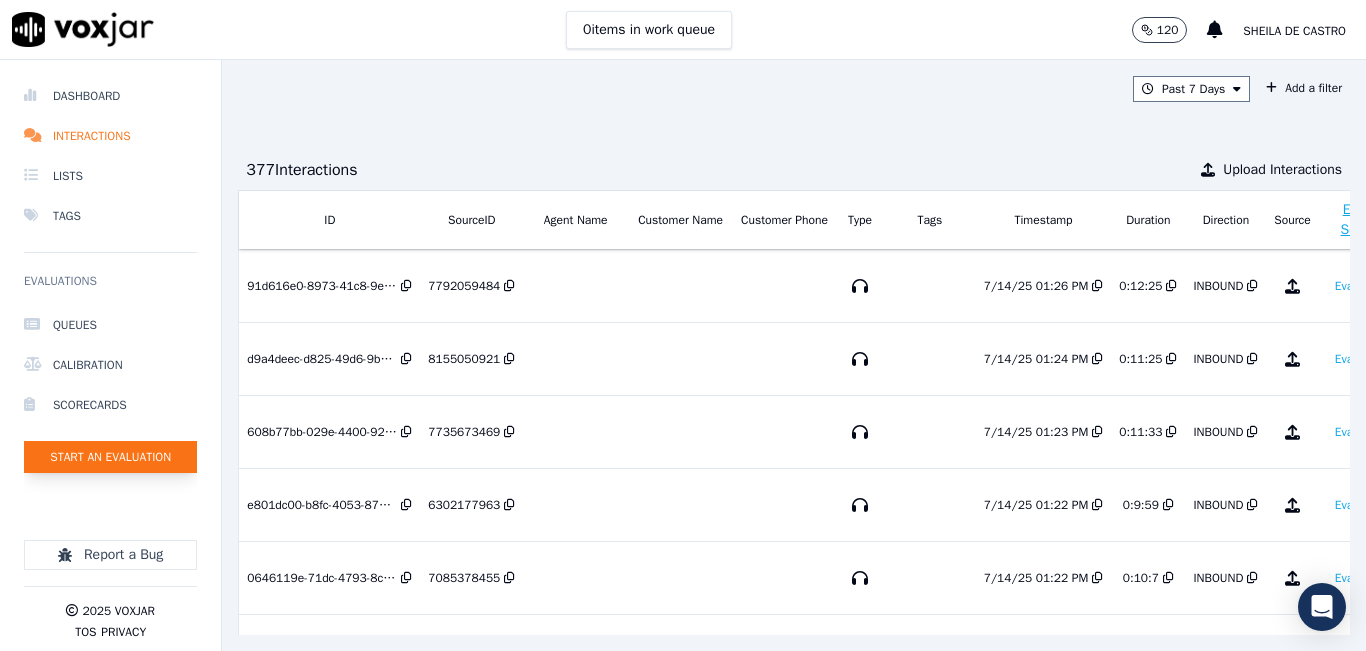 click on "Start an Evaluation" 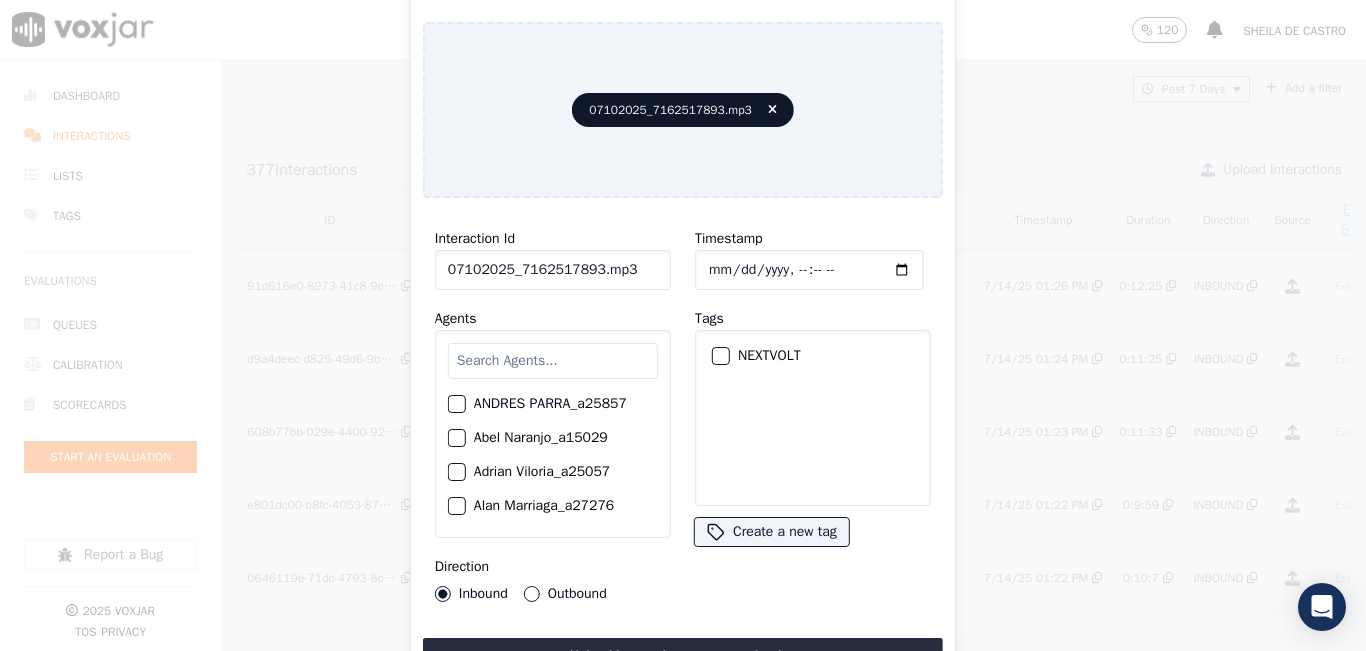 click on "07102025_7162517893.mp3" 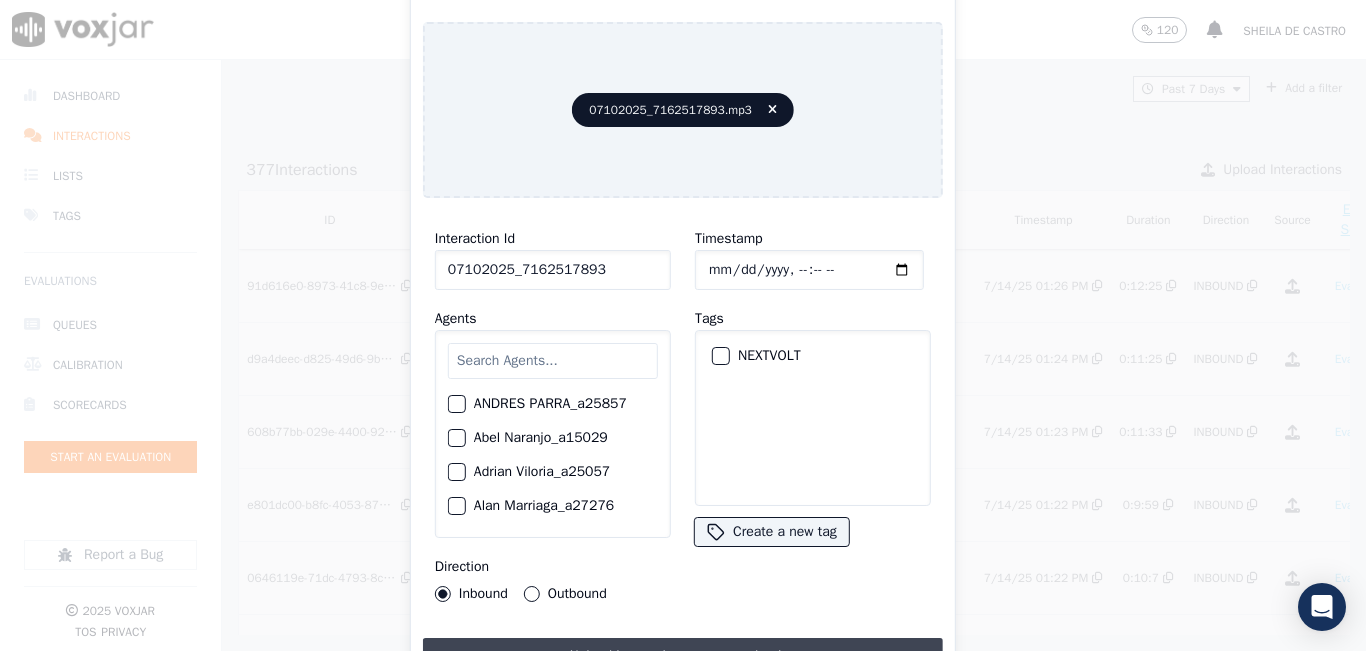 type on "07102025_7162517893" 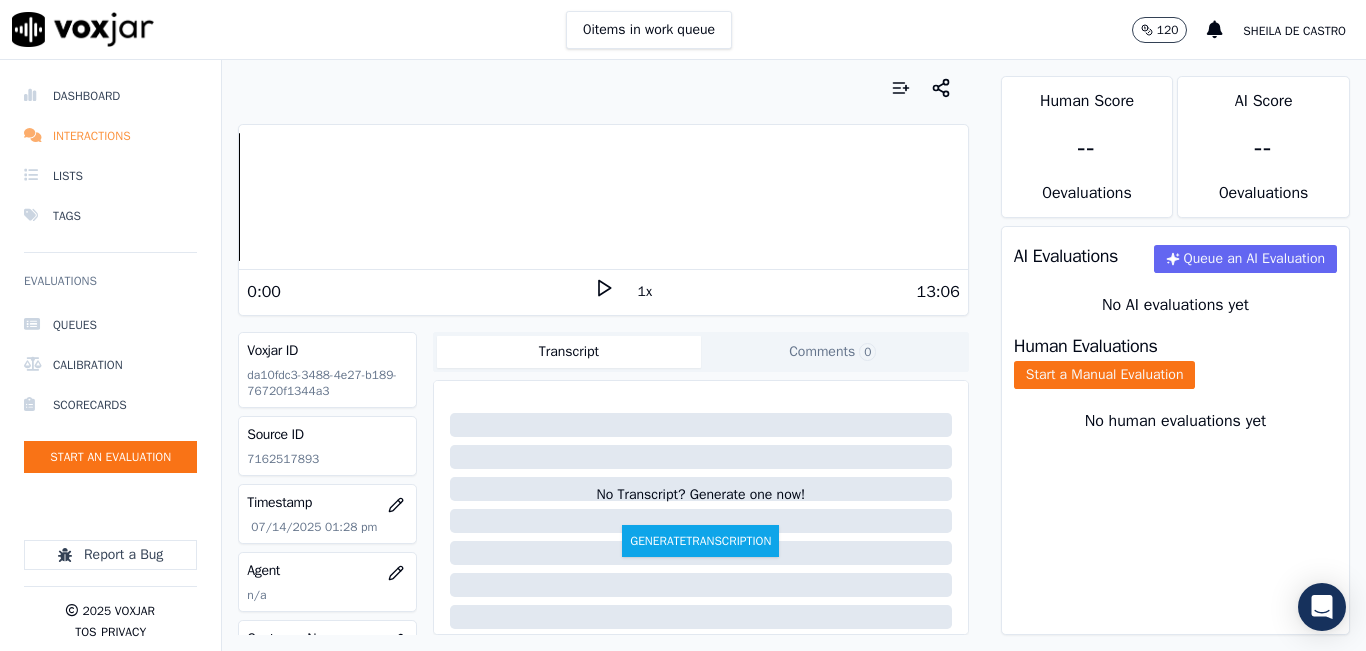 click on "Interactions" at bounding box center [110, 136] 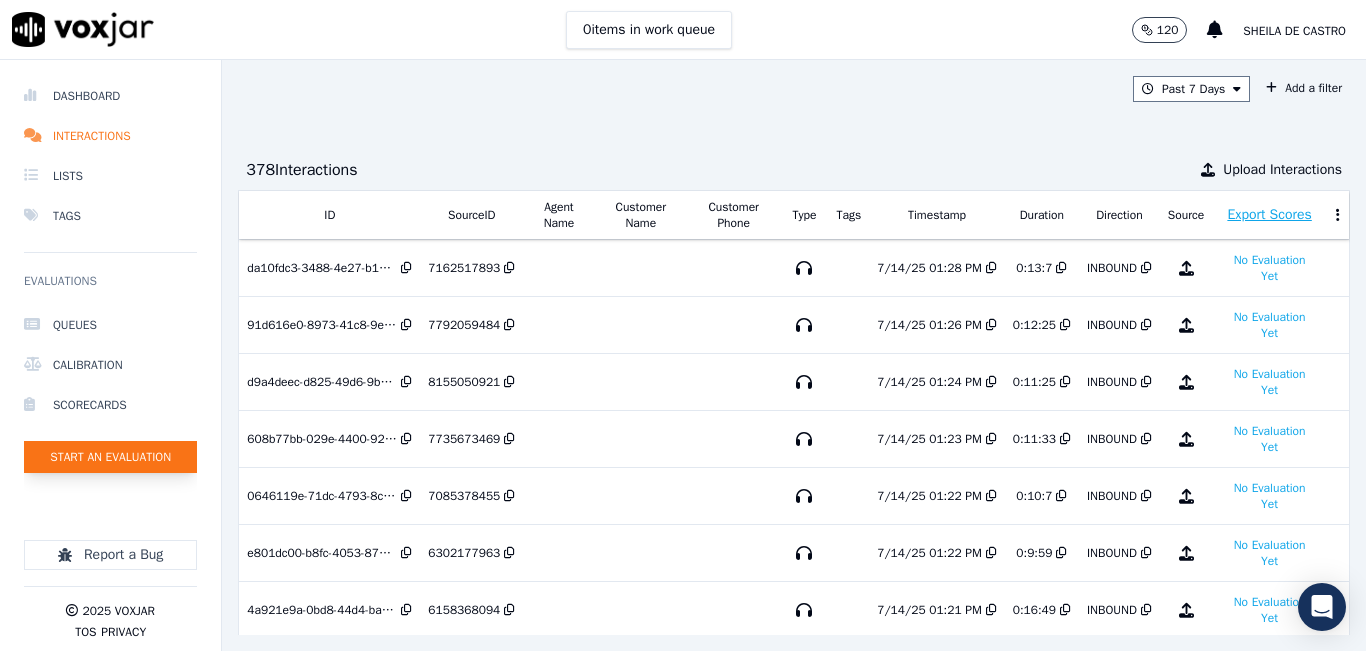 click on "Start an Evaluation" 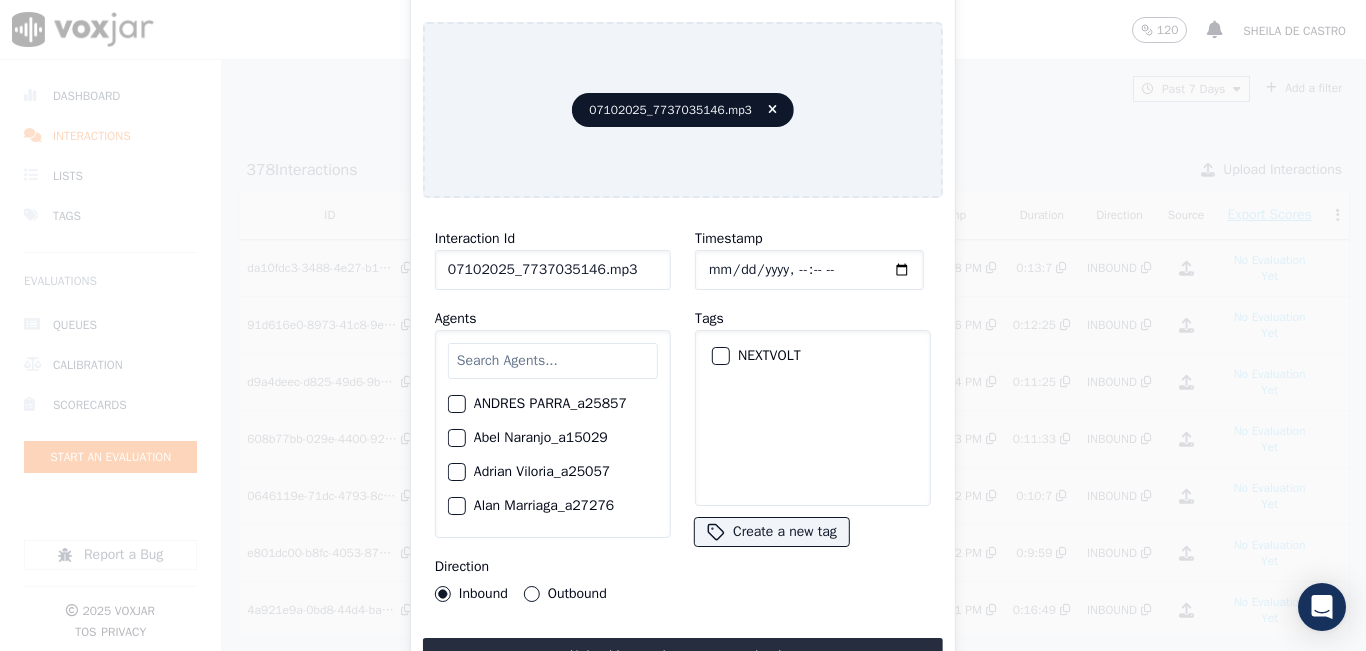 click on "07102025_7737035146.mp3" 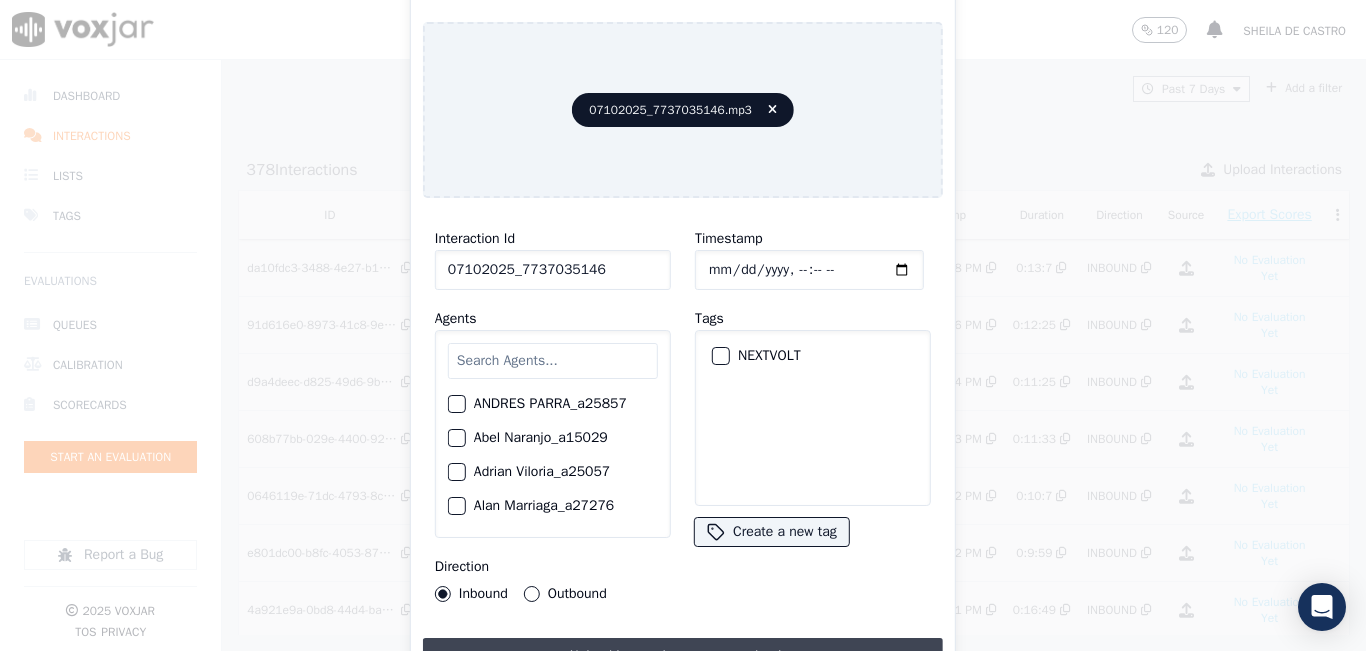 type on "07102025_7737035146" 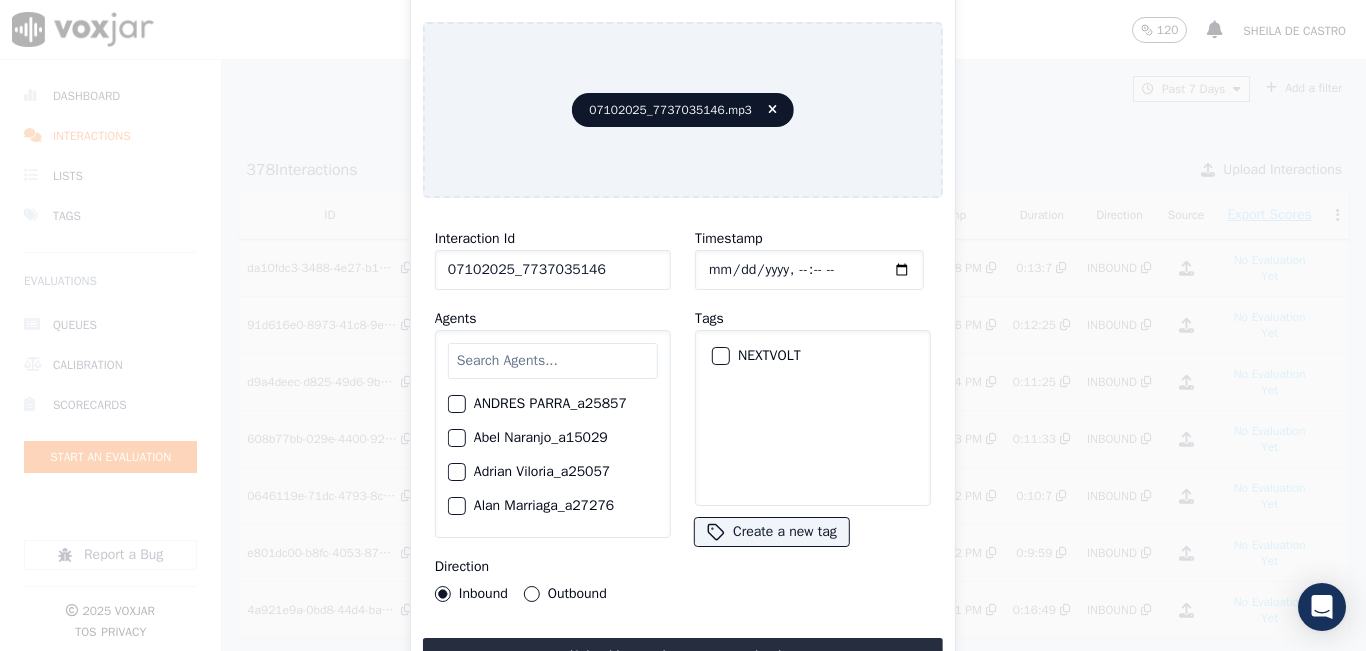 click on "Upload interaction to start evaluation" at bounding box center (683, 656) 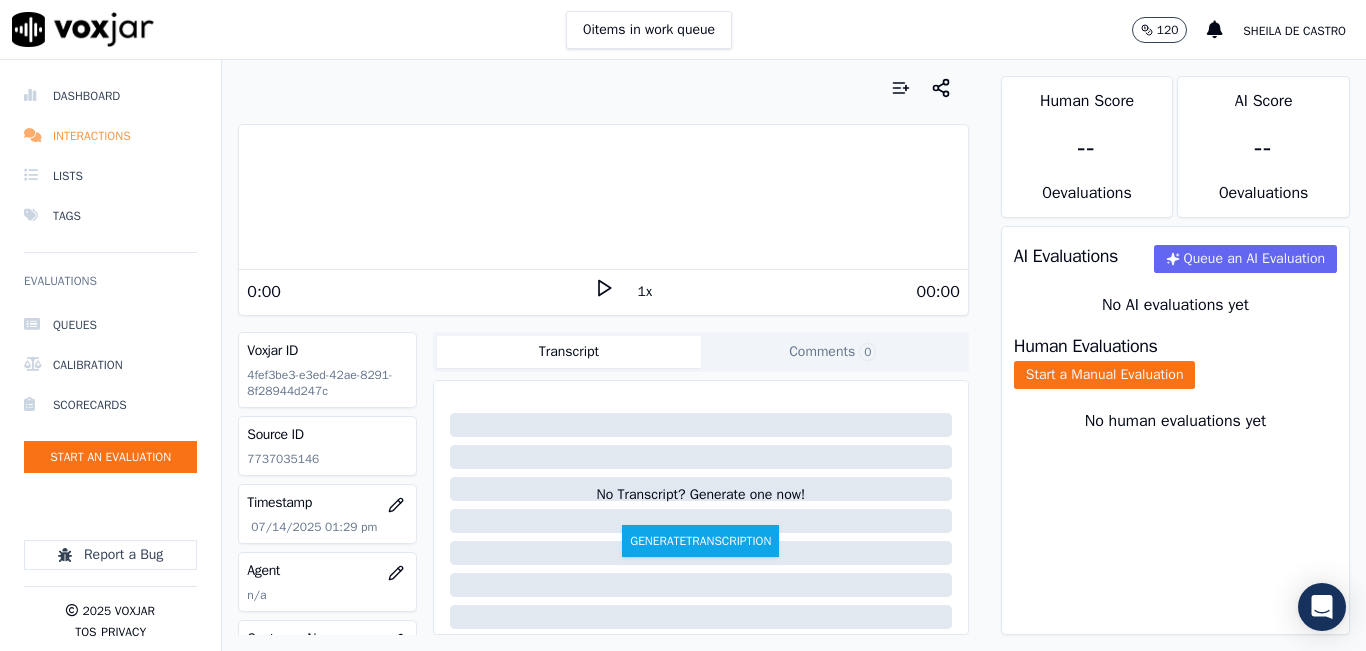 click on "Interactions" at bounding box center (110, 136) 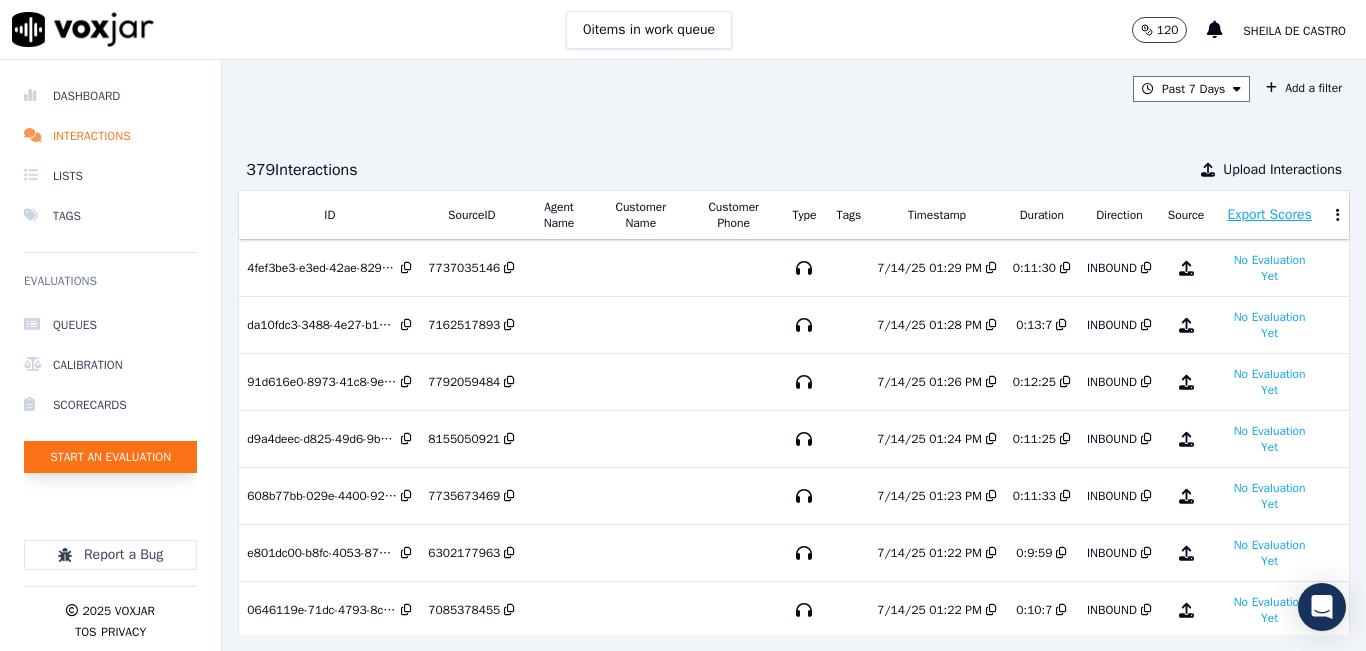 click on "Start an Evaluation" 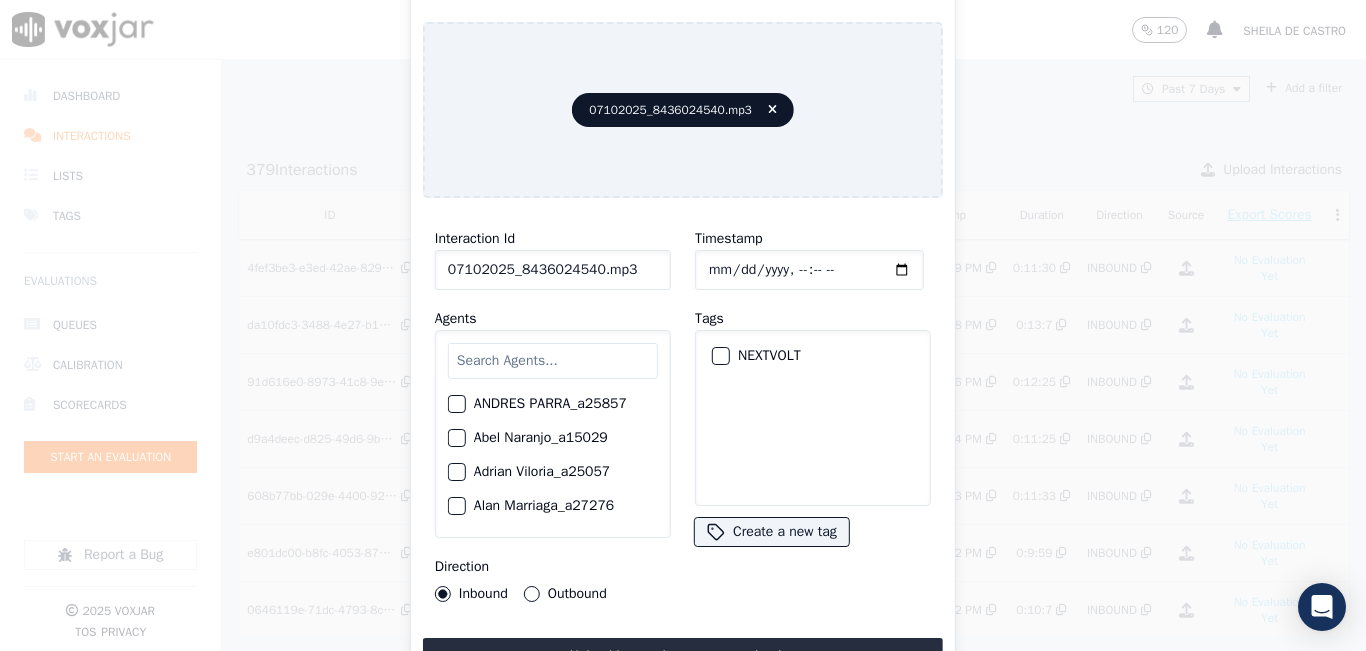 click on "07102025_8436024540.mp3" 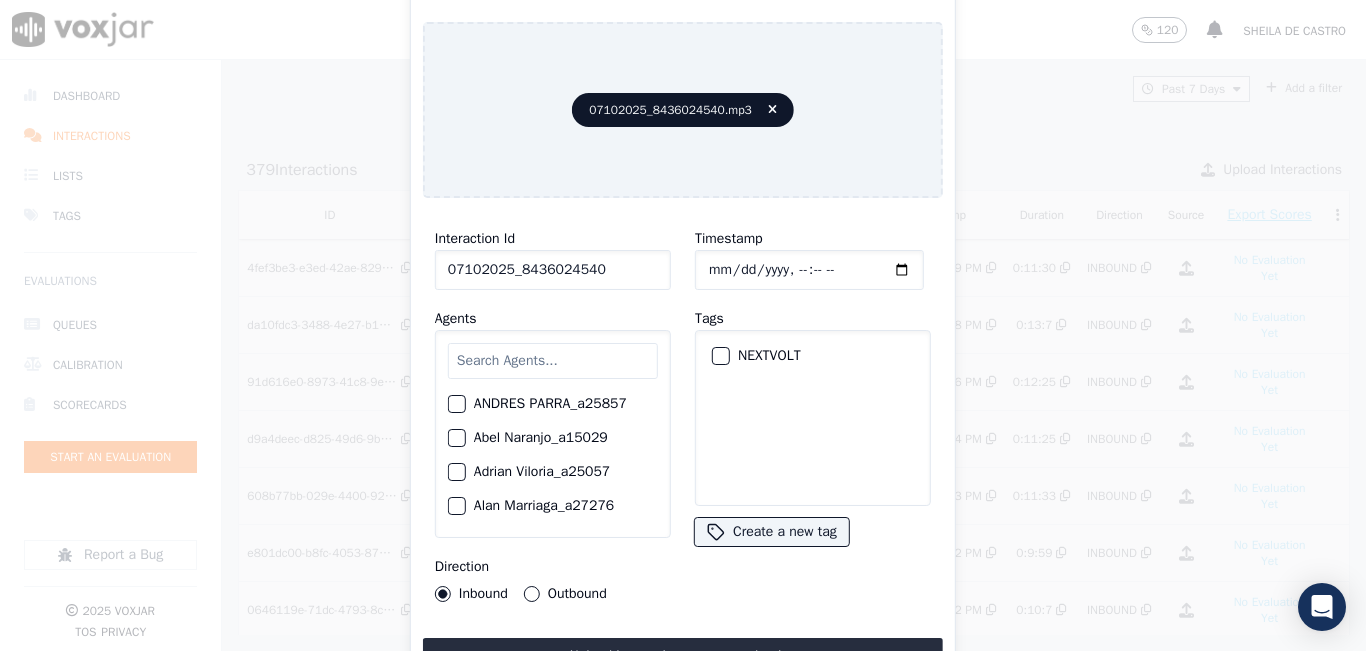 type on "07102025_8436024540" 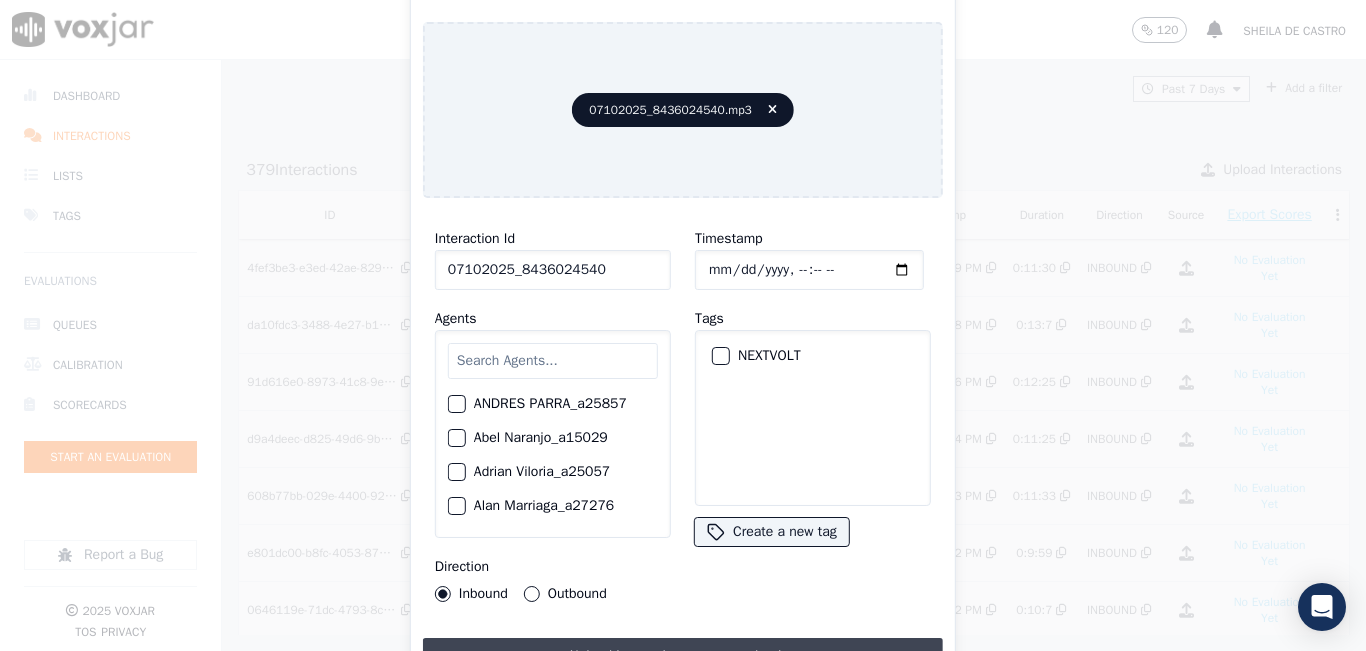 click on "Upload interaction to start evaluation" at bounding box center [683, 656] 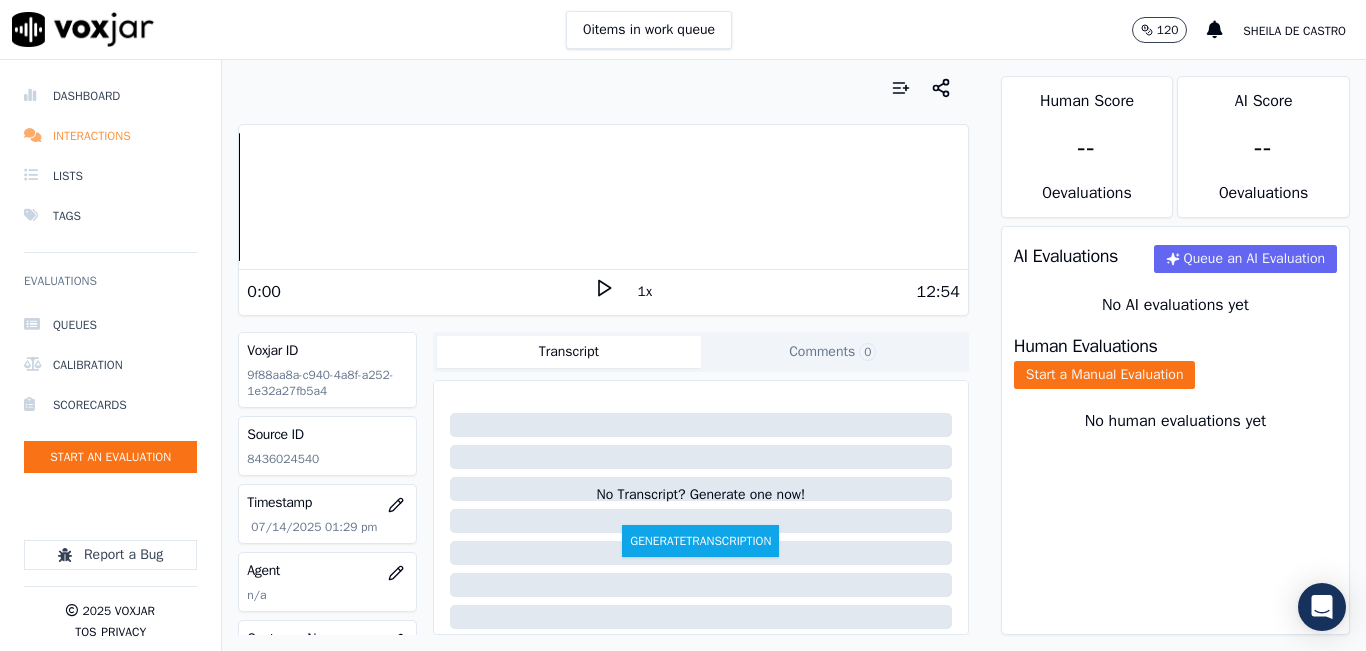 click on "Interactions" at bounding box center [110, 136] 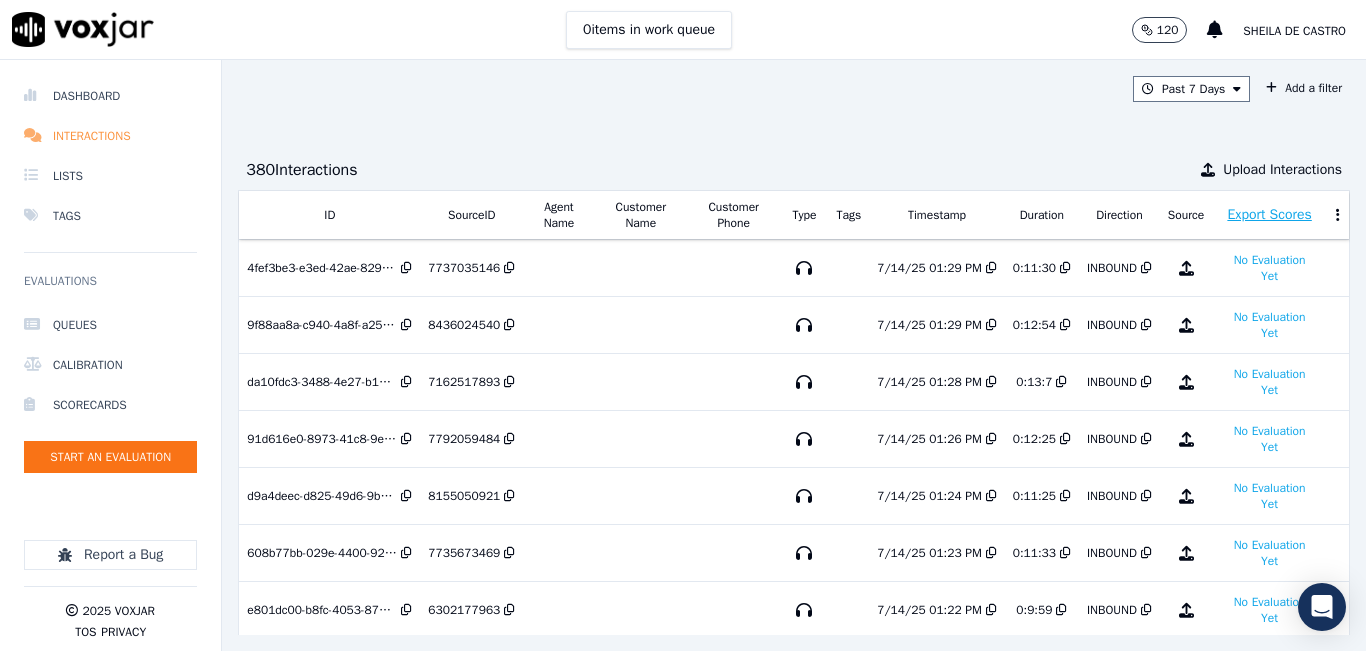click on "Interactions" at bounding box center (110, 136) 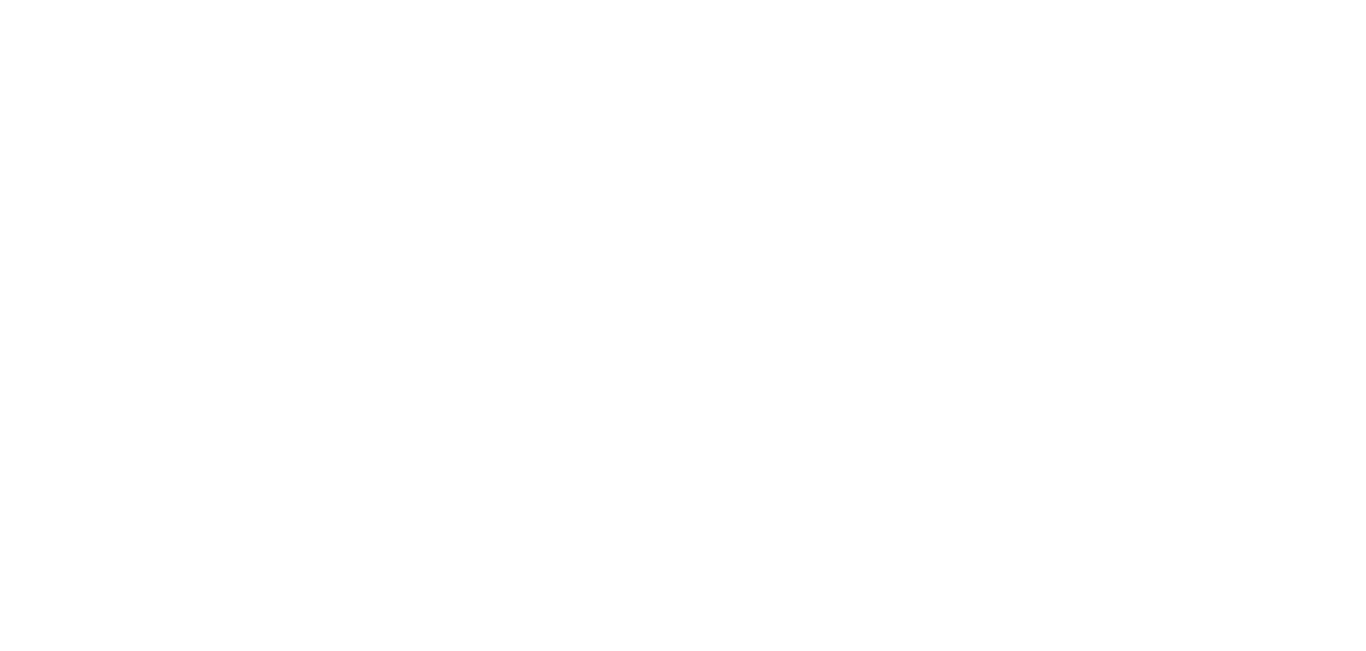 scroll, scrollTop: 0, scrollLeft: 0, axis: both 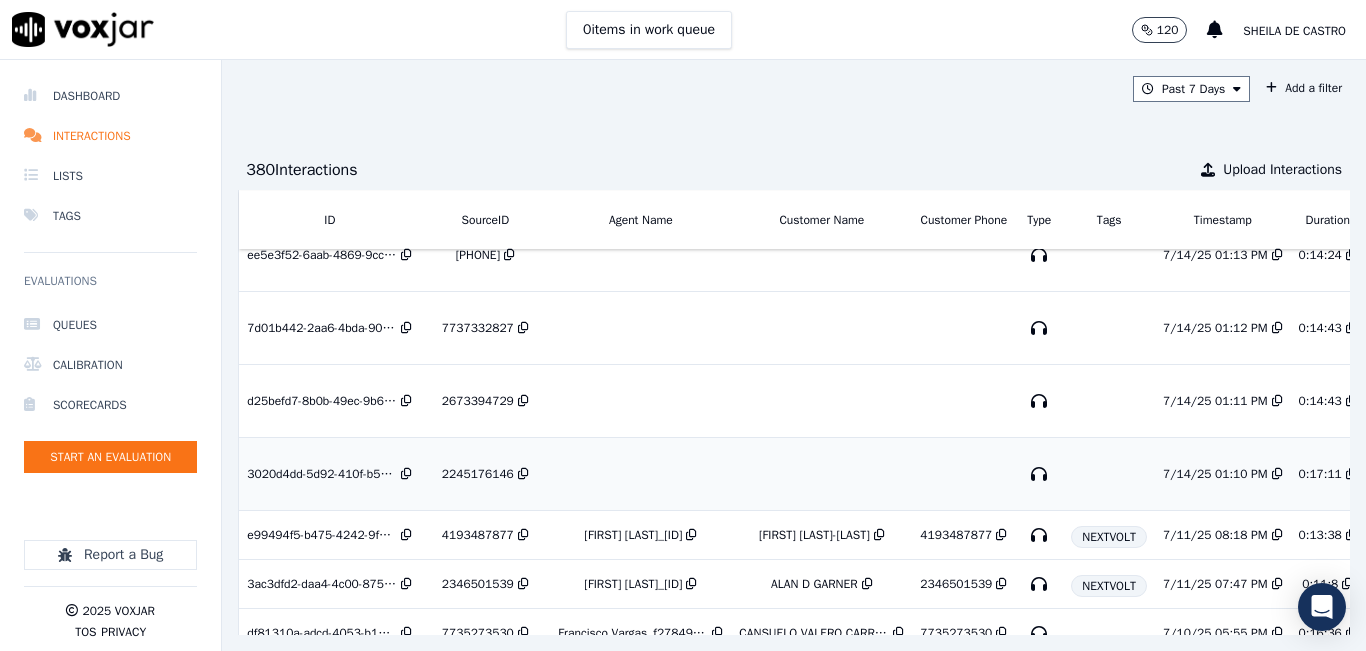 click on "2245176146" at bounding box center (478, 474) 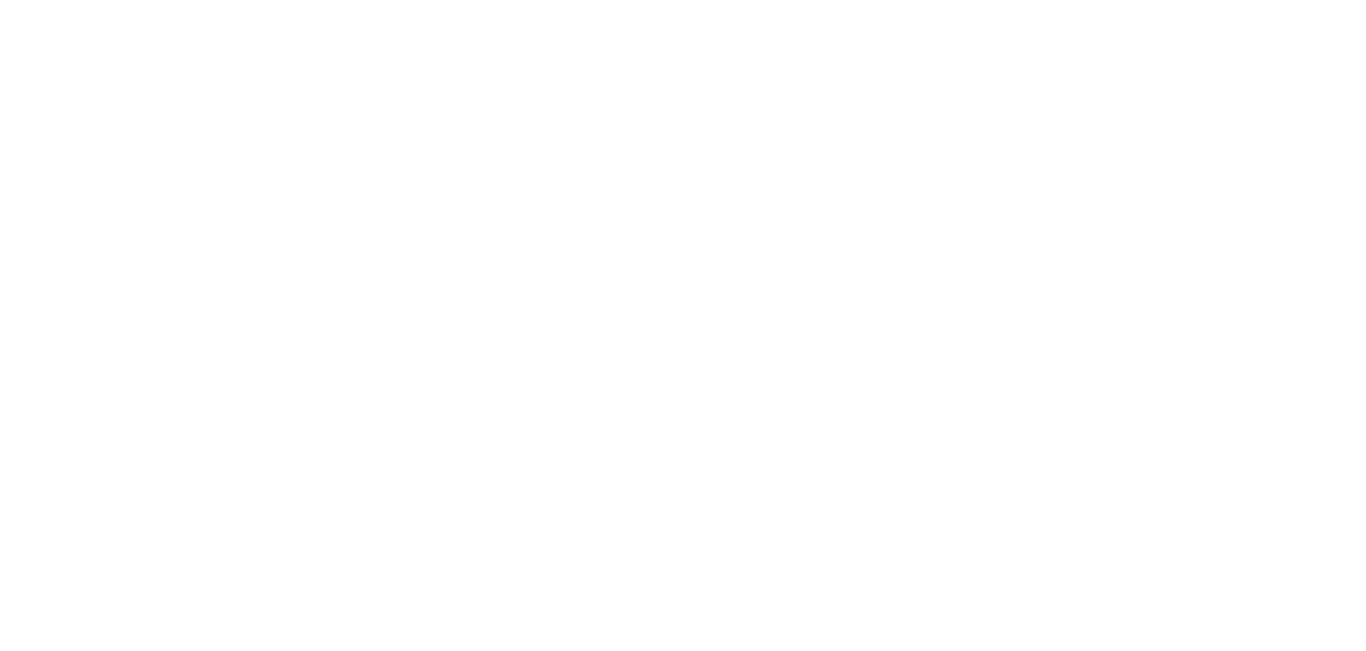scroll, scrollTop: 0, scrollLeft: 0, axis: both 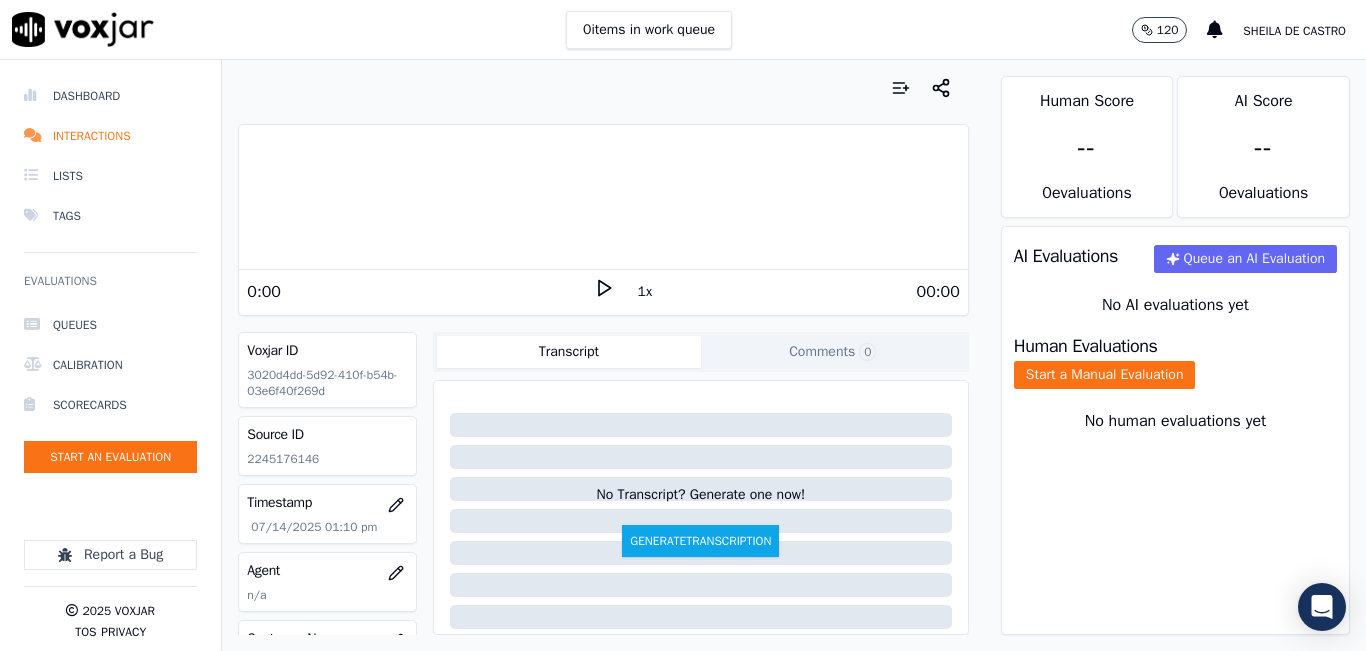 click on "2245176146" 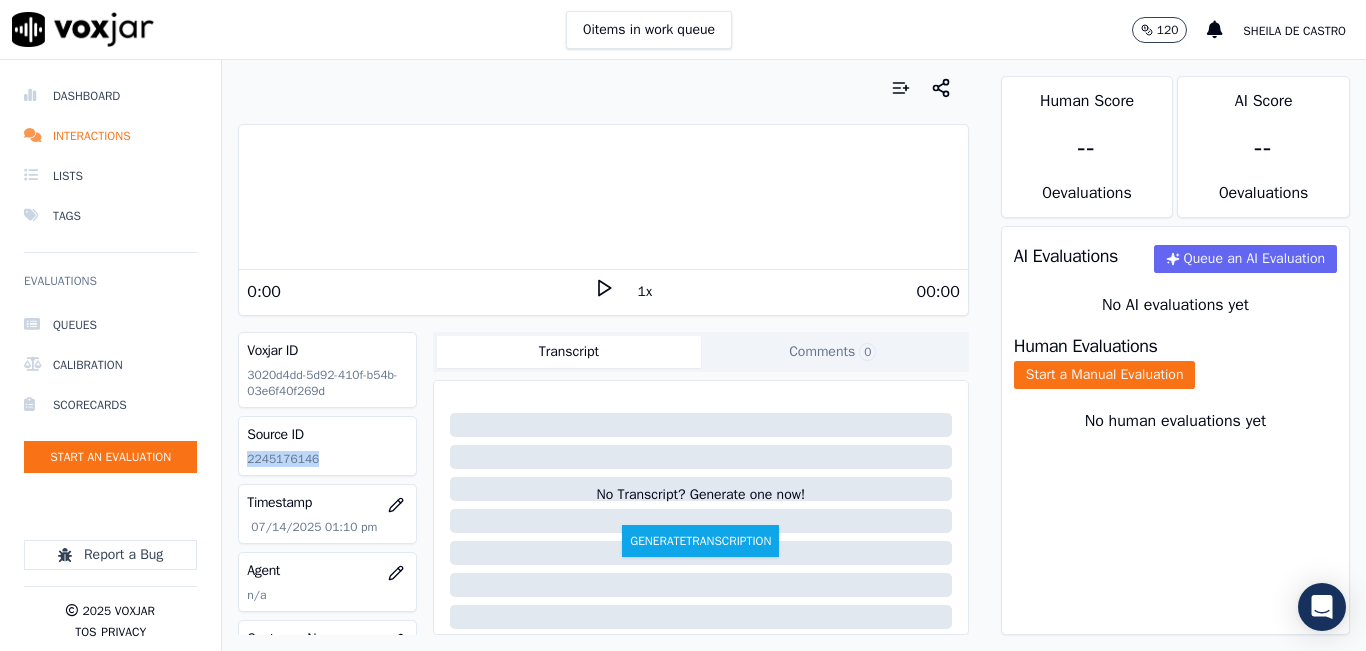 click on "2245176146" 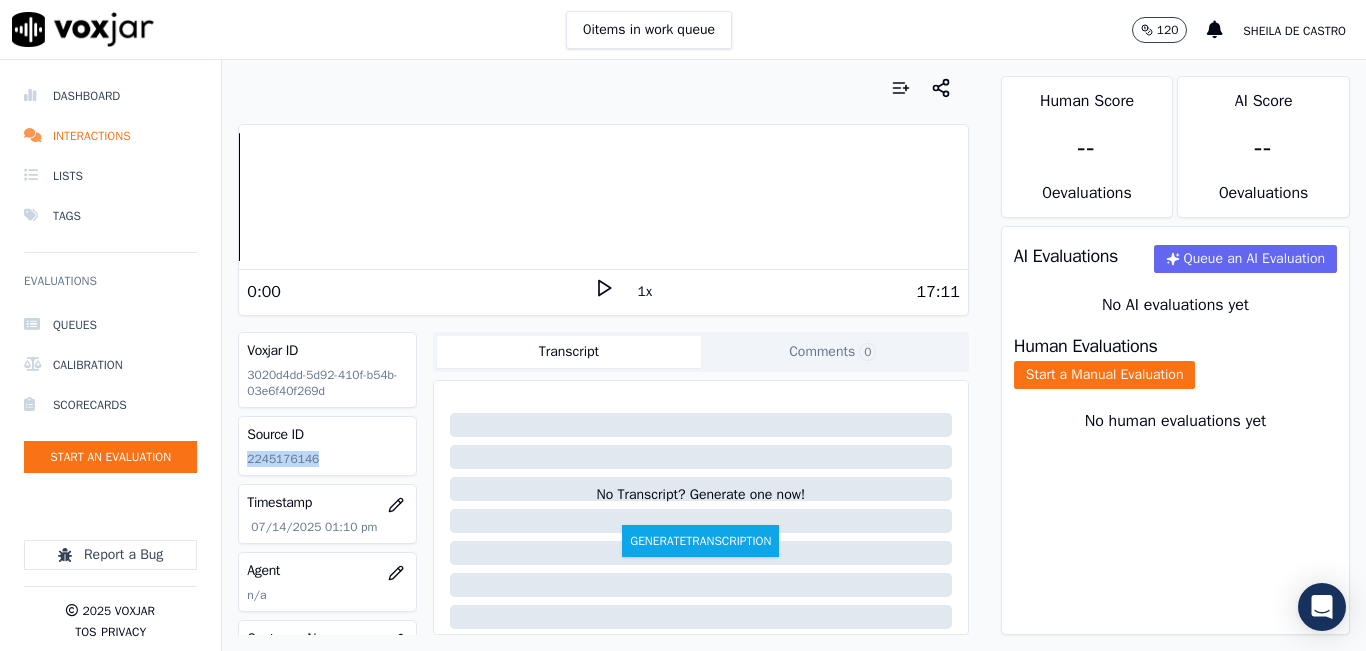 click 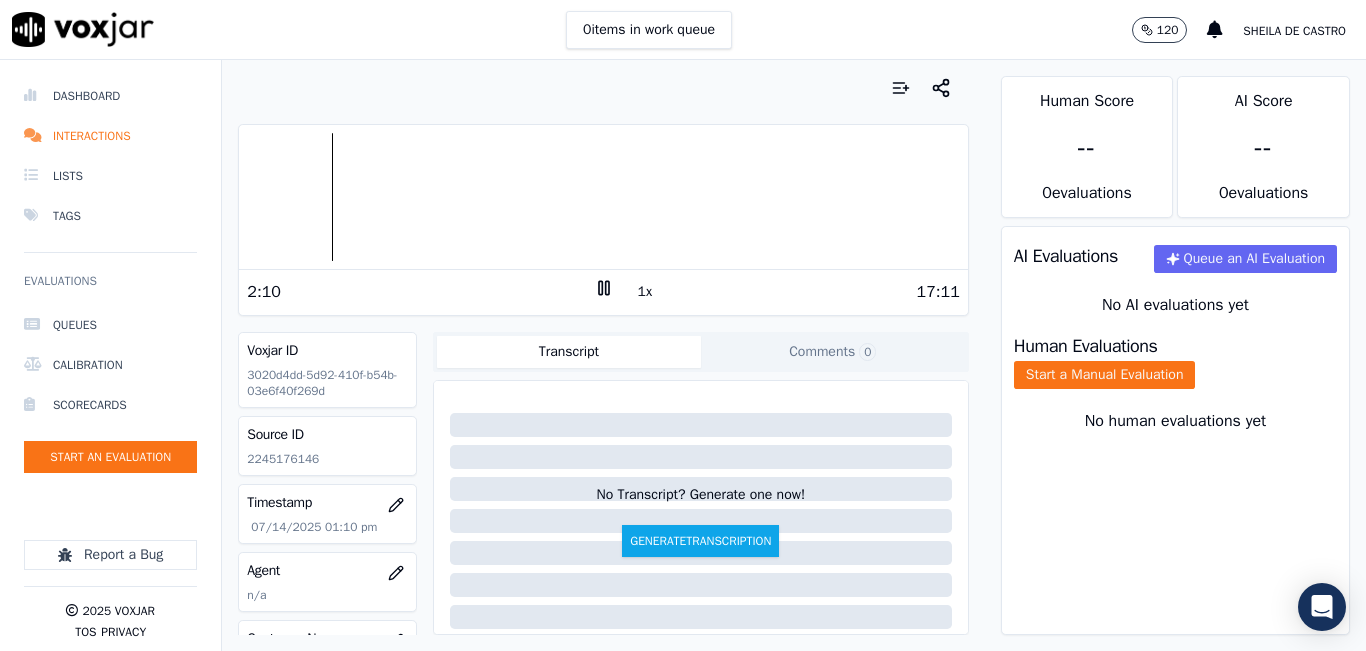 click on "2:10     1x   17:11" at bounding box center (603, 291) 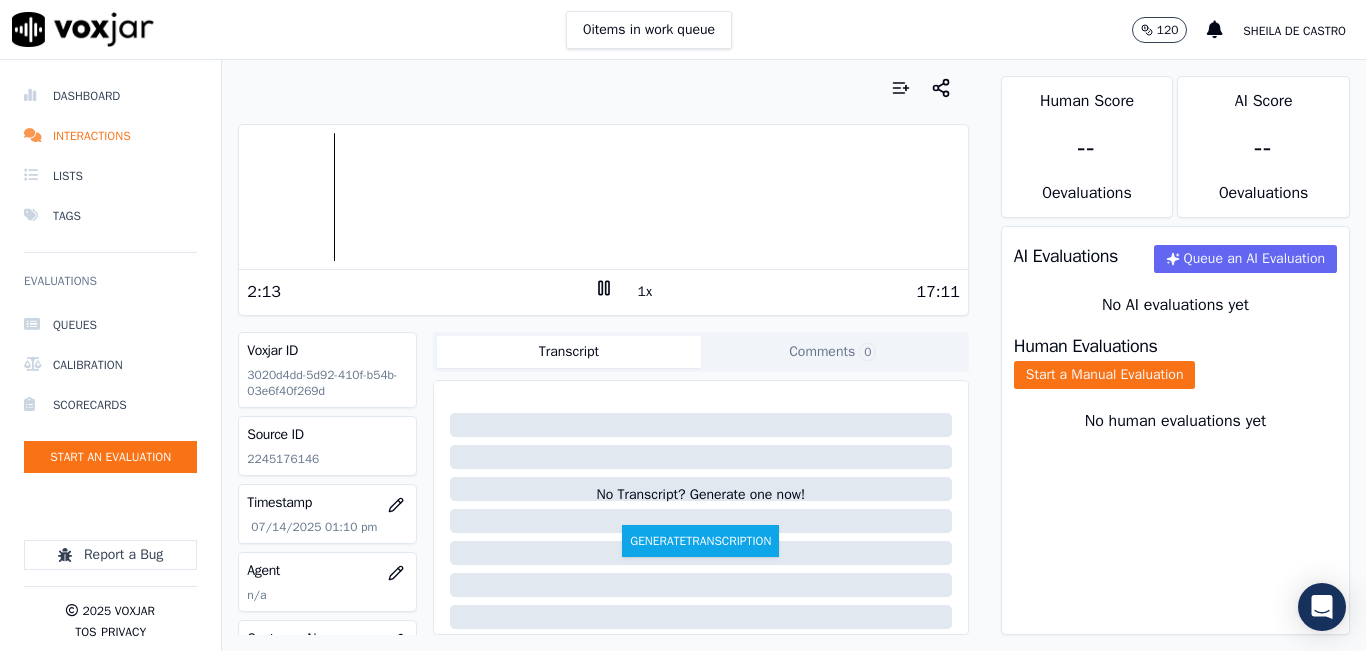 click 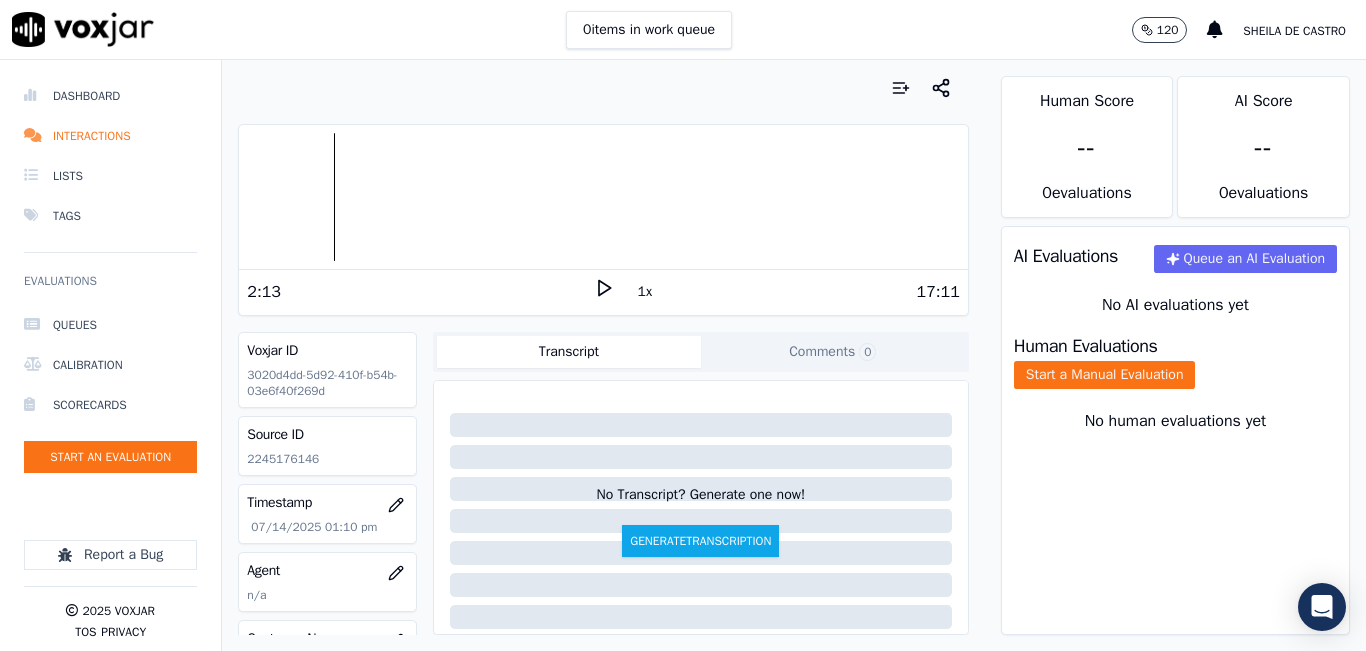 click 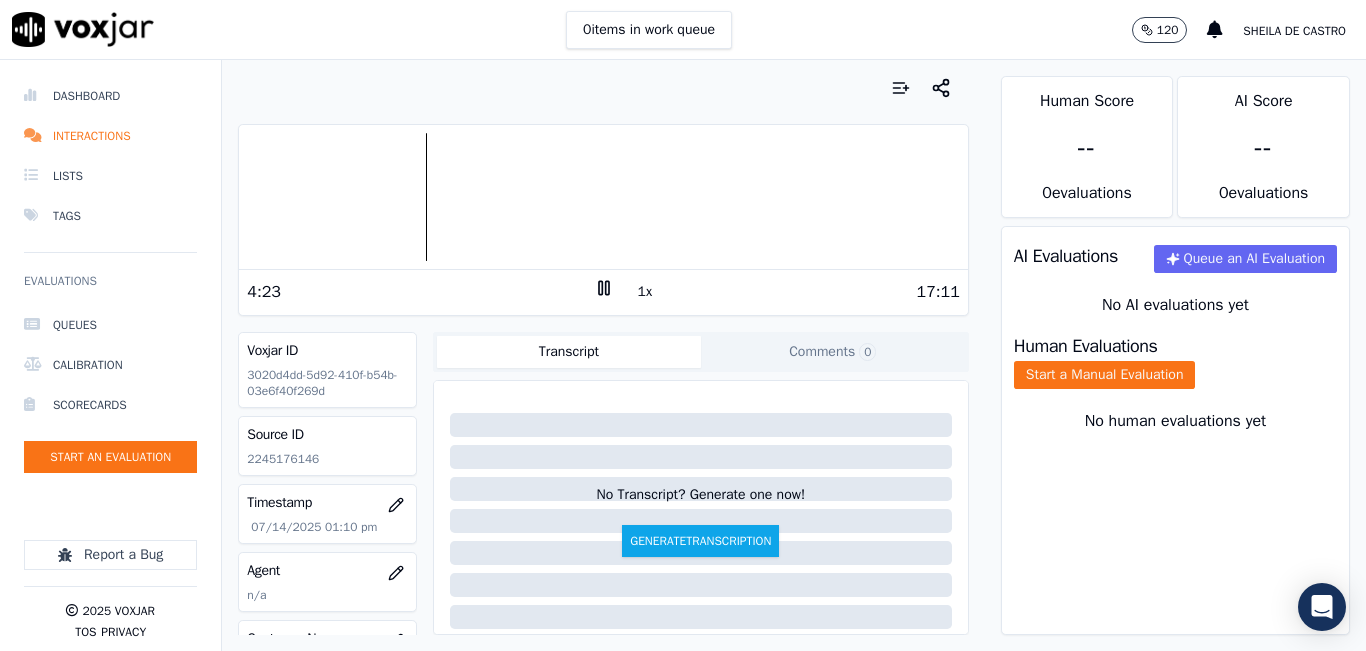 click at bounding box center [603, 197] 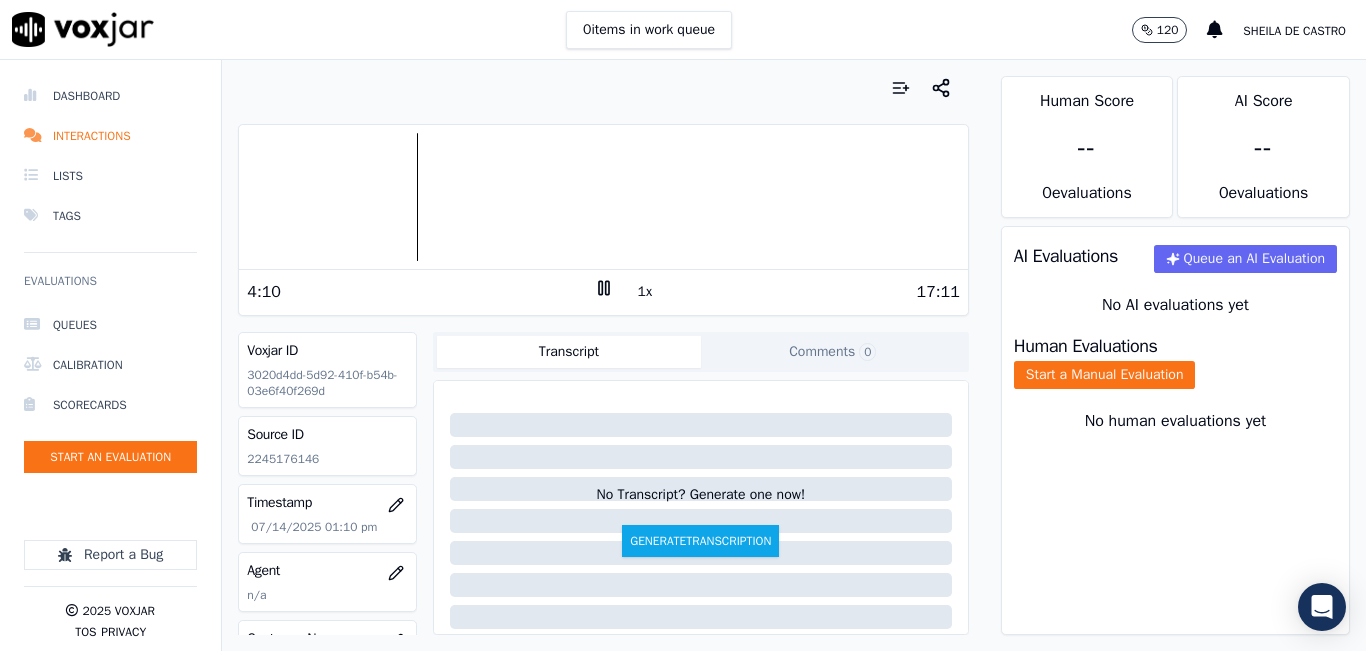 click 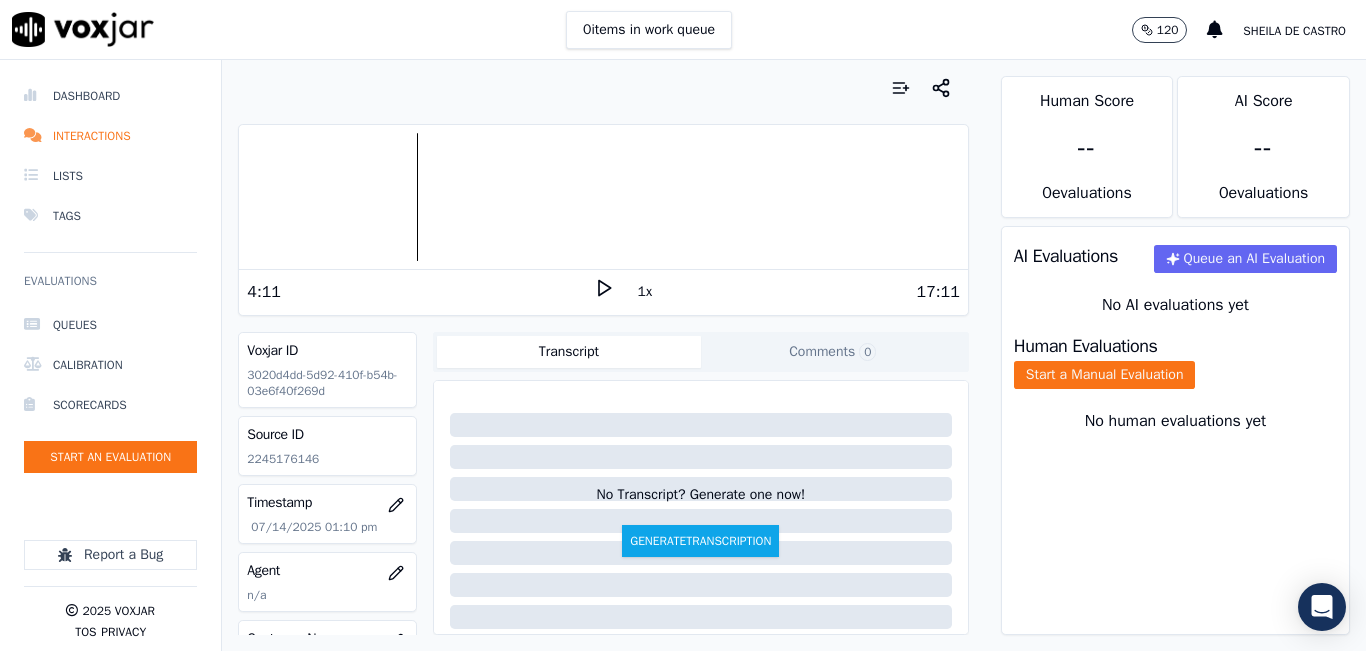 click 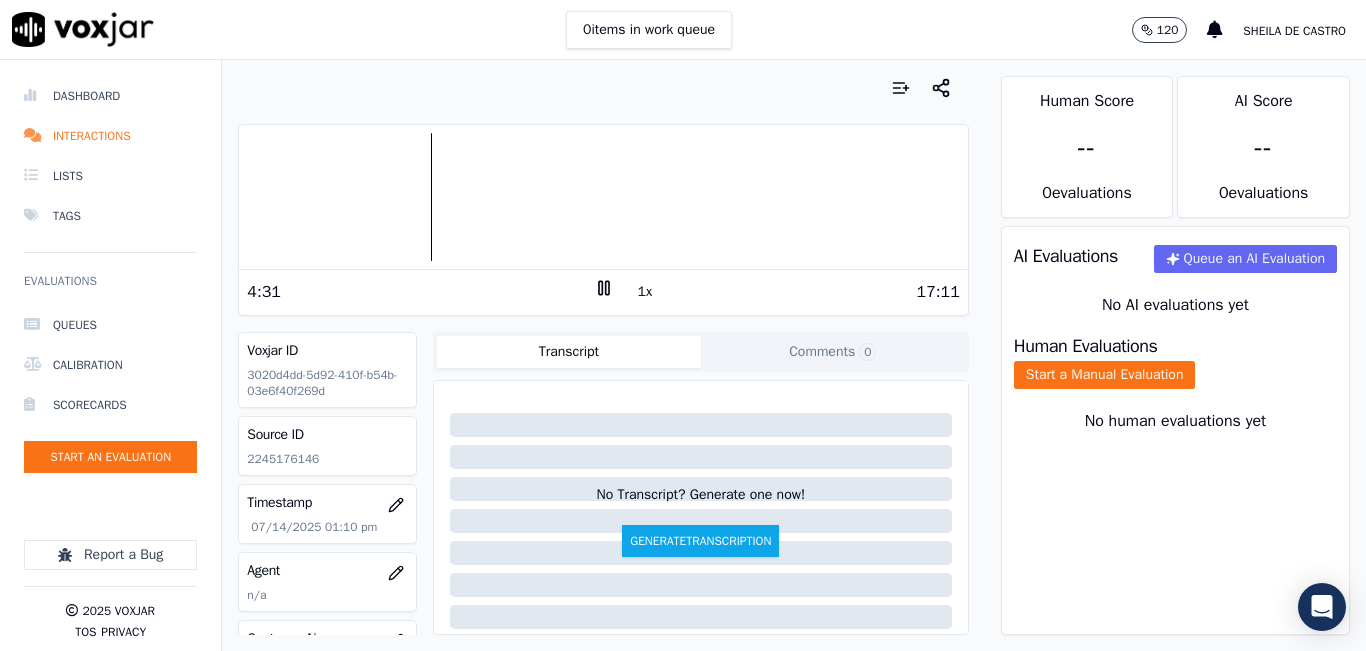 click at bounding box center (603, 197) 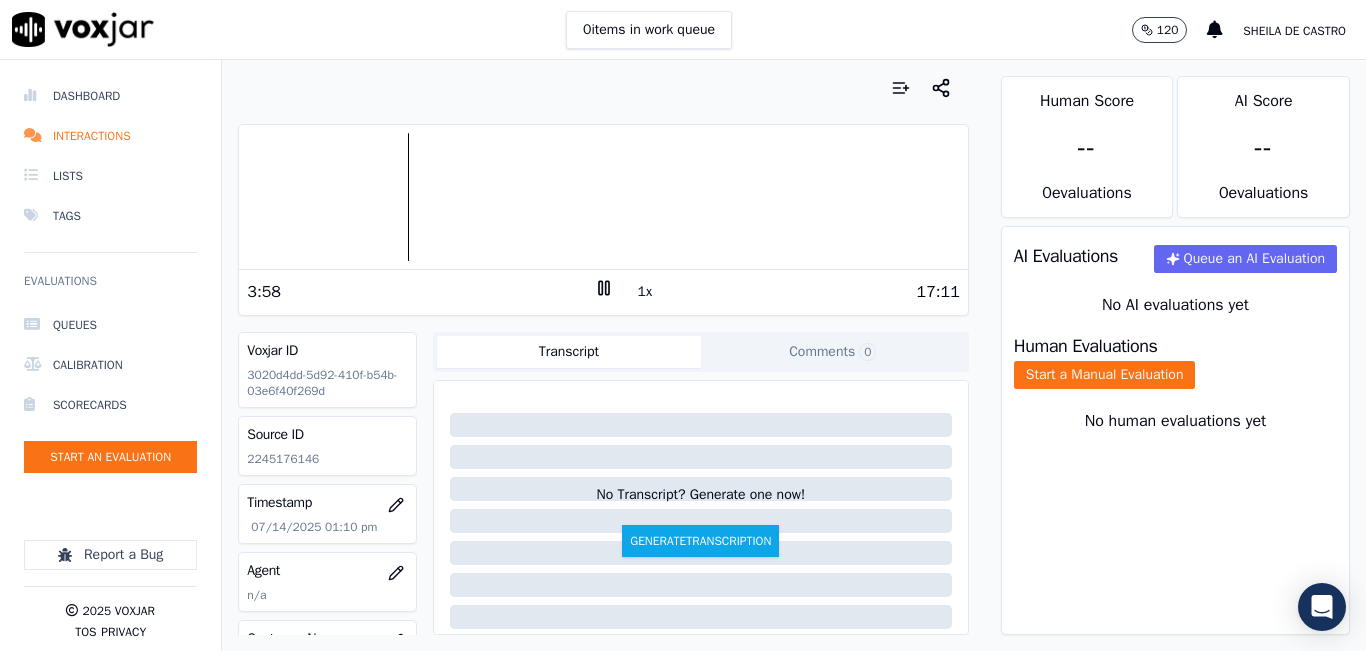 click 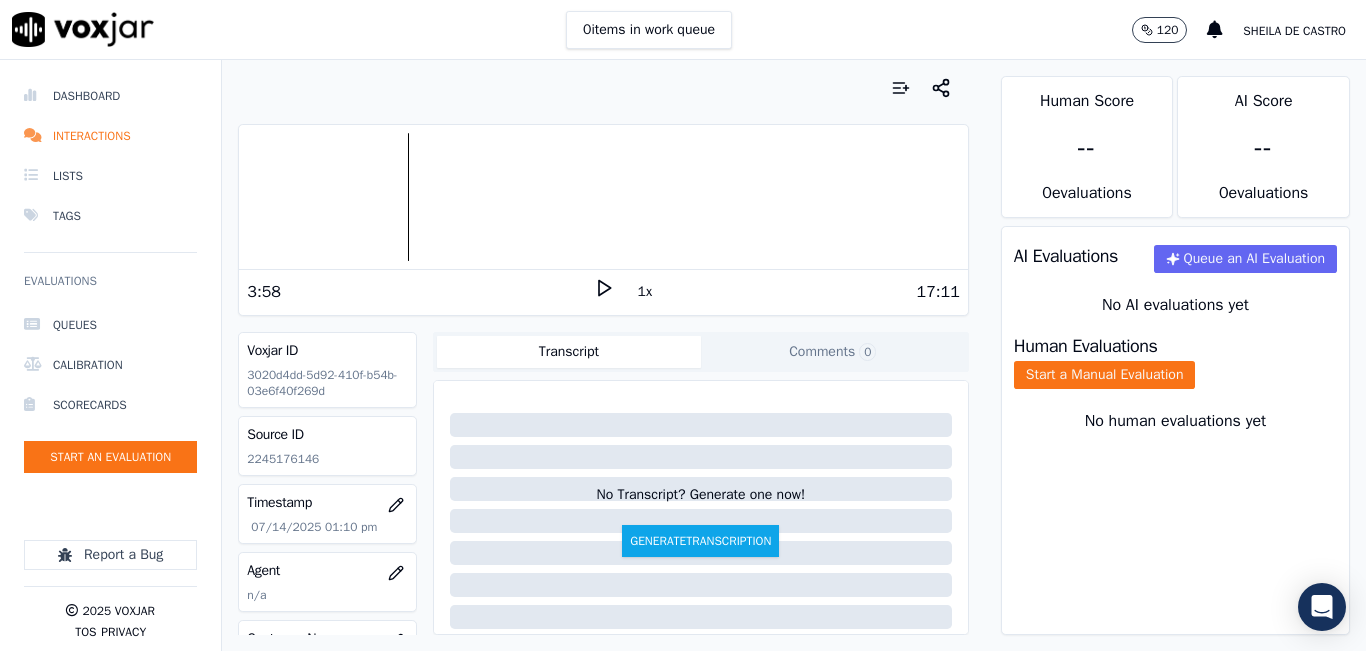 click 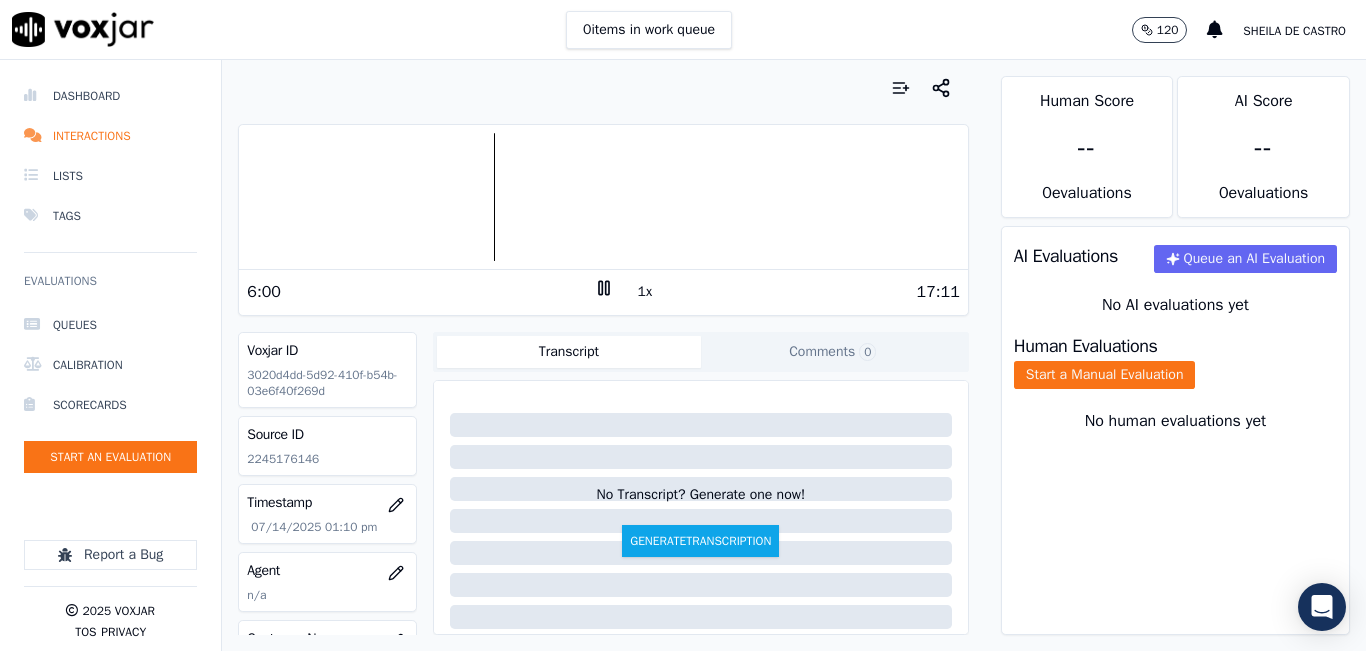 click on "6:00" at bounding box center (420, 292) 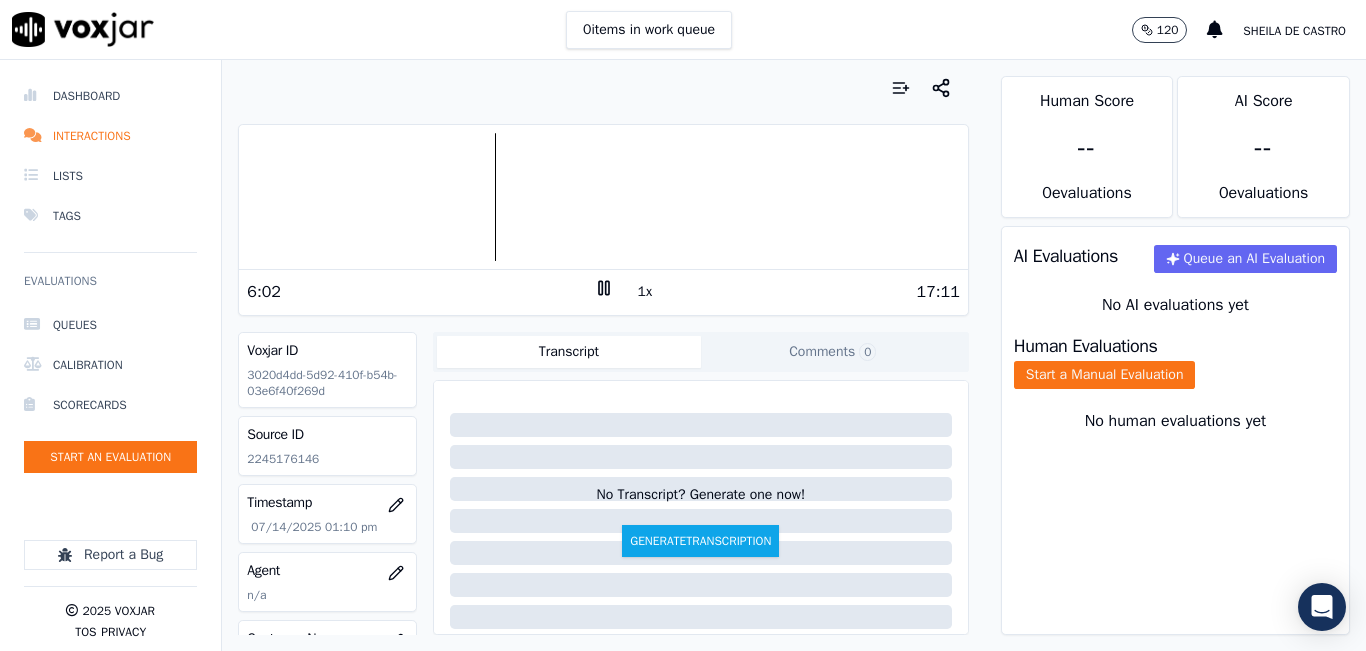 click 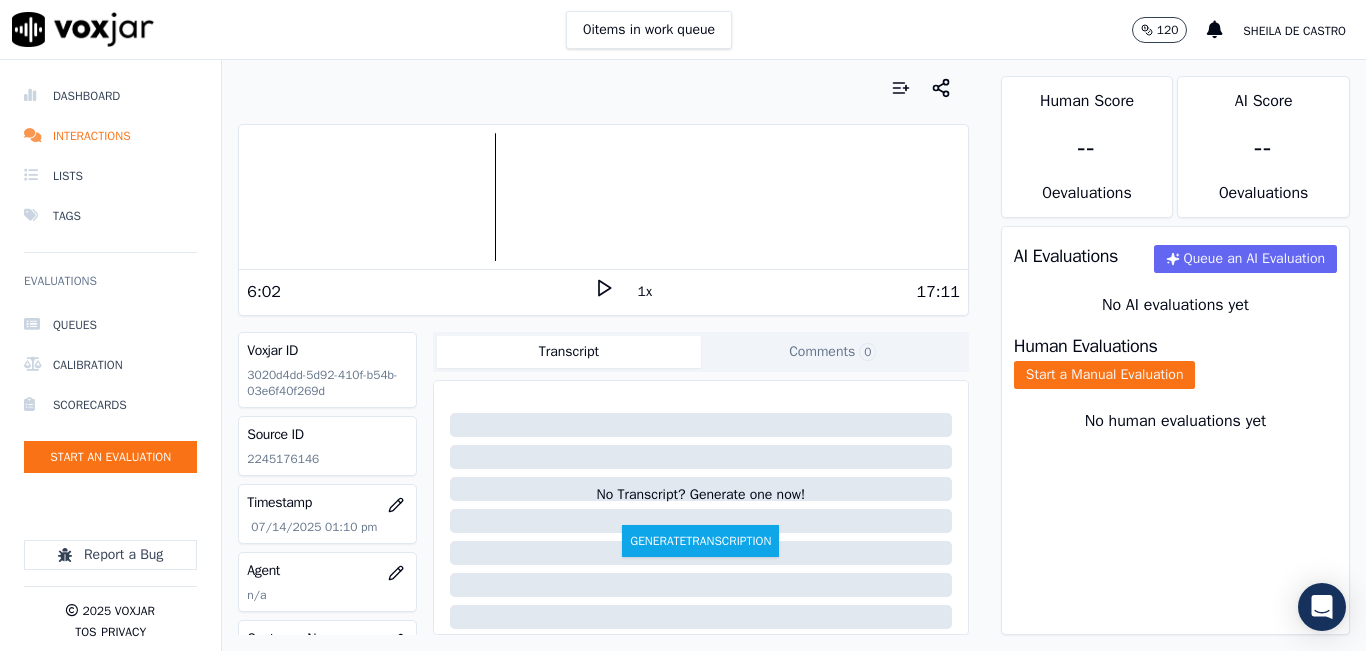 click 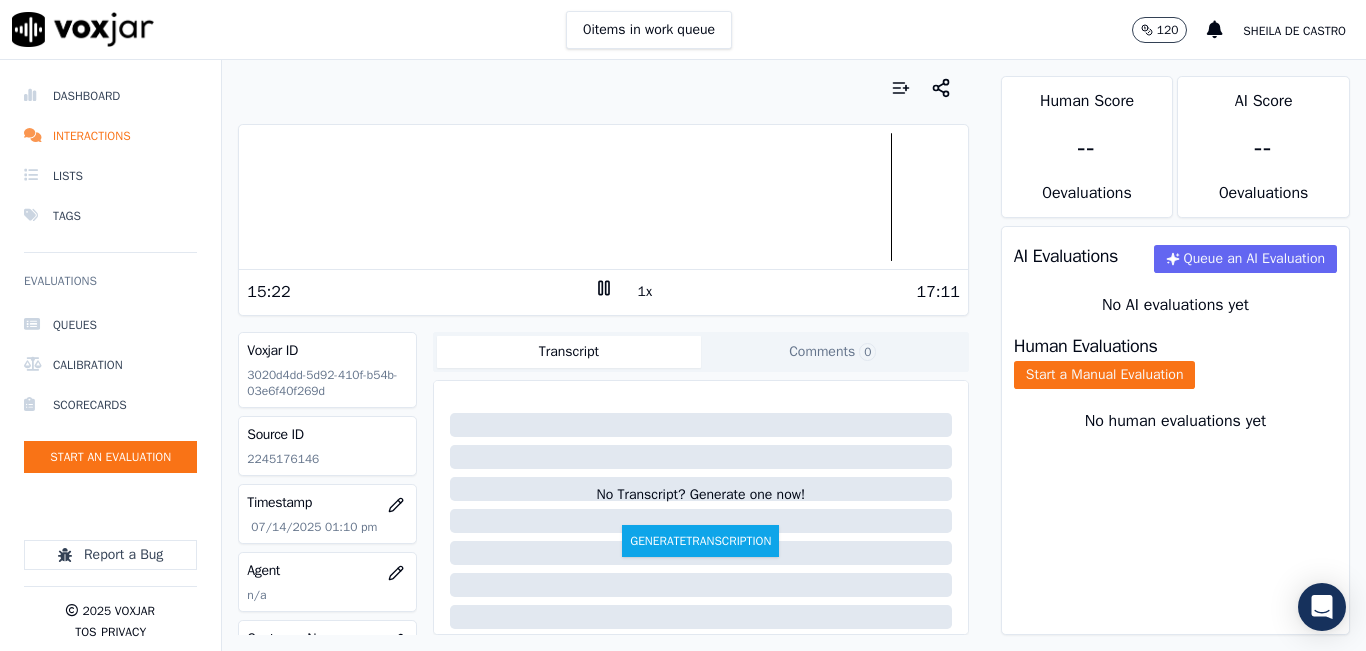 click 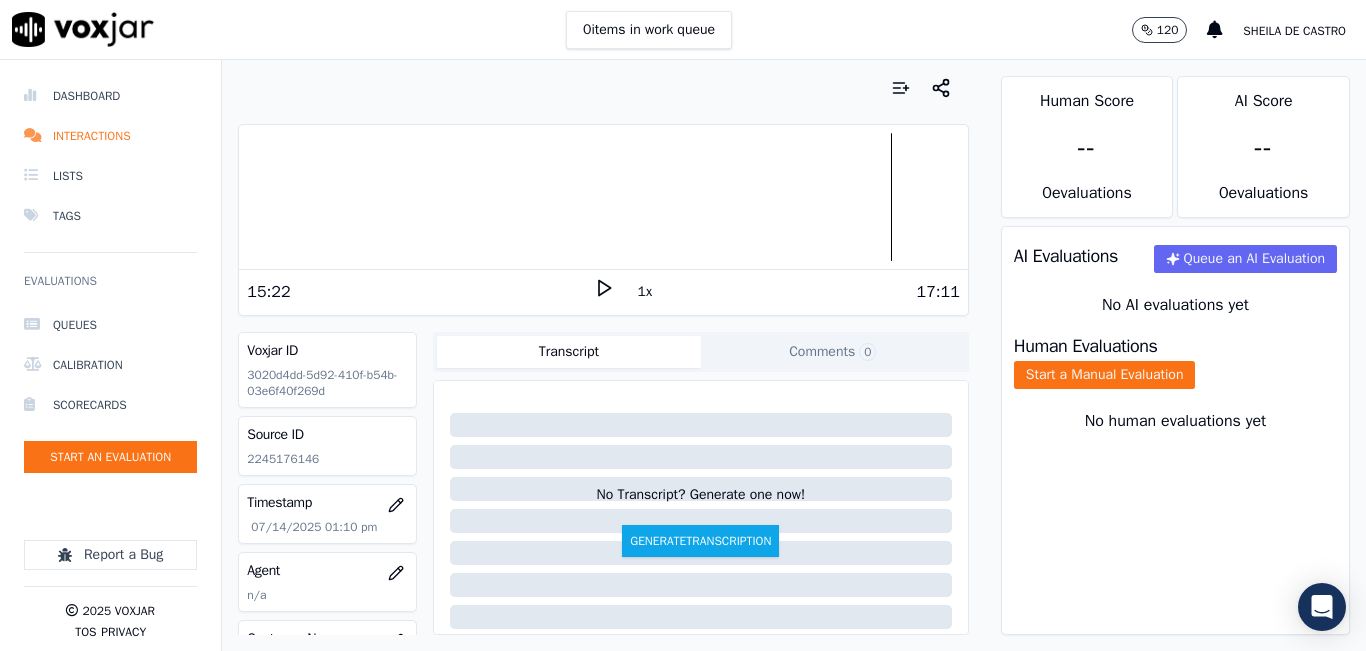 click on "15:22     1x   17:11" at bounding box center [603, 291] 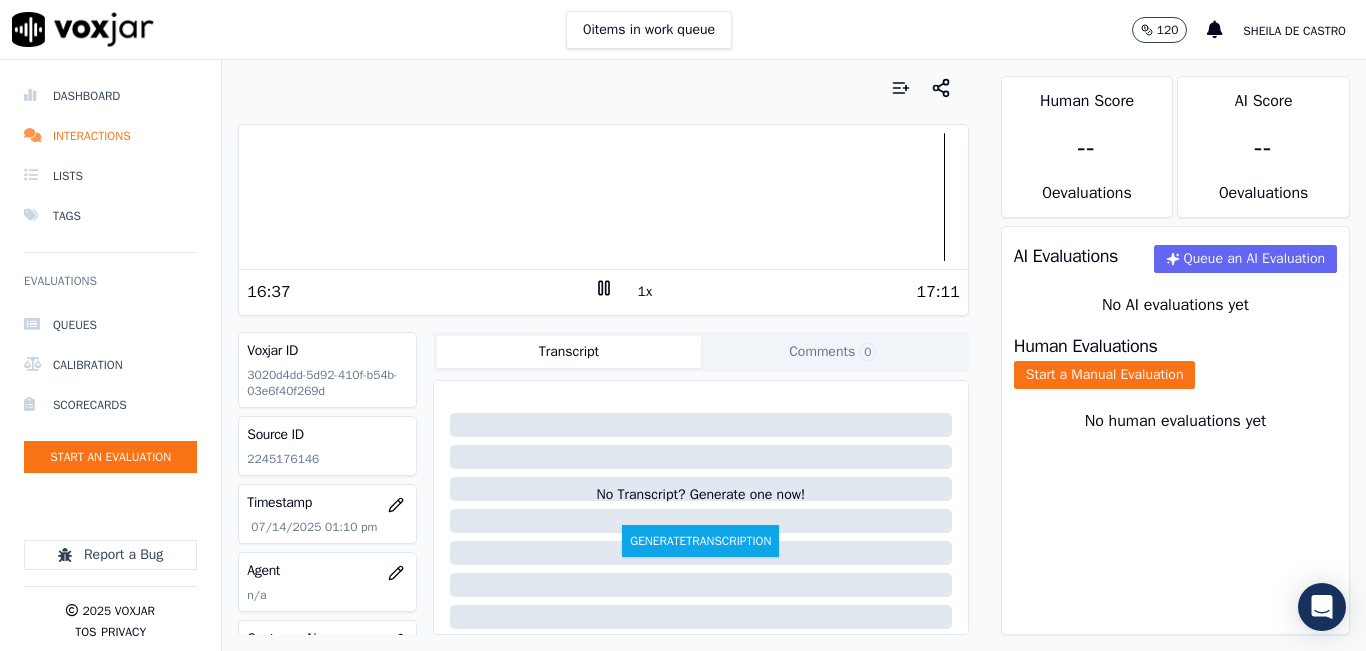 click 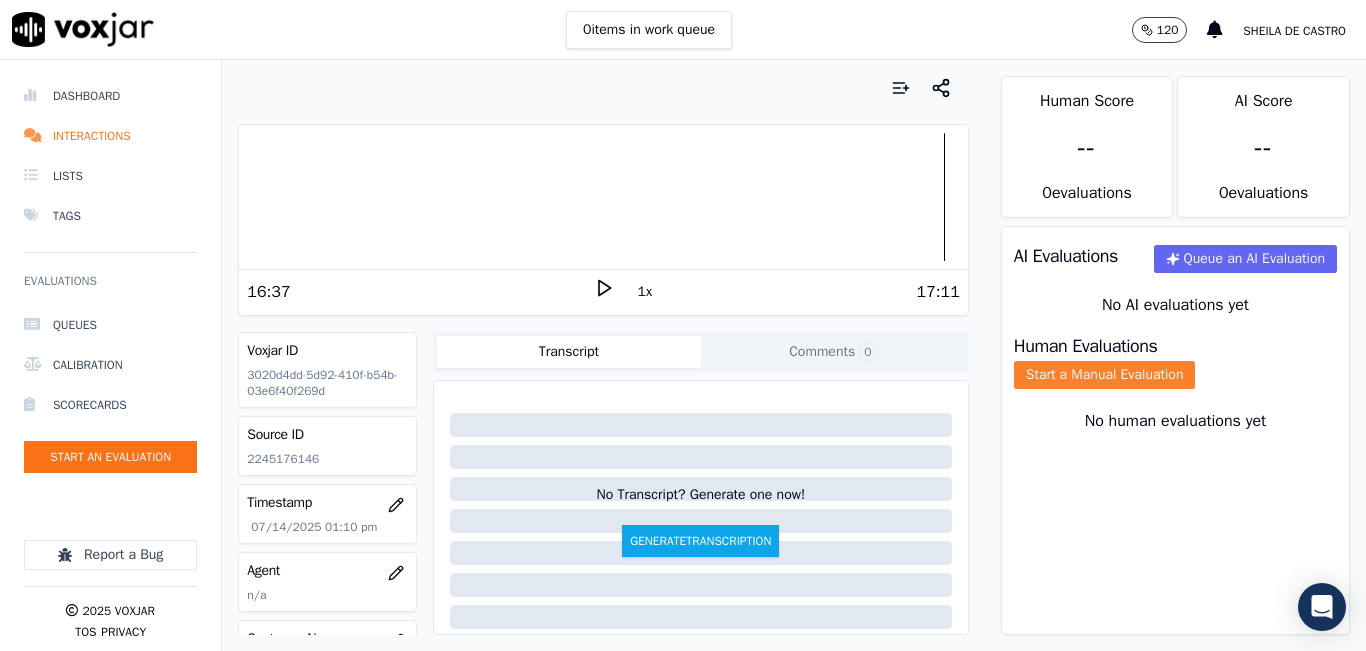 click on "Start a Manual Evaluation" 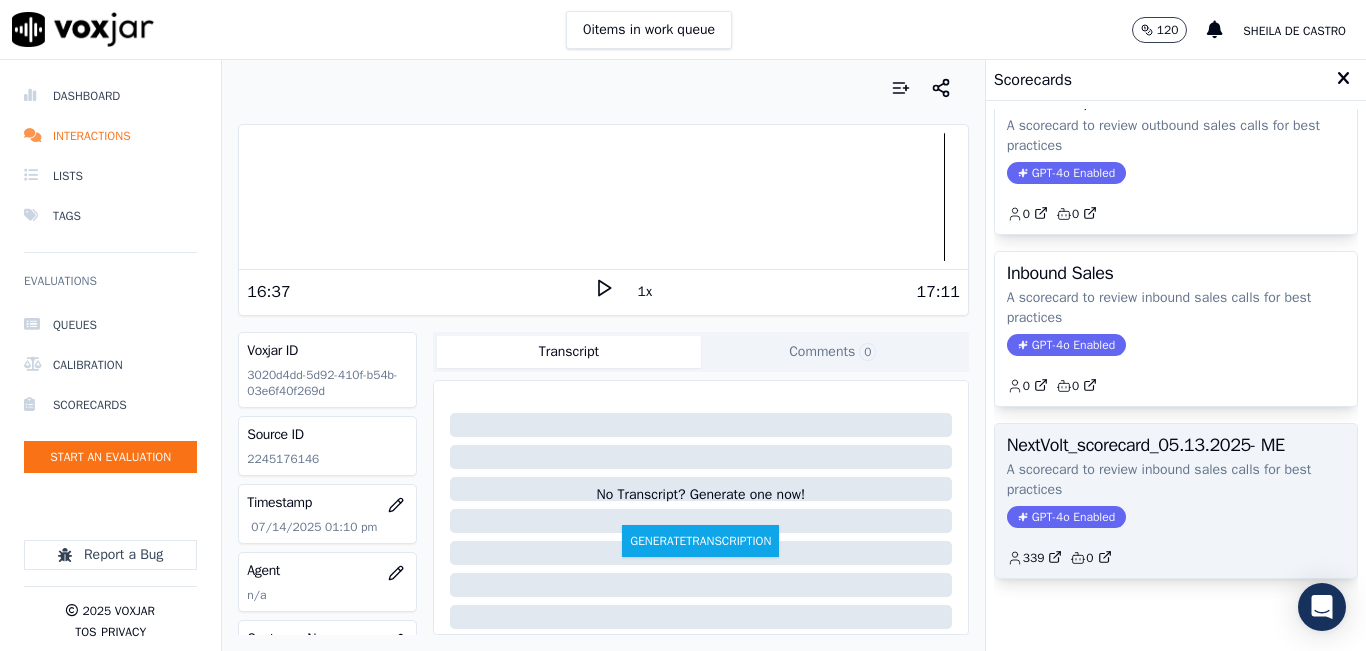 scroll, scrollTop: 261, scrollLeft: 0, axis: vertical 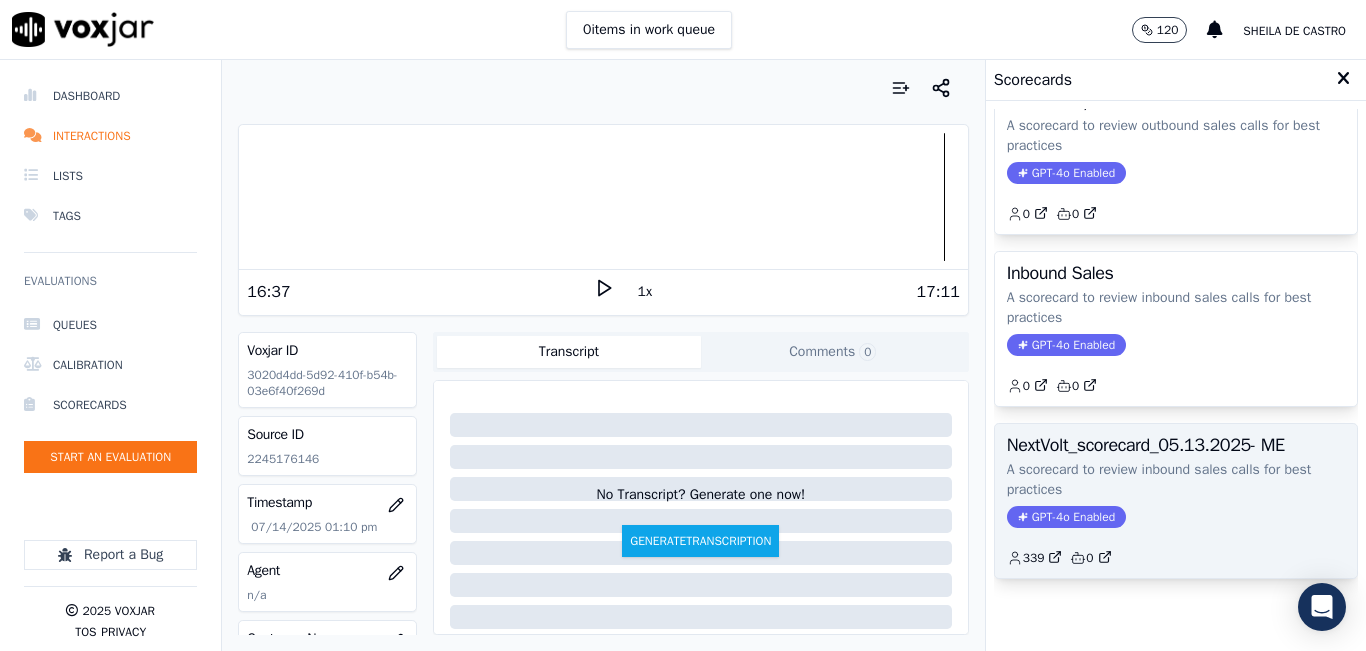 click on "NextVolt_scorecard_[DATE]- ME    A scorecard to review inbound sales calls for best practices     GPT-4o Enabled       339         0" at bounding box center [1176, 501] 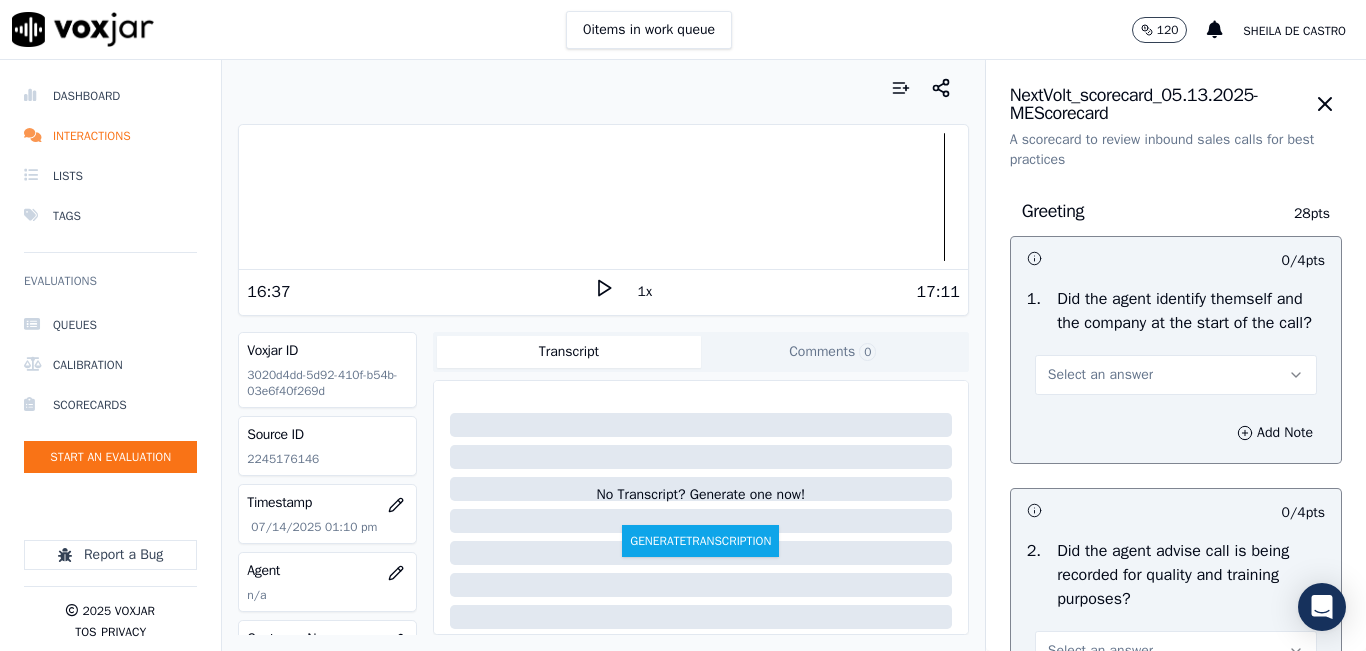 click 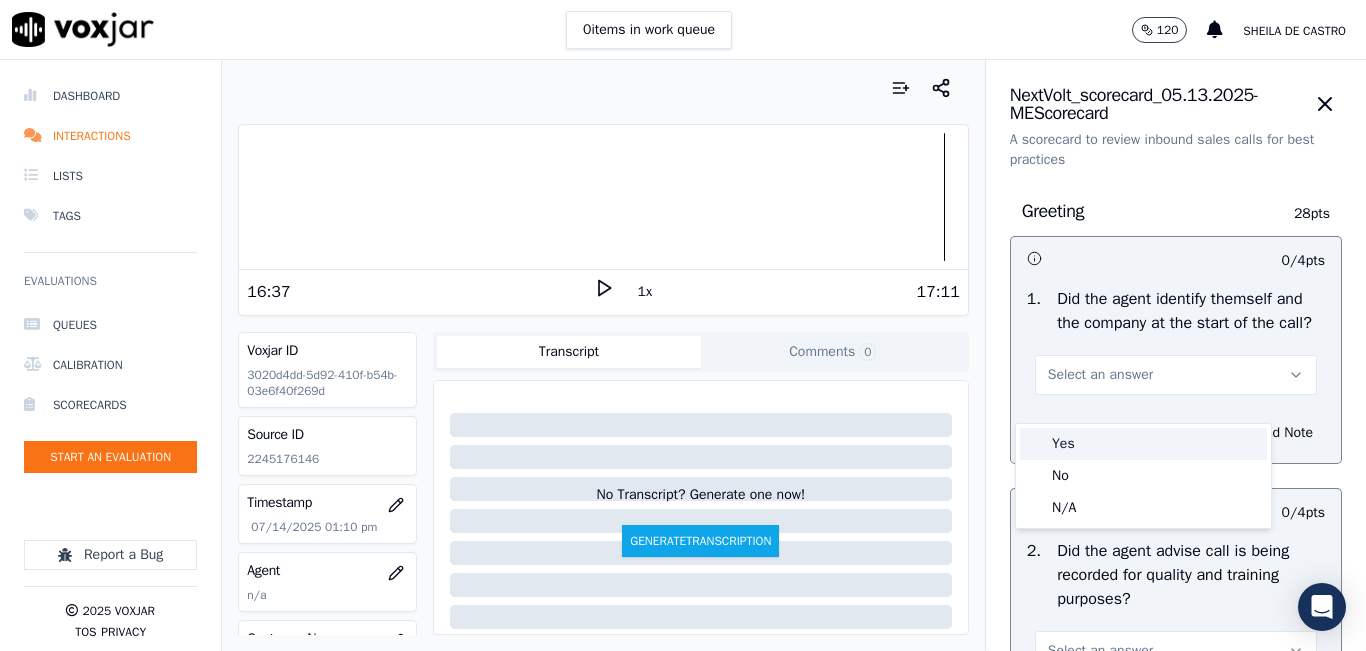 click on "Yes" at bounding box center (1143, 444) 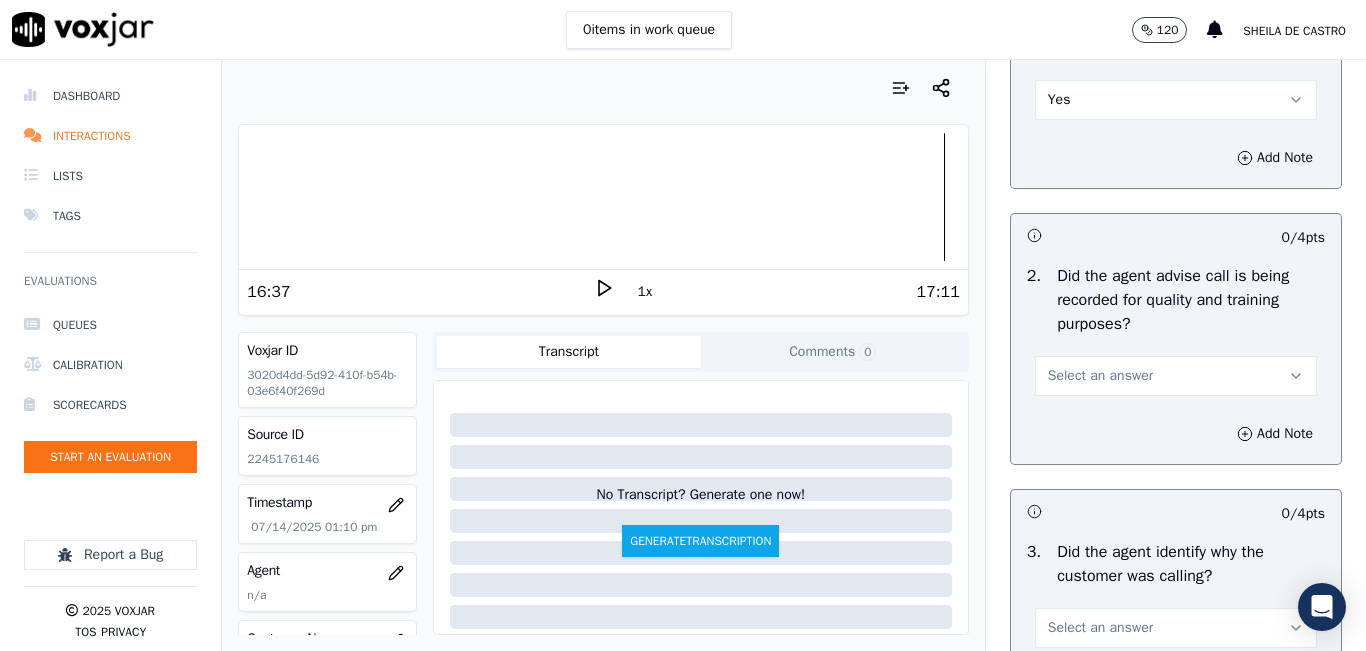 scroll, scrollTop: 300, scrollLeft: 0, axis: vertical 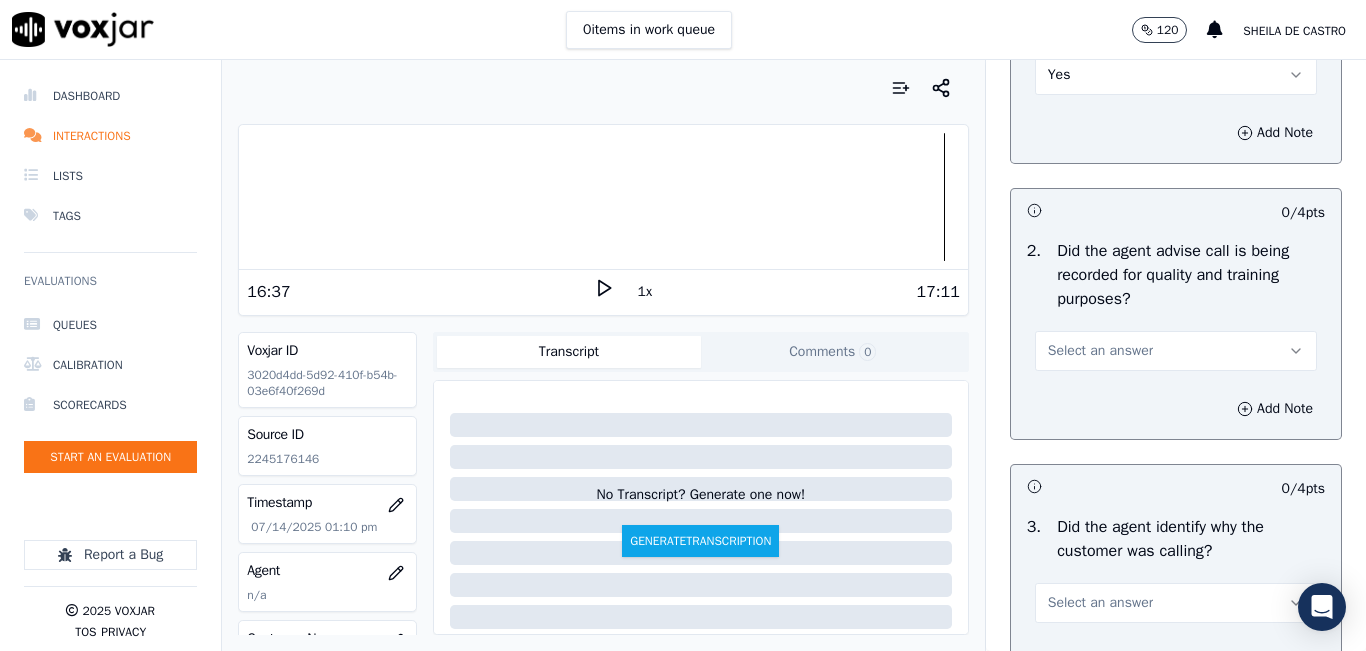 click on "Select an answer" at bounding box center (1176, 351) 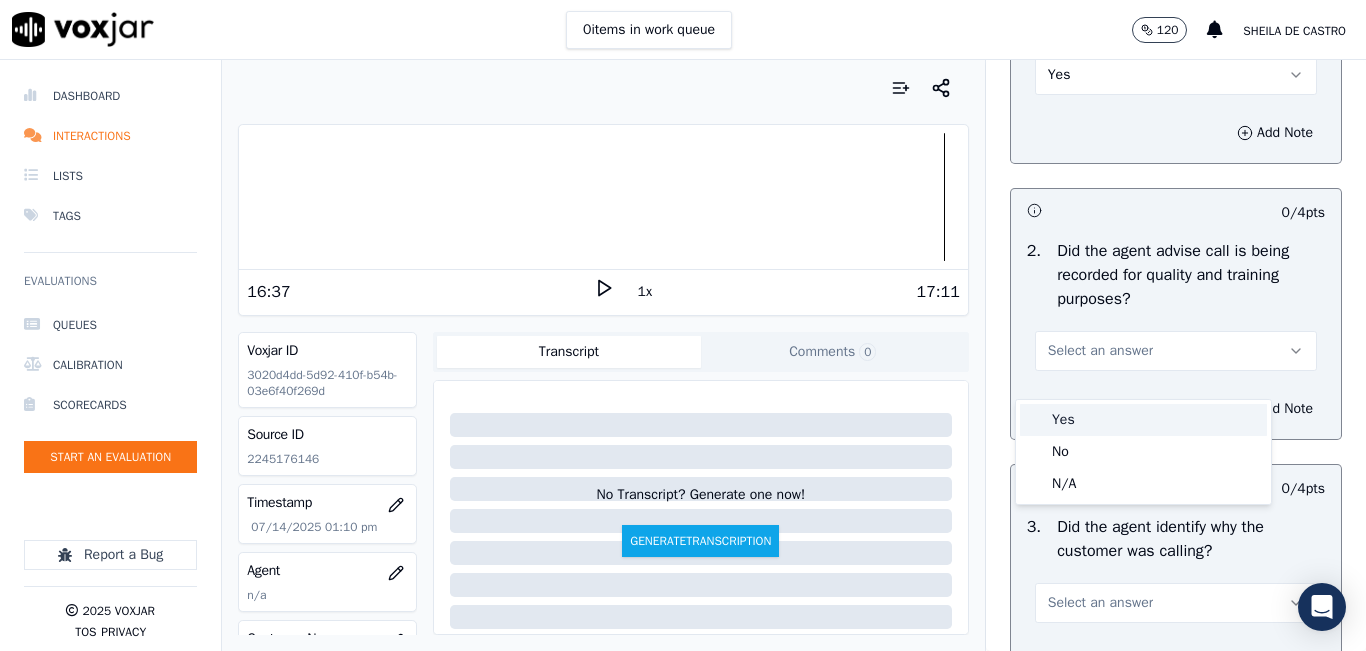 click on "Yes" at bounding box center [1143, 420] 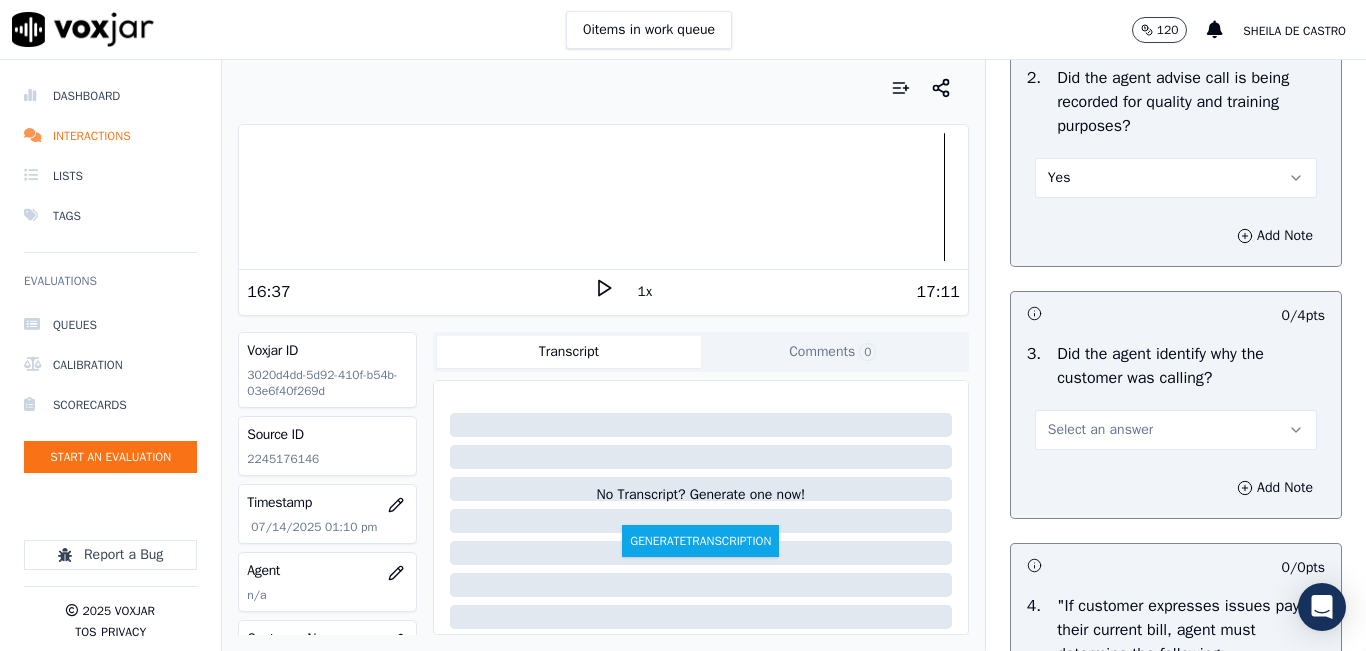 scroll, scrollTop: 600, scrollLeft: 0, axis: vertical 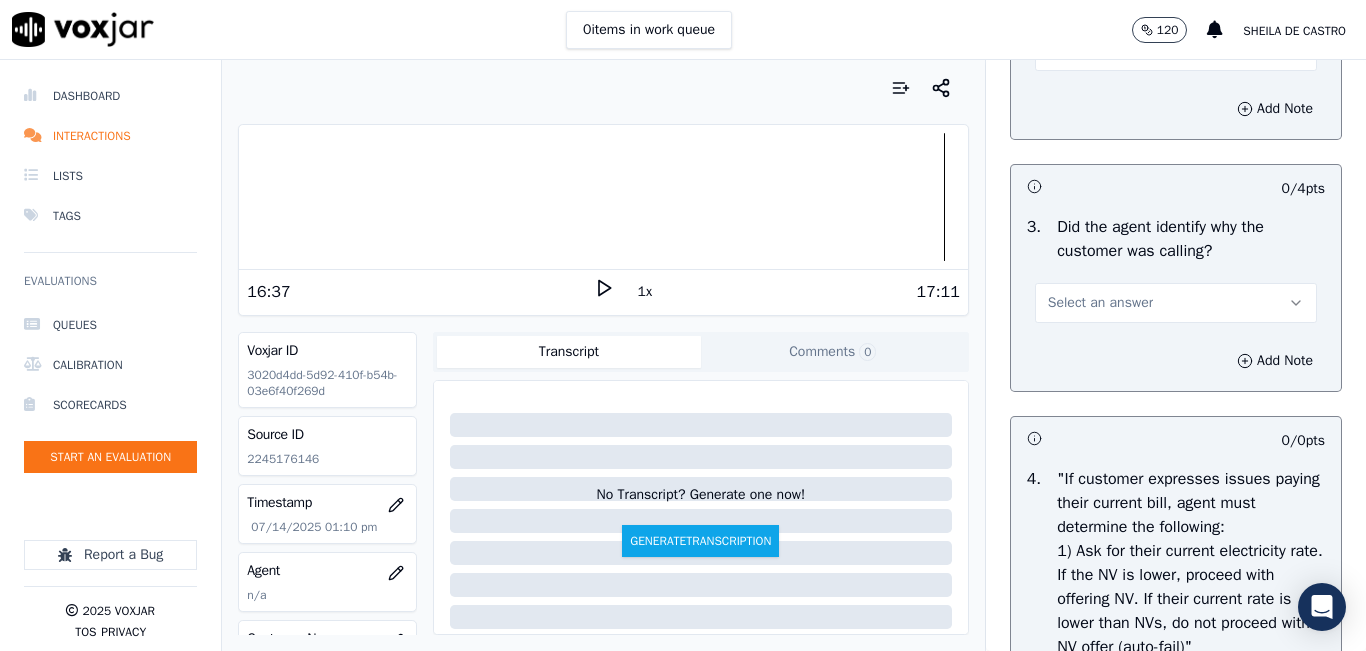 click 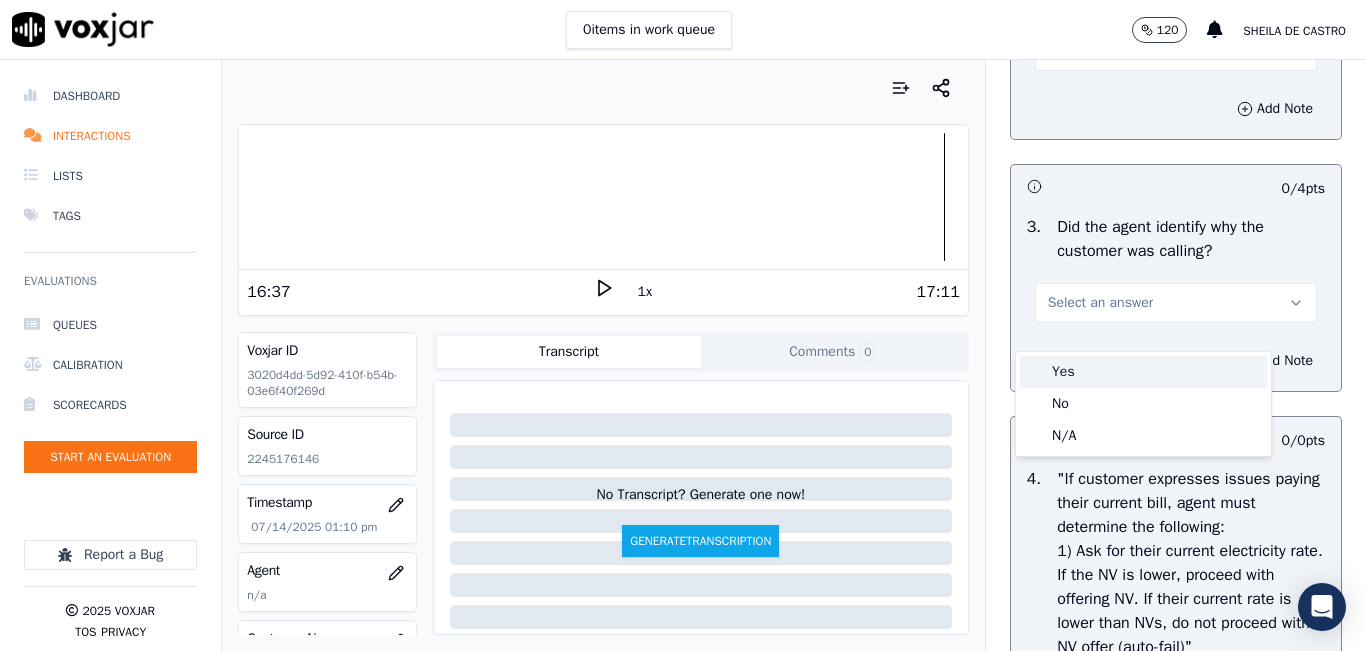 click on "Yes" at bounding box center (1143, 372) 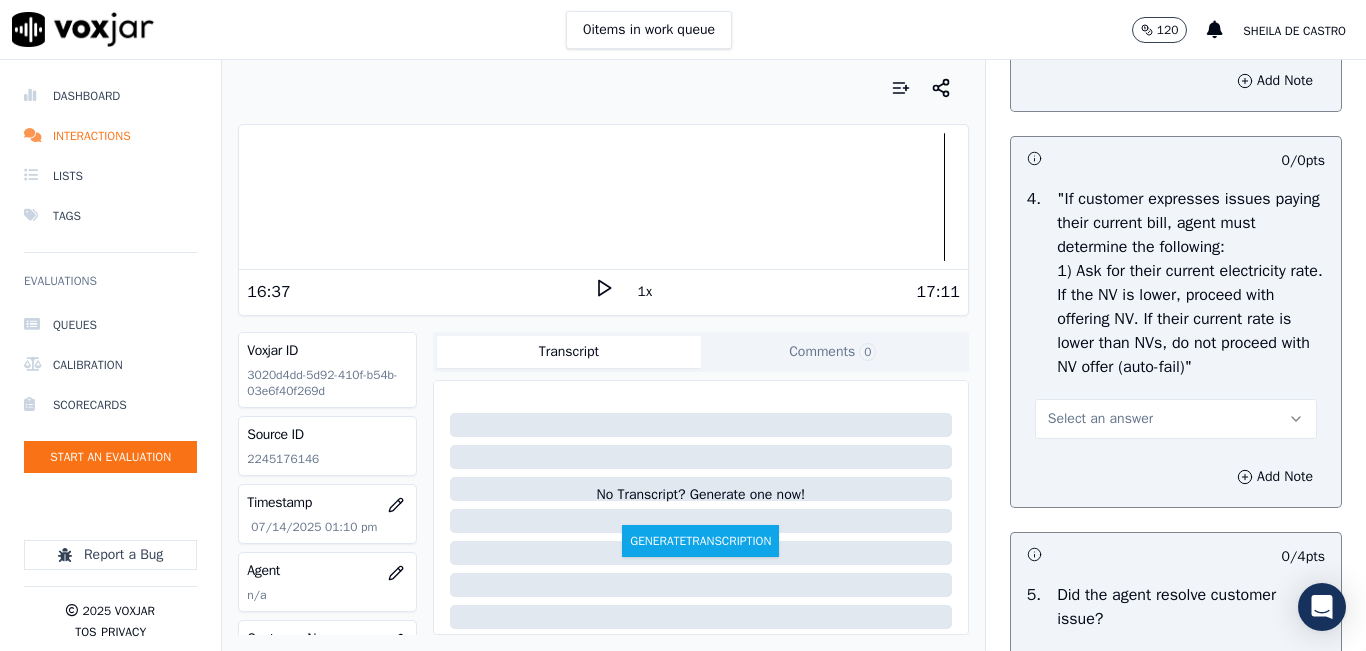 scroll, scrollTop: 900, scrollLeft: 0, axis: vertical 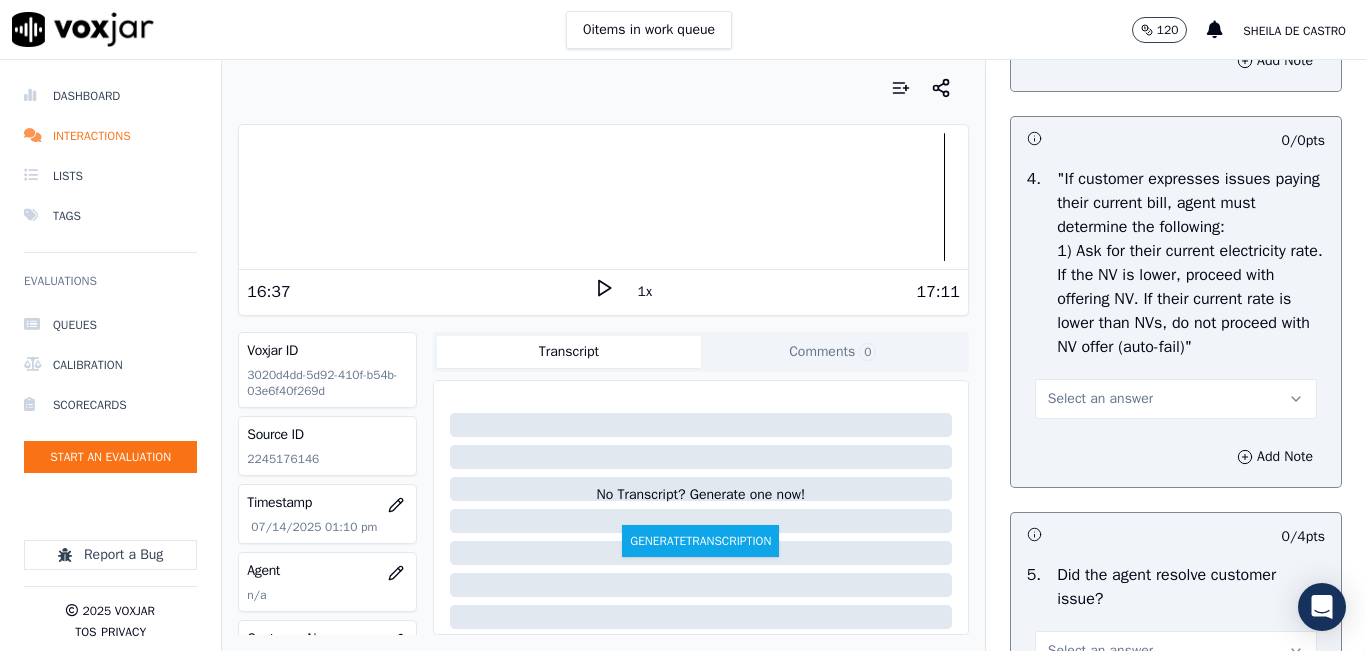 click on "Select an answer" at bounding box center [1176, 399] 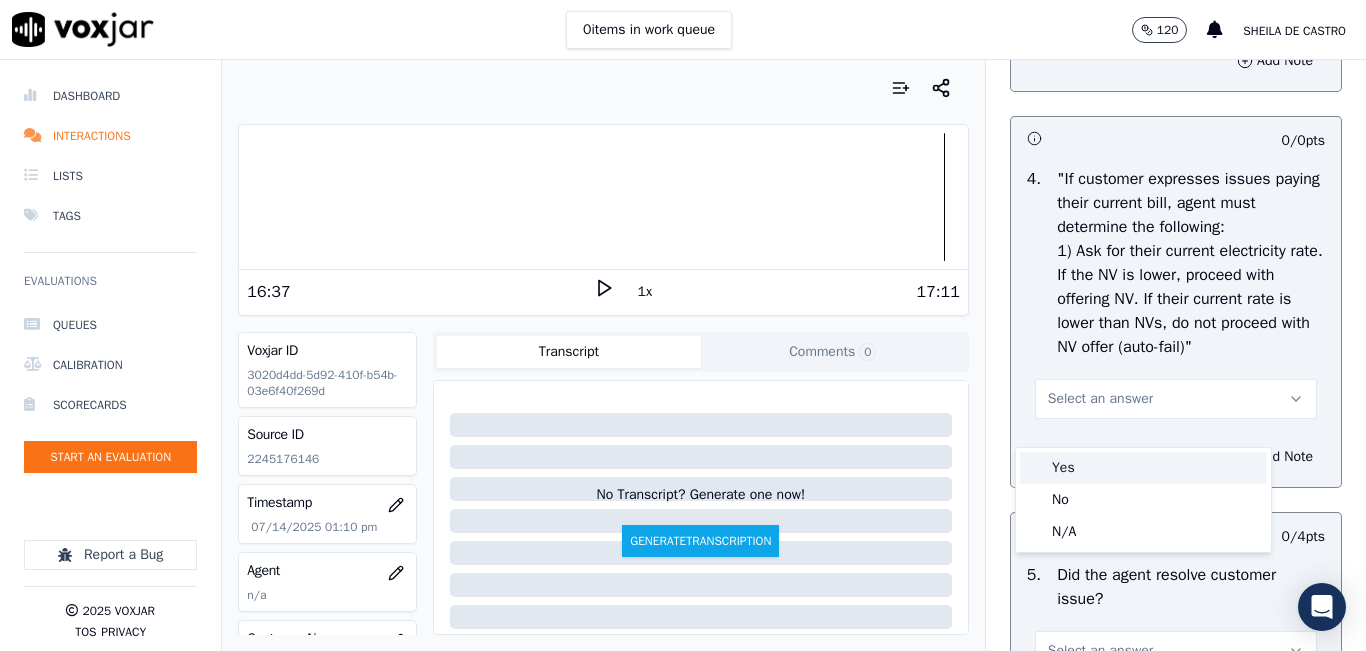 click on "Yes" at bounding box center (1143, 468) 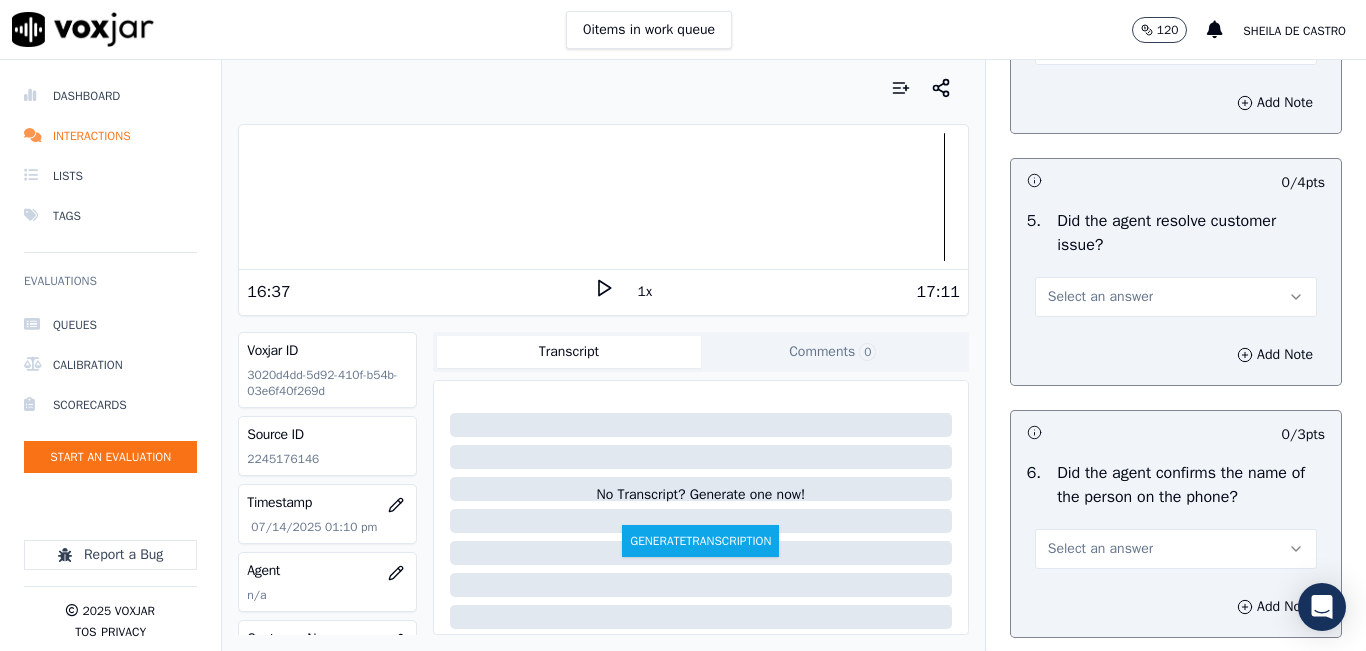scroll, scrollTop: 1300, scrollLeft: 0, axis: vertical 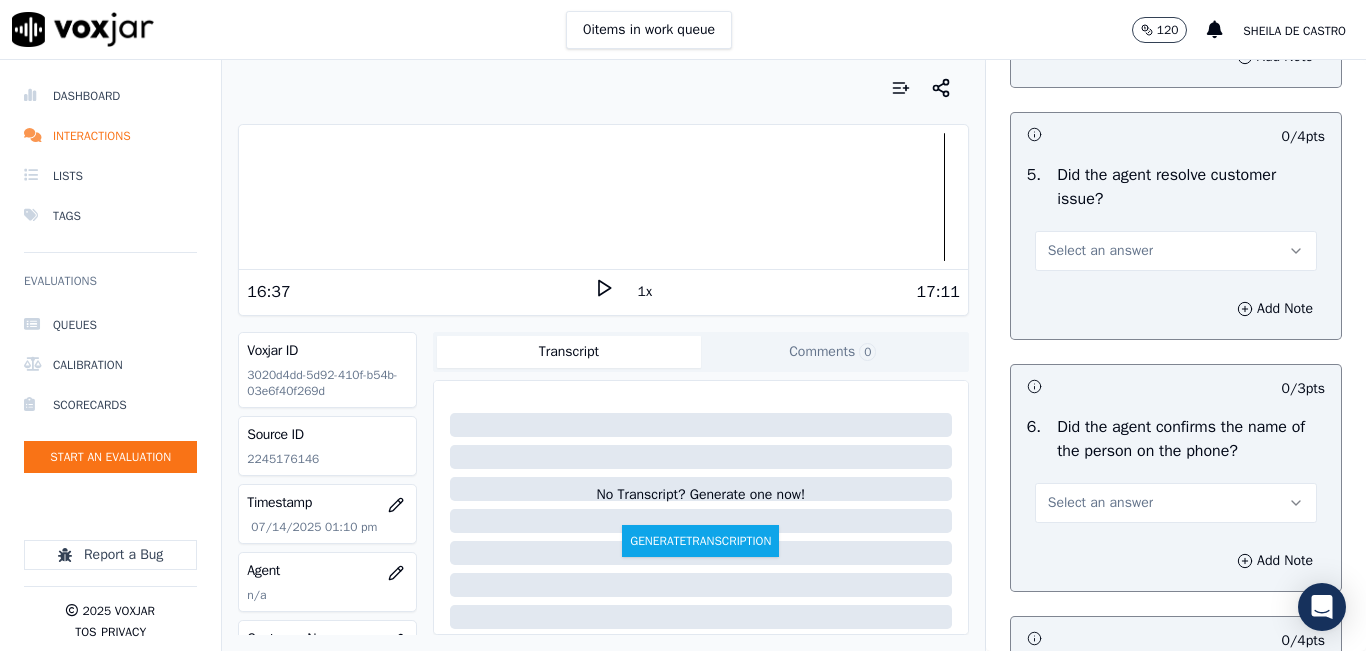 click on "Select an answer" at bounding box center [1176, 251] 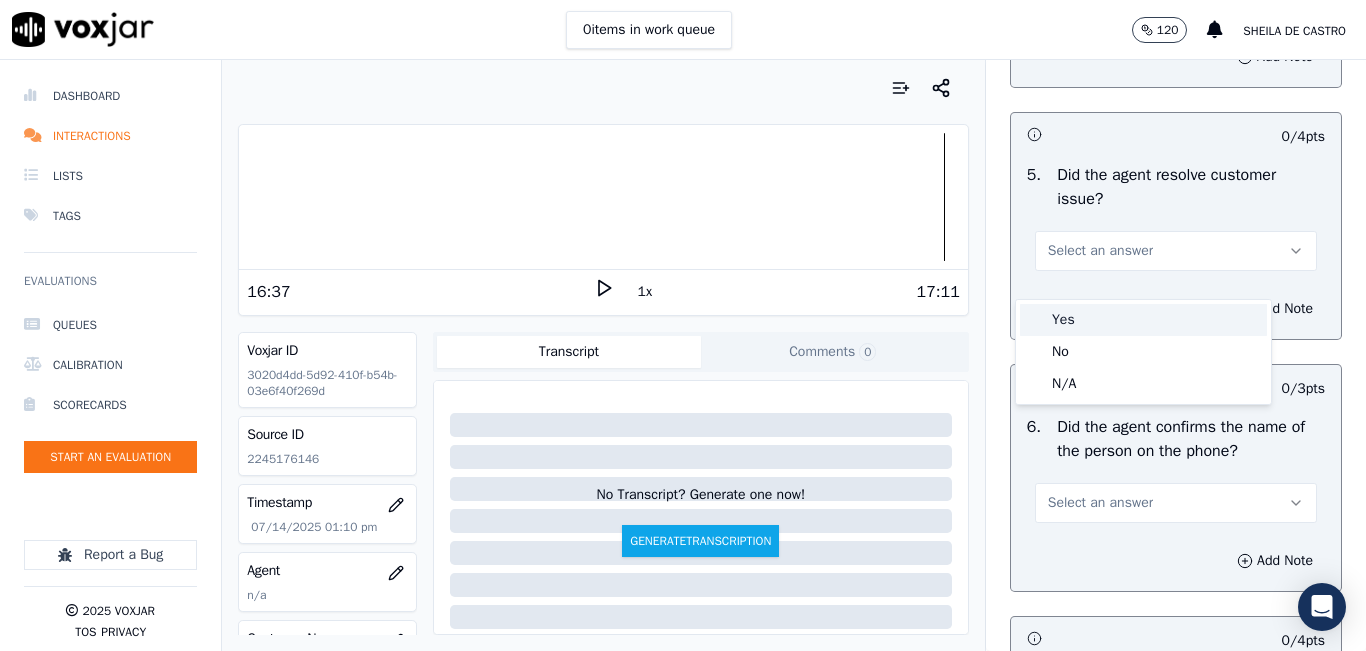 click on "Yes" at bounding box center [1143, 320] 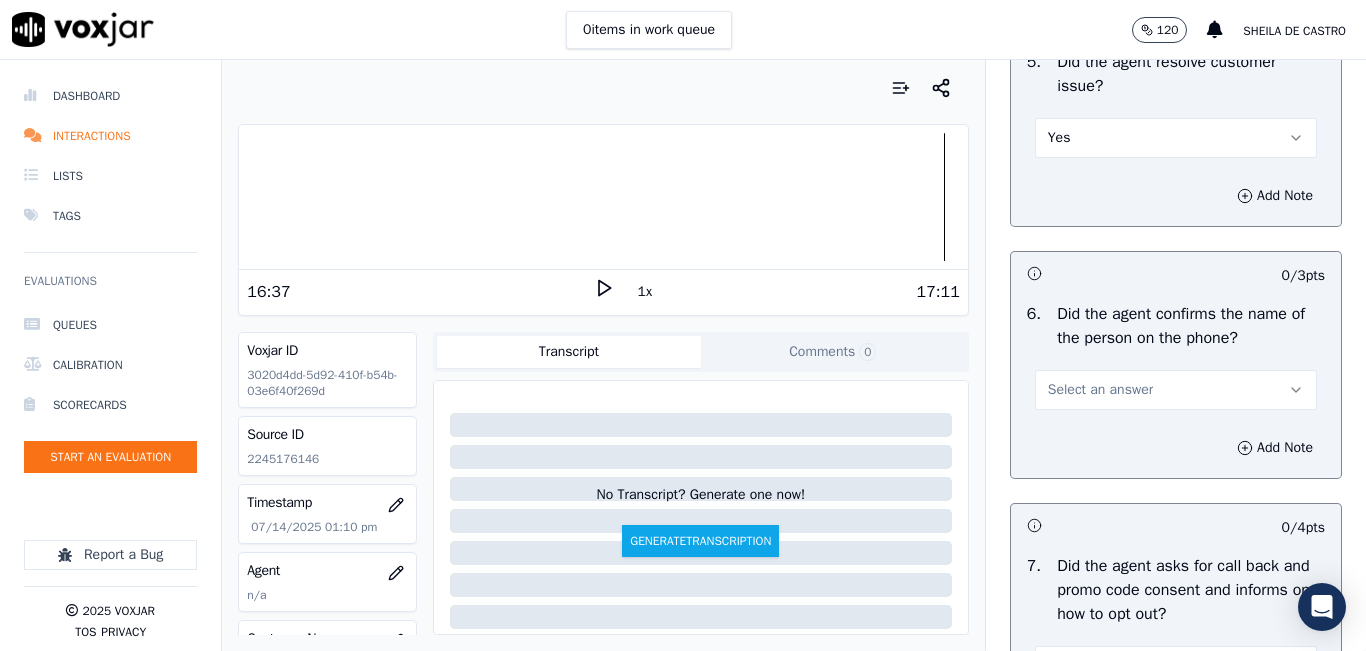 scroll, scrollTop: 1600, scrollLeft: 0, axis: vertical 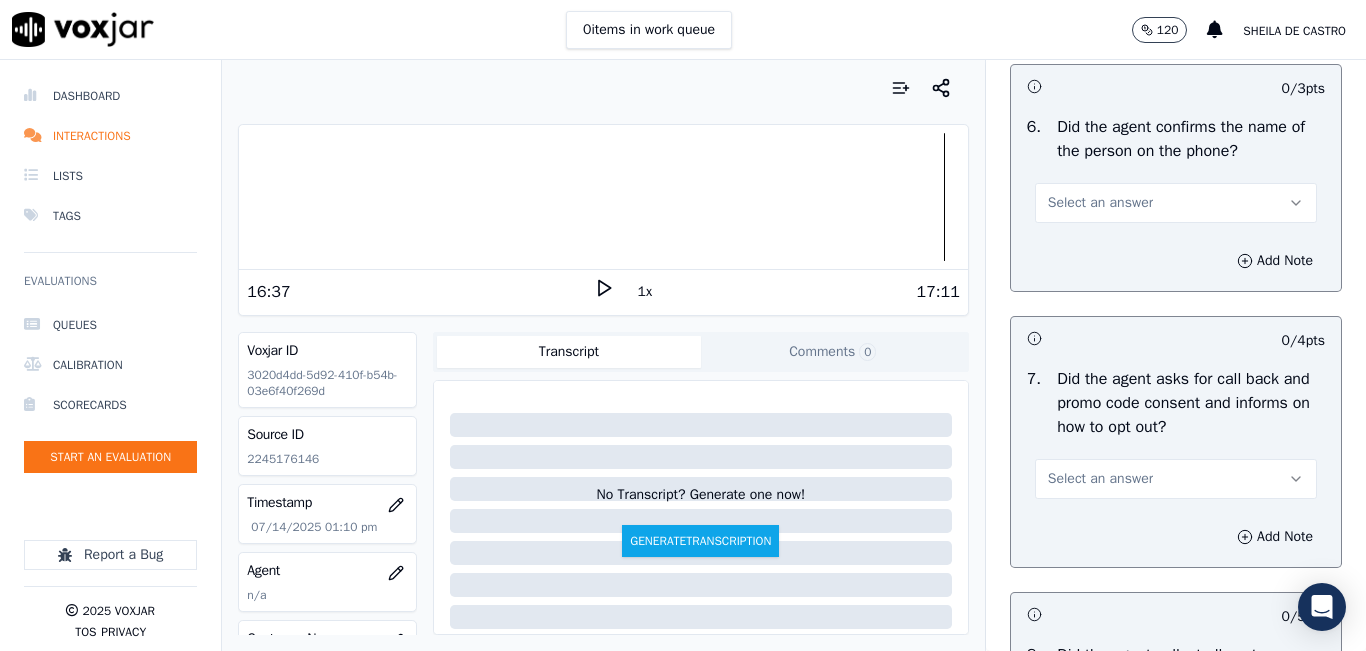drag, startPoint x: 1225, startPoint y: 229, endPoint x: 1195, endPoint y: 247, distance: 34.98571 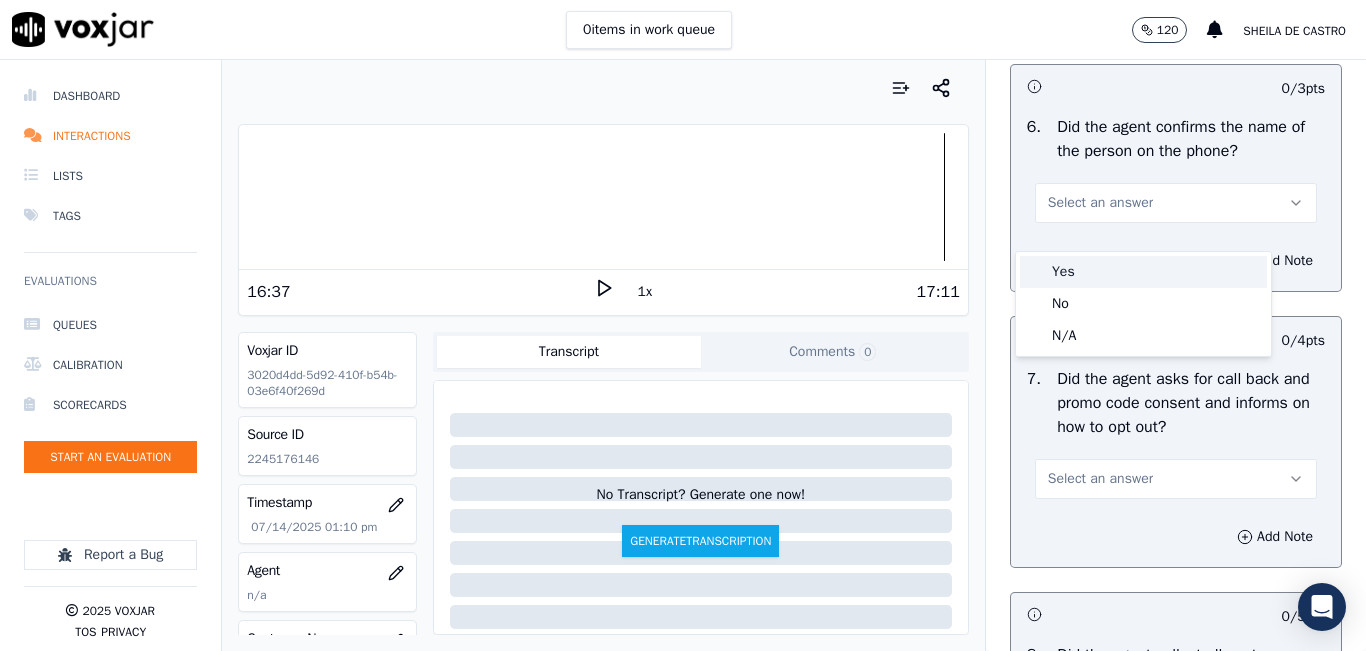 click on "Yes" at bounding box center [1143, 272] 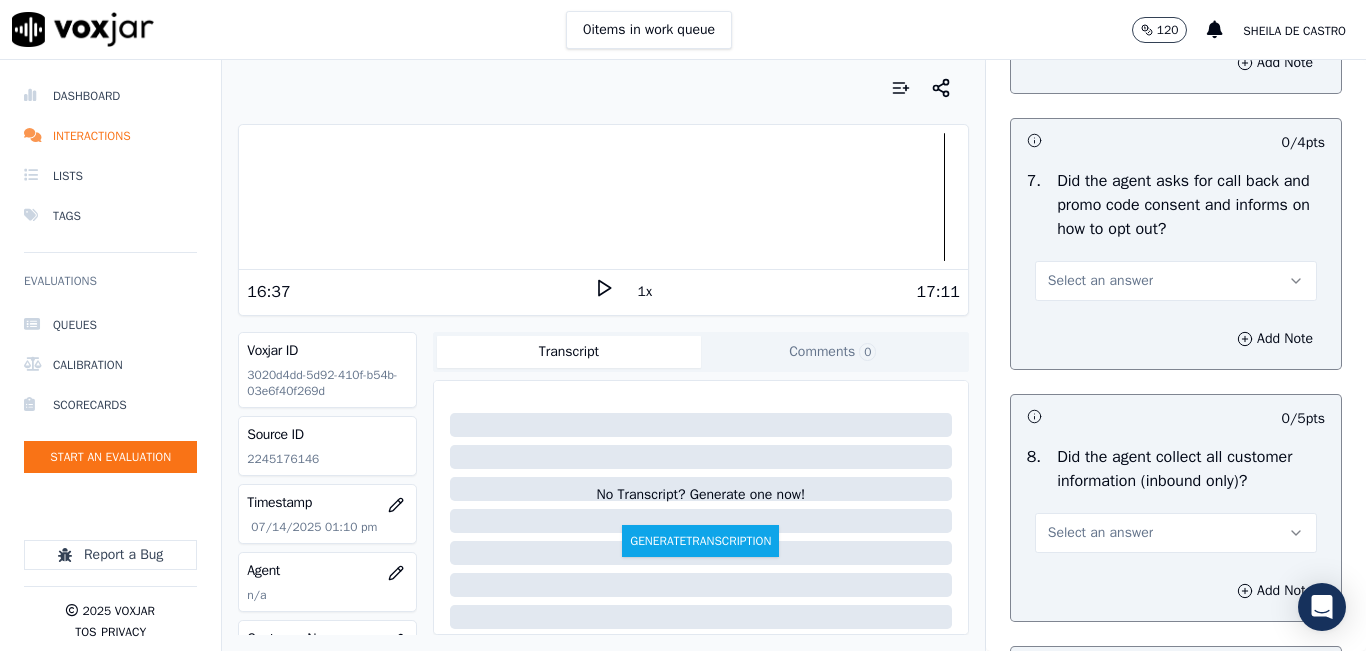scroll, scrollTop: 1800, scrollLeft: 0, axis: vertical 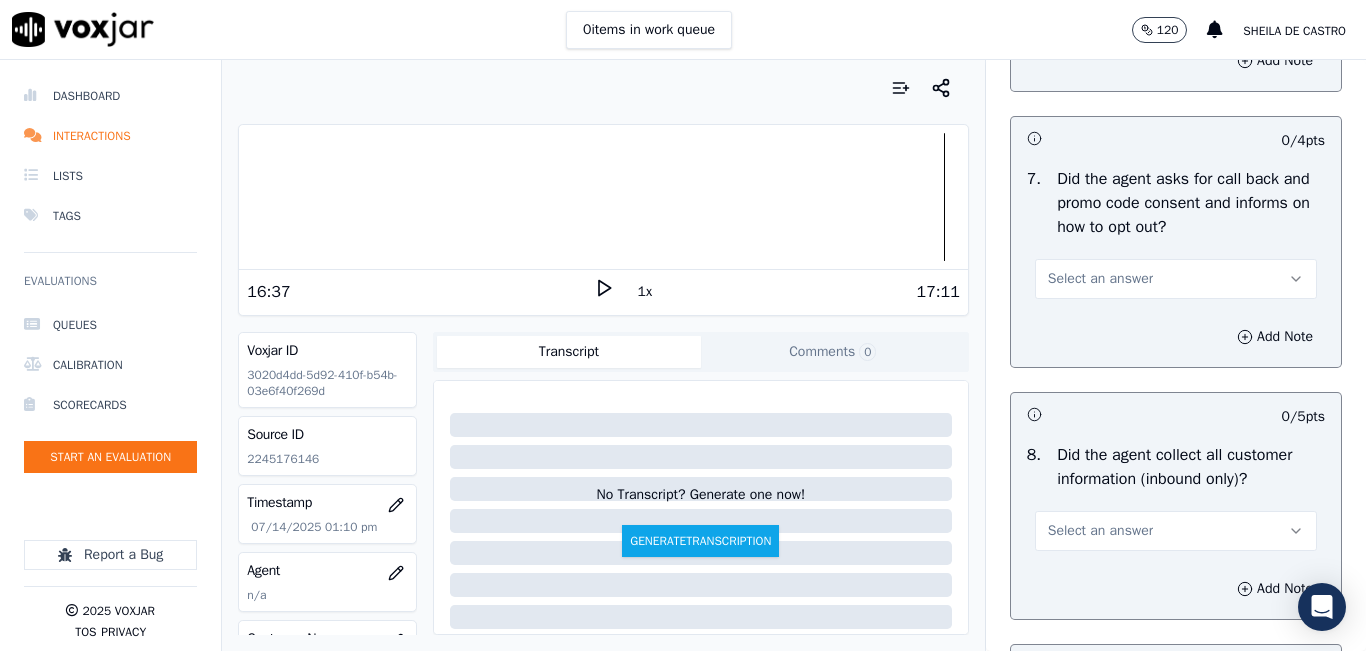 click on "Select an answer" at bounding box center (1176, 279) 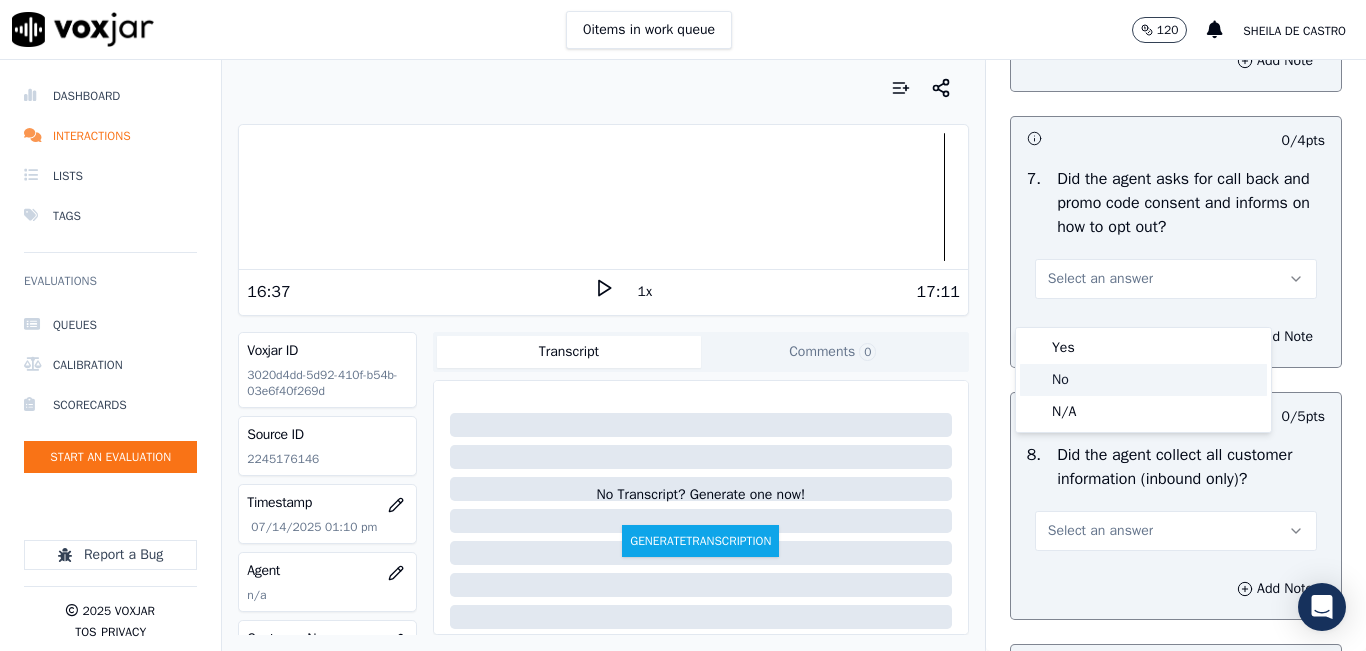 click on "No" 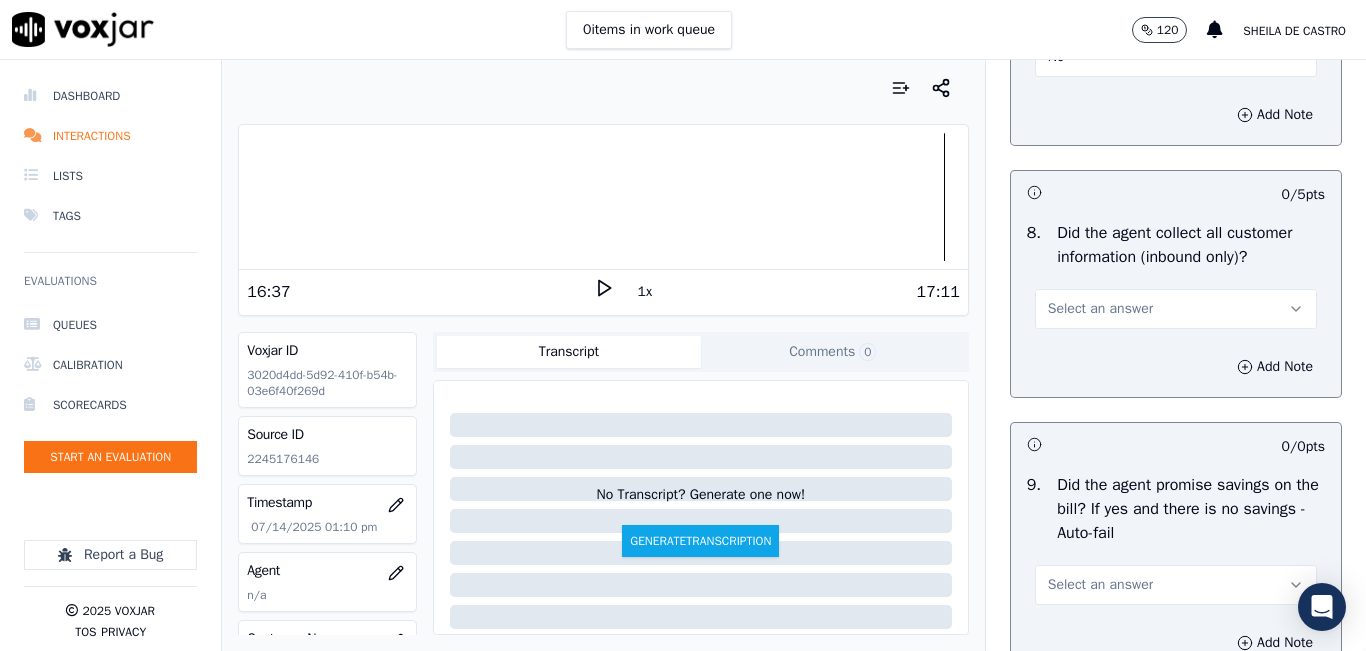 scroll, scrollTop: 1900, scrollLeft: 0, axis: vertical 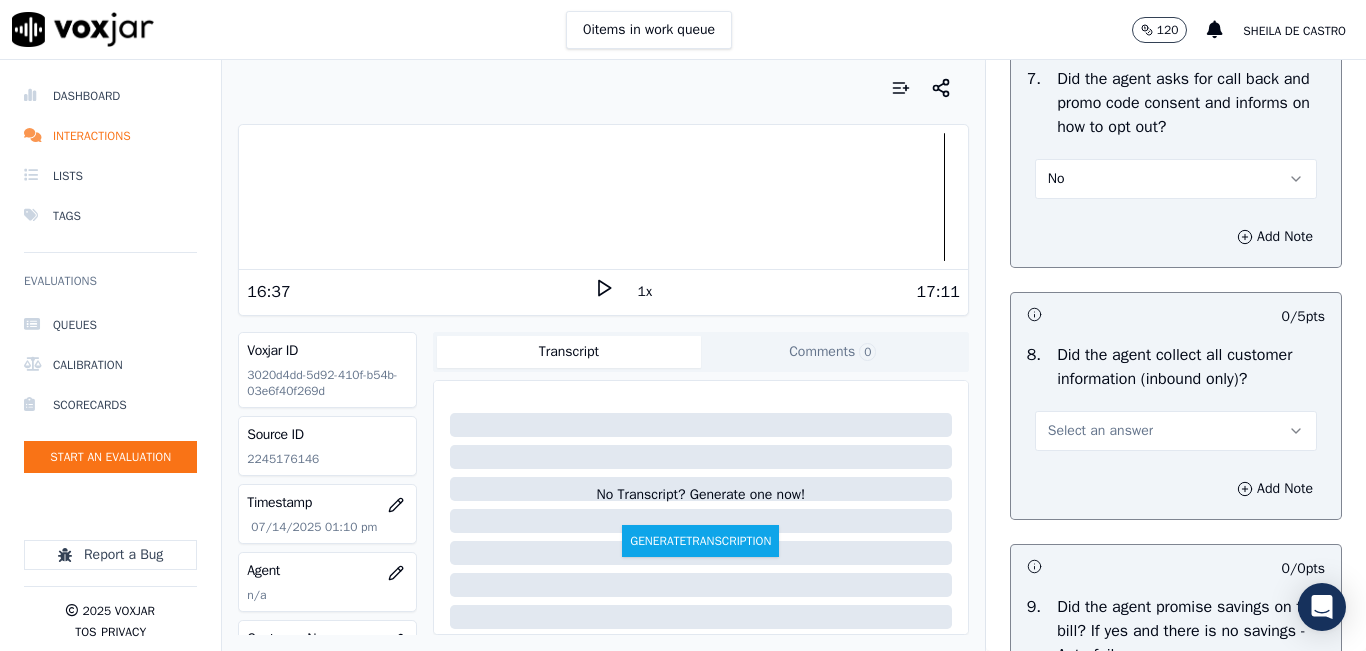click on "No" at bounding box center (1176, 179) 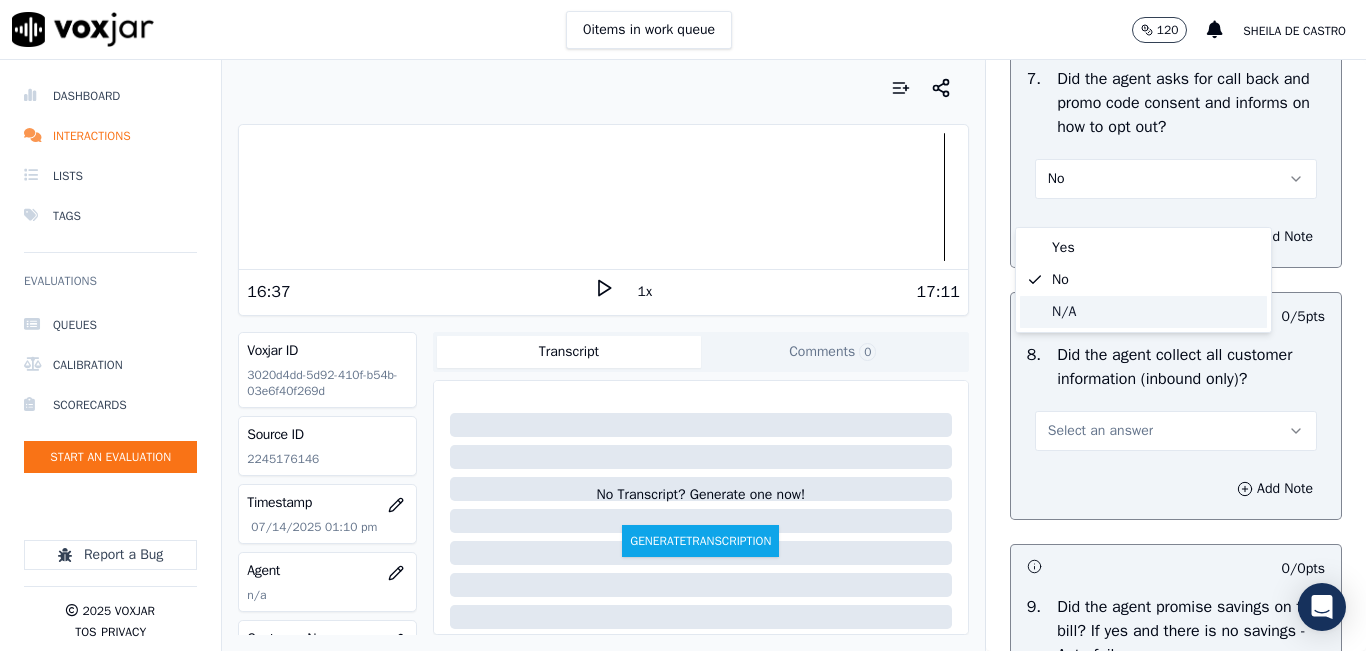 click on "N/A" 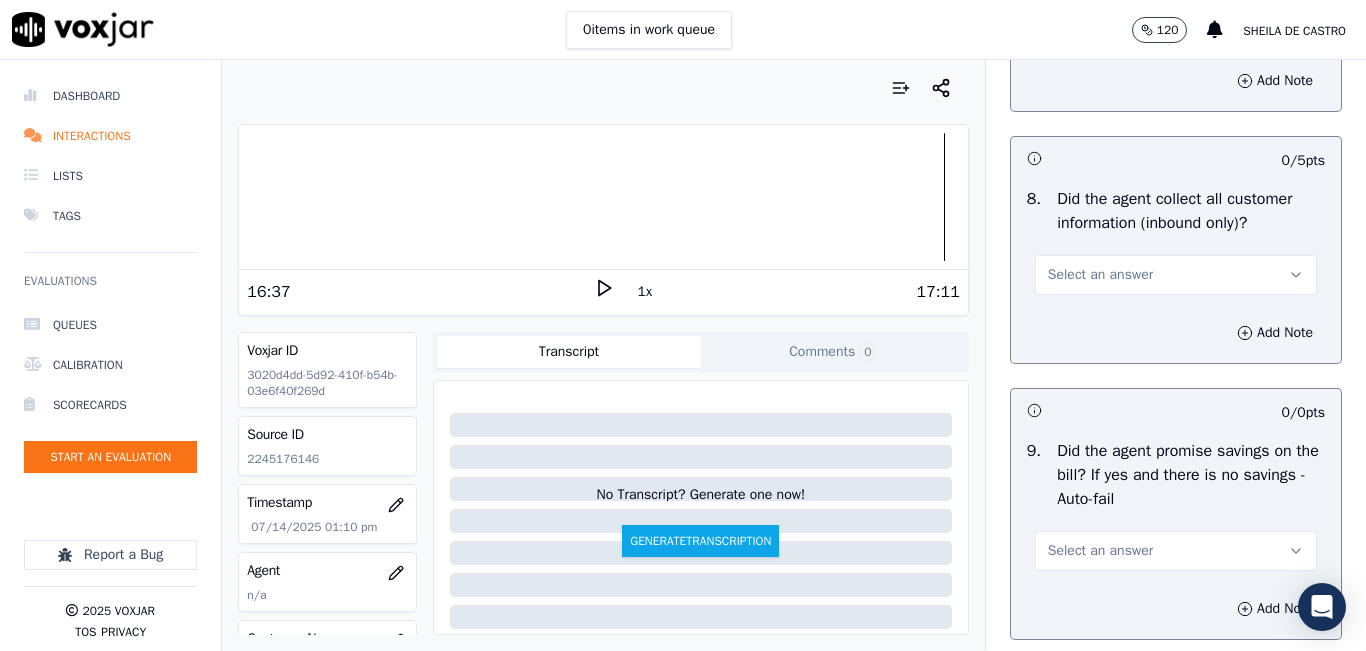 scroll, scrollTop: 2100, scrollLeft: 0, axis: vertical 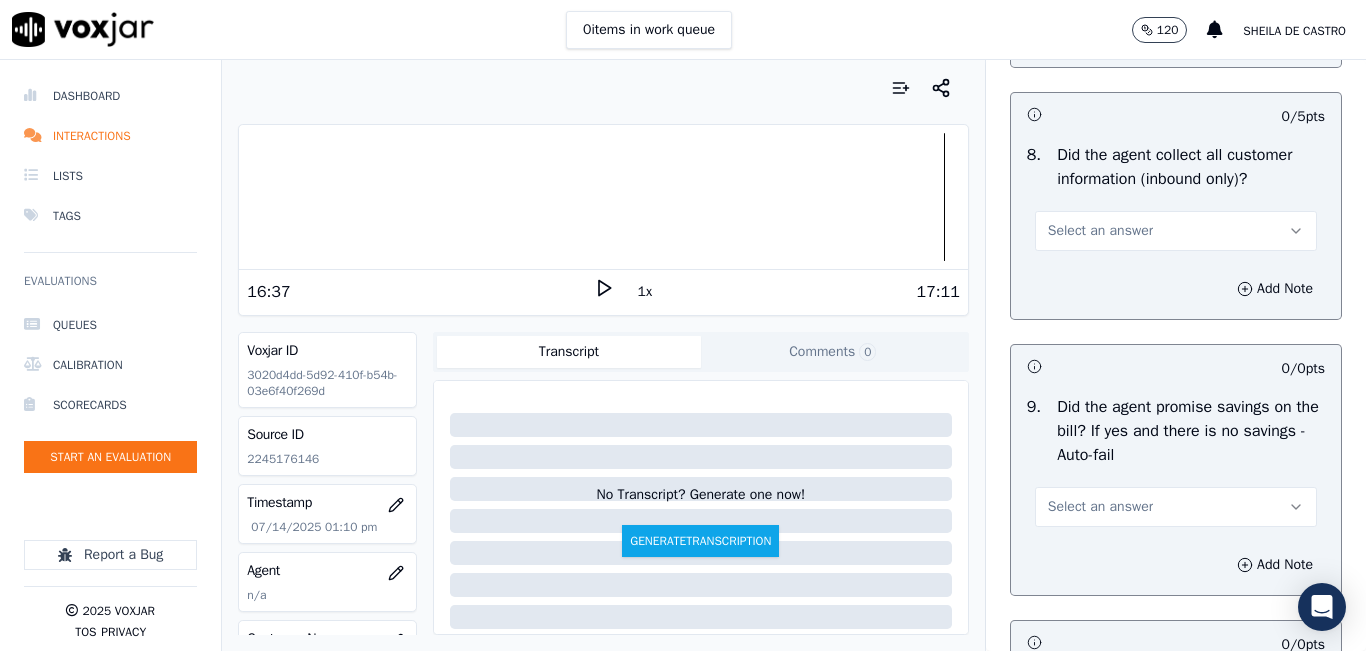 click on "Select an answer" at bounding box center (1176, 231) 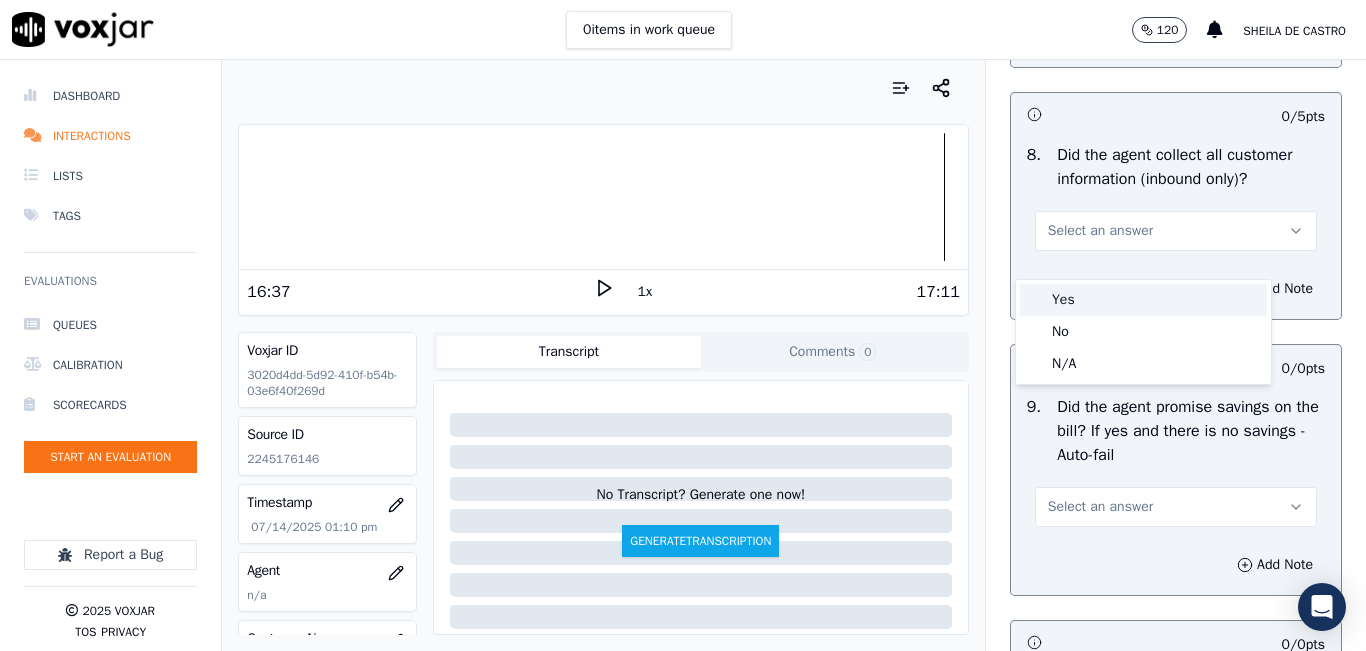 click on "Yes" at bounding box center (1143, 300) 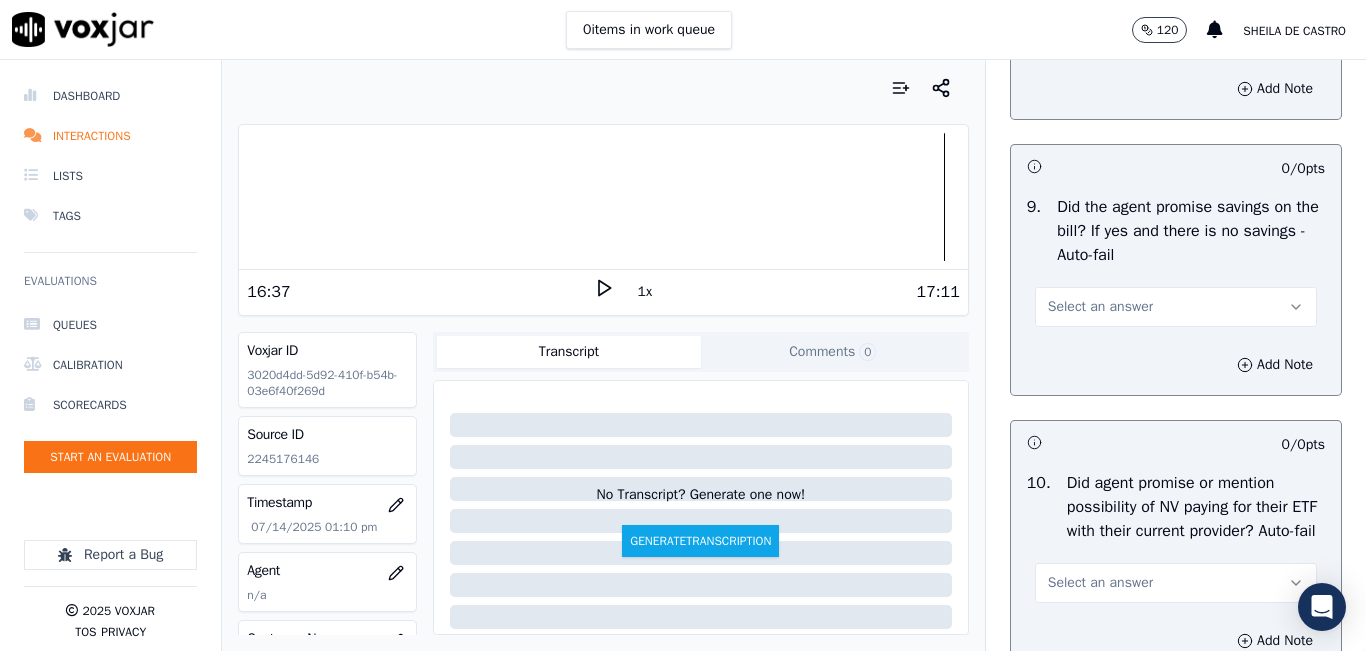 scroll, scrollTop: 2400, scrollLeft: 0, axis: vertical 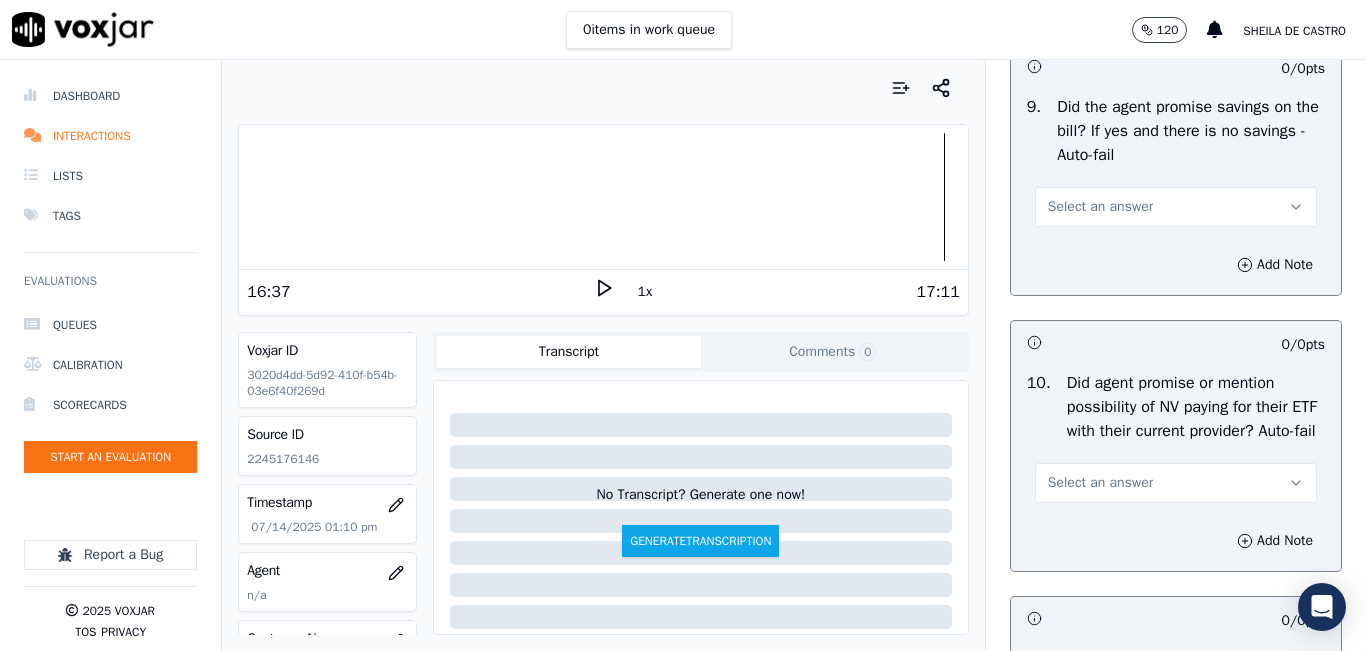 click on "Select an answer" at bounding box center [1176, 207] 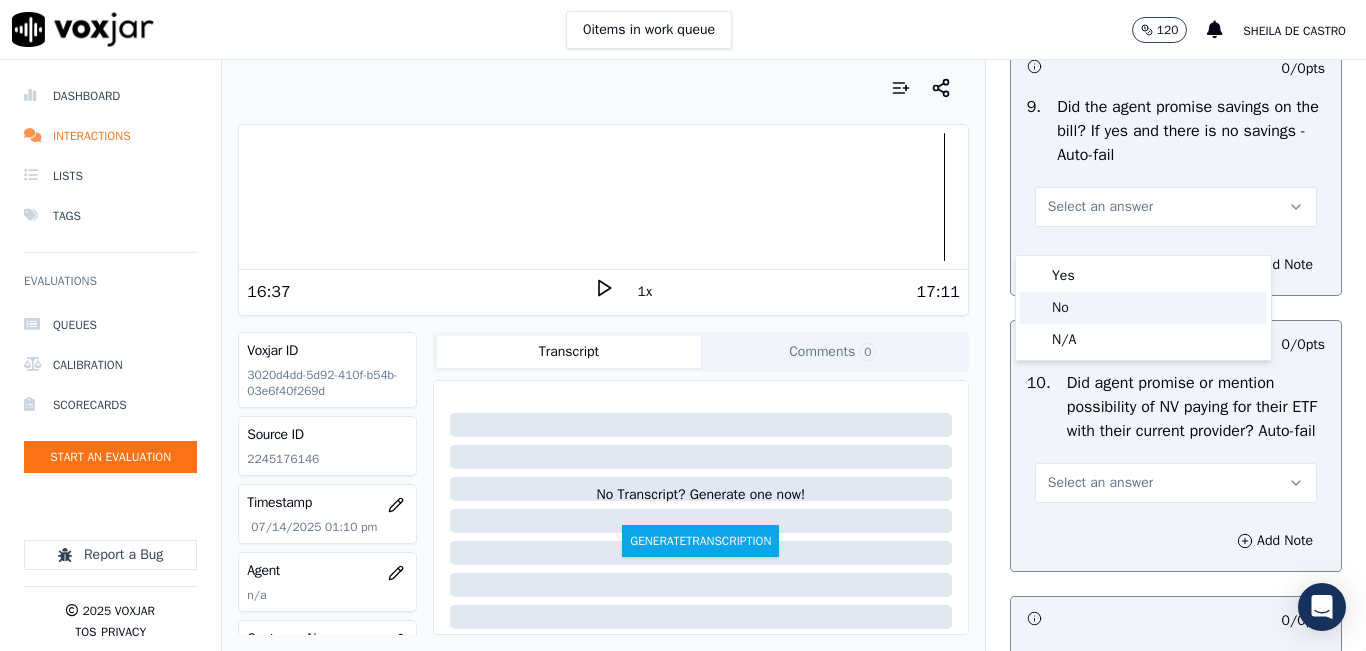 click on "No" 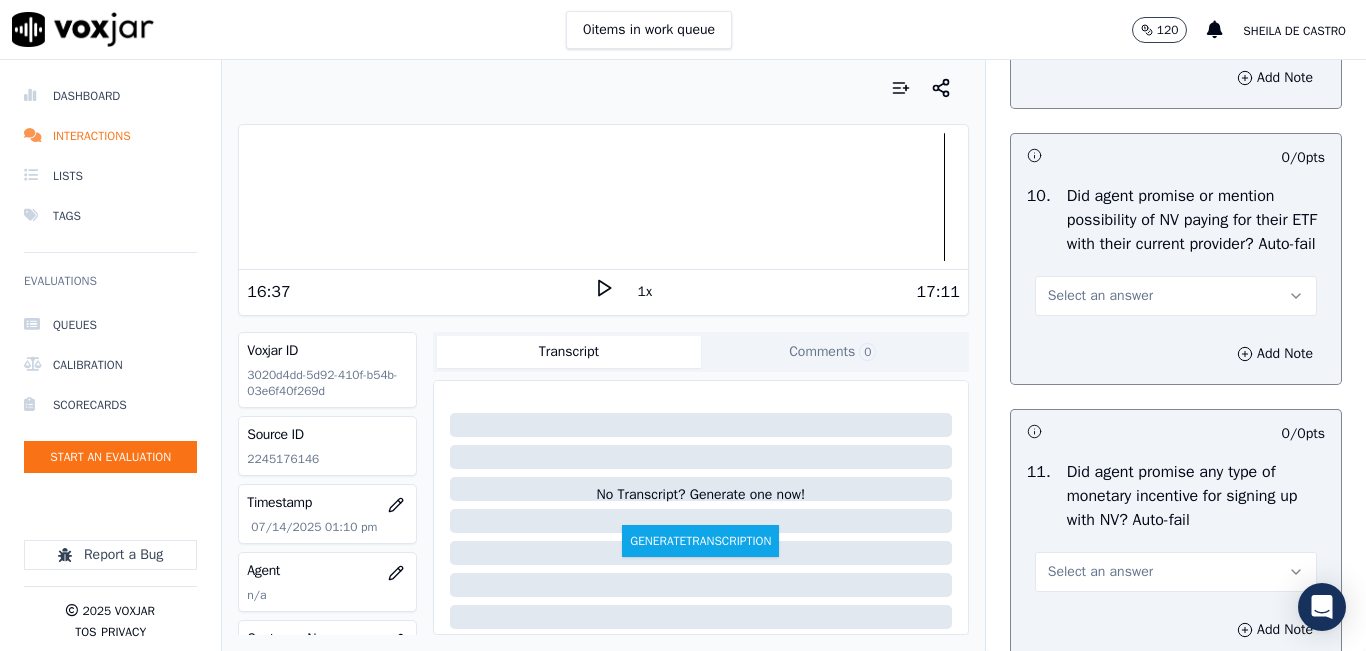 scroll, scrollTop: 2600, scrollLeft: 0, axis: vertical 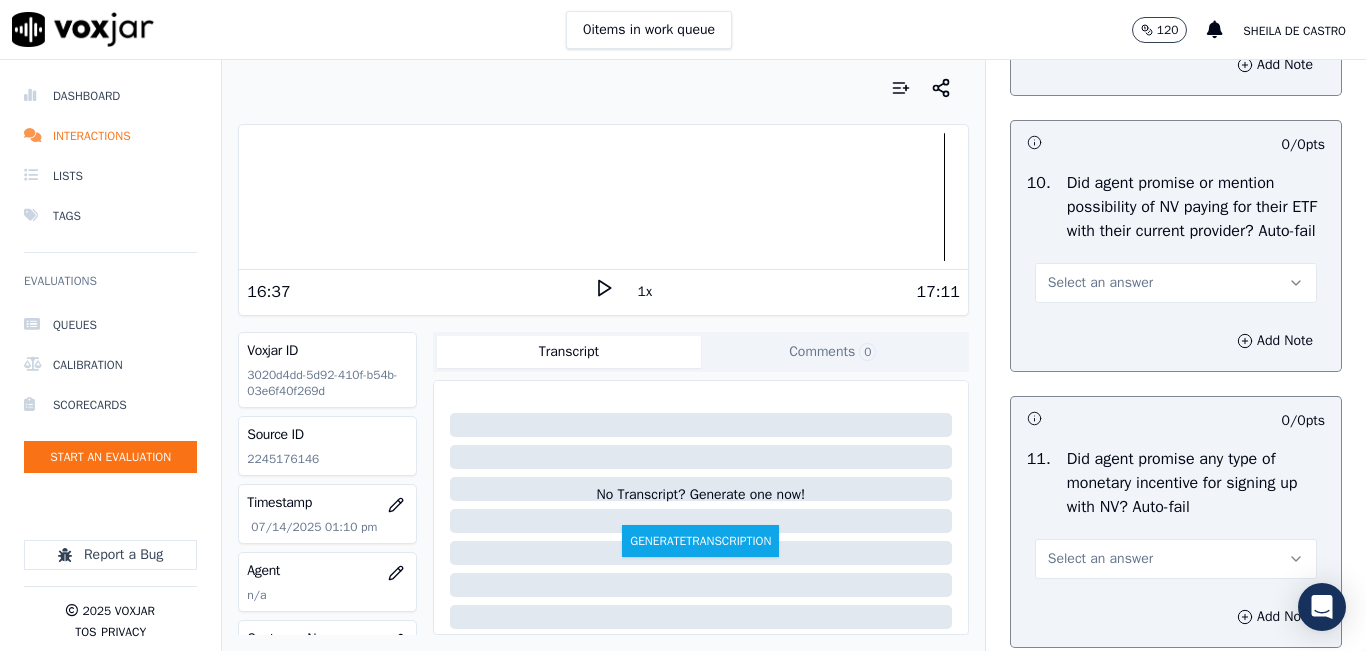 click on "Select an answer" at bounding box center (1176, 283) 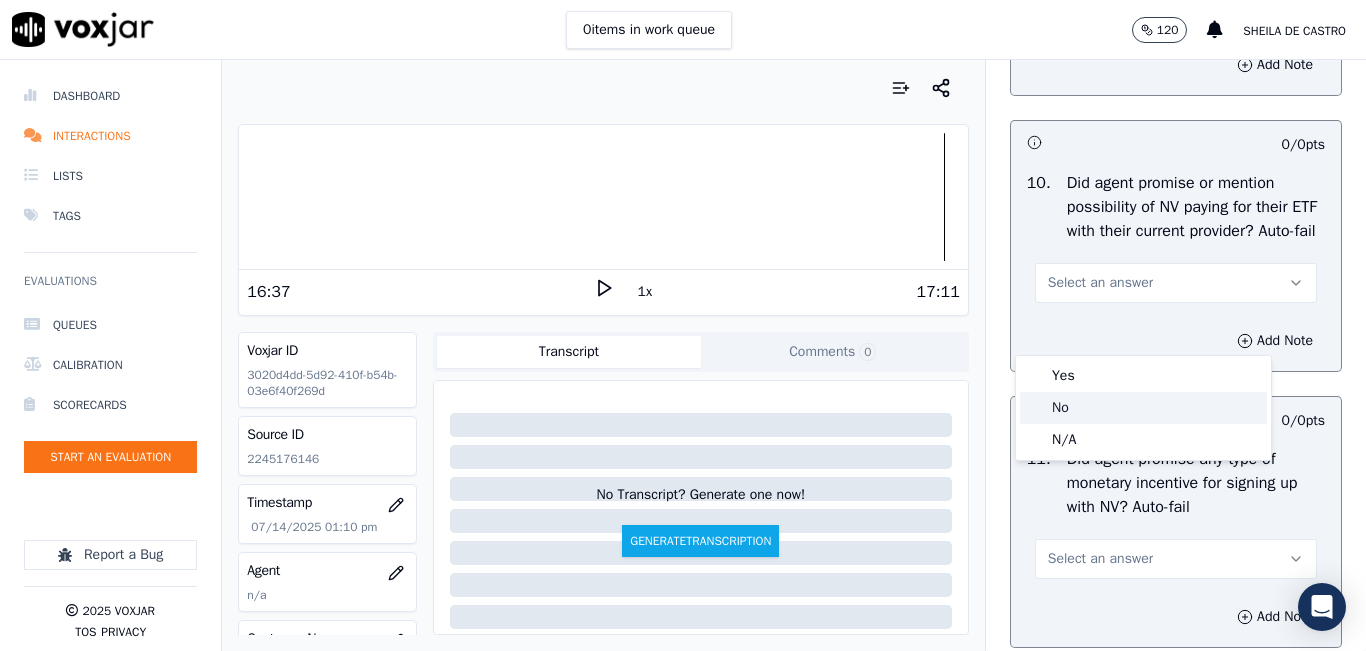 click on "No" 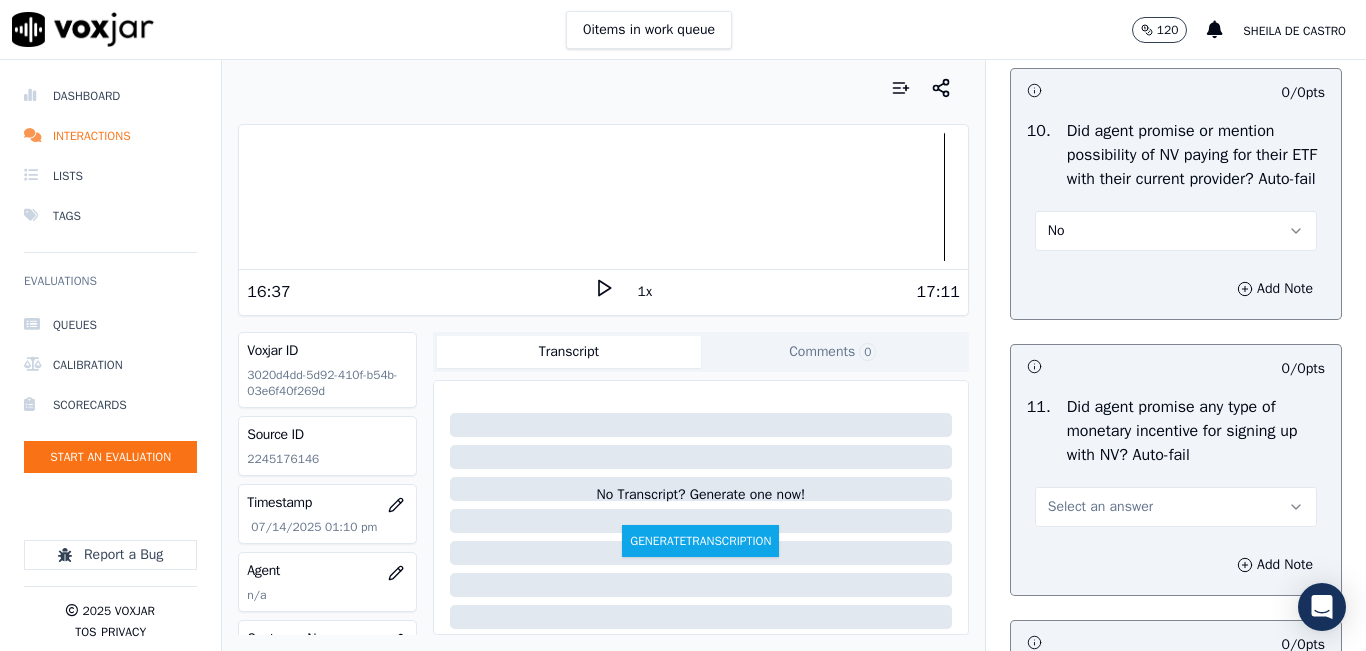 scroll, scrollTop: 2900, scrollLeft: 0, axis: vertical 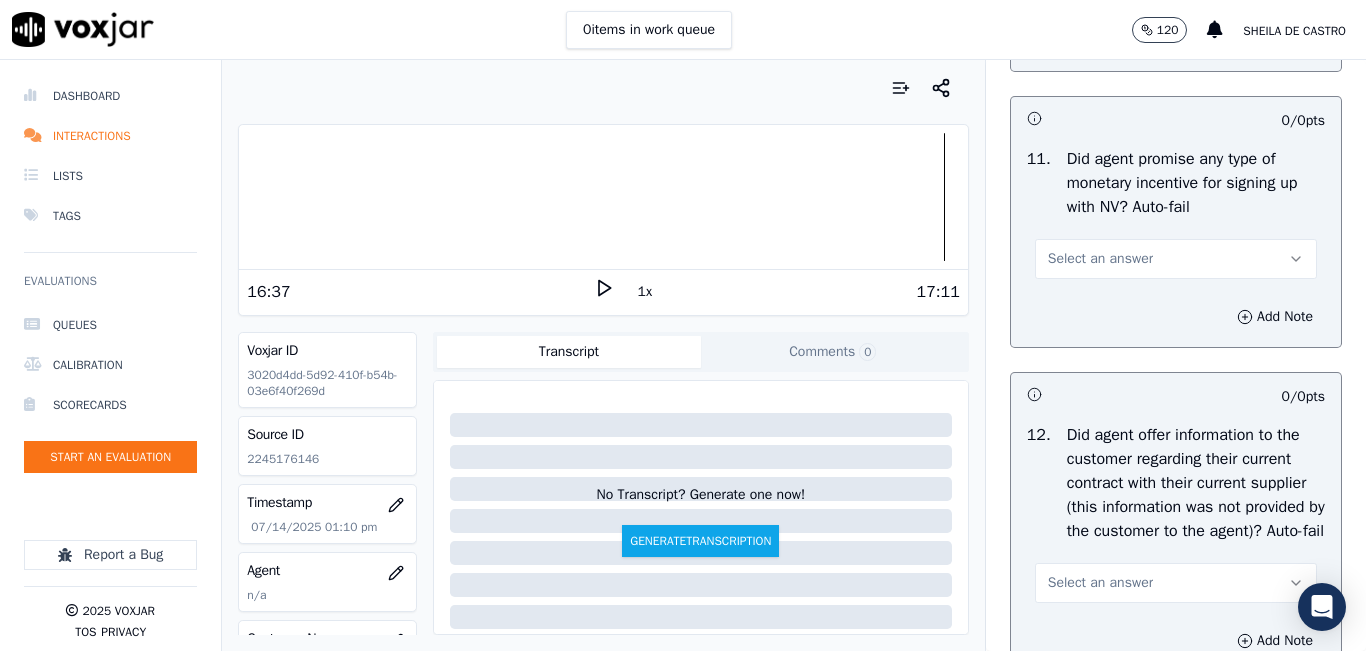 click on "Select an answer" at bounding box center (1176, 259) 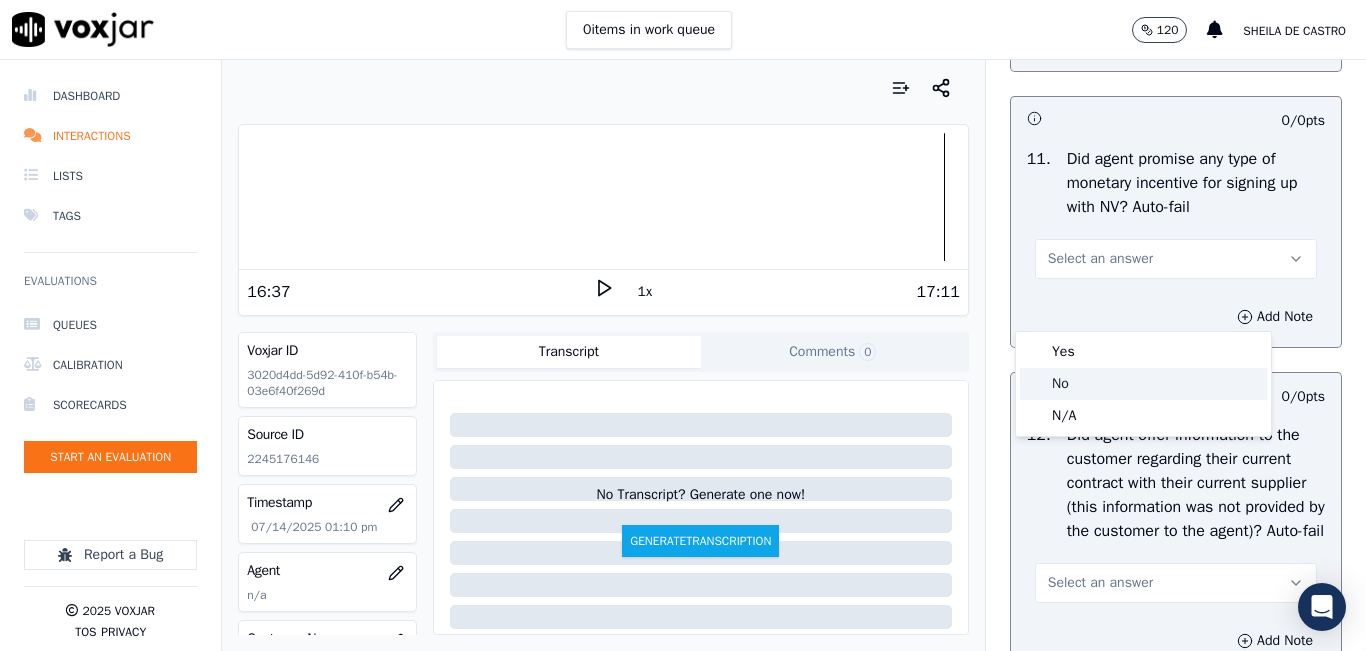 click on "No" 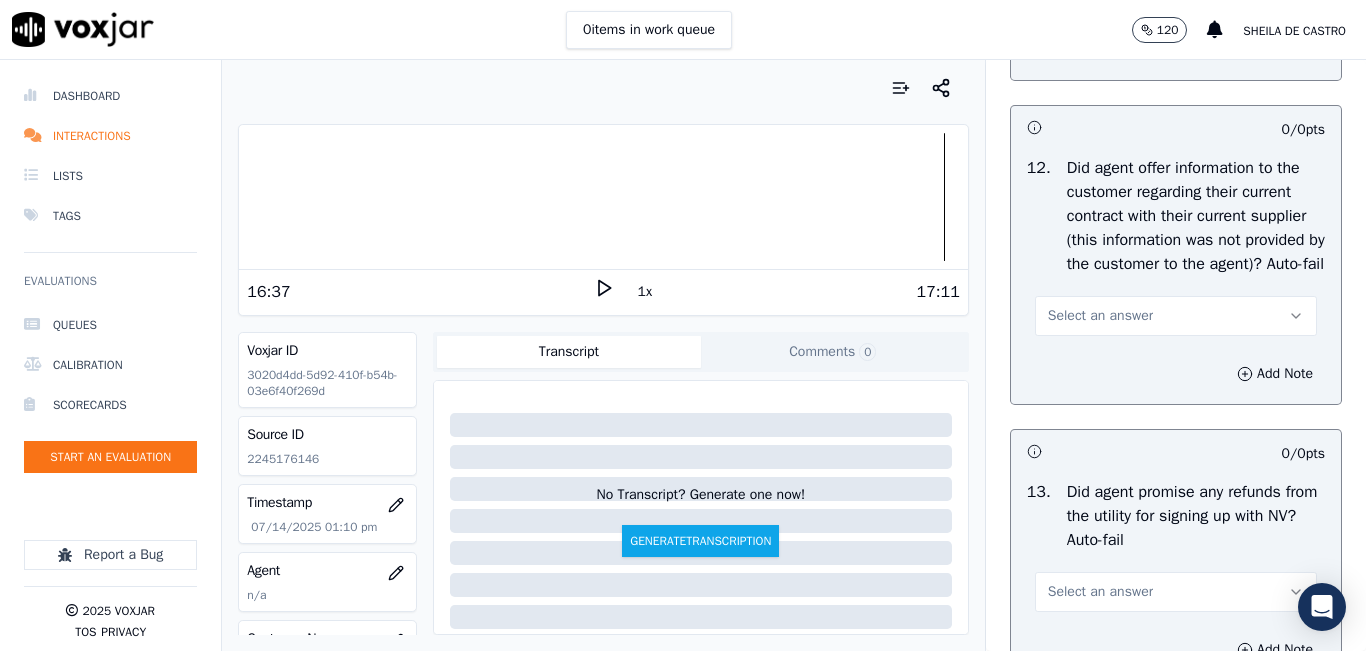 scroll, scrollTop: 3200, scrollLeft: 0, axis: vertical 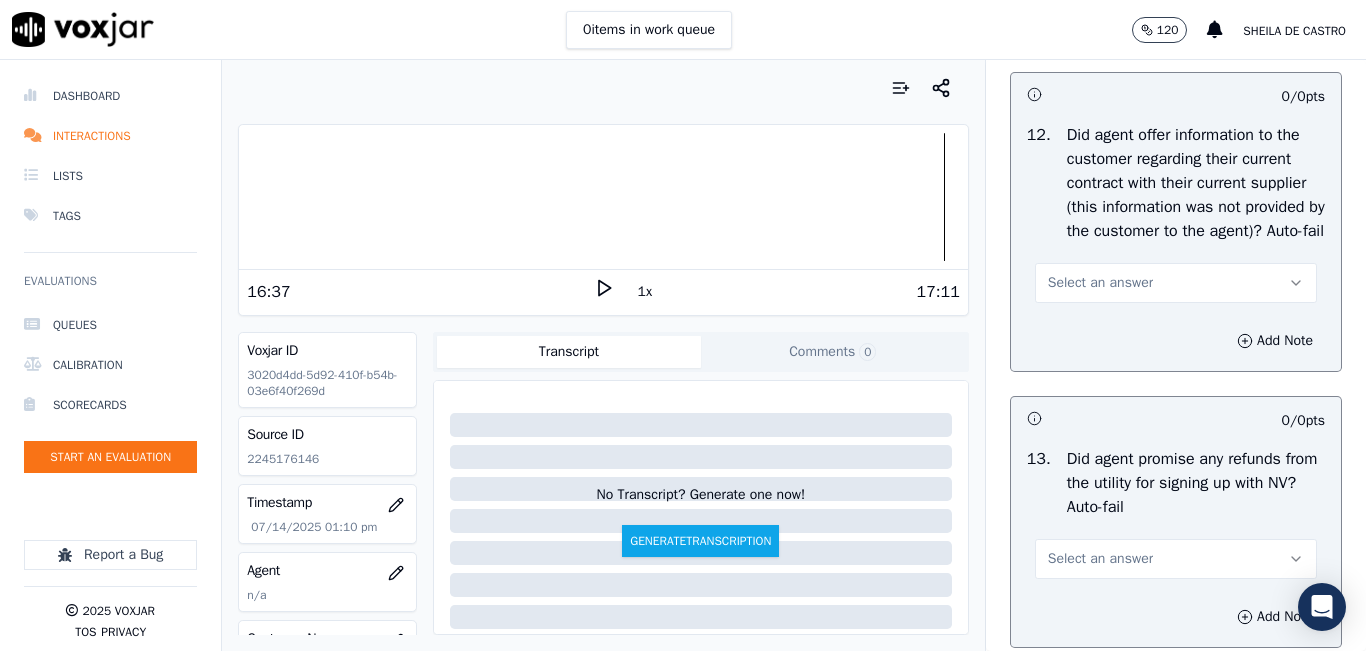 click on "Select an answer" at bounding box center [1176, 283] 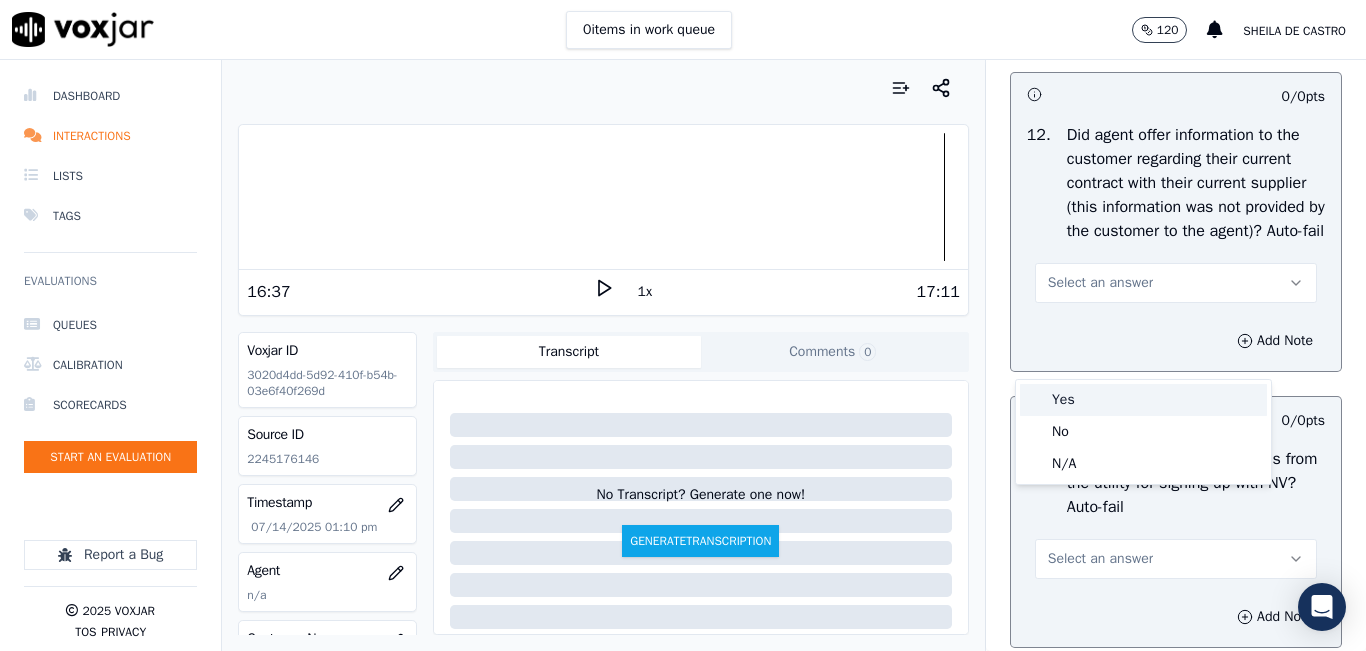 click on "Yes" at bounding box center (1143, 400) 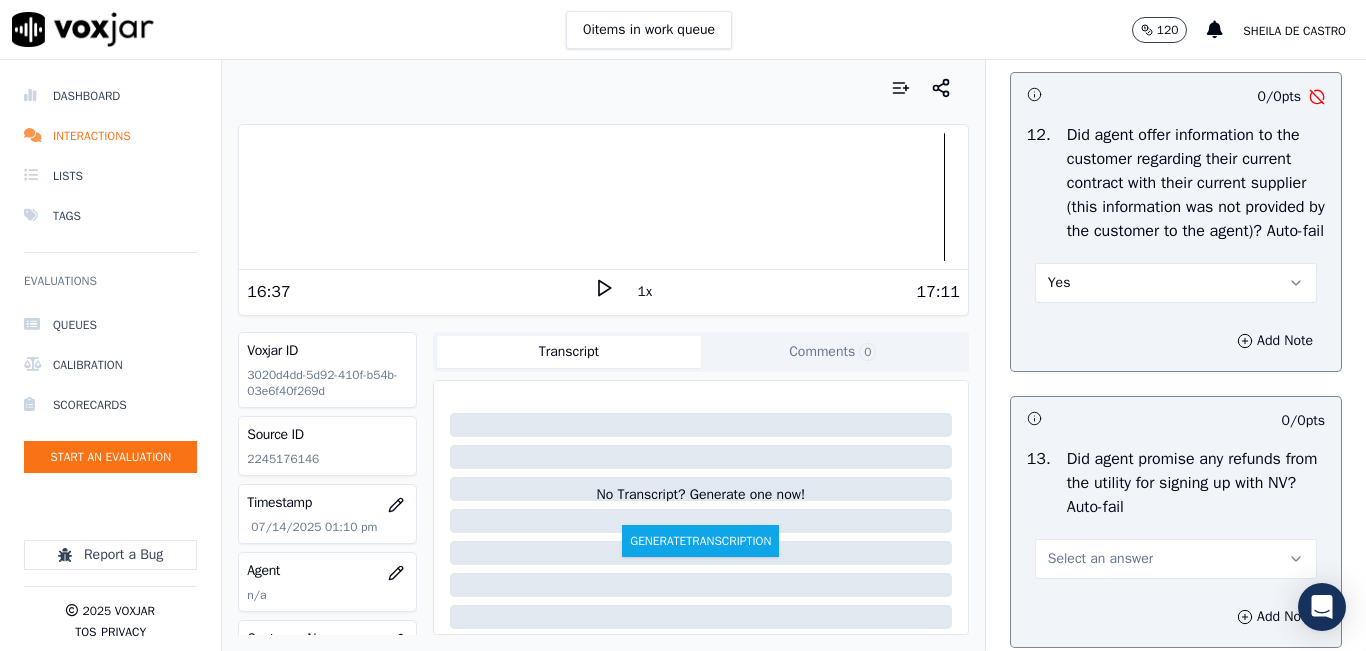 click on "Yes" at bounding box center (1176, 283) 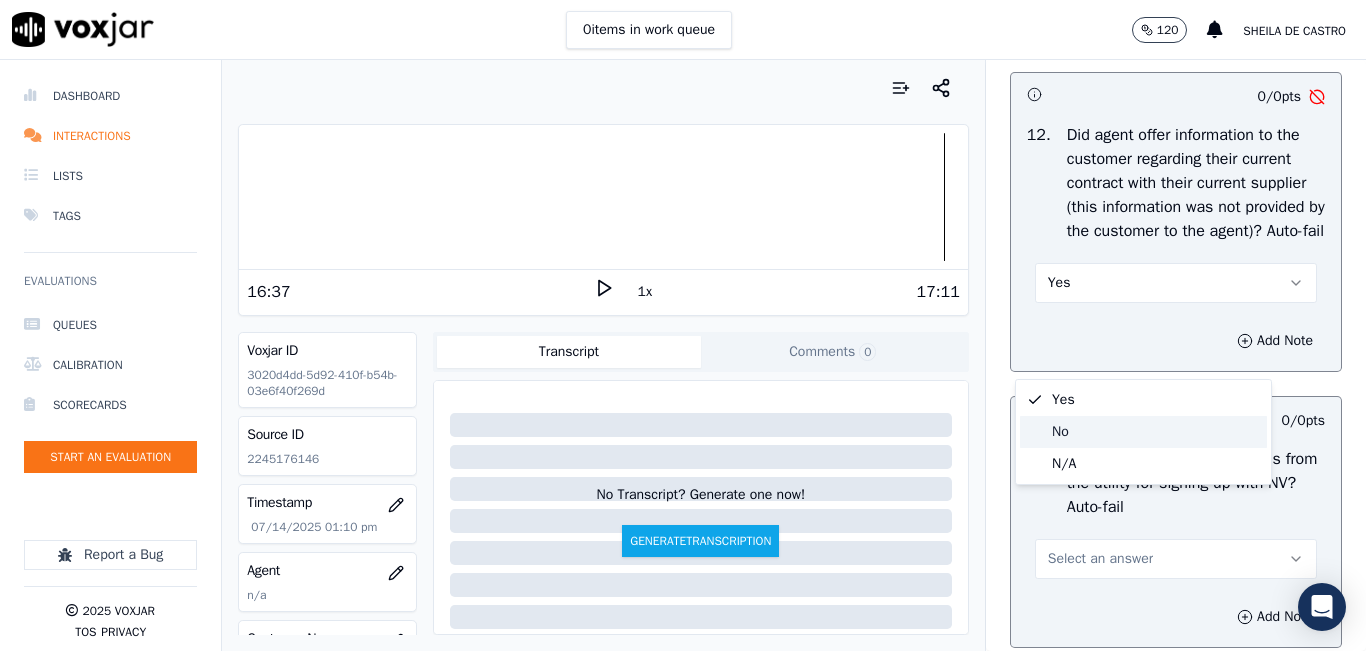 click on "No" 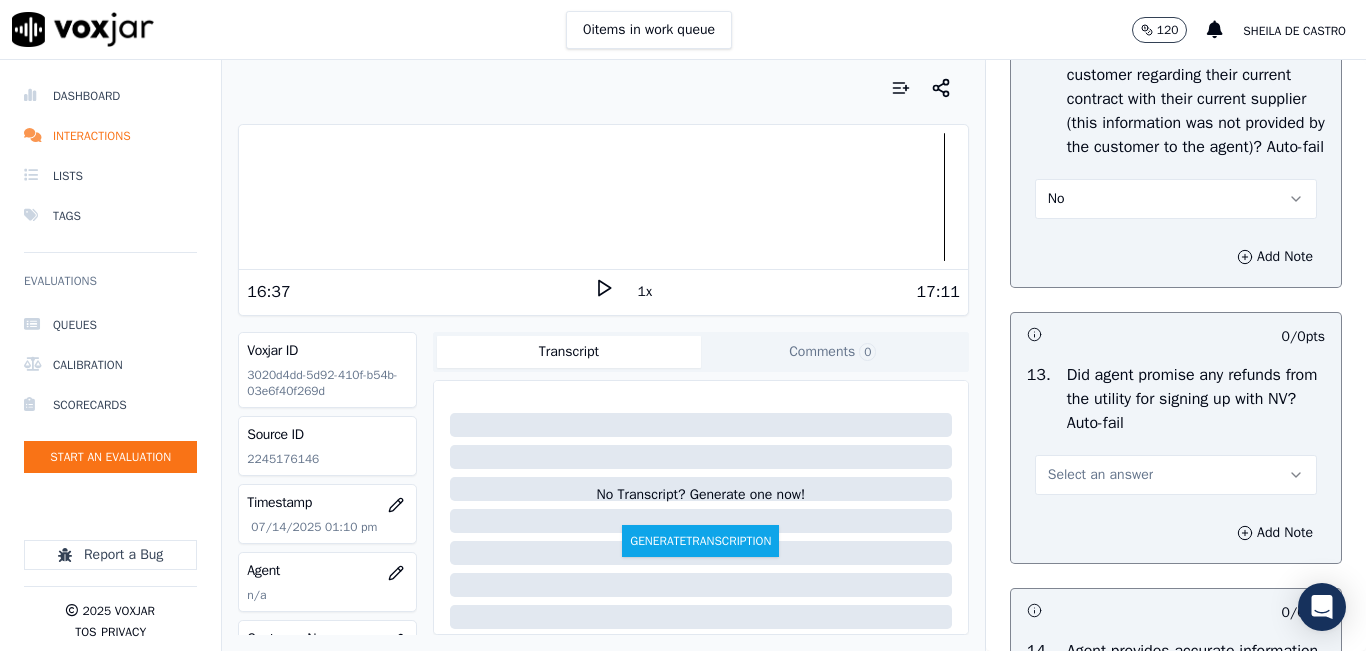 scroll, scrollTop: 3400, scrollLeft: 0, axis: vertical 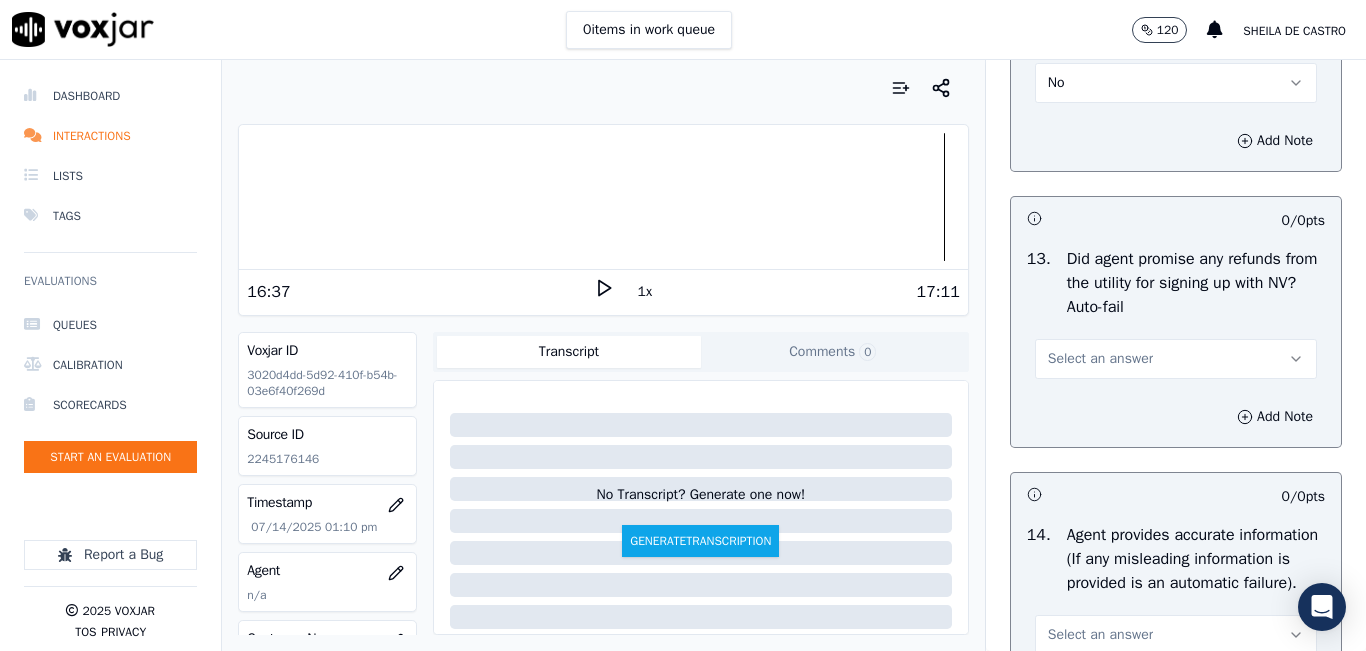 click on "Select an answer" at bounding box center [1176, 359] 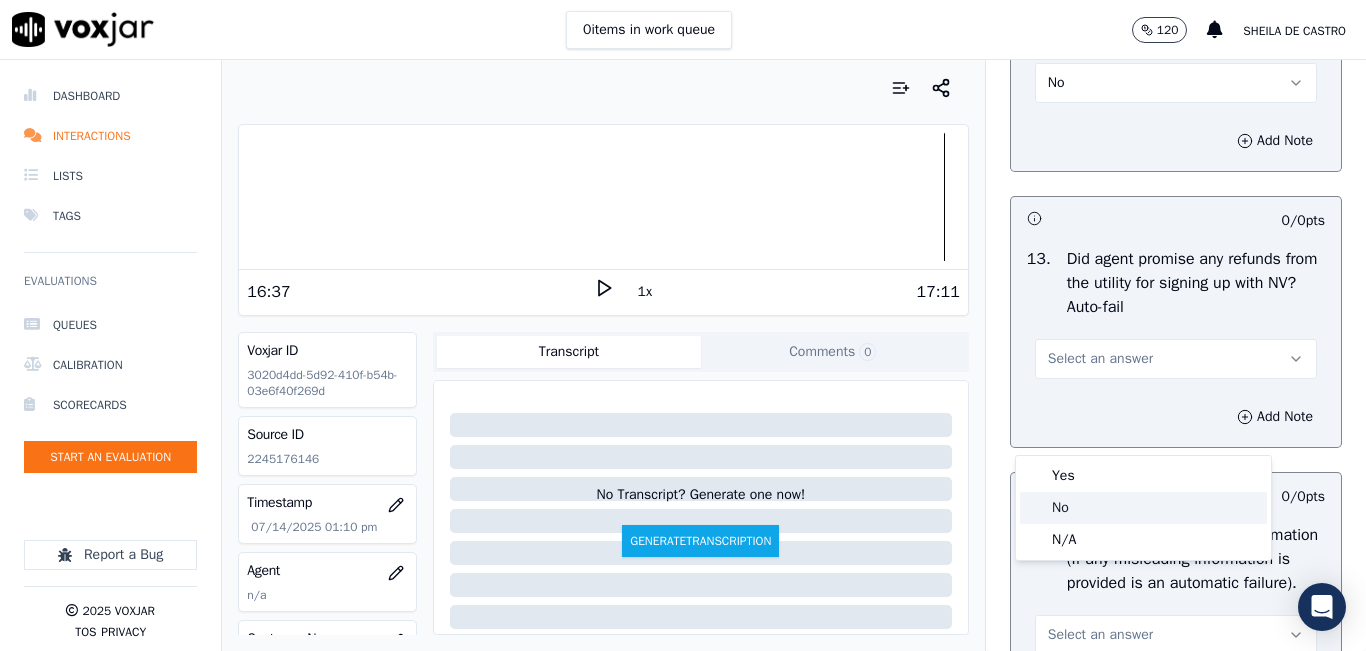 drag, startPoint x: 1094, startPoint y: 515, endPoint x: 1099, endPoint y: 487, distance: 28.442924 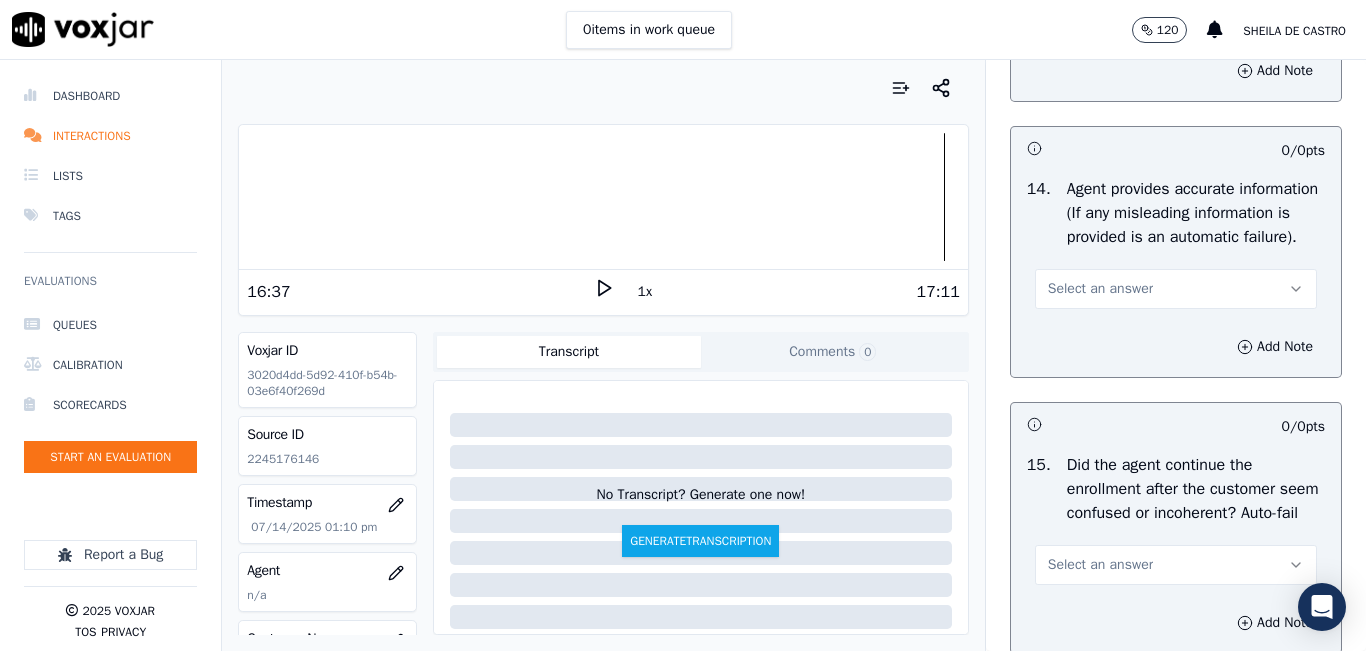 scroll, scrollTop: 3800, scrollLeft: 0, axis: vertical 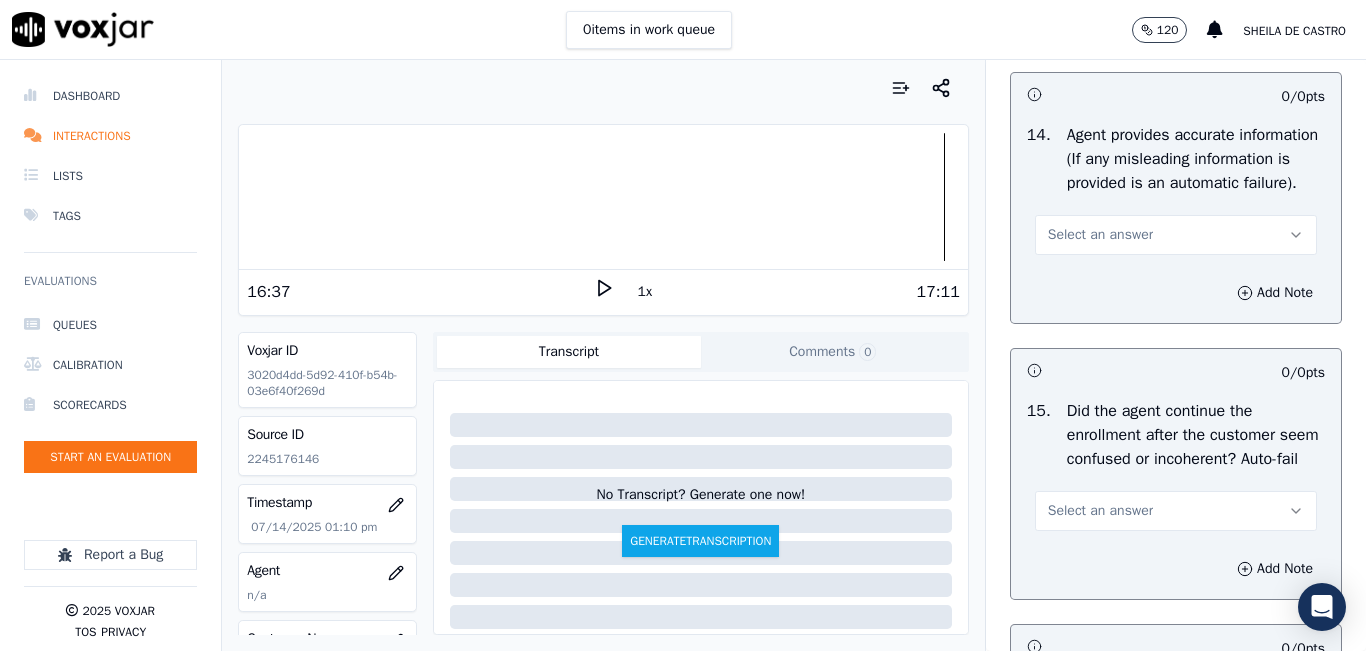 click on "Select an answer" at bounding box center (1176, 235) 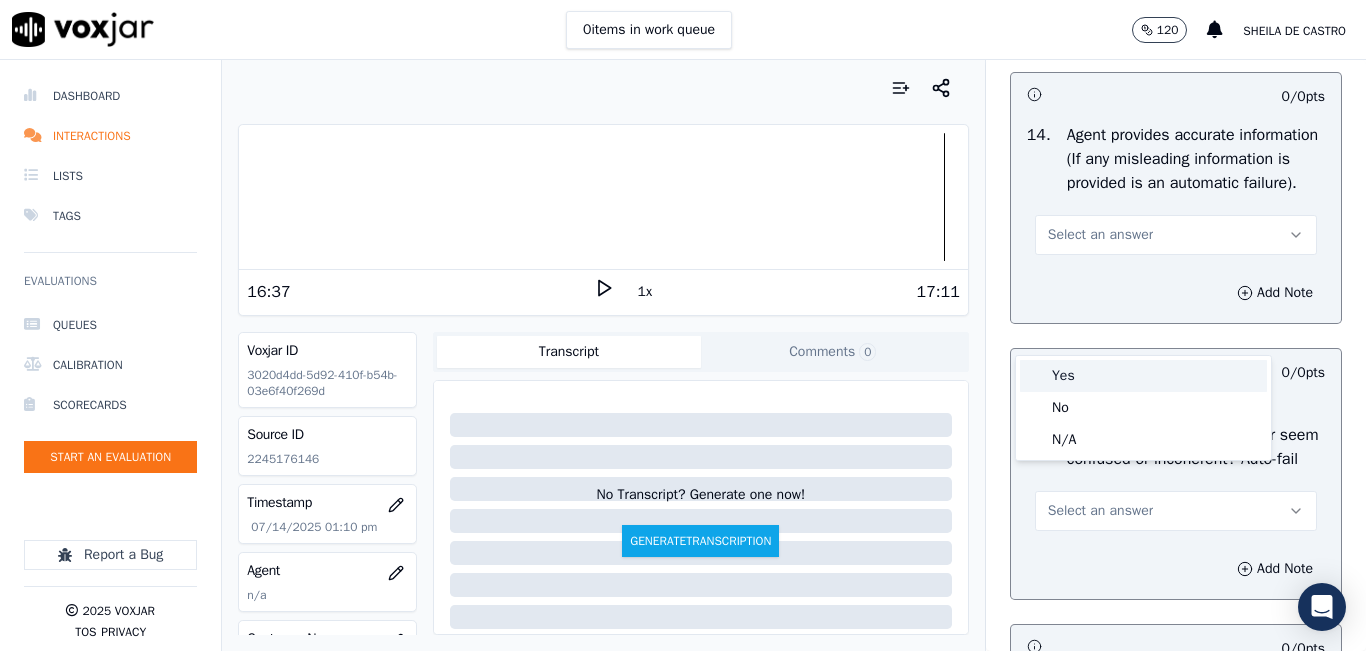 click on "Yes" at bounding box center (1143, 376) 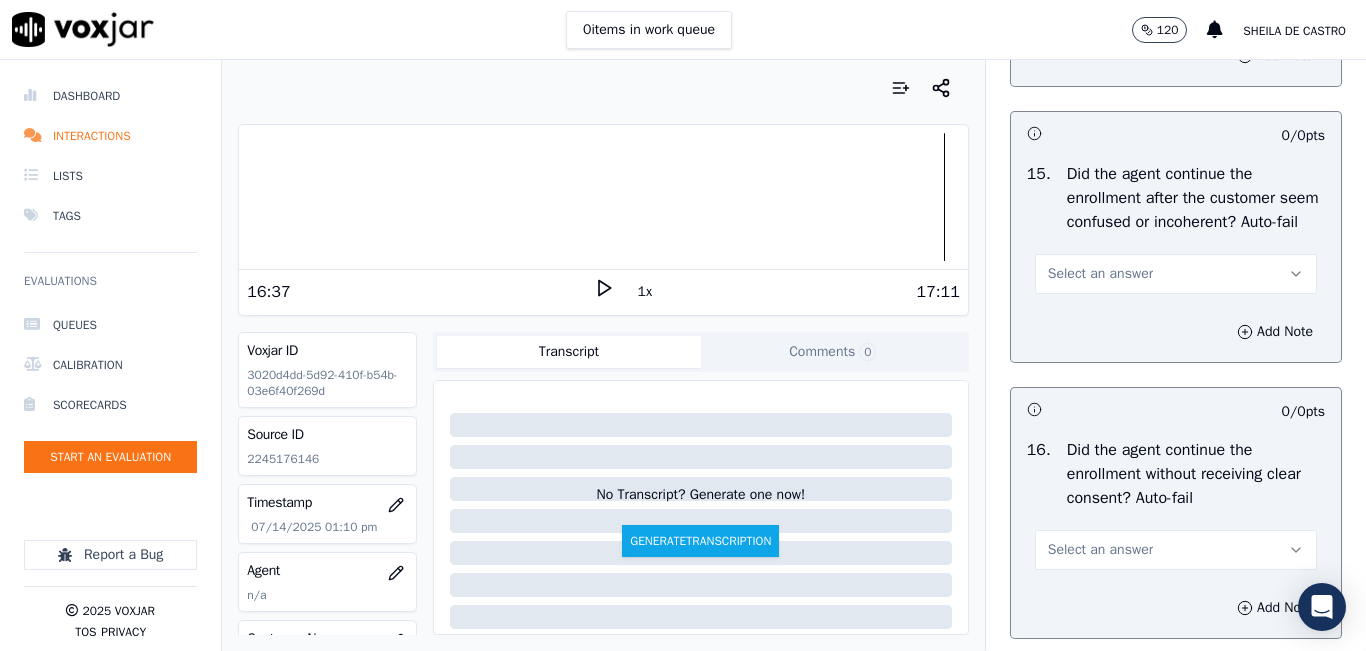 scroll, scrollTop: 4100, scrollLeft: 0, axis: vertical 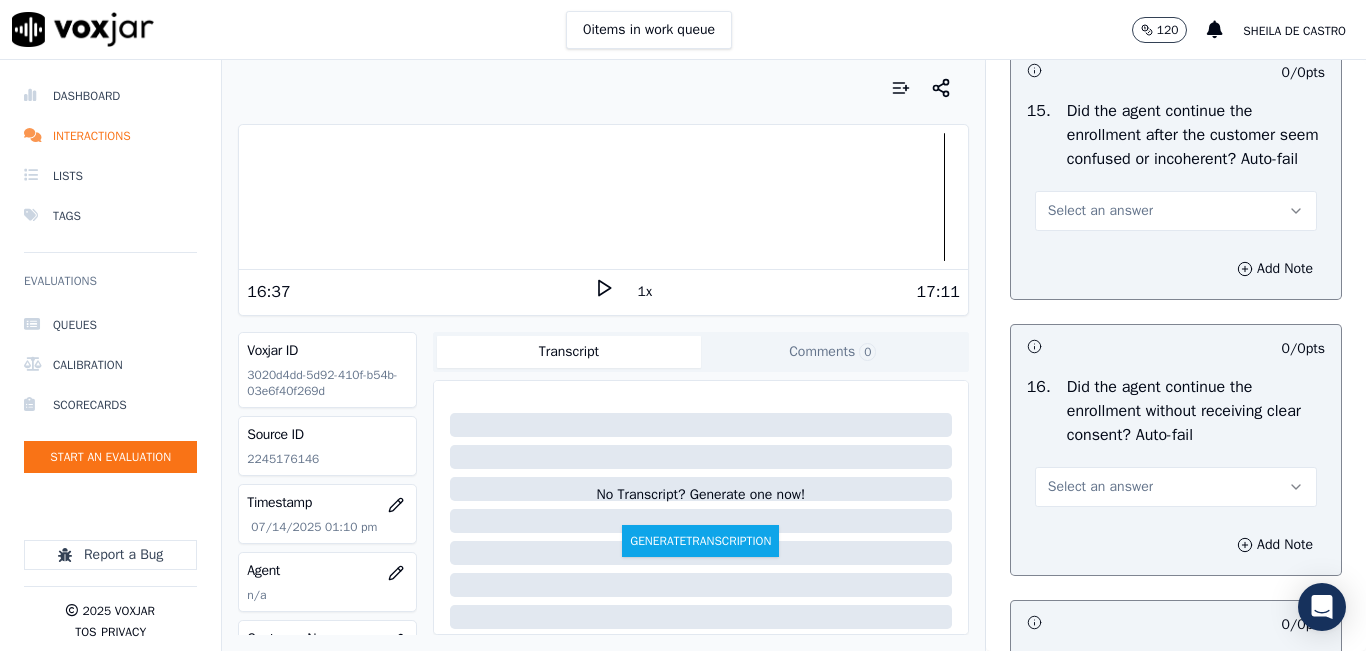 click on "Select an answer" at bounding box center [1176, 211] 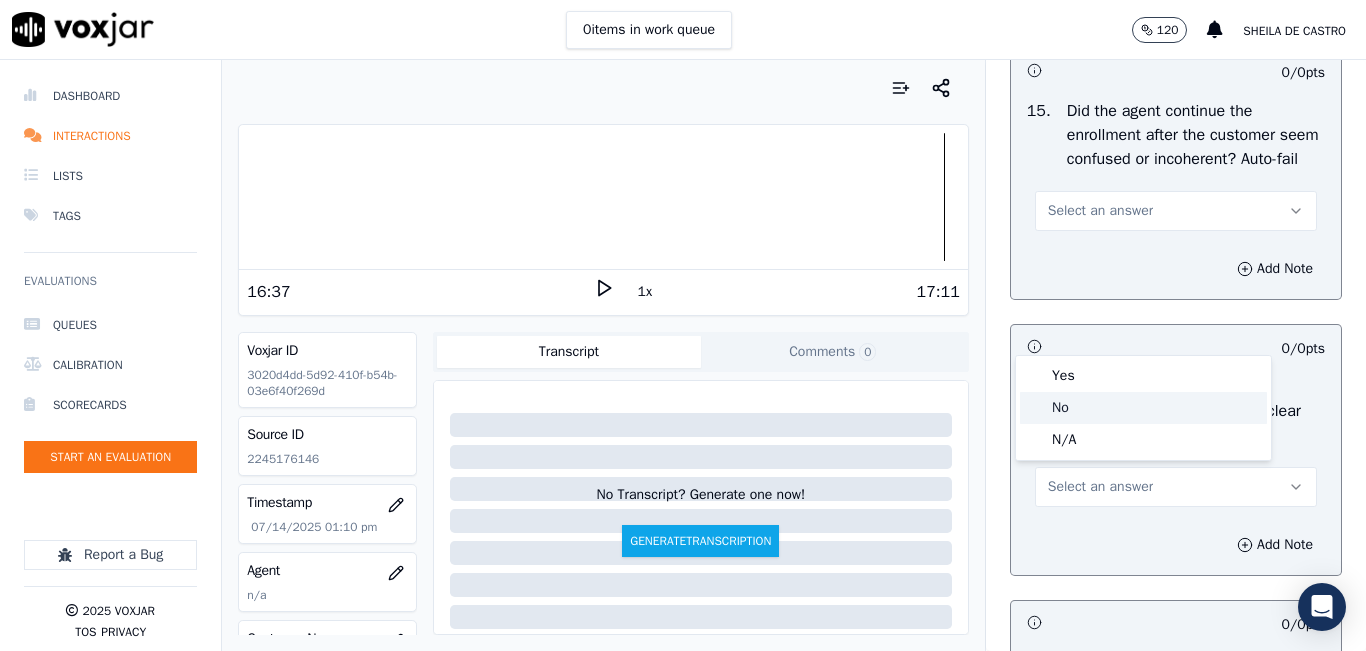 click on "No" 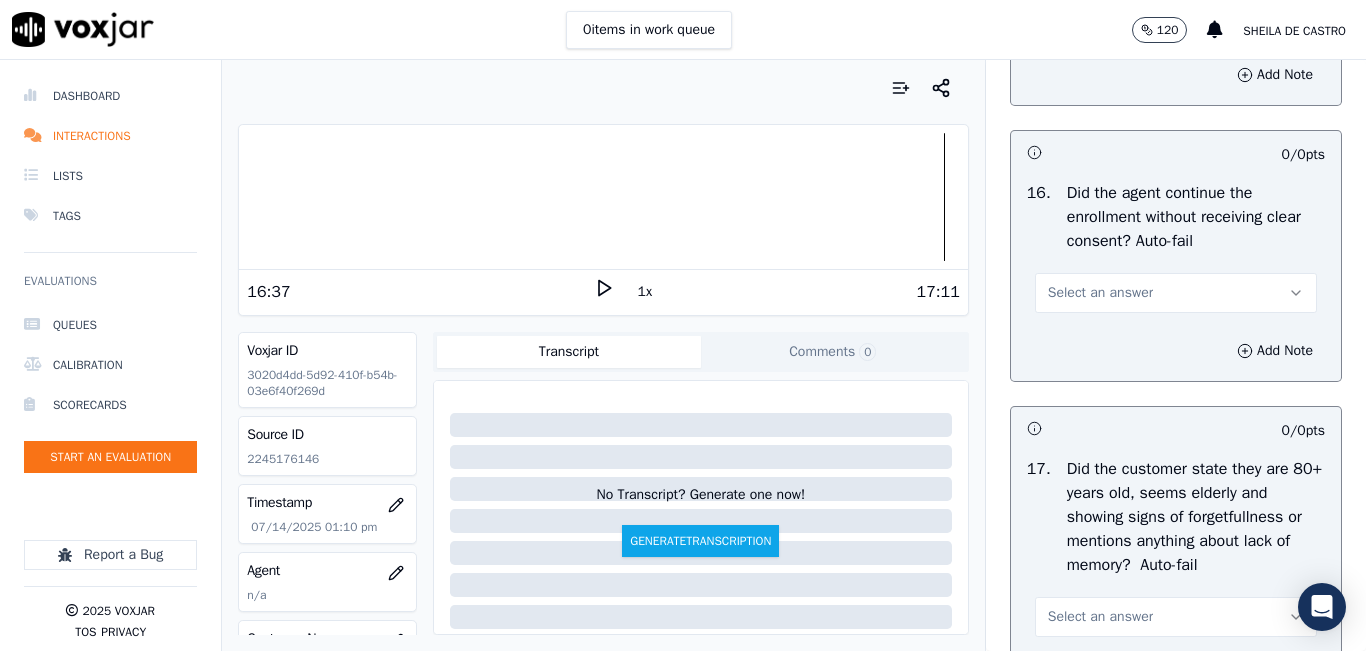 scroll, scrollTop: 4300, scrollLeft: 0, axis: vertical 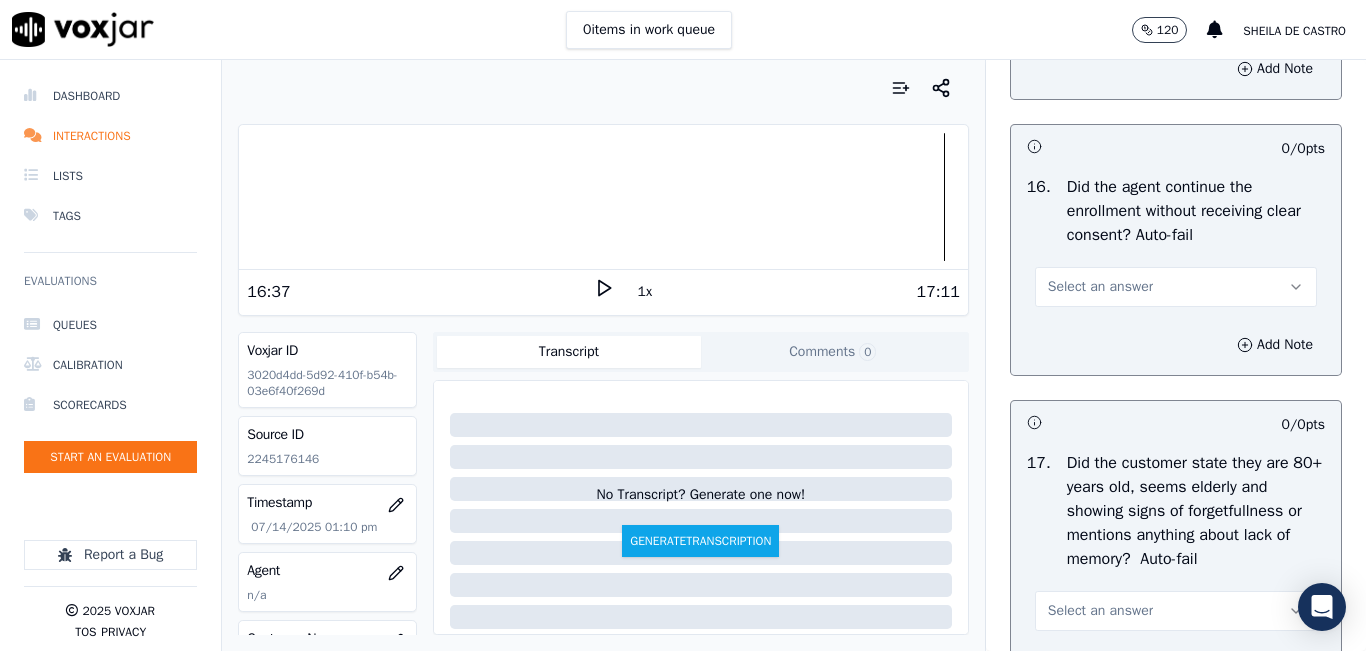 click on "Select an answer" at bounding box center (1100, 287) 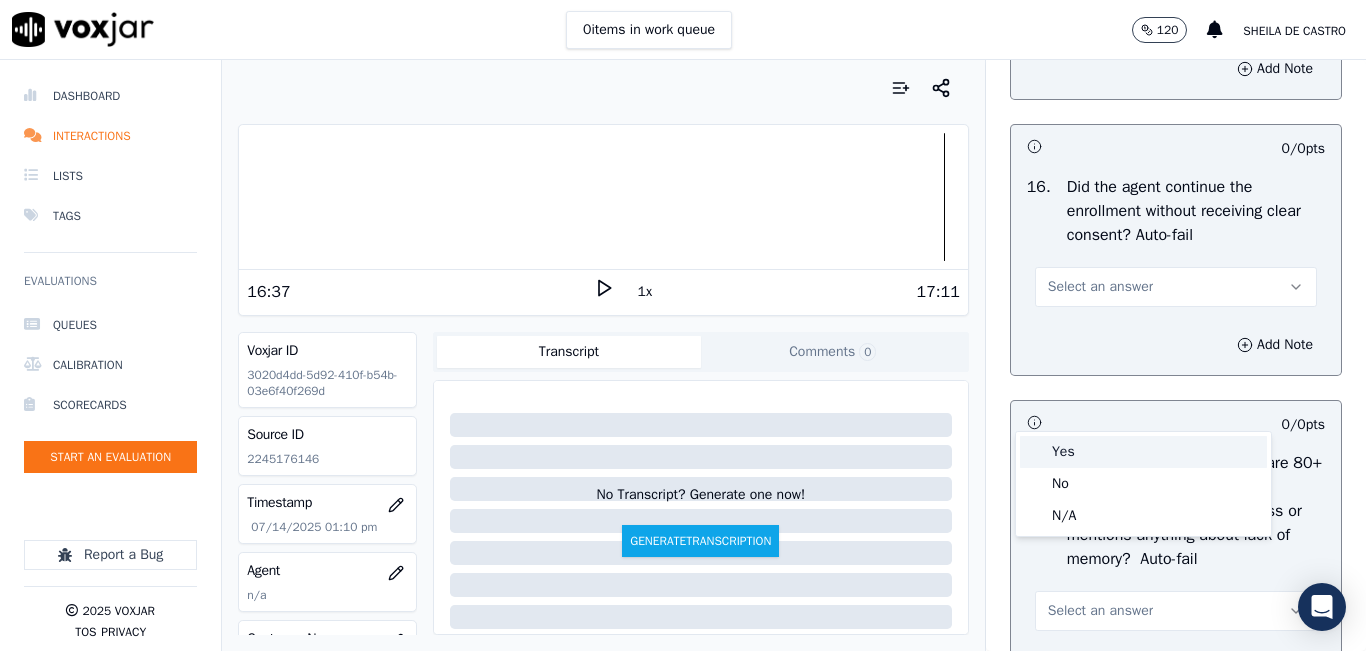 click on "Yes" at bounding box center (1143, 452) 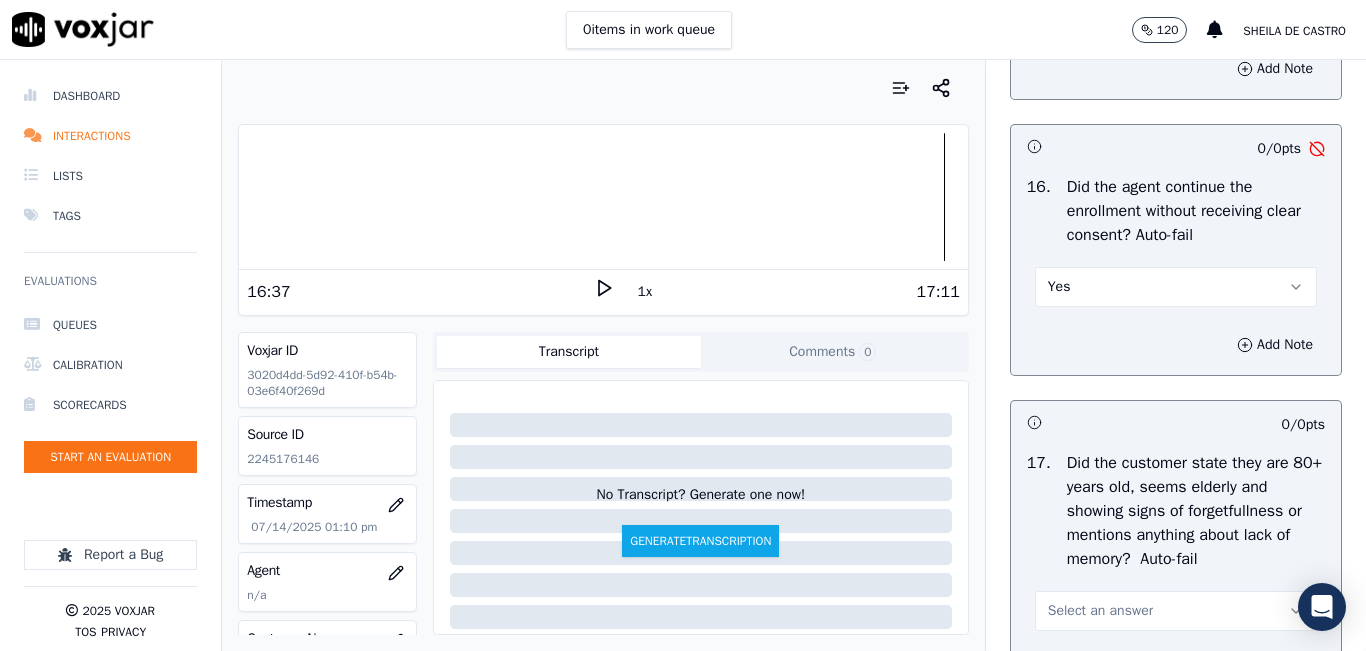 click on "Yes" at bounding box center [1176, 287] 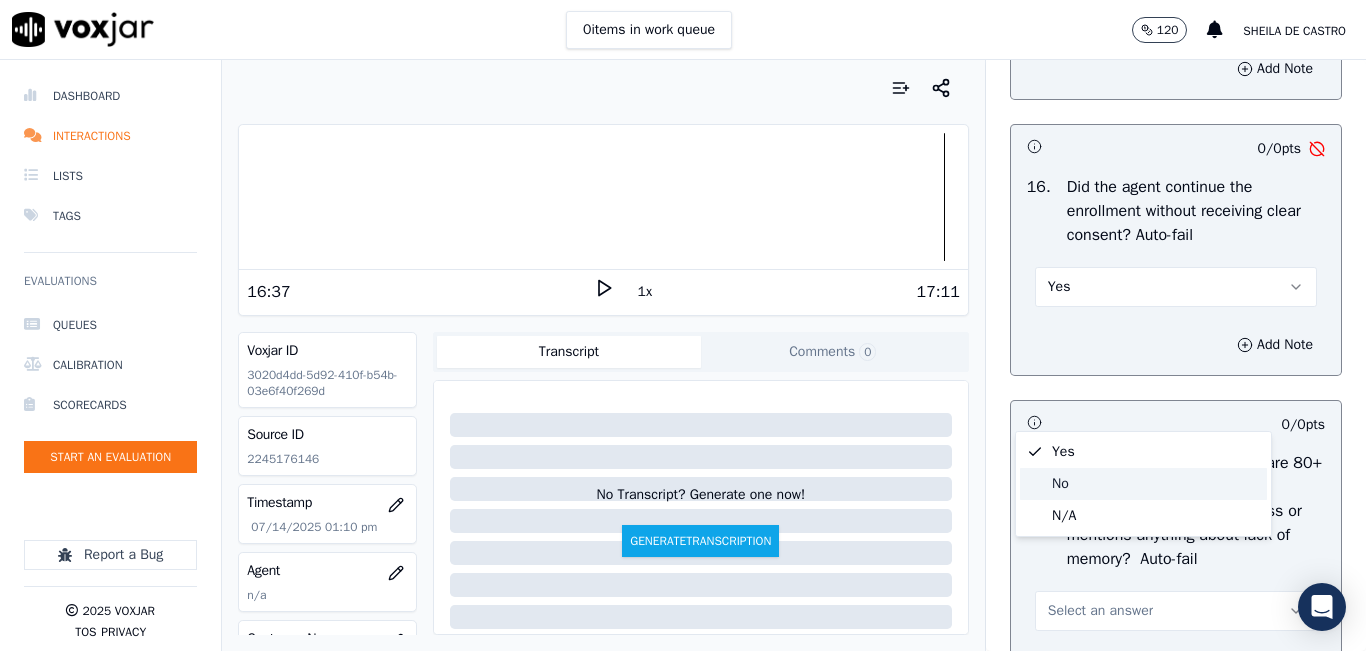 click on "No" 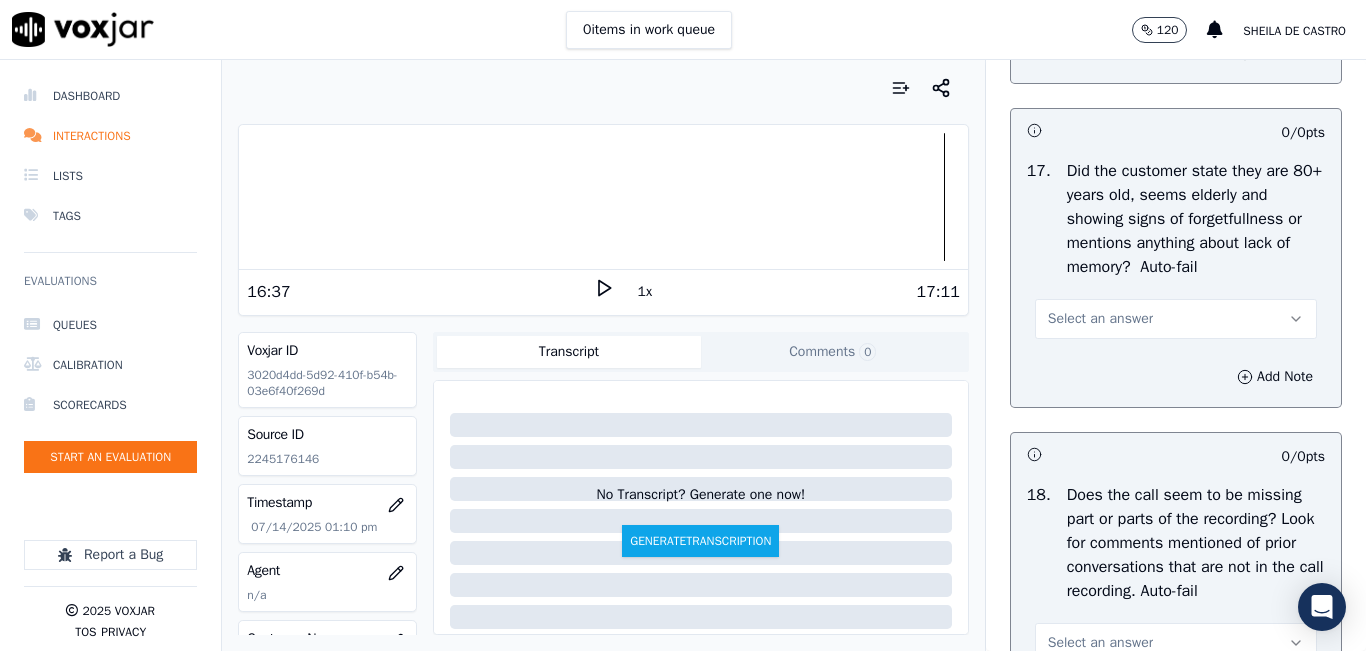 scroll, scrollTop: 4600, scrollLeft: 0, axis: vertical 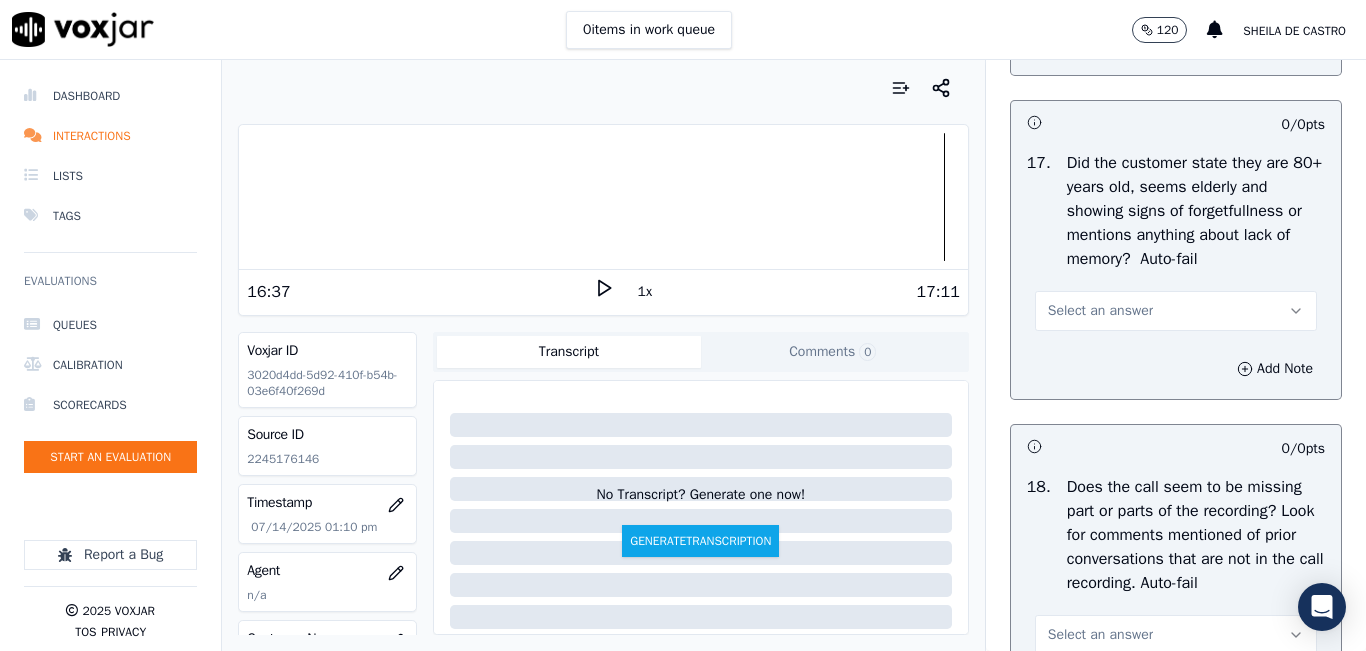 drag, startPoint x: 1139, startPoint y: 430, endPoint x: 1128, endPoint y: 451, distance: 23.70654 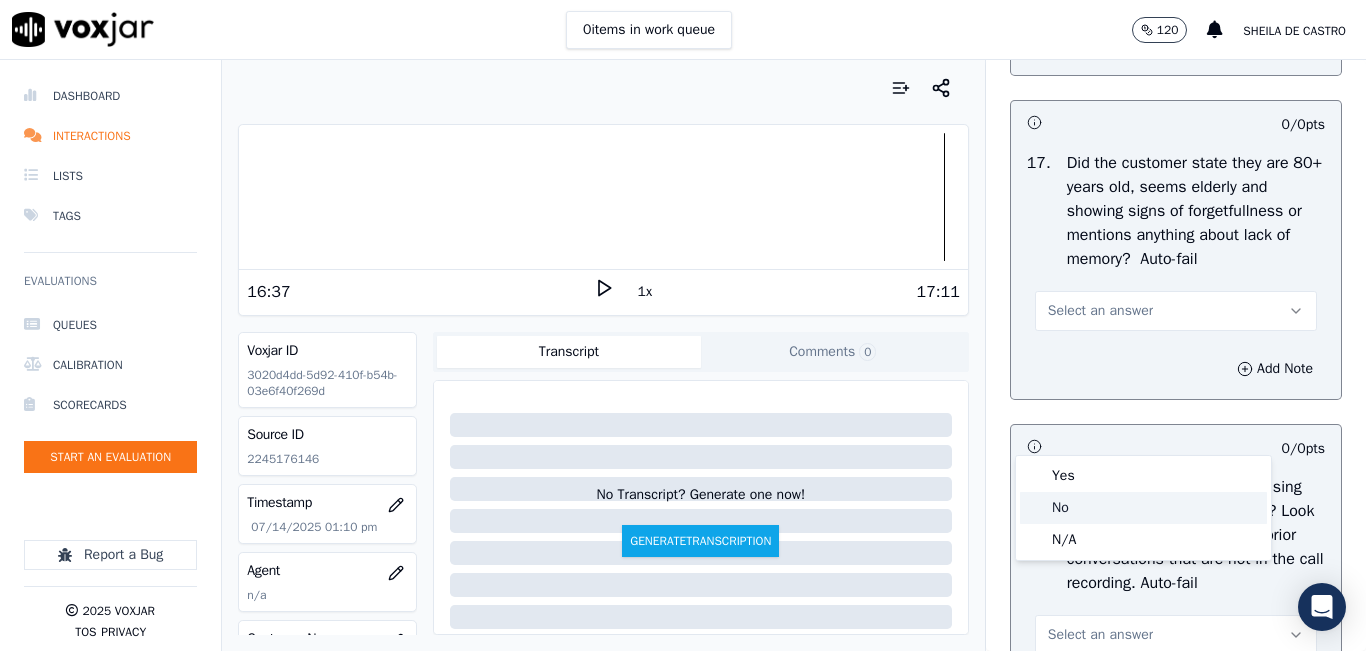 click on "No" 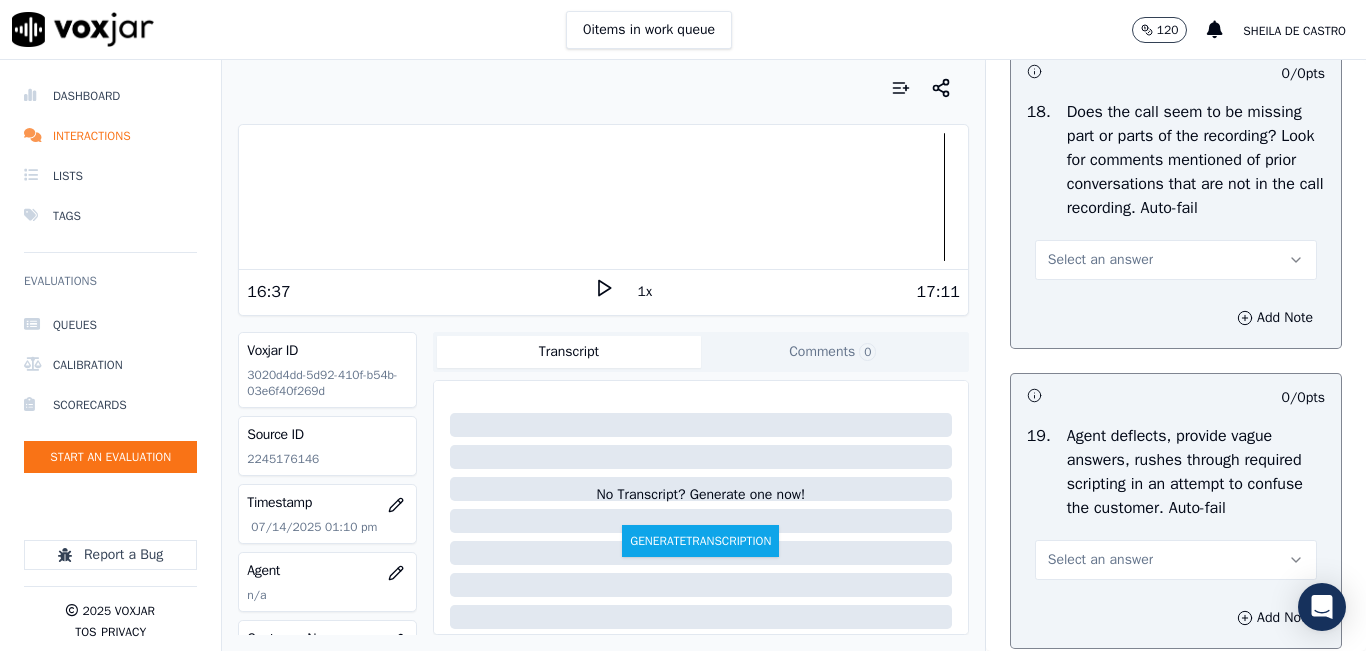 scroll, scrollTop: 5000, scrollLeft: 0, axis: vertical 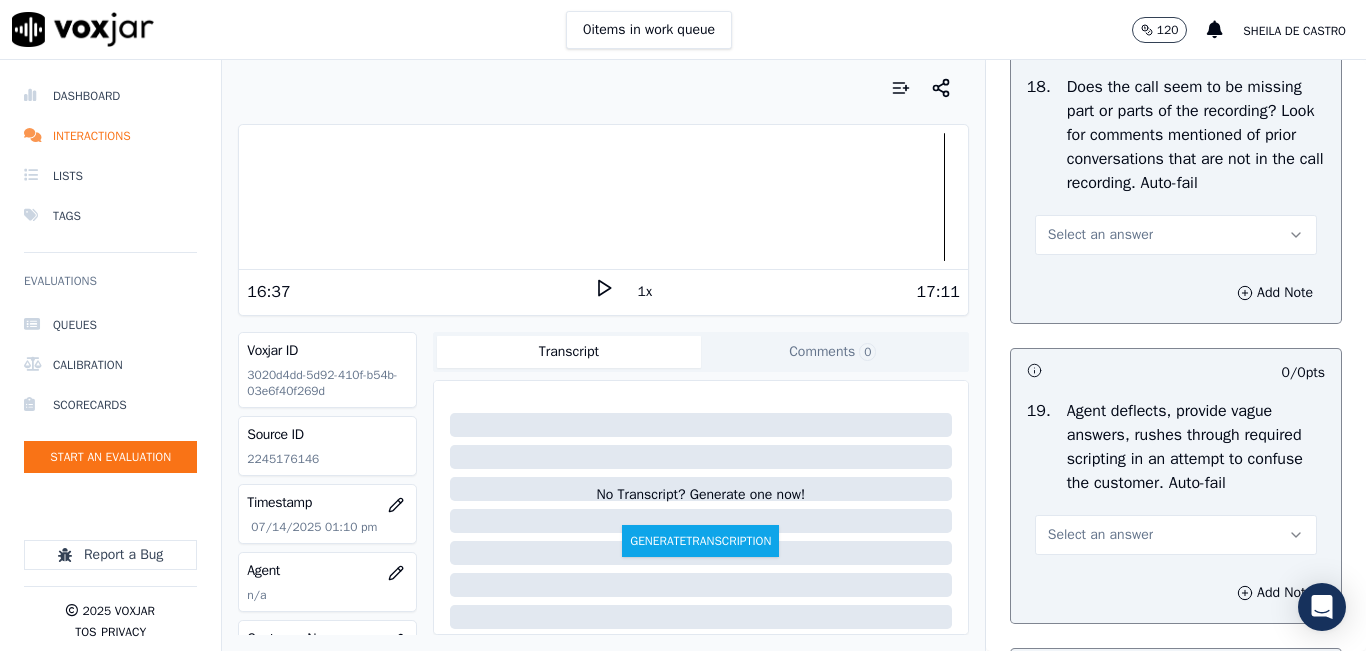 drag, startPoint x: 1143, startPoint y: 371, endPoint x: 1127, endPoint y: 380, distance: 18.35756 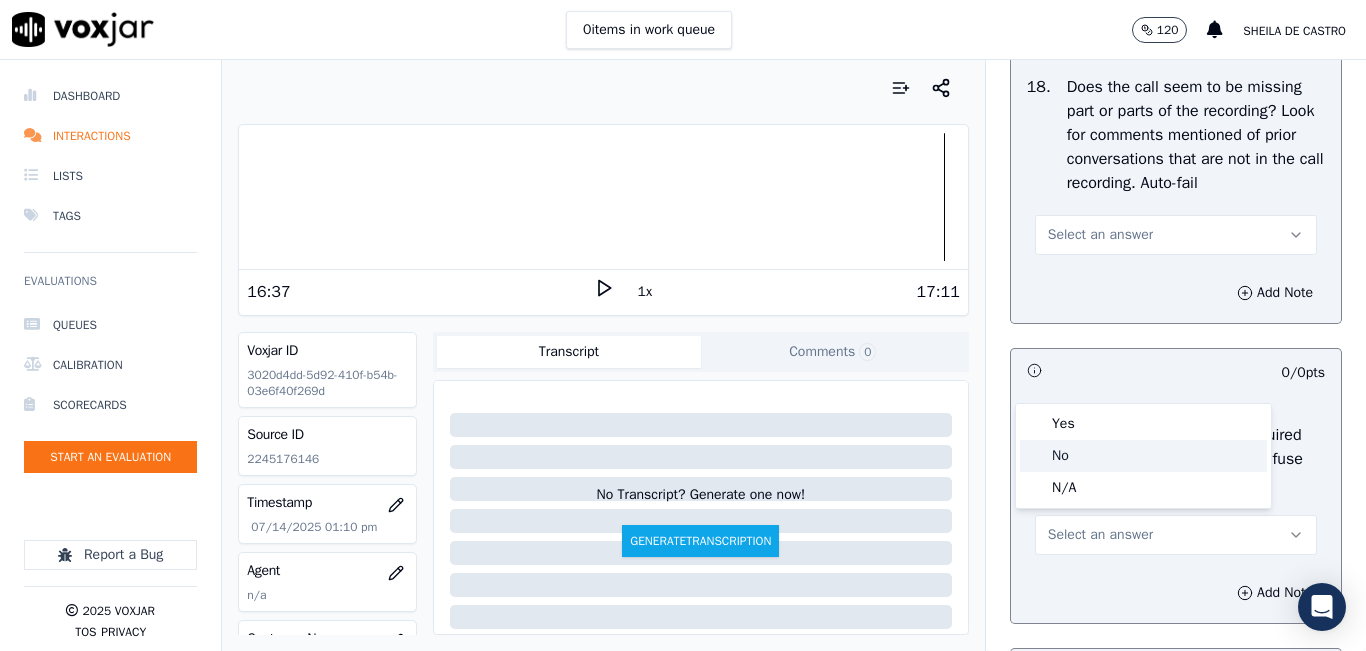 click on "No" 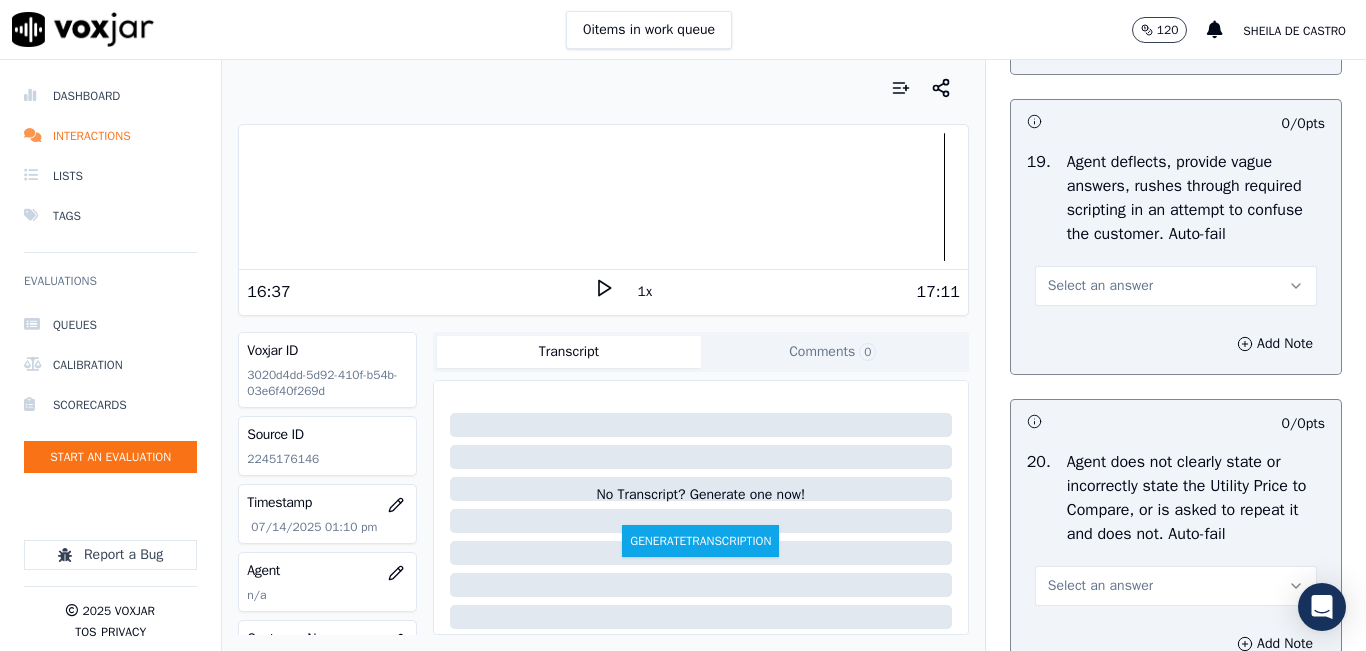 scroll, scrollTop: 5300, scrollLeft: 0, axis: vertical 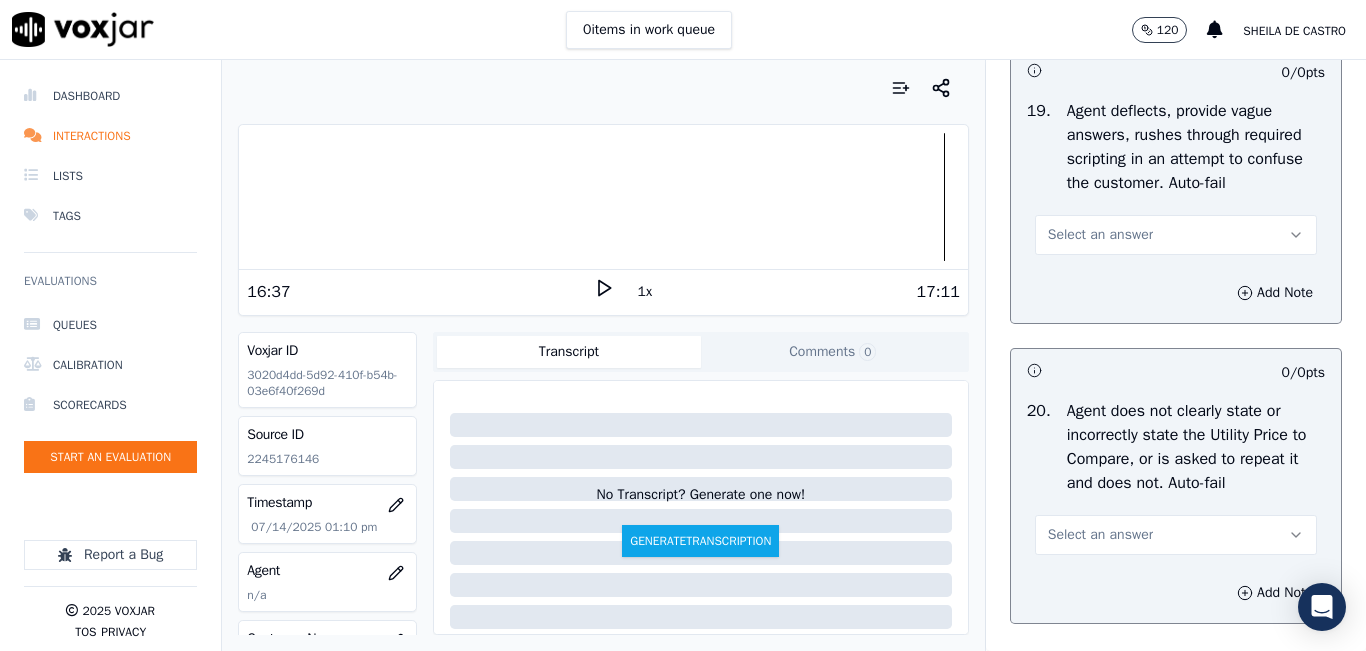 click on "Select an answer" at bounding box center [1176, 235] 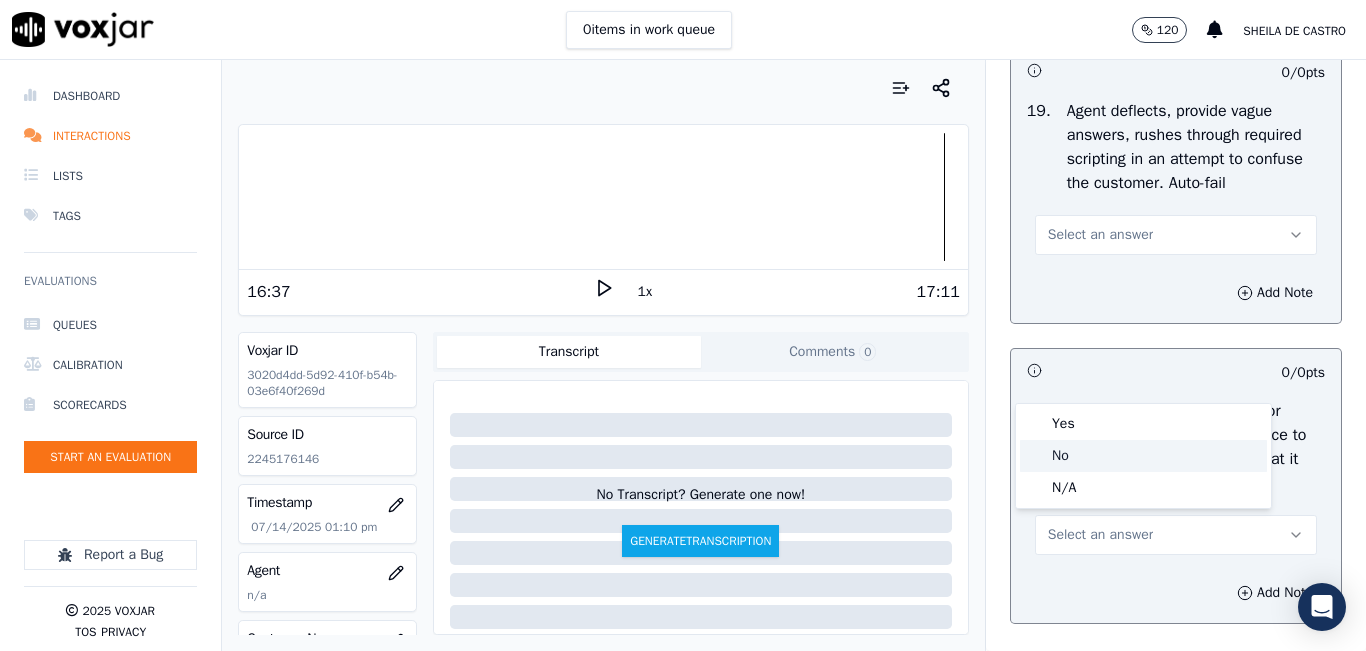 click on "No" 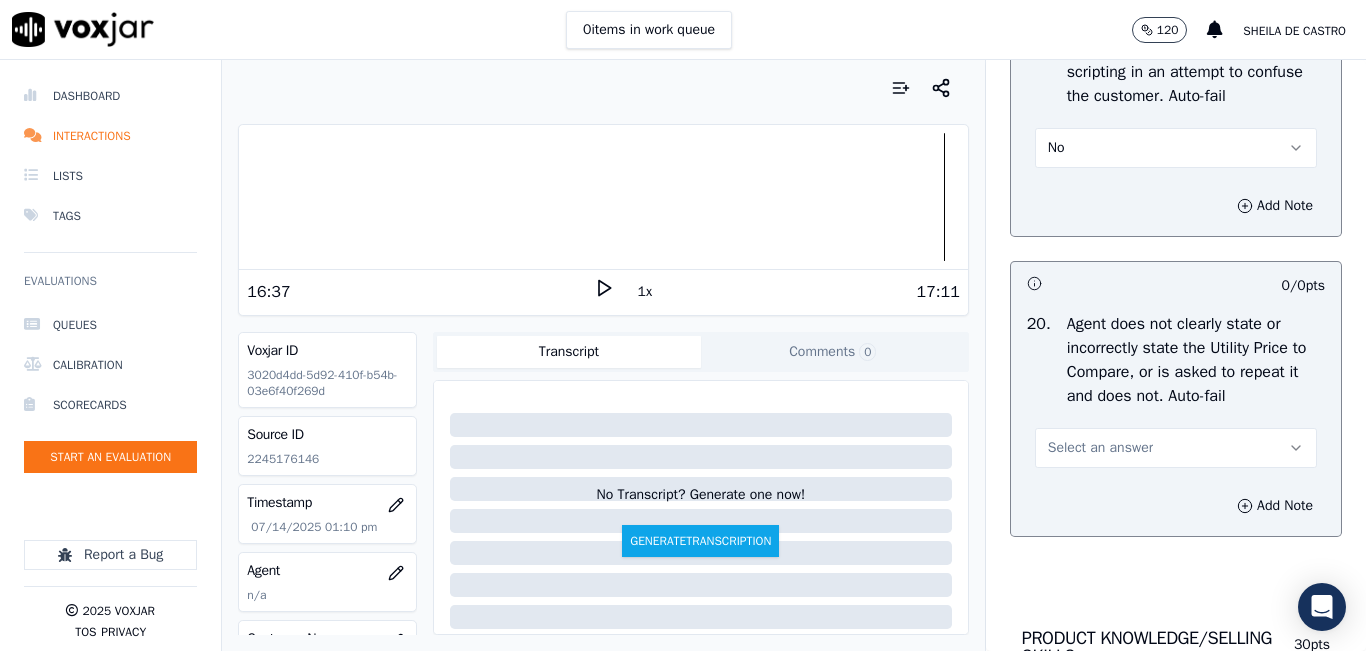 scroll, scrollTop: 5500, scrollLeft: 0, axis: vertical 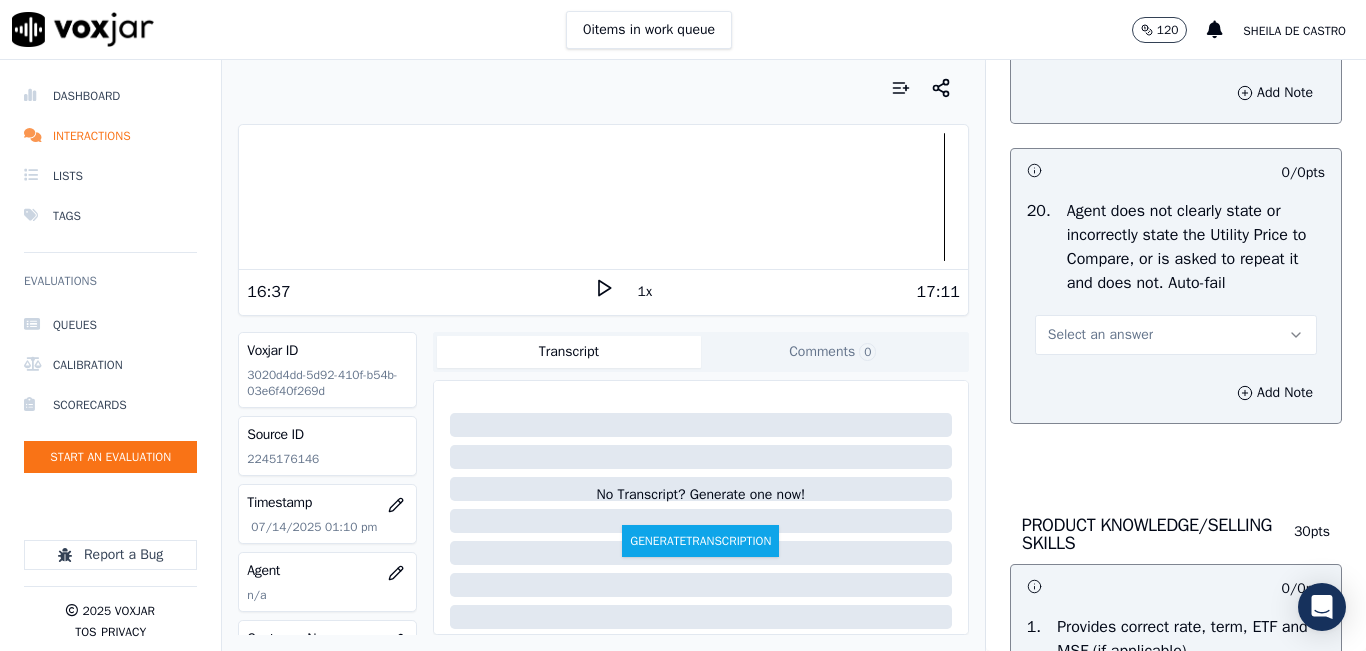 click on "Select an answer" at bounding box center (1100, 335) 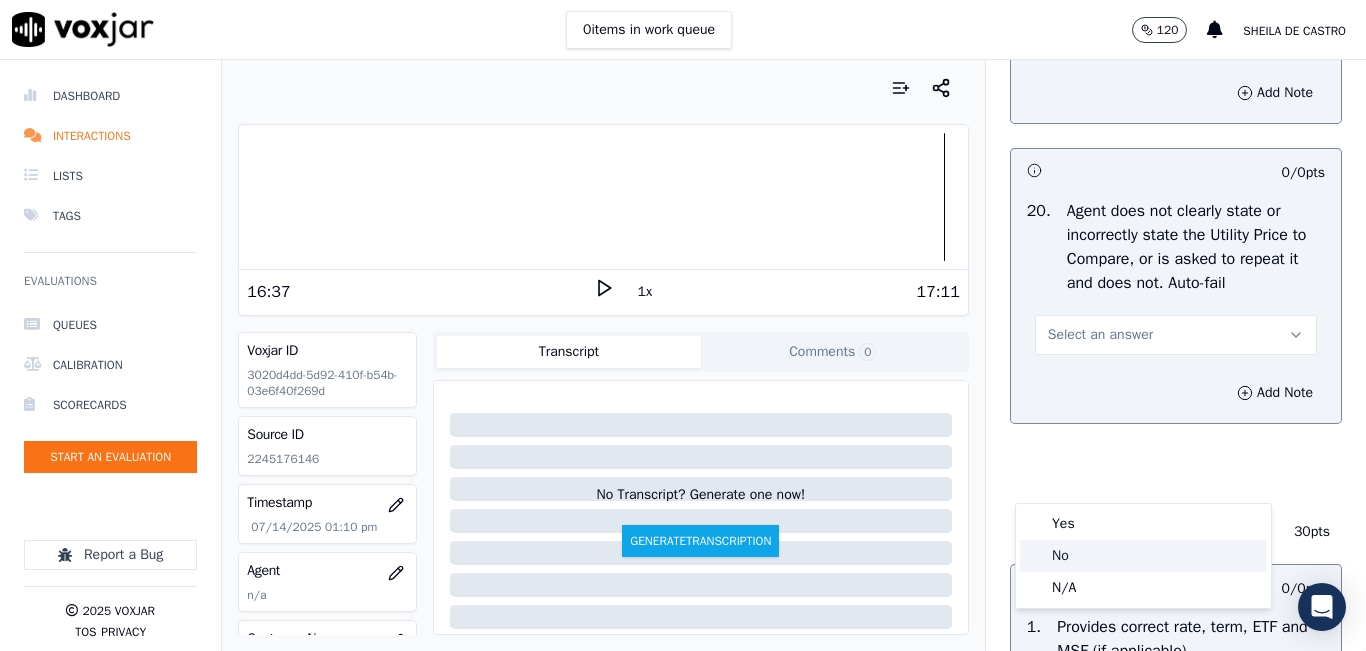 click on "No" 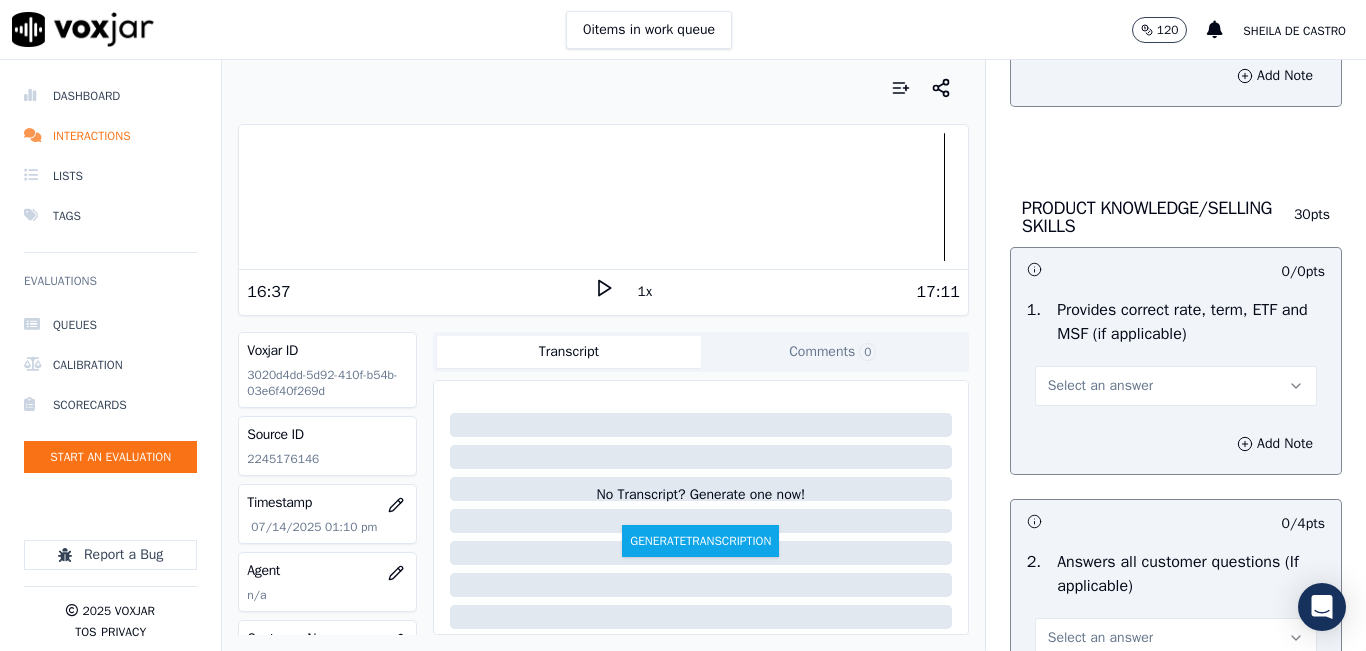 scroll, scrollTop: 5900, scrollLeft: 0, axis: vertical 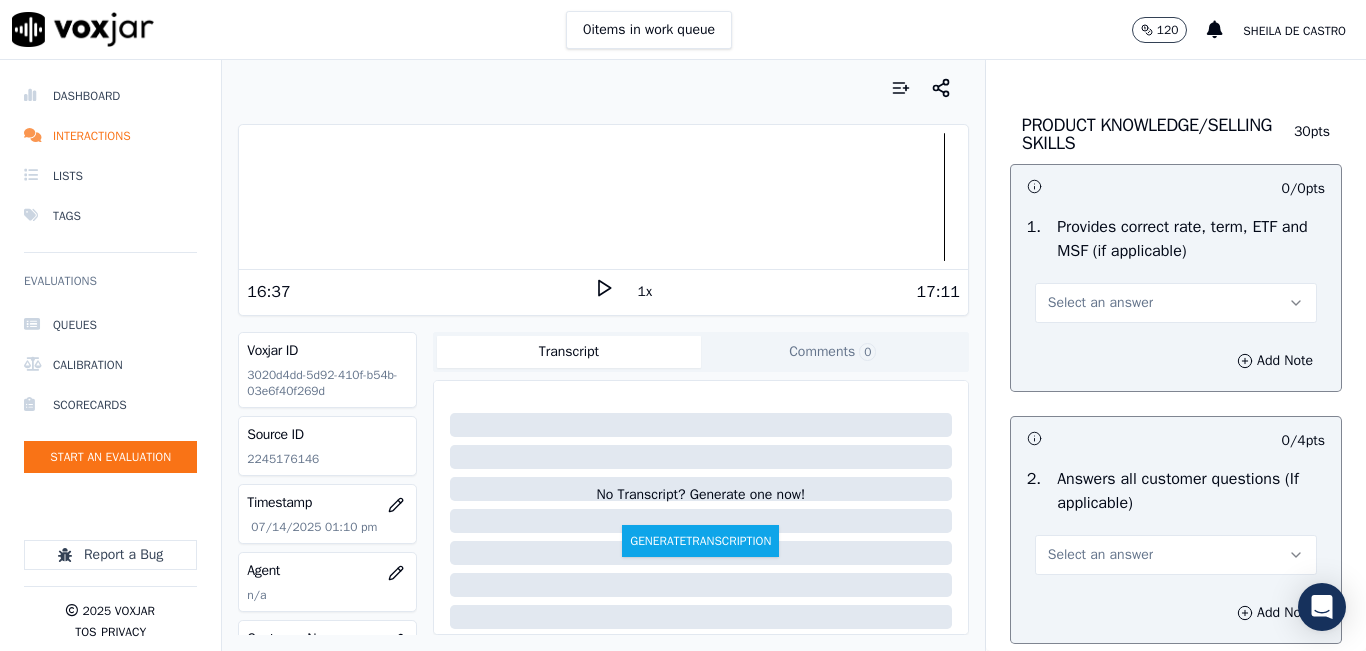 click on "Select an answer" at bounding box center [1176, 303] 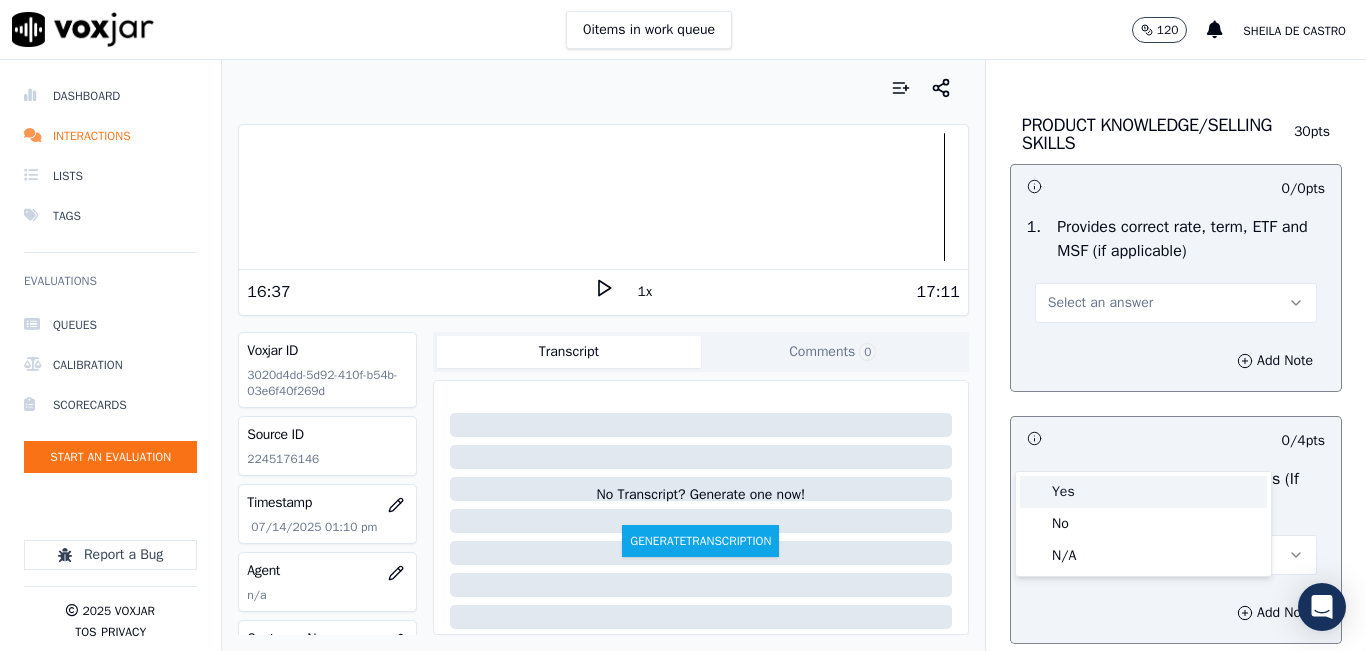 click on "Yes" at bounding box center (1143, 492) 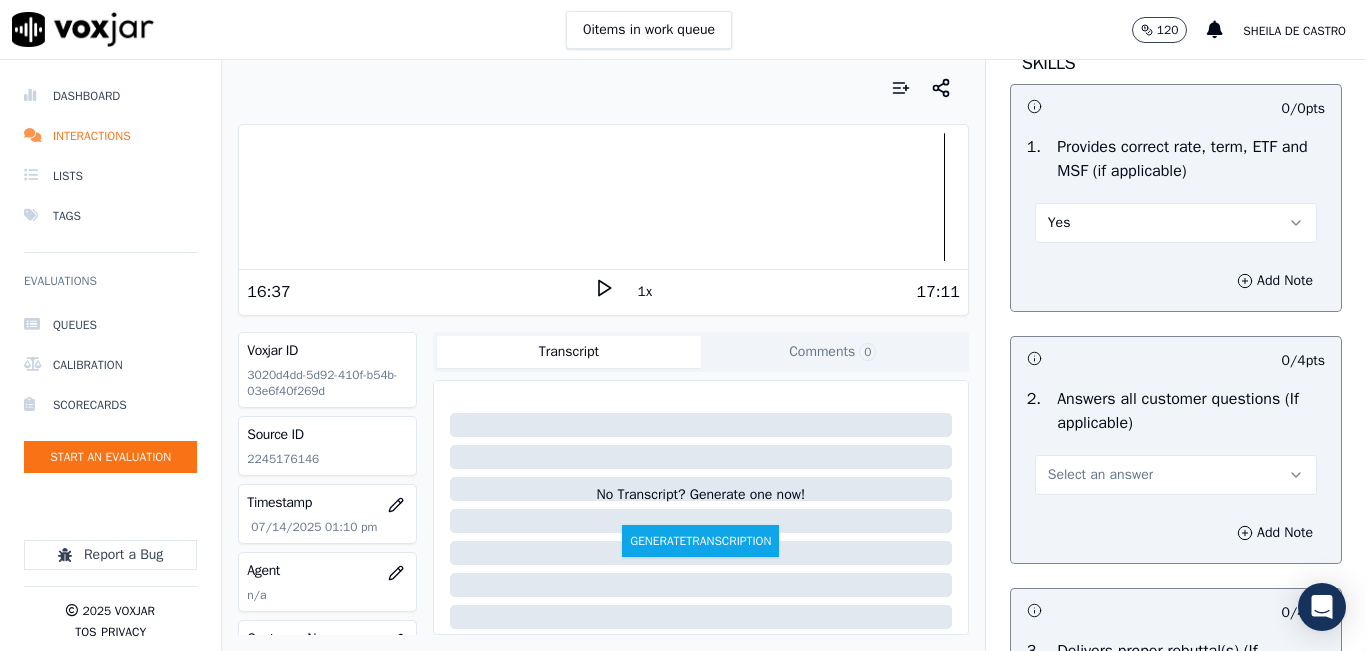 scroll, scrollTop: 6100, scrollLeft: 0, axis: vertical 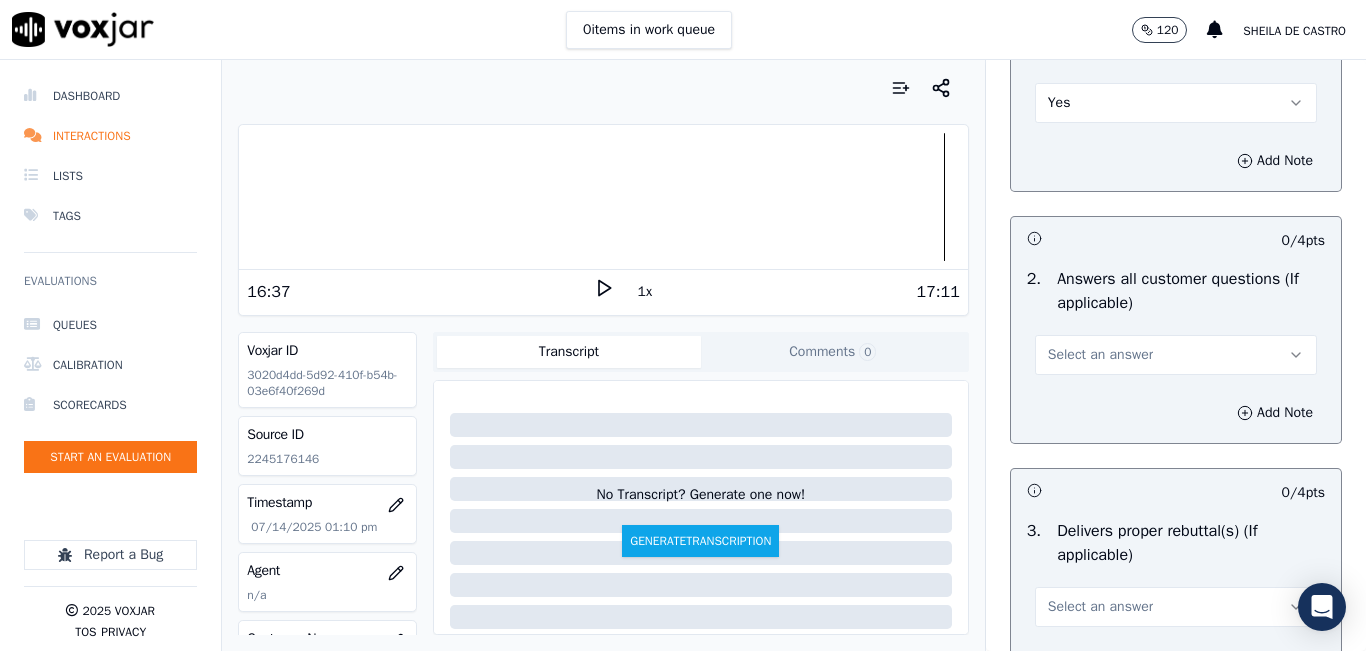 click on "Select an answer" at bounding box center [1100, 355] 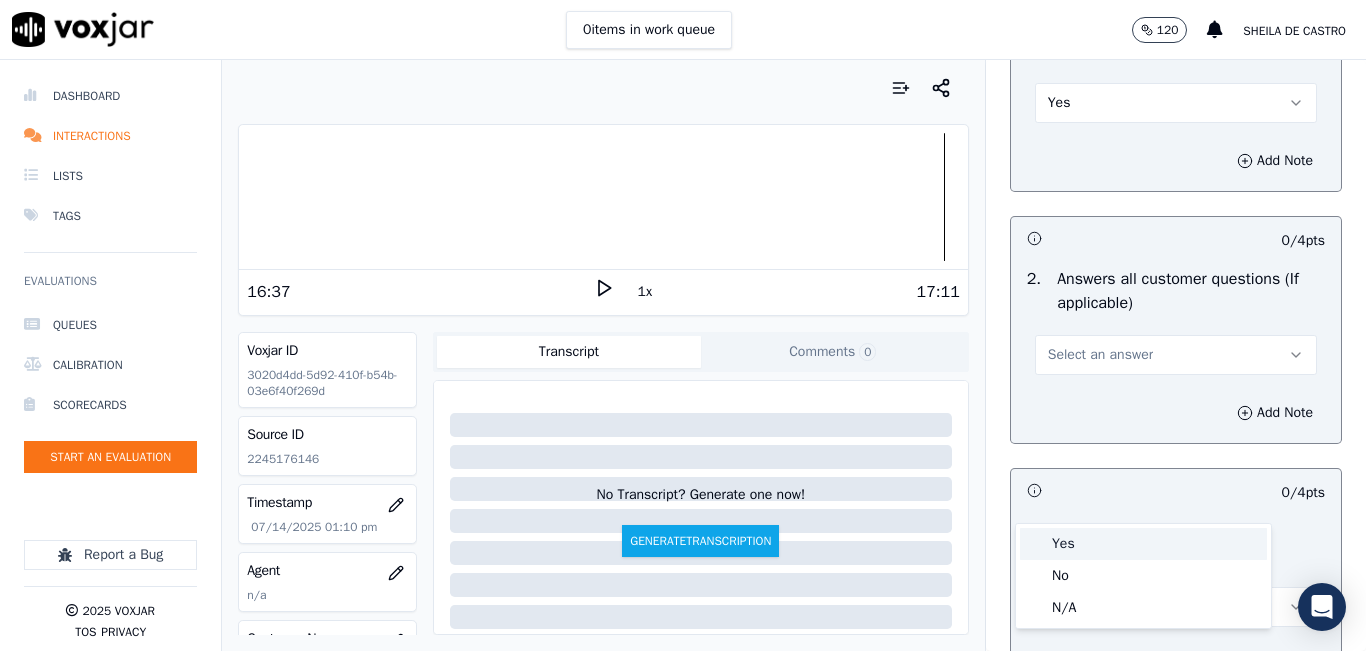 click on "Yes" at bounding box center [1143, 544] 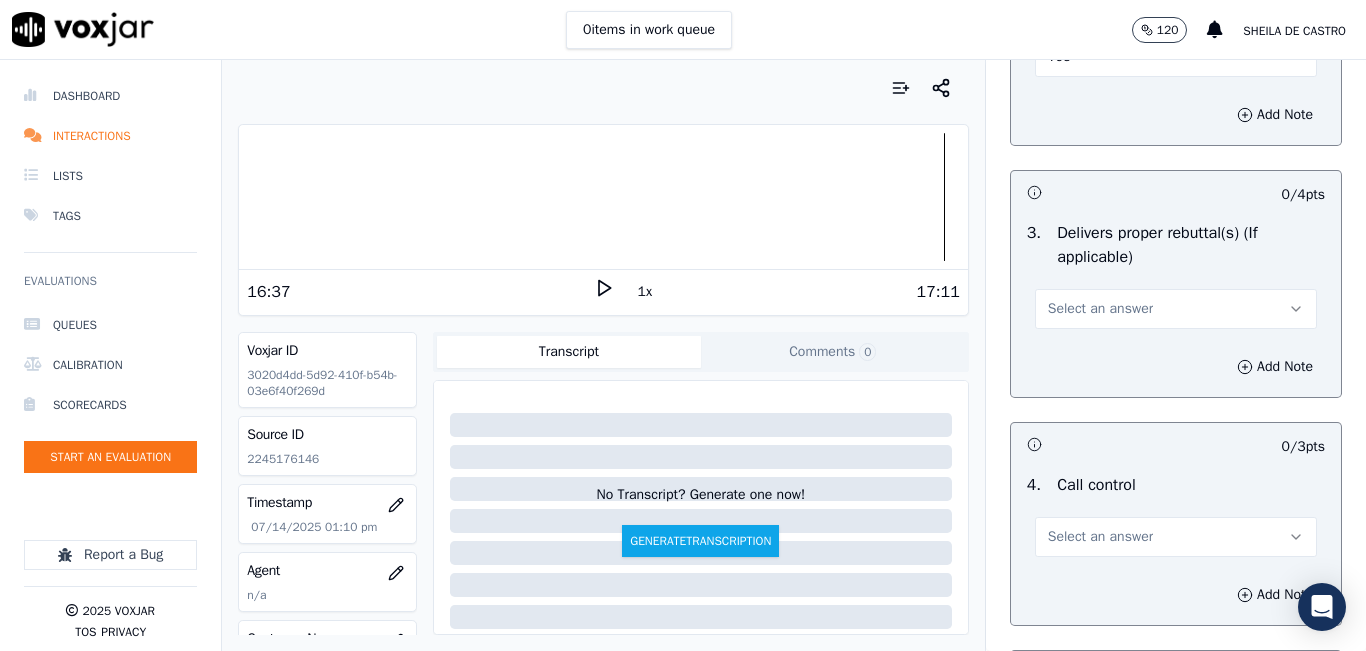 scroll, scrollTop: 6400, scrollLeft: 0, axis: vertical 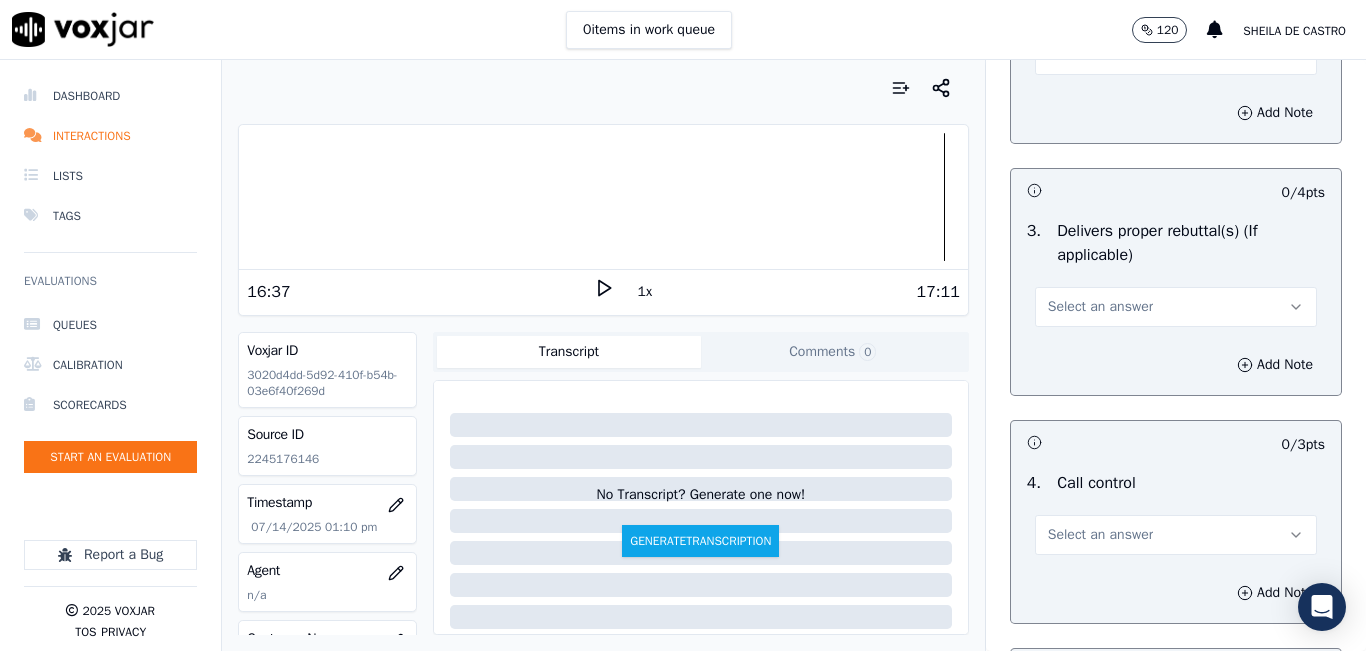 click on "2 .   Answers all customer questions (If applicable)
Yes" at bounding box center [1176, 21] 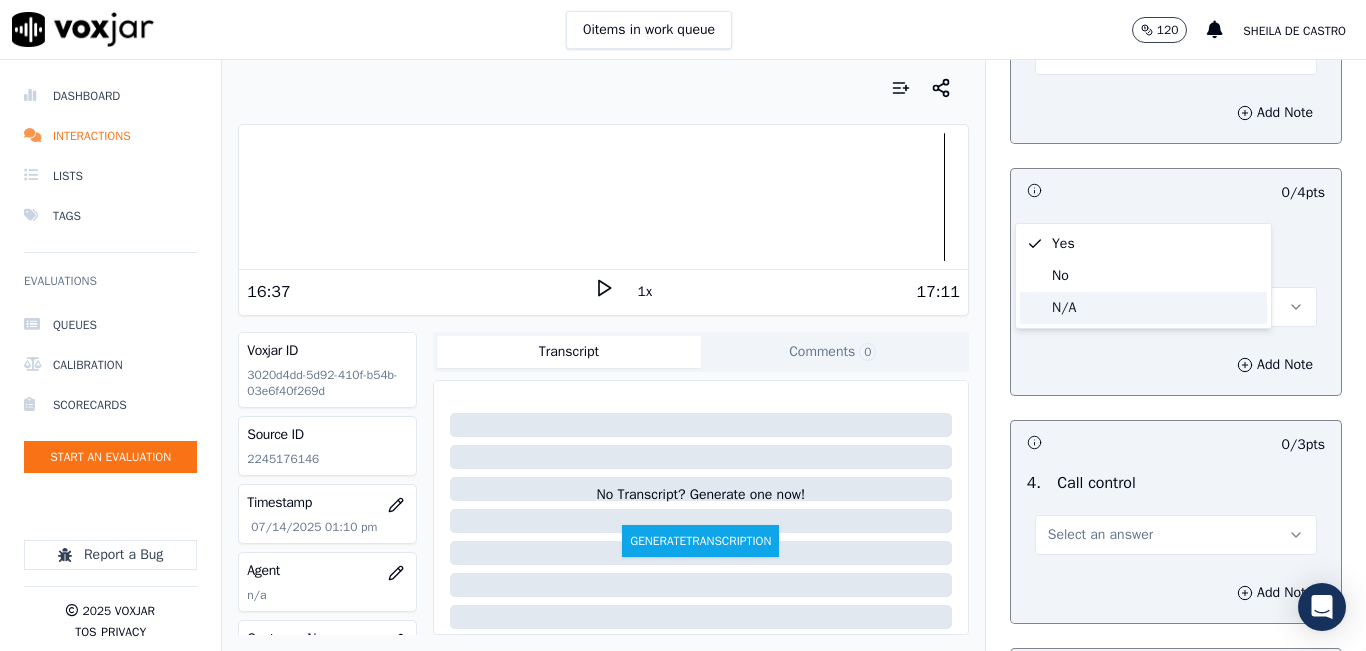 click on "N/A" 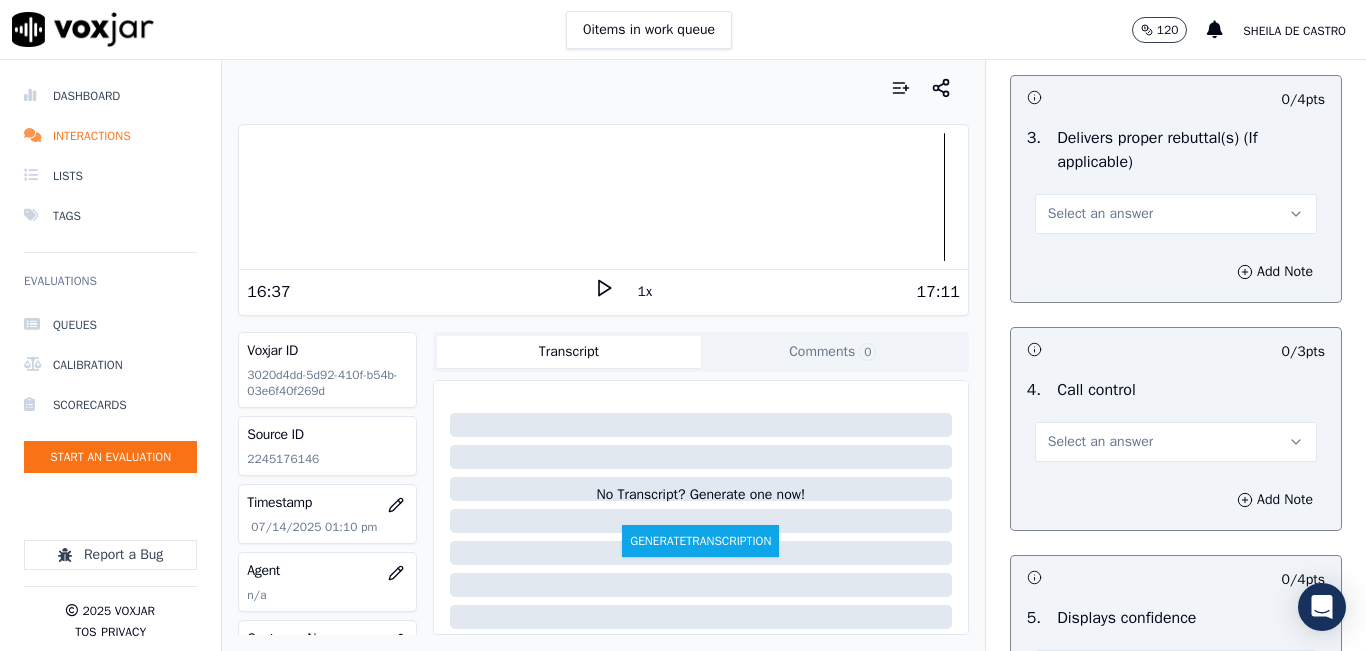 scroll, scrollTop: 6600, scrollLeft: 0, axis: vertical 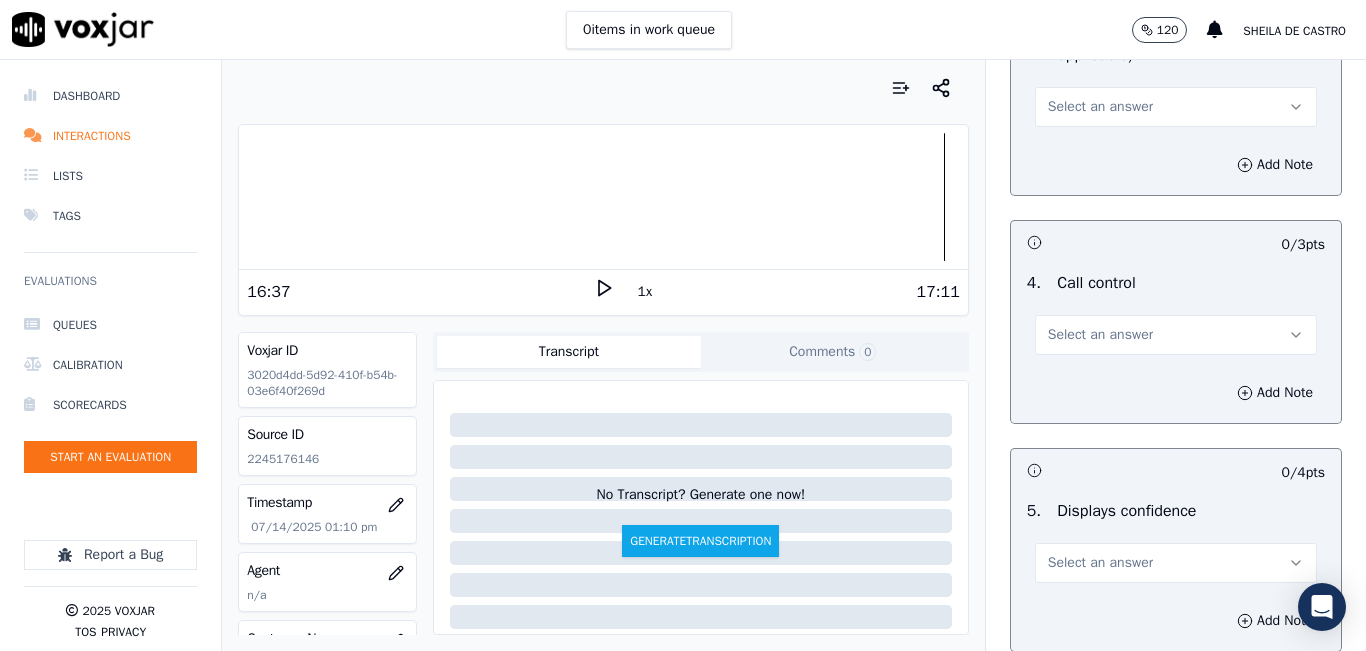 click on "Select an answer" at bounding box center [1176, 107] 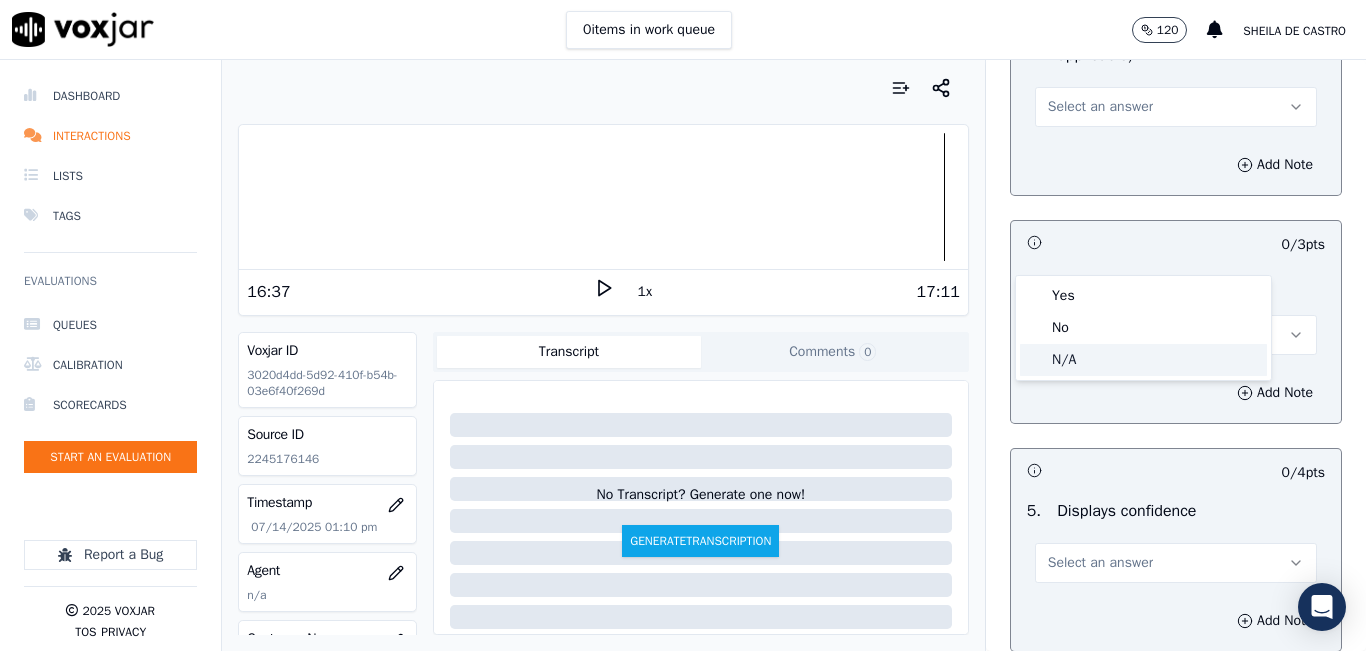 click on "N/A" 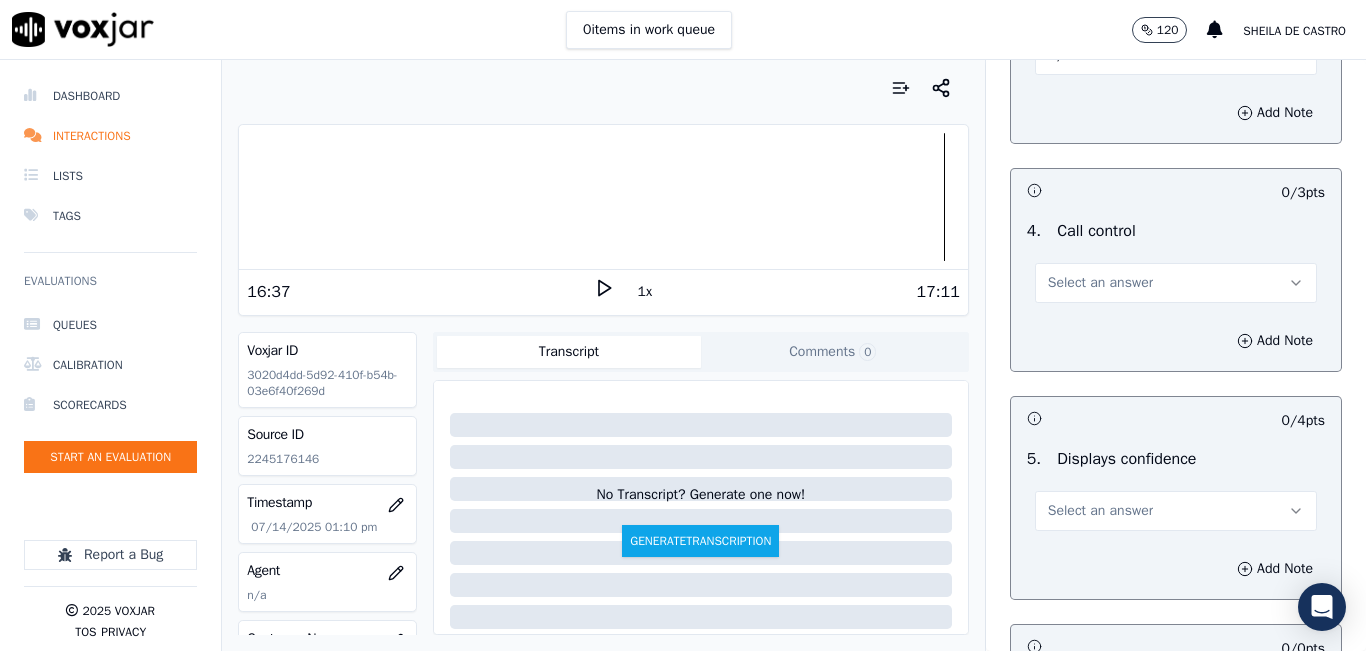 scroll, scrollTop: 6700, scrollLeft: 0, axis: vertical 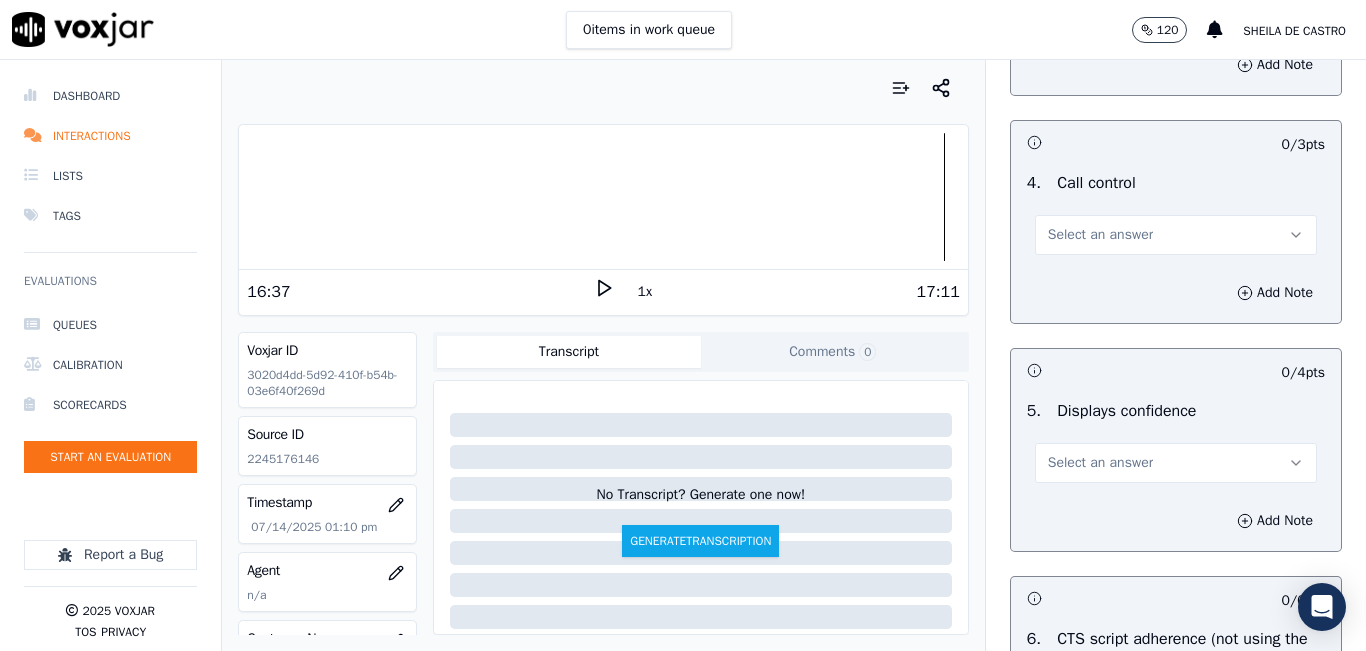 drag, startPoint x: 1162, startPoint y: 365, endPoint x: 1173, endPoint y: 369, distance: 11.7046995 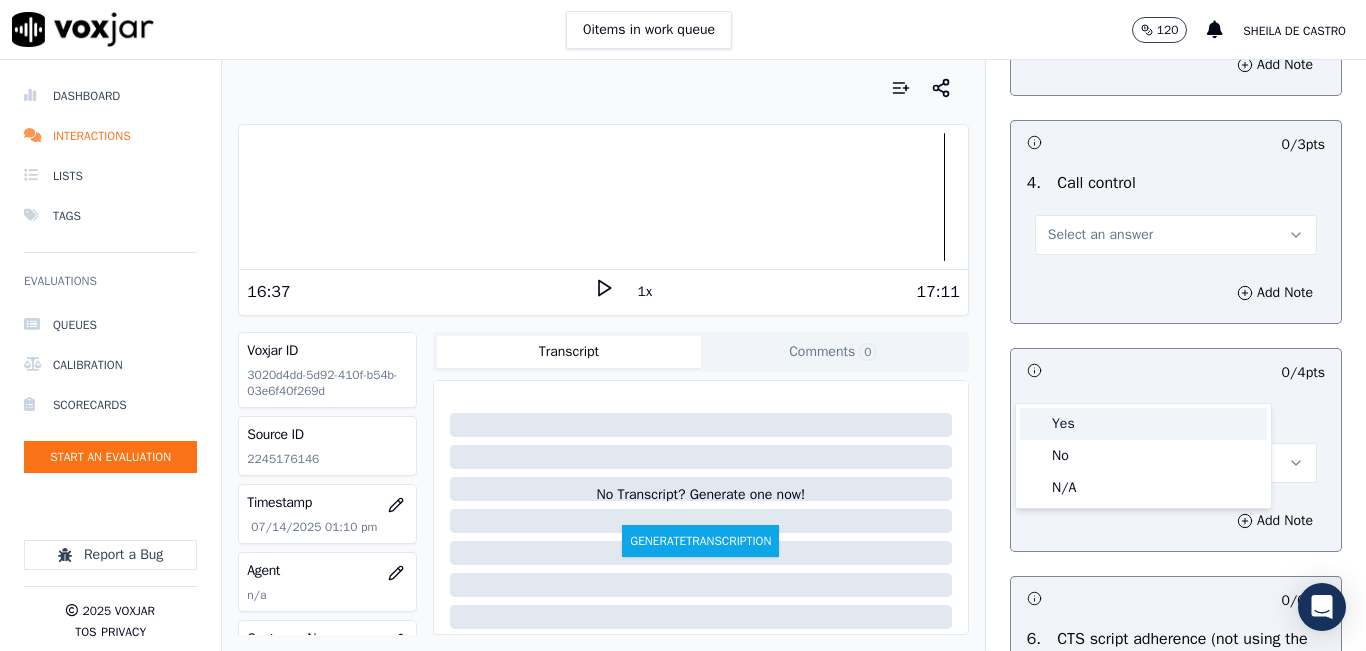 click on "Yes" at bounding box center [1143, 424] 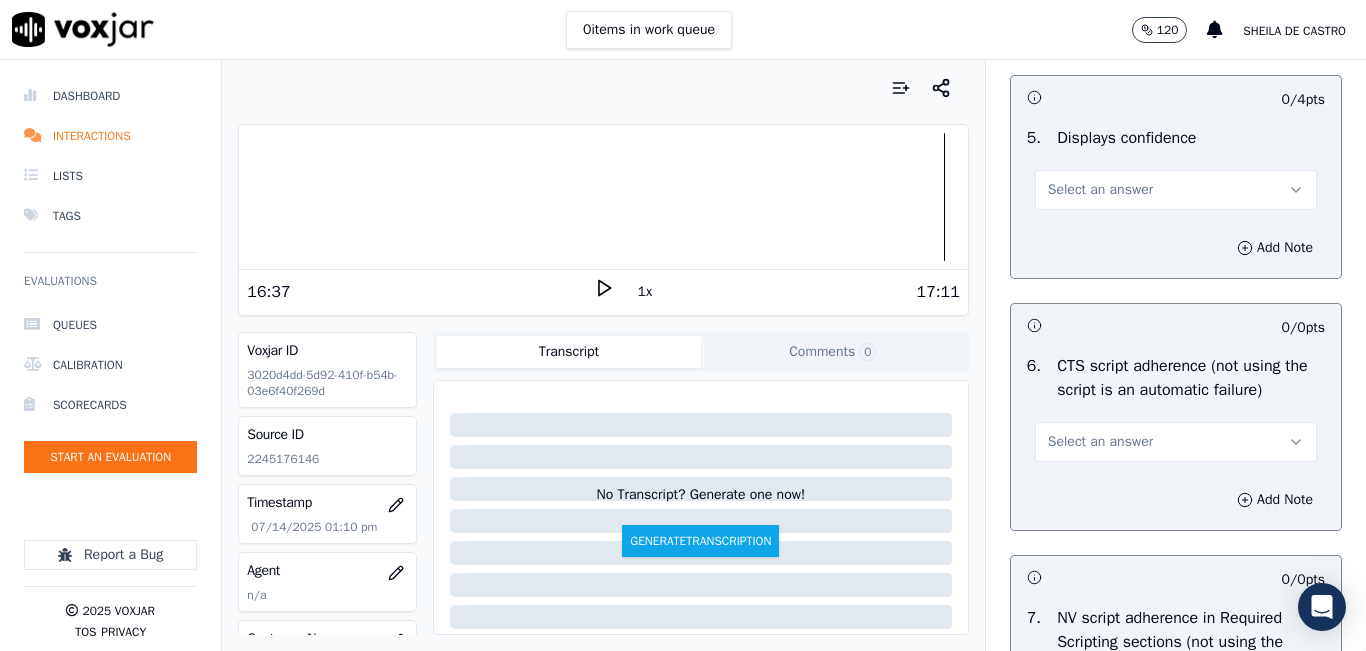 scroll, scrollTop: 7000, scrollLeft: 0, axis: vertical 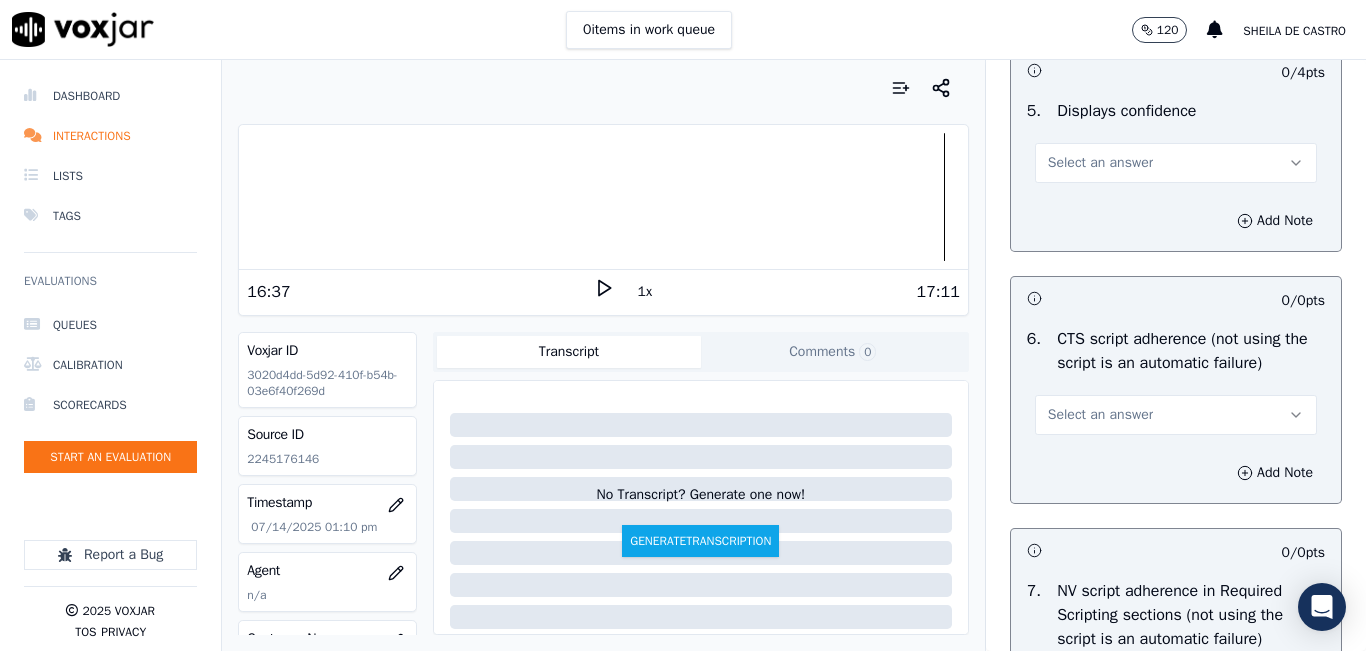 click on "Select an answer" at bounding box center (1176, 163) 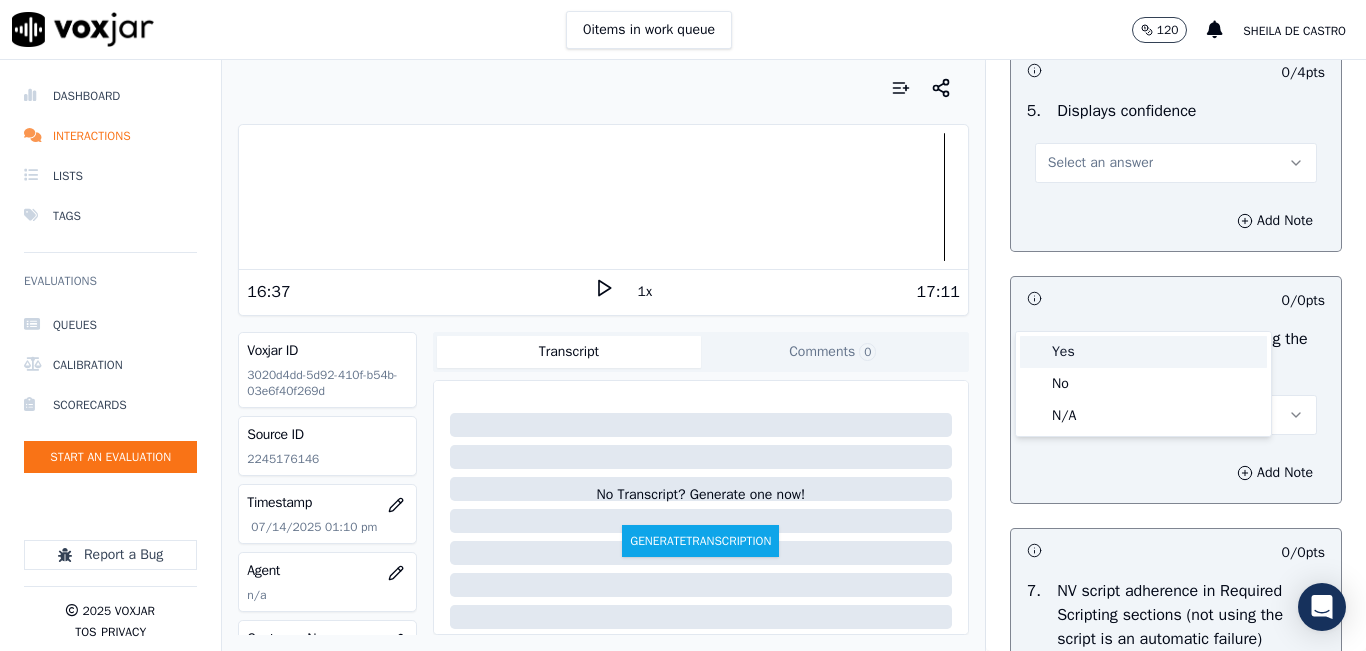 click on "Yes" at bounding box center (1143, 352) 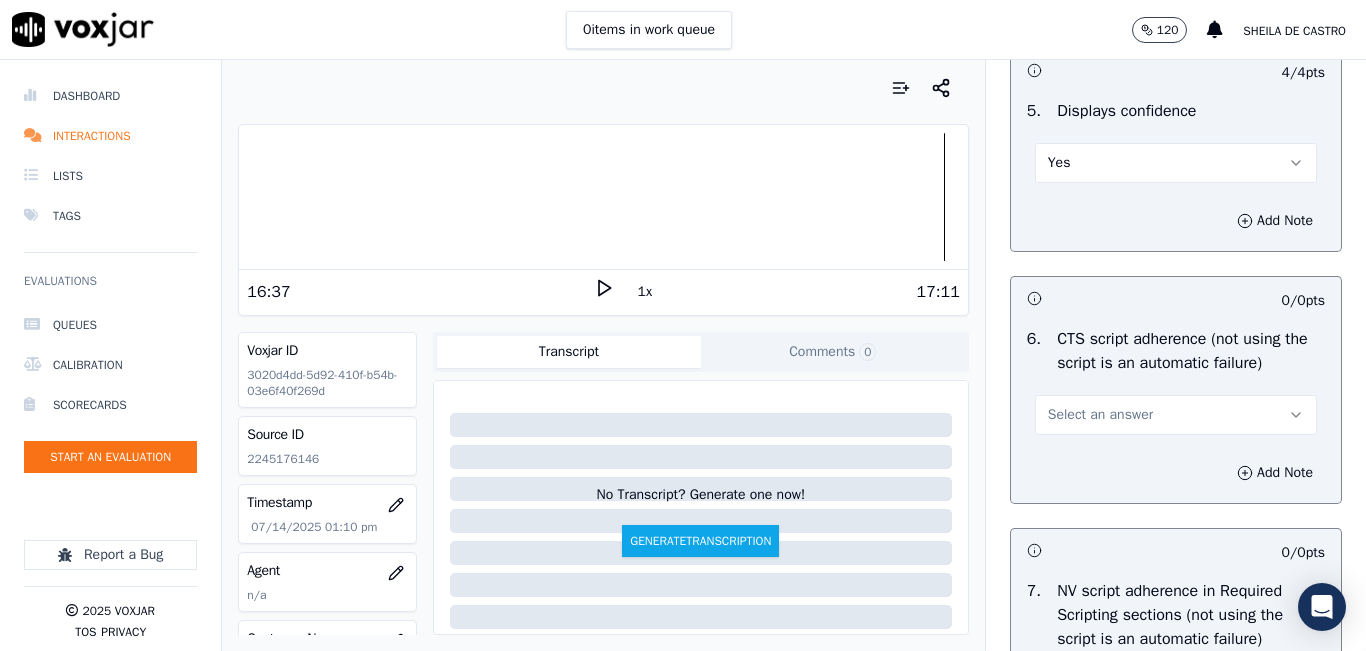 scroll, scrollTop: 7200, scrollLeft: 0, axis: vertical 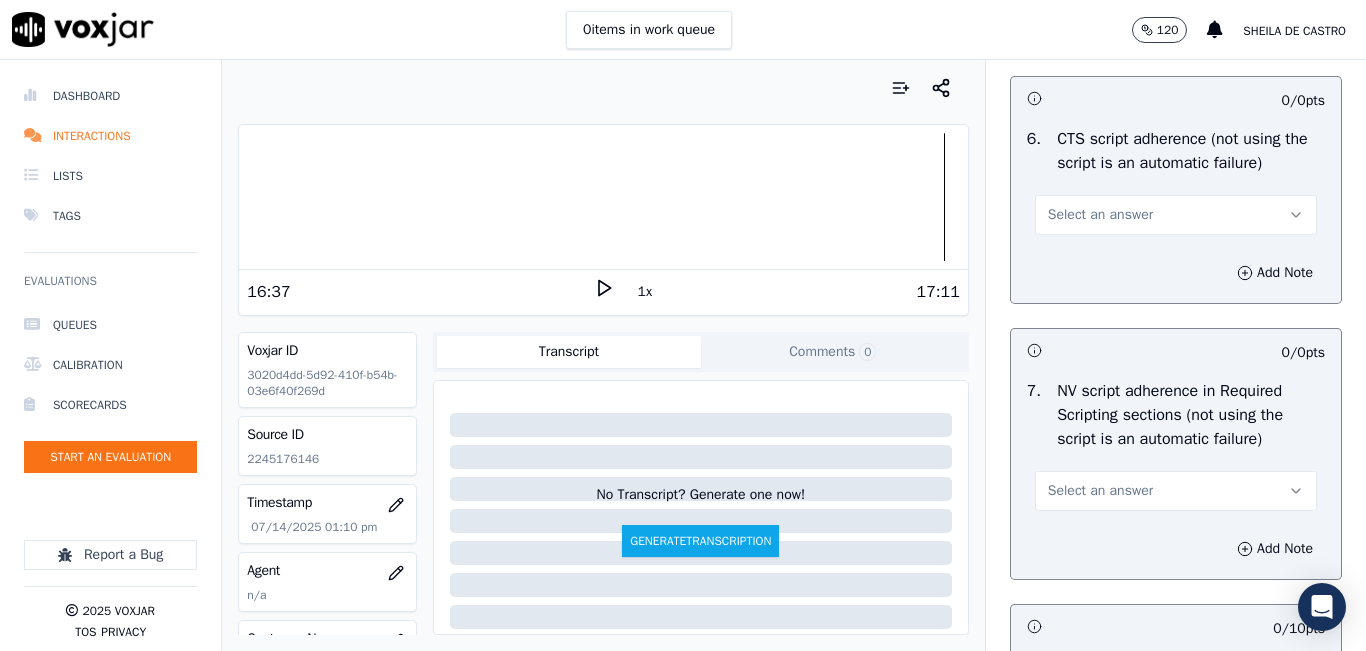 click on "Select an answer" at bounding box center (1176, 215) 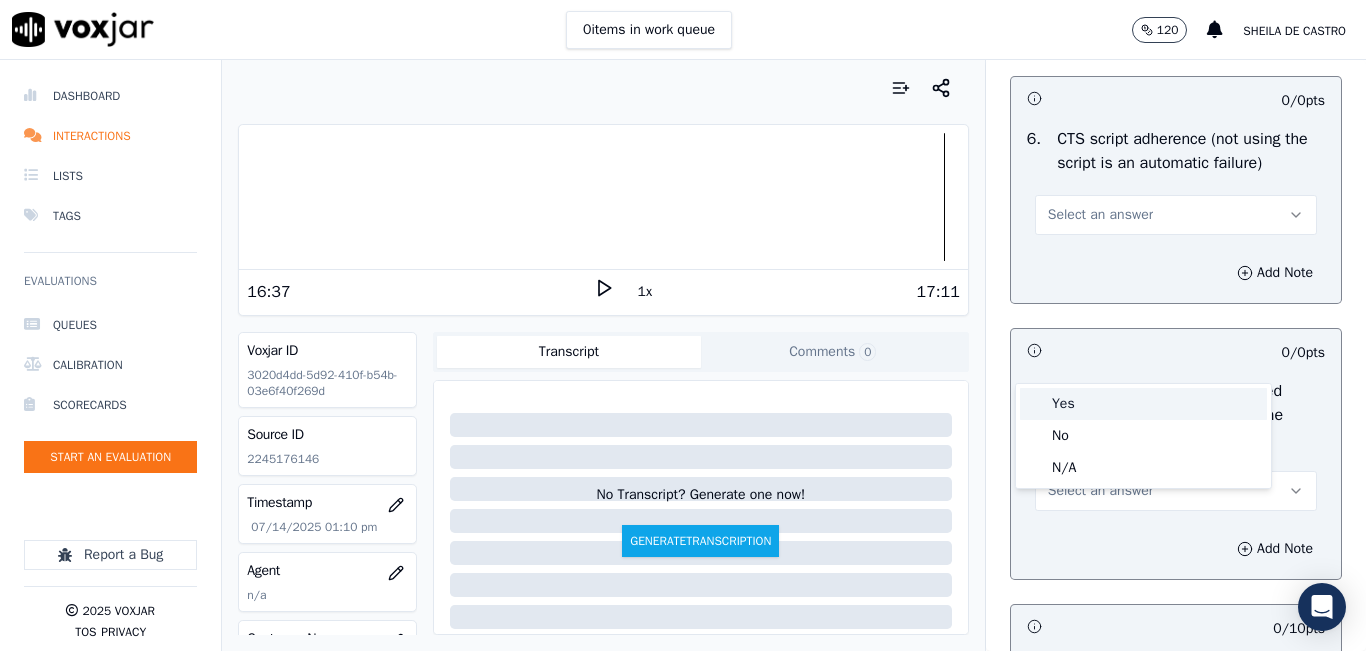 click on "Yes" at bounding box center [1143, 404] 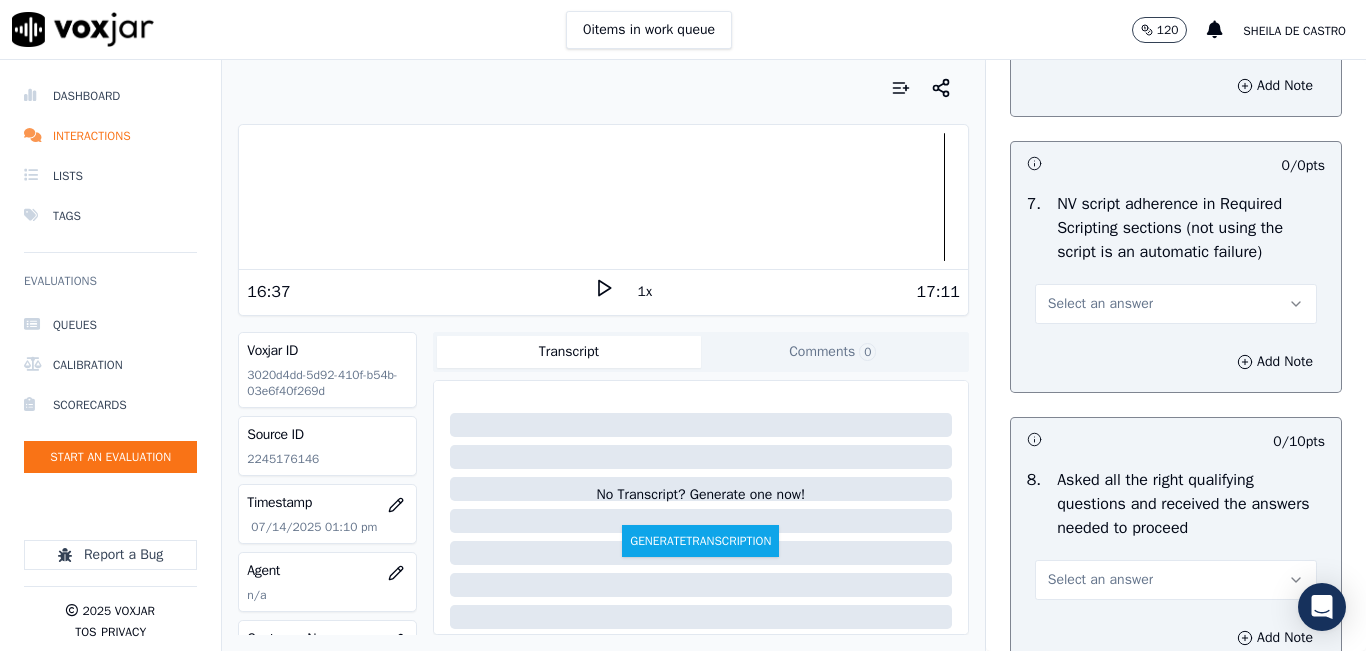 scroll, scrollTop: 7400, scrollLeft: 0, axis: vertical 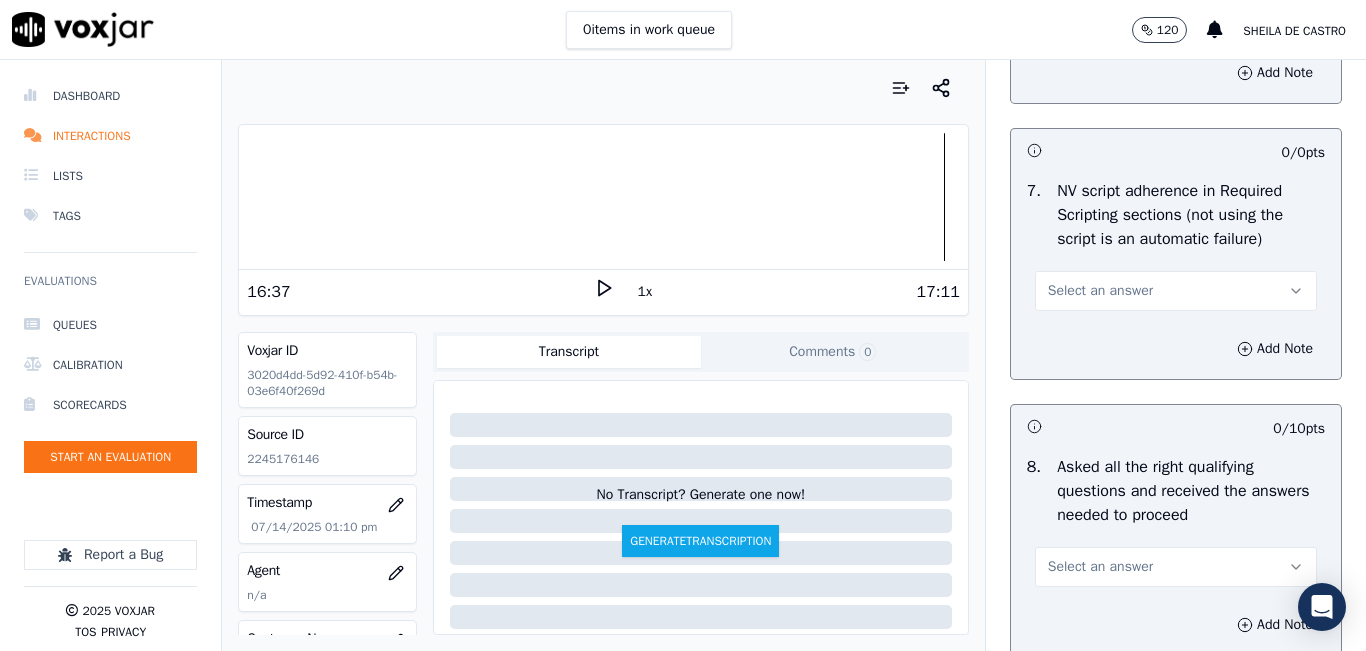 click on "Select an answer" at bounding box center (1100, 291) 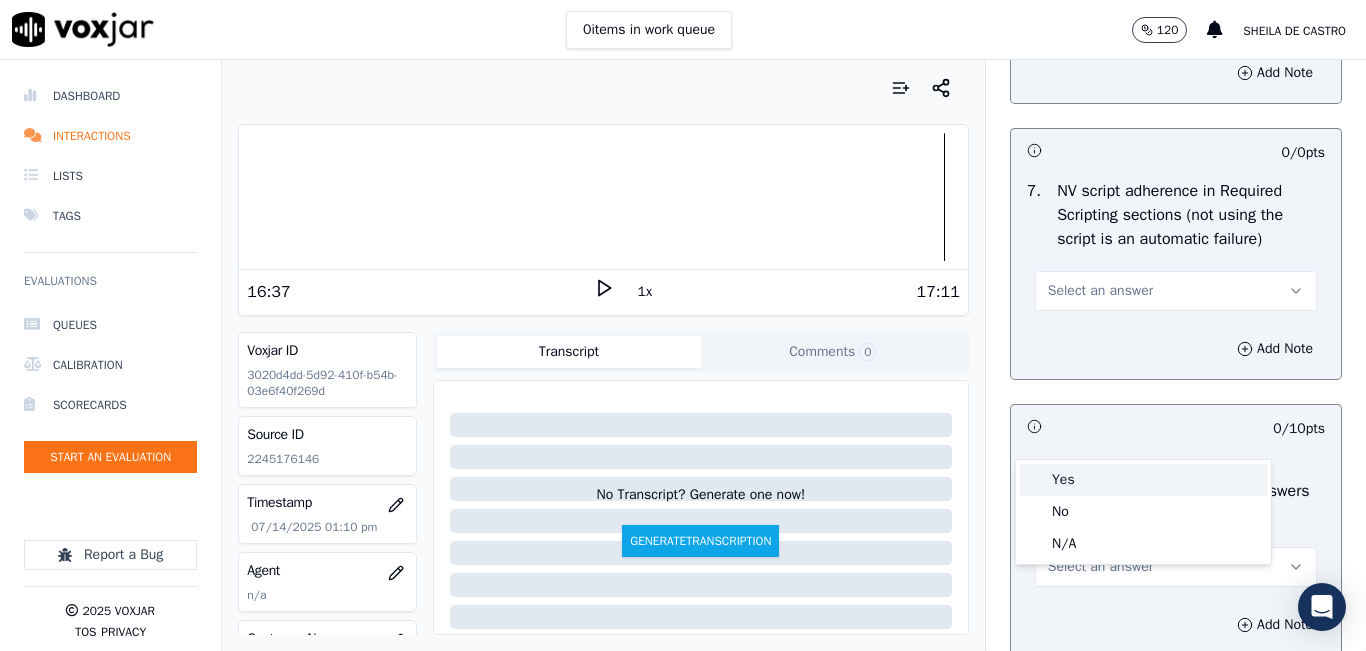 click on "Yes" at bounding box center (1143, 480) 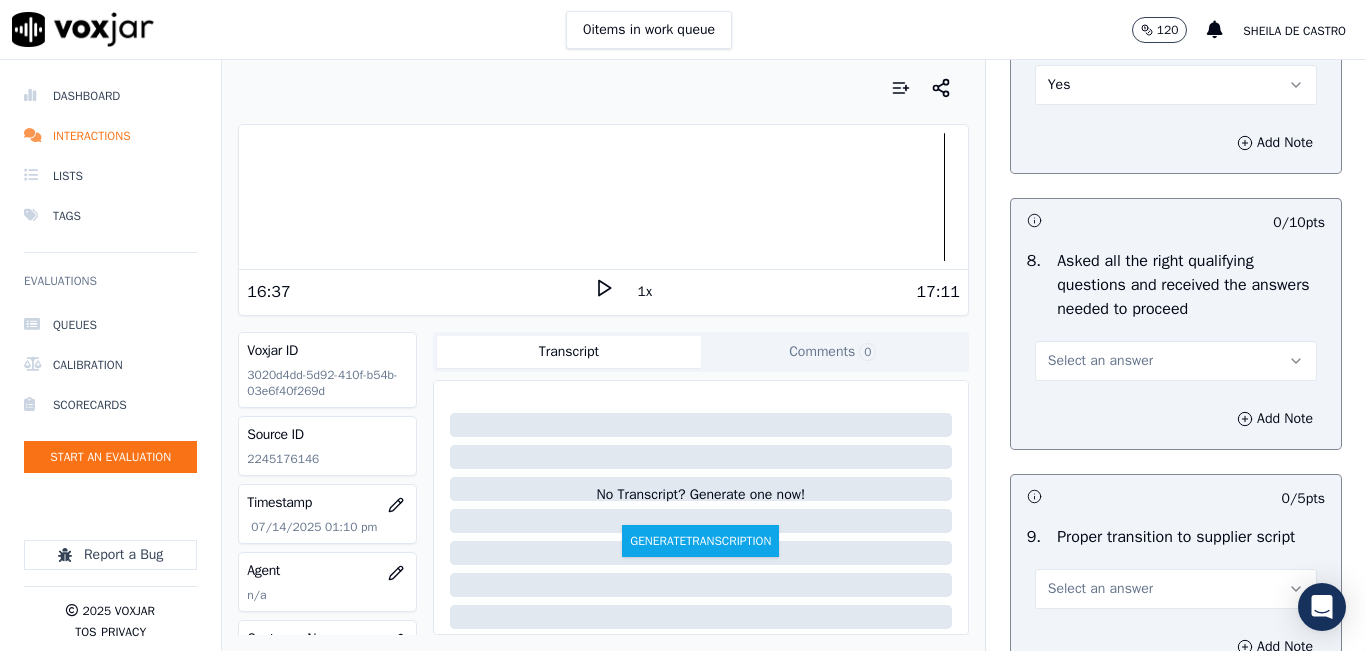 scroll, scrollTop: 7700, scrollLeft: 0, axis: vertical 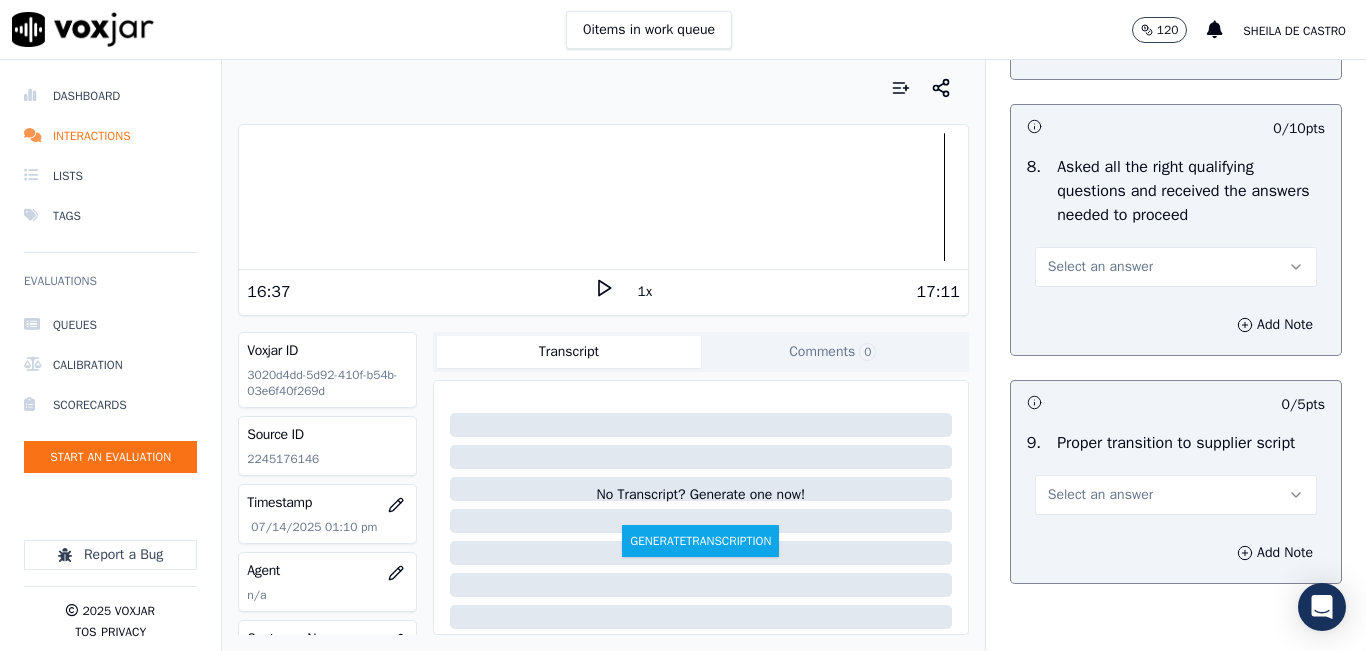 click on "Select an answer" at bounding box center [1176, 267] 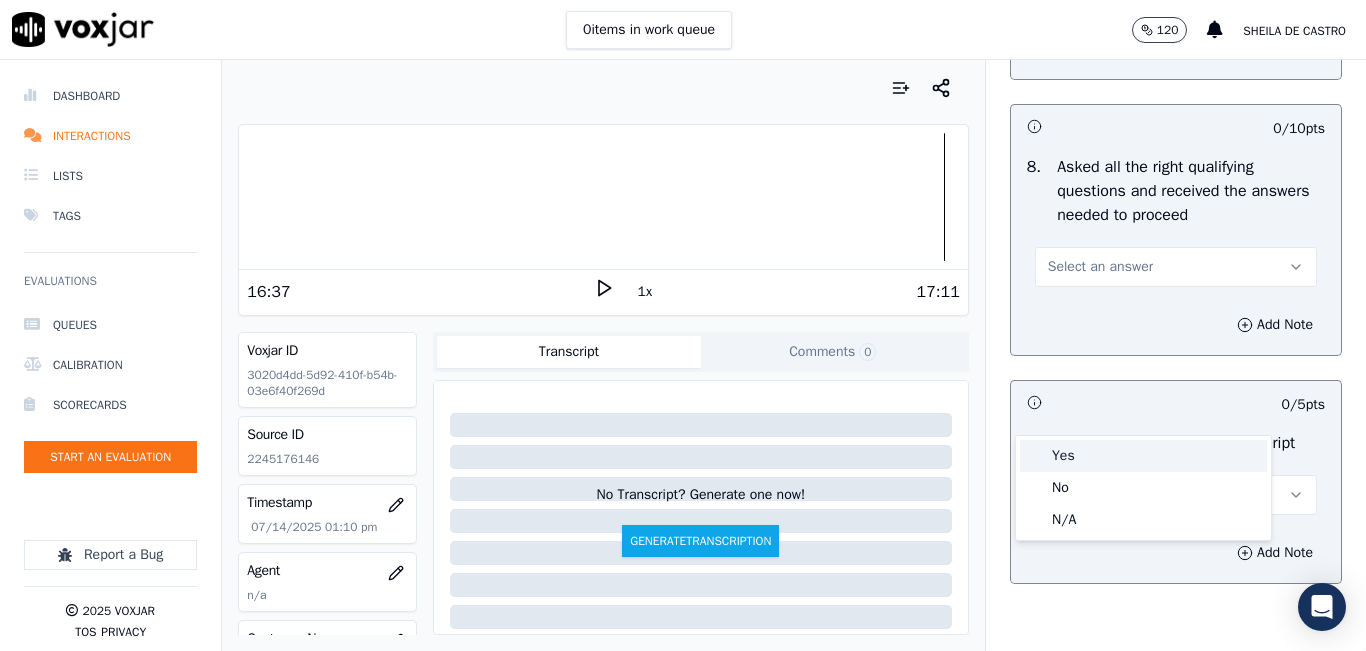 drag, startPoint x: 1106, startPoint y: 449, endPoint x: 1099, endPoint y: 458, distance: 11.401754 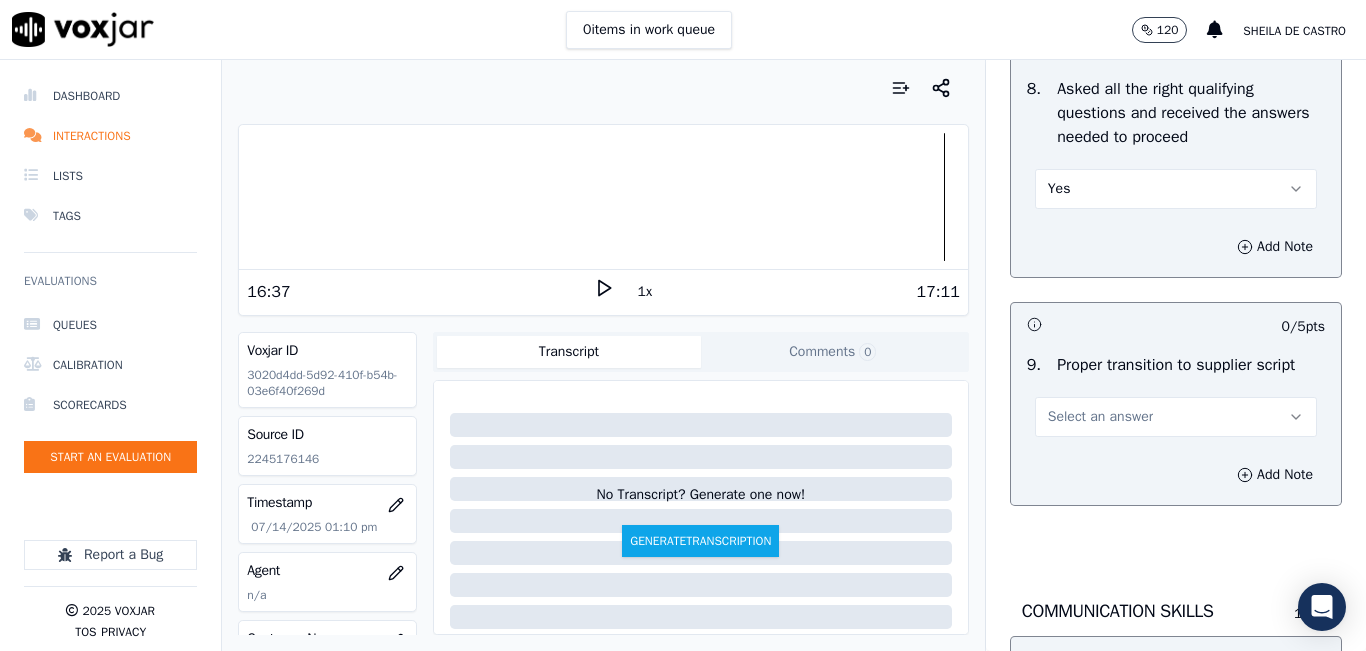scroll, scrollTop: 7900, scrollLeft: 0, axis: vertical 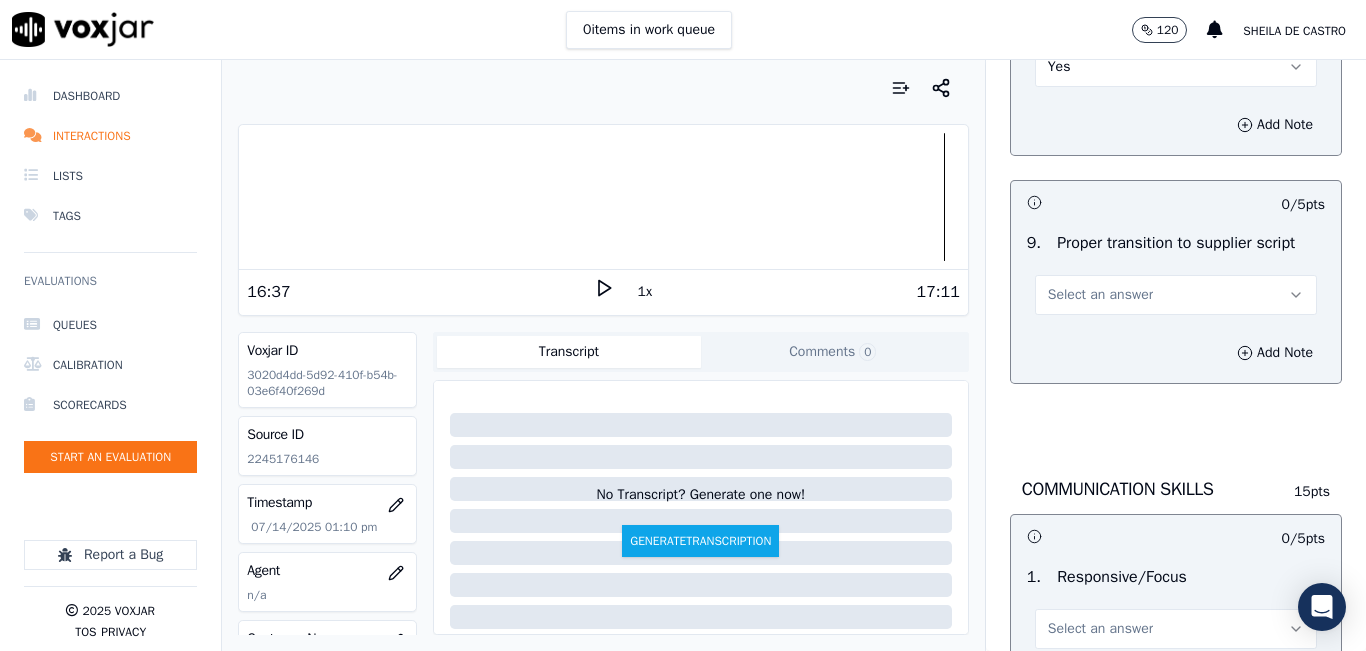 click on "Select an answer" at bounding box center [1176, 295] 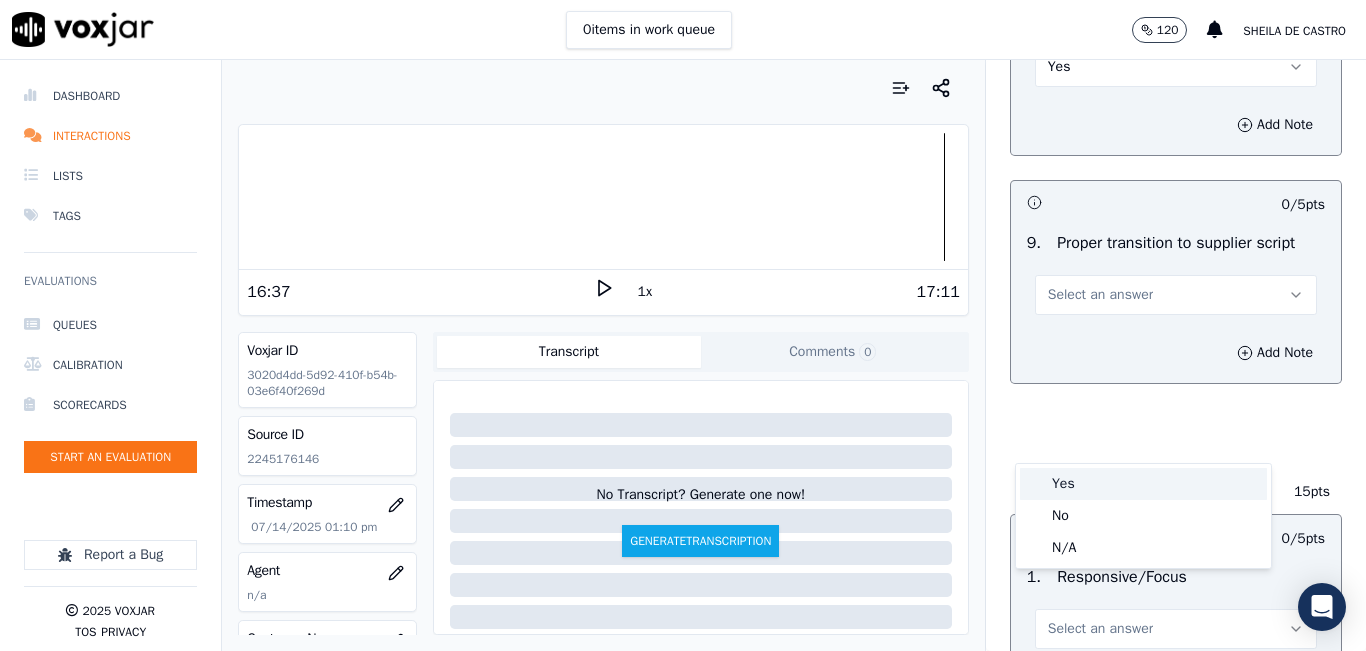 click on "Yes" at bounding box center [1143, 484] 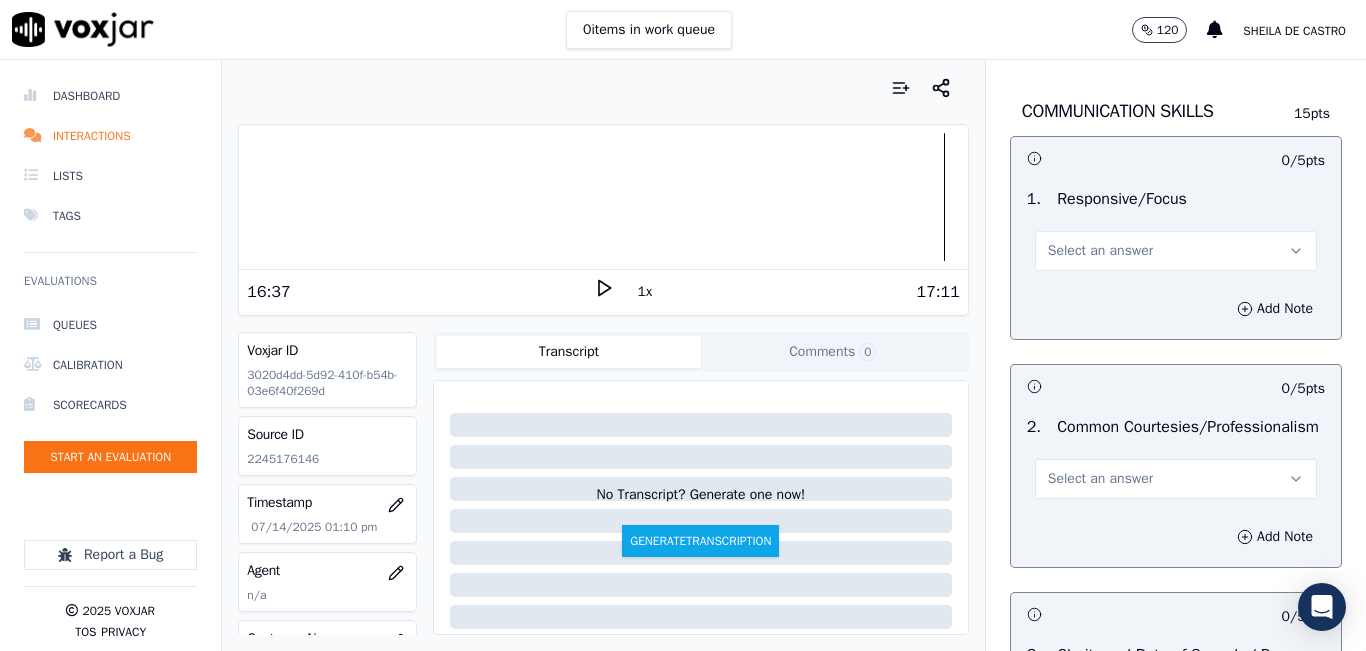 scroll, scrollTop: 8300, scrollLeft: 0, axis: vertical 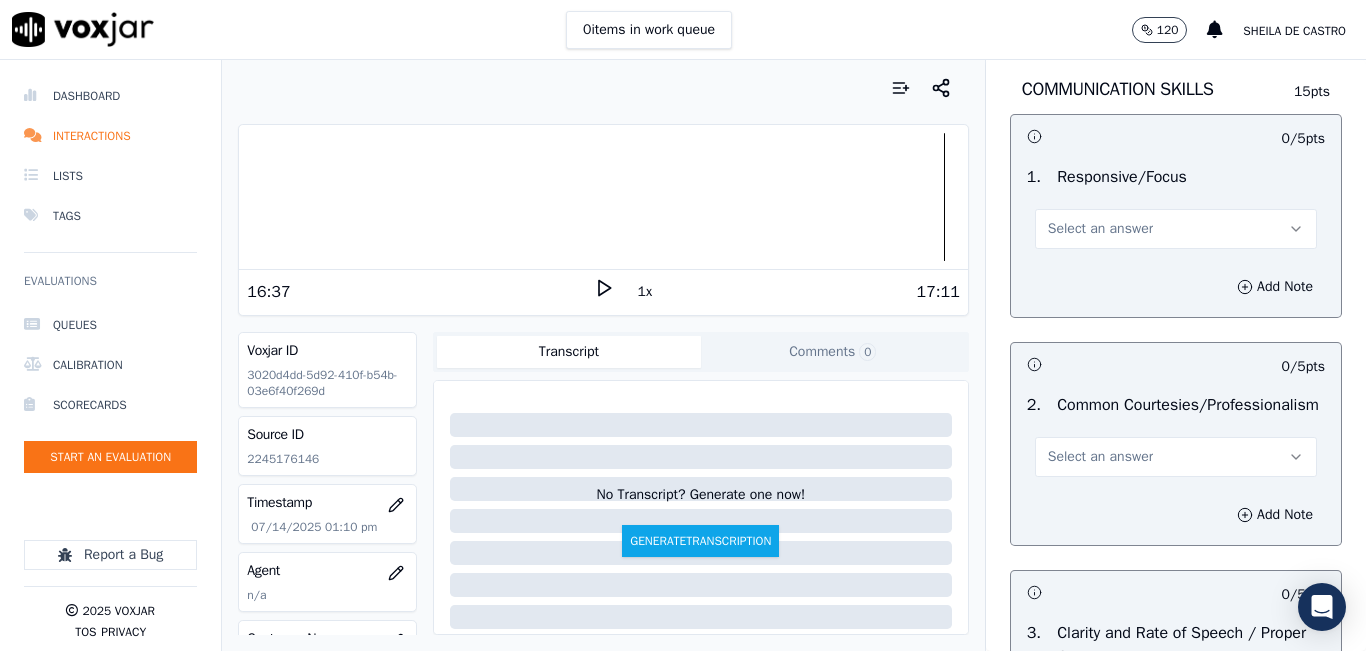 click on "Select an answer" at bounding box center [1176, 229] 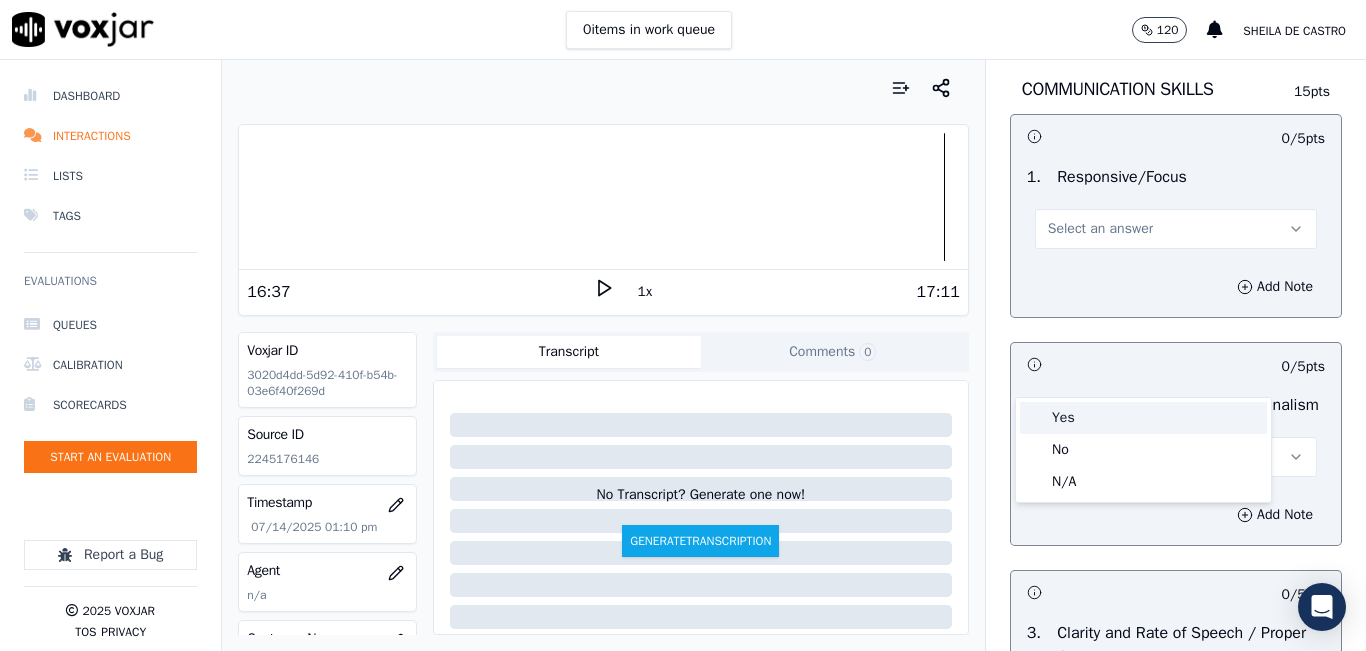 click on "Yes" at bounding box center (1143, 418) 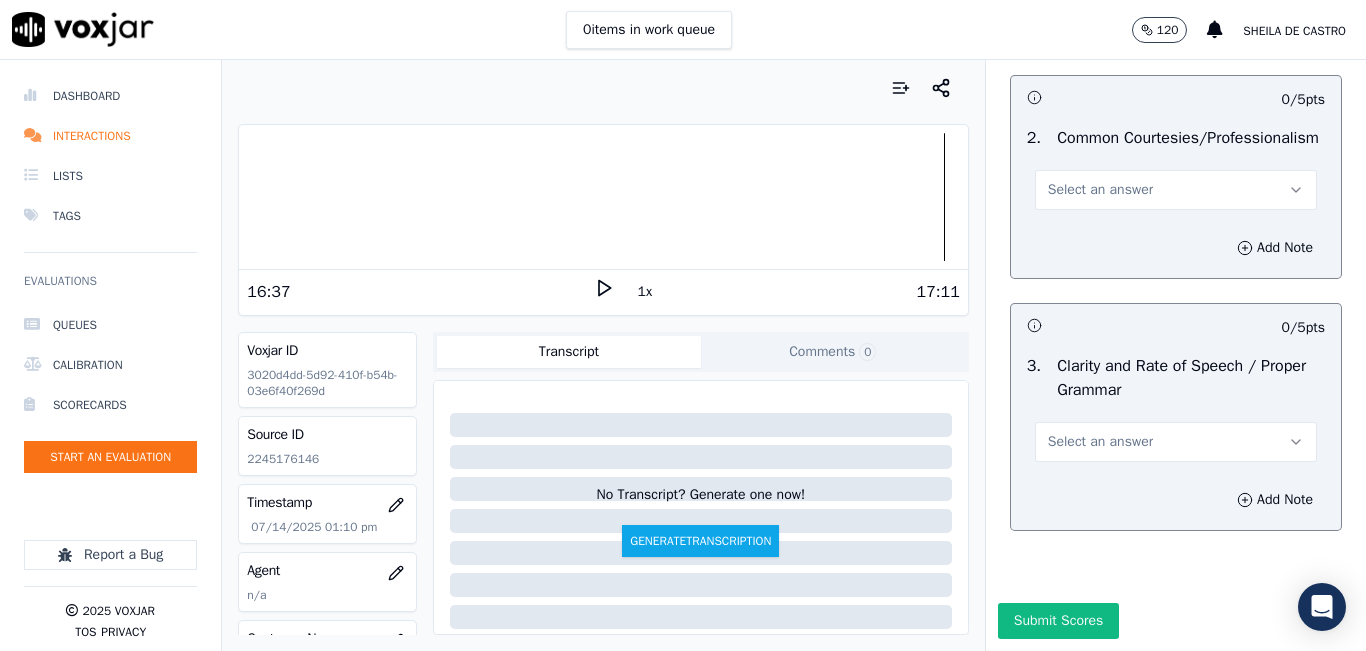 scroll, scrollTop: 8600, scrollLeft: 0, axis: vertical 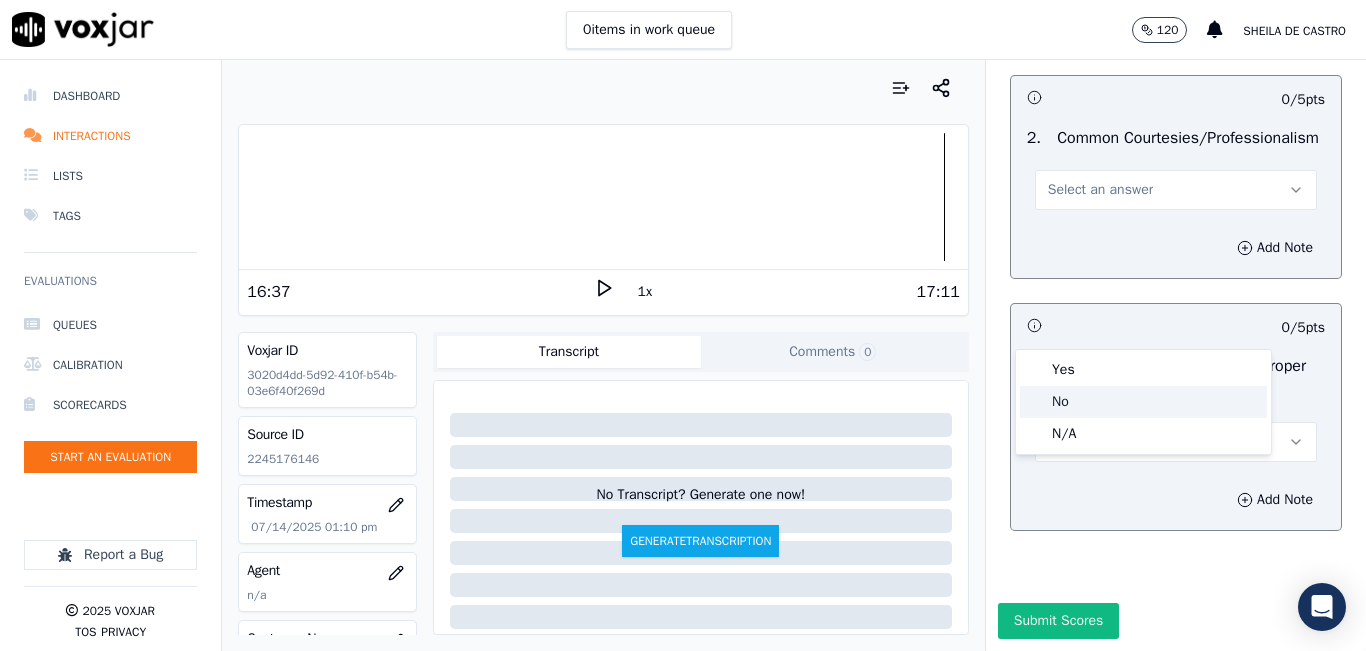 click on "No" 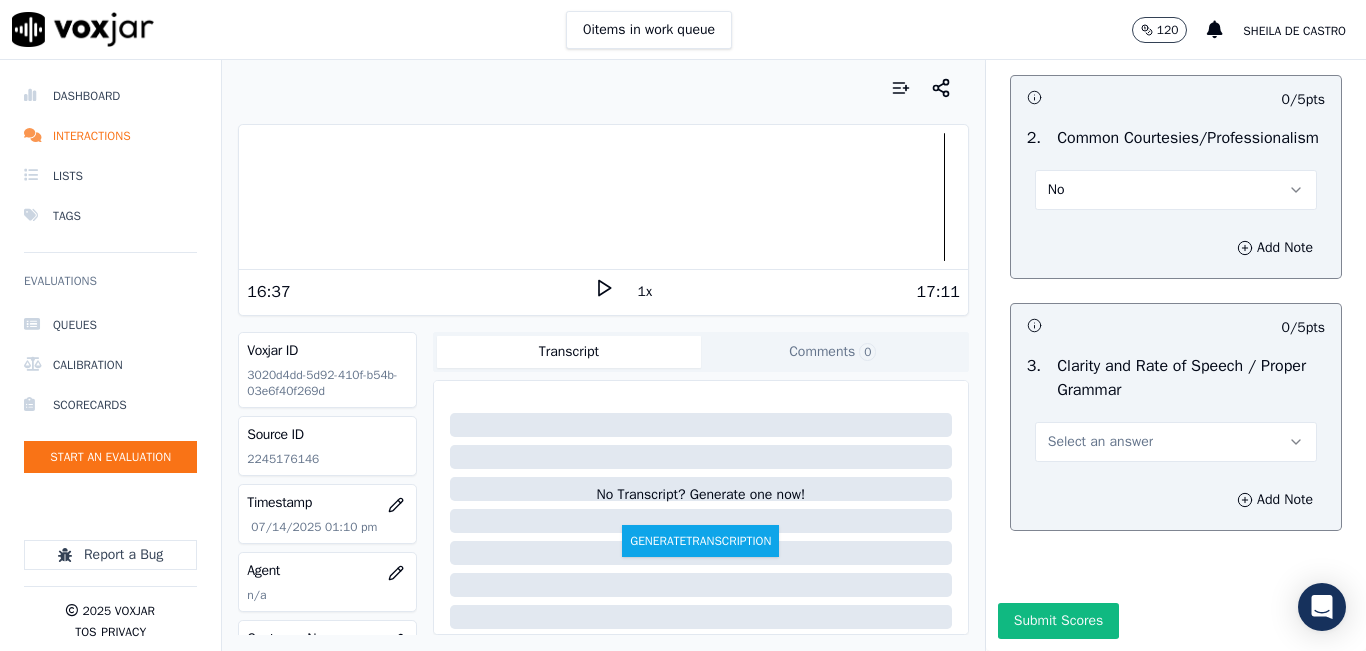 click on "No" at bounding box center (1176, 190) 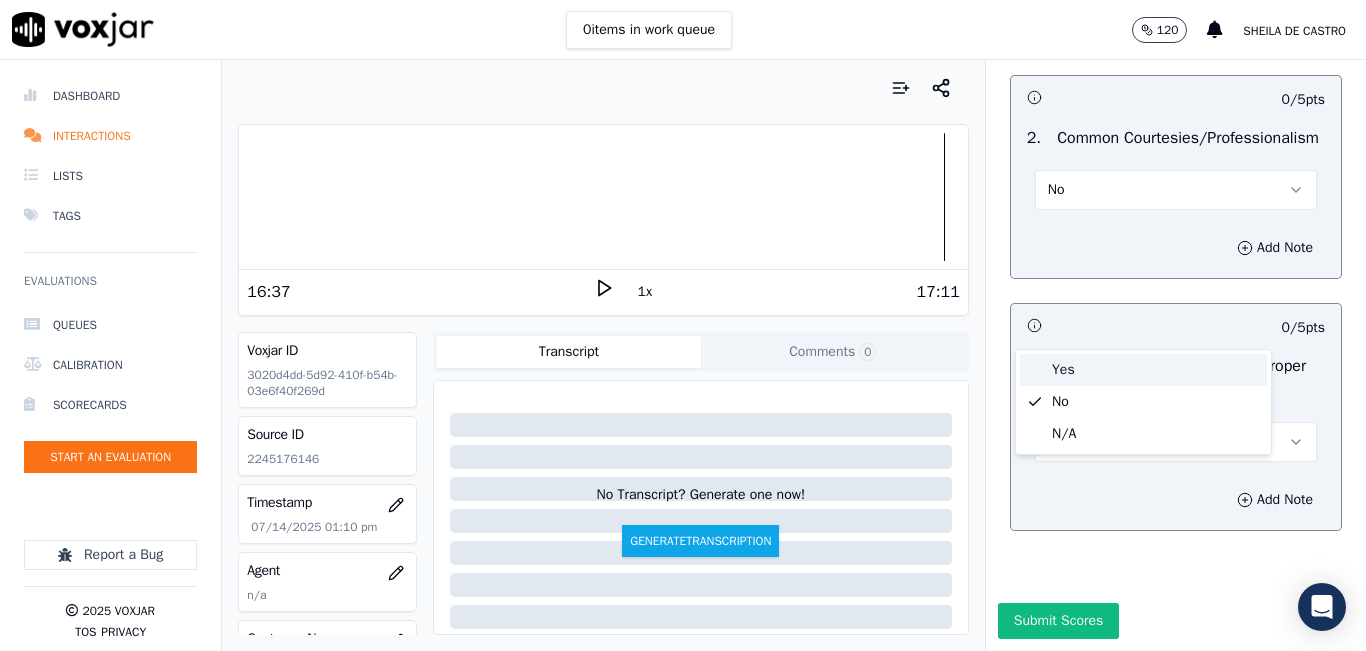 click on "Yes" at bounding box center [1143, 370] 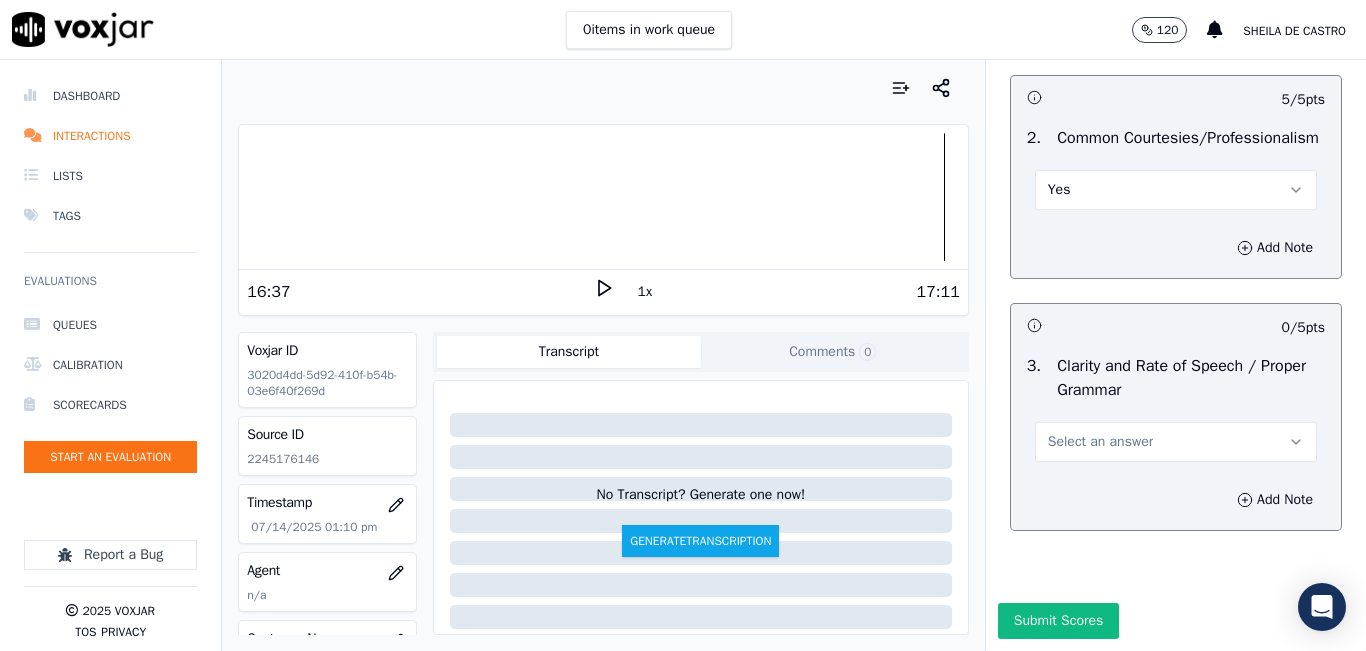 scroll, scrollTop: 8780, scrollLeft: 0, axis: vertical 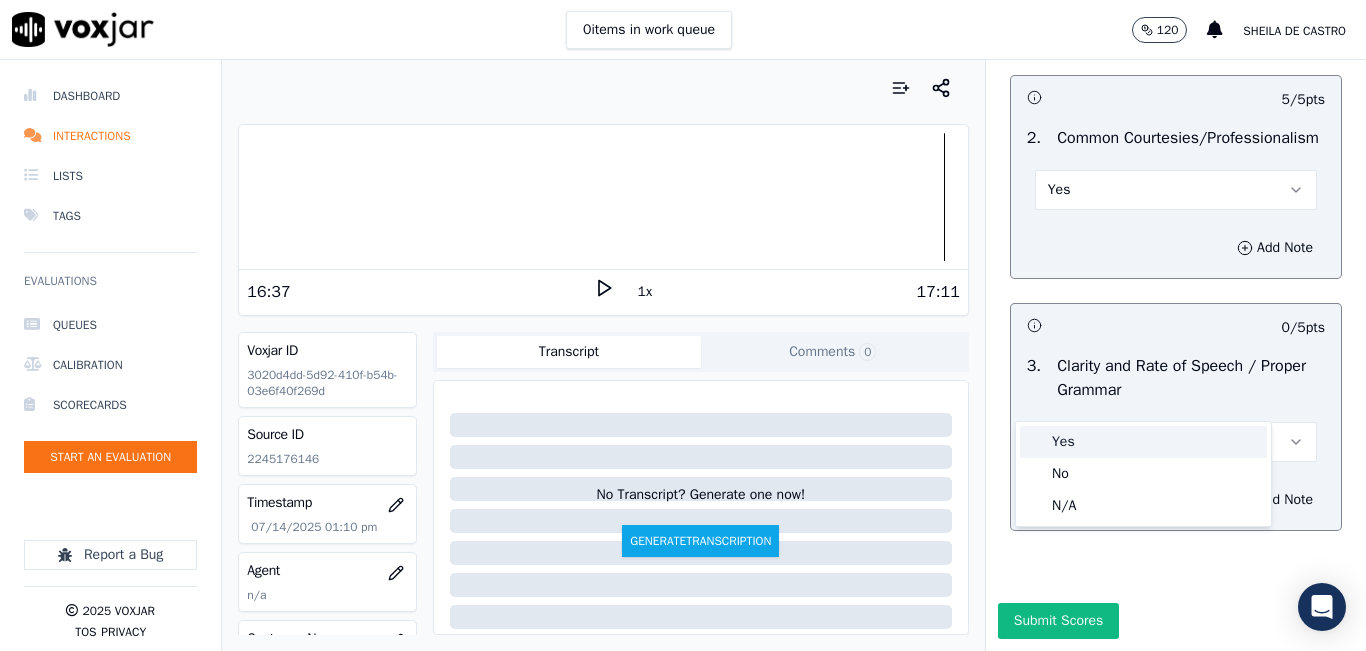 click on "Yes" at bounding box center [1143, 442] 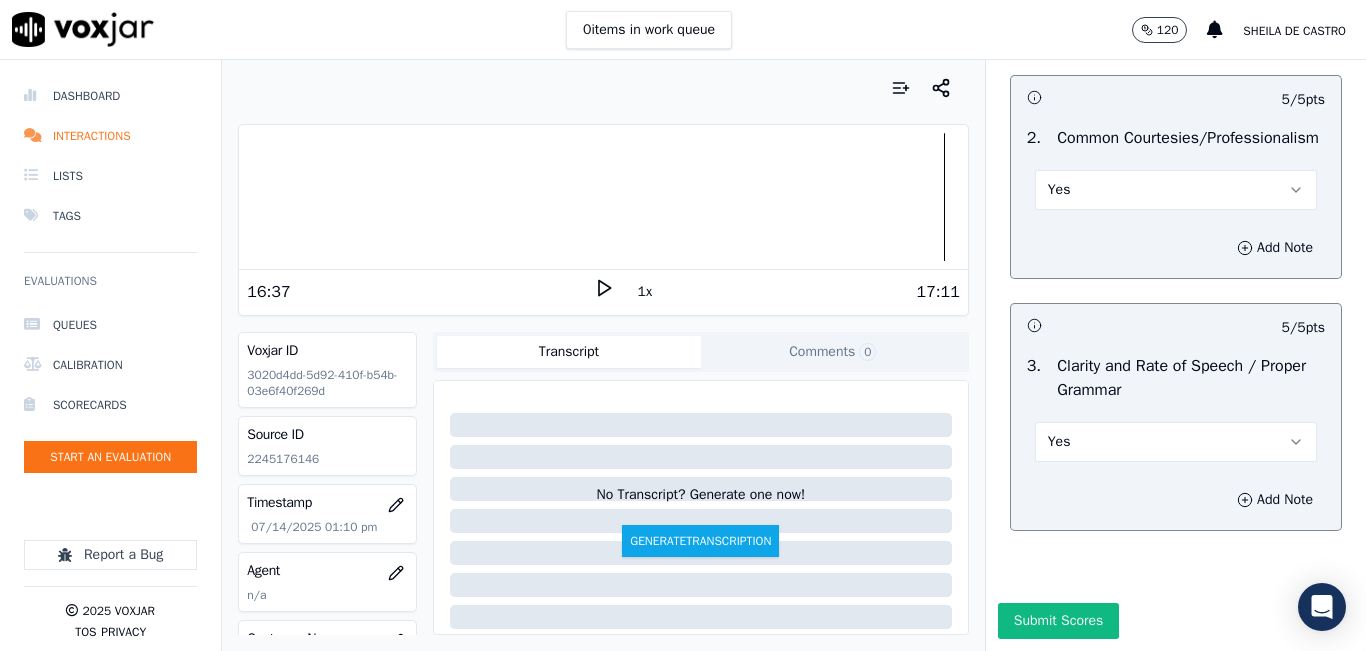 click on "Submit Scores" at bounding box center (1058, 621) 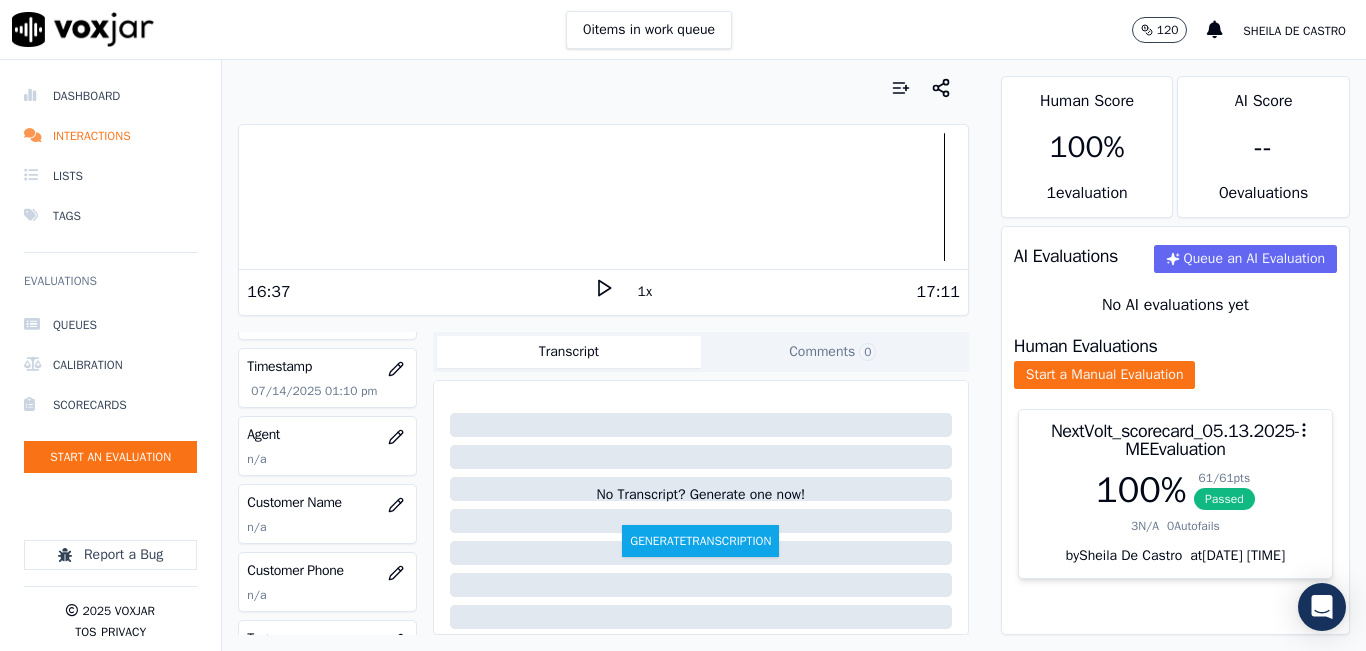 scroll, scrollTop: 200, scrollLeft: 0, axis: vertical 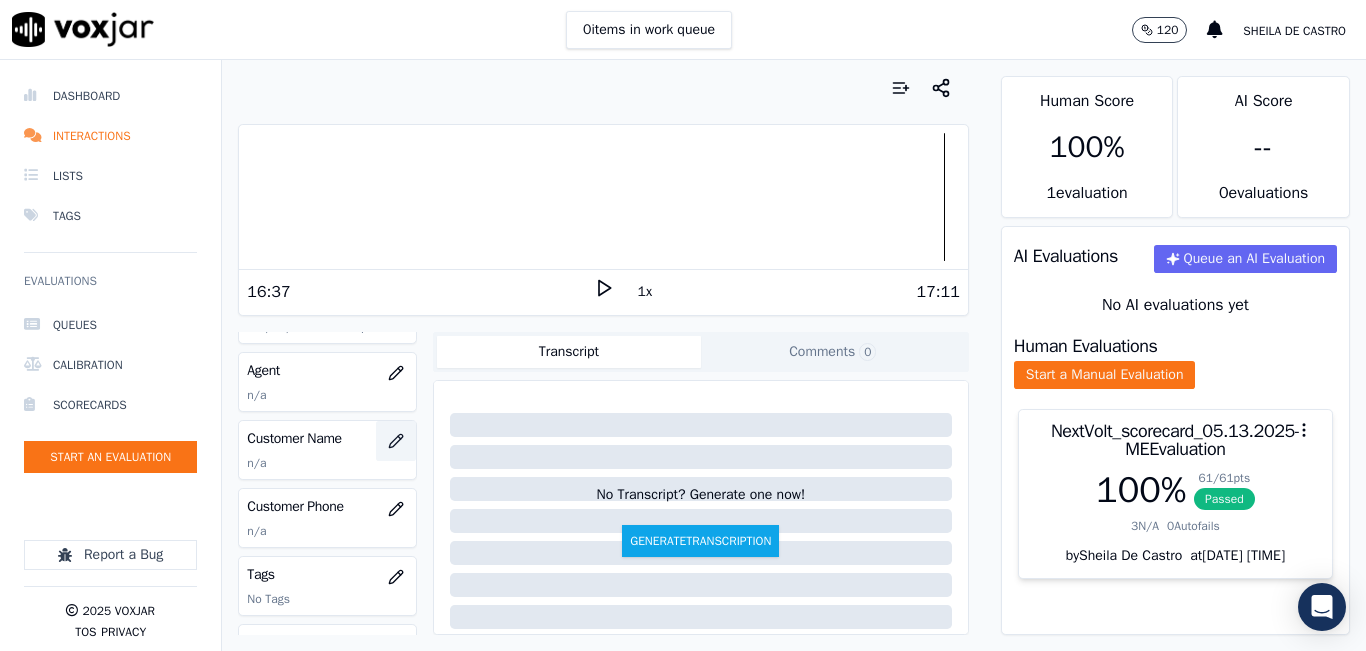 click at bounding box center [396, 441] 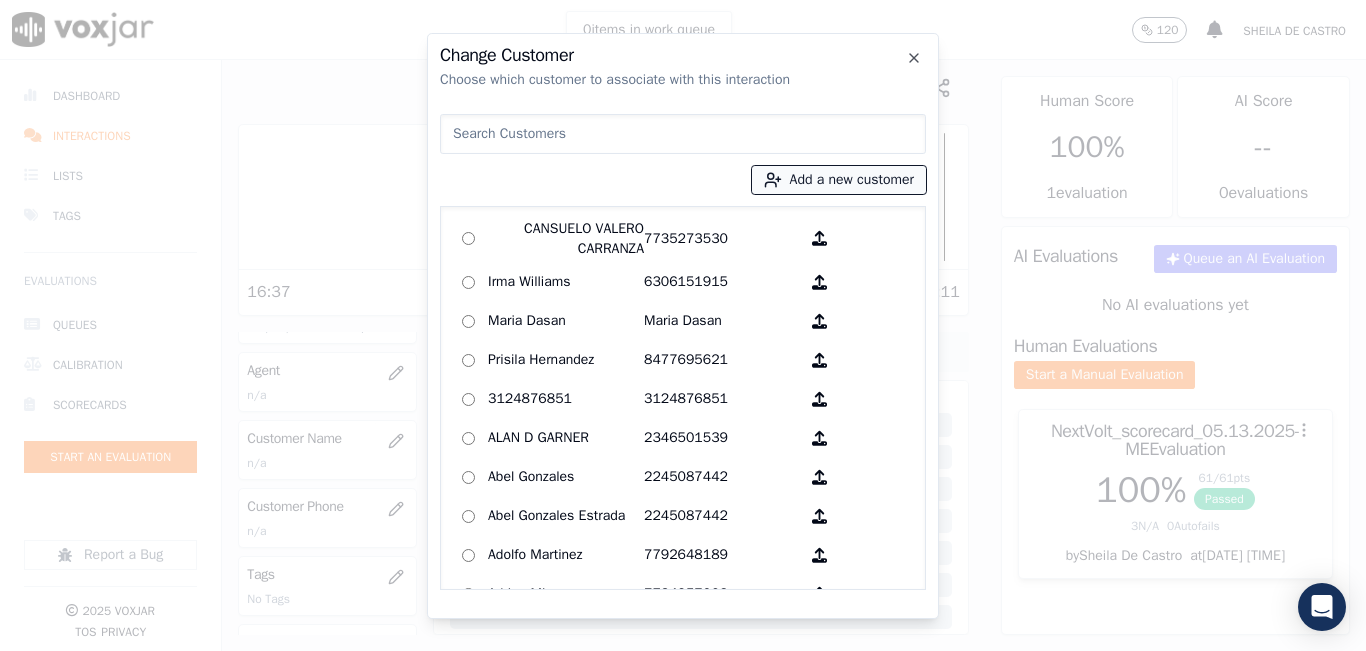 click on "Add a new customer" at bounding box center [839, 180] 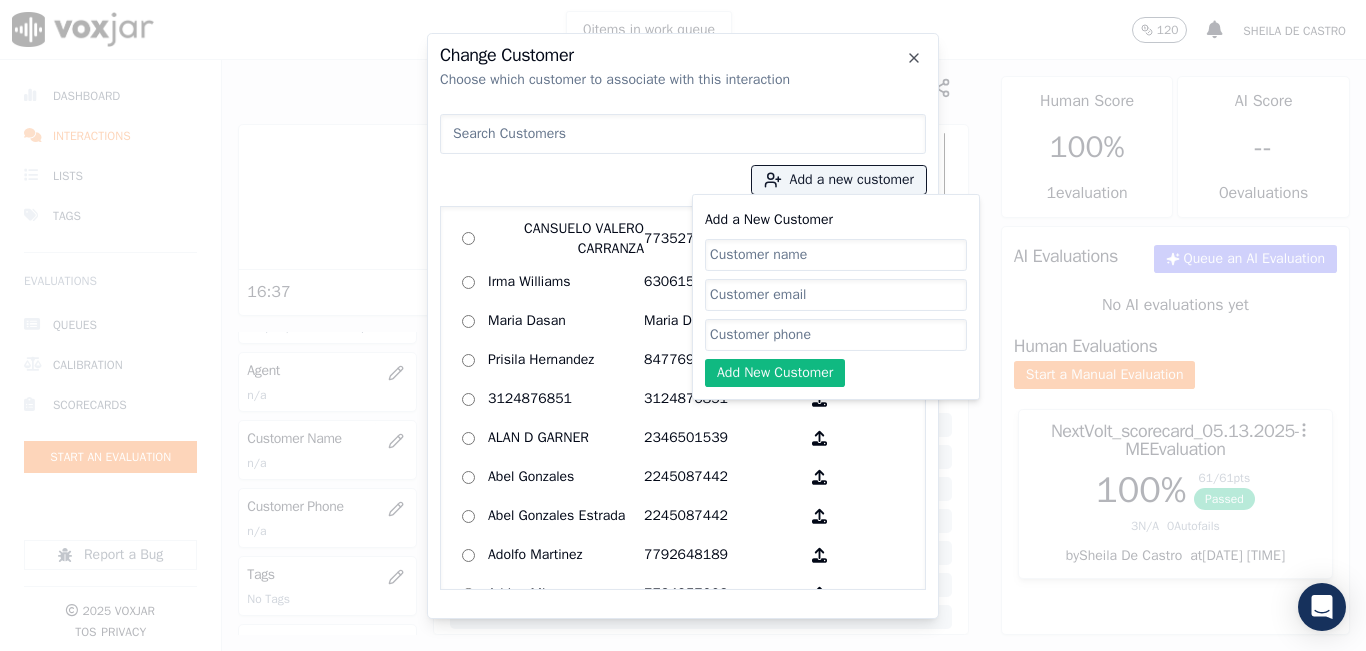 click on "Add a New Customer" 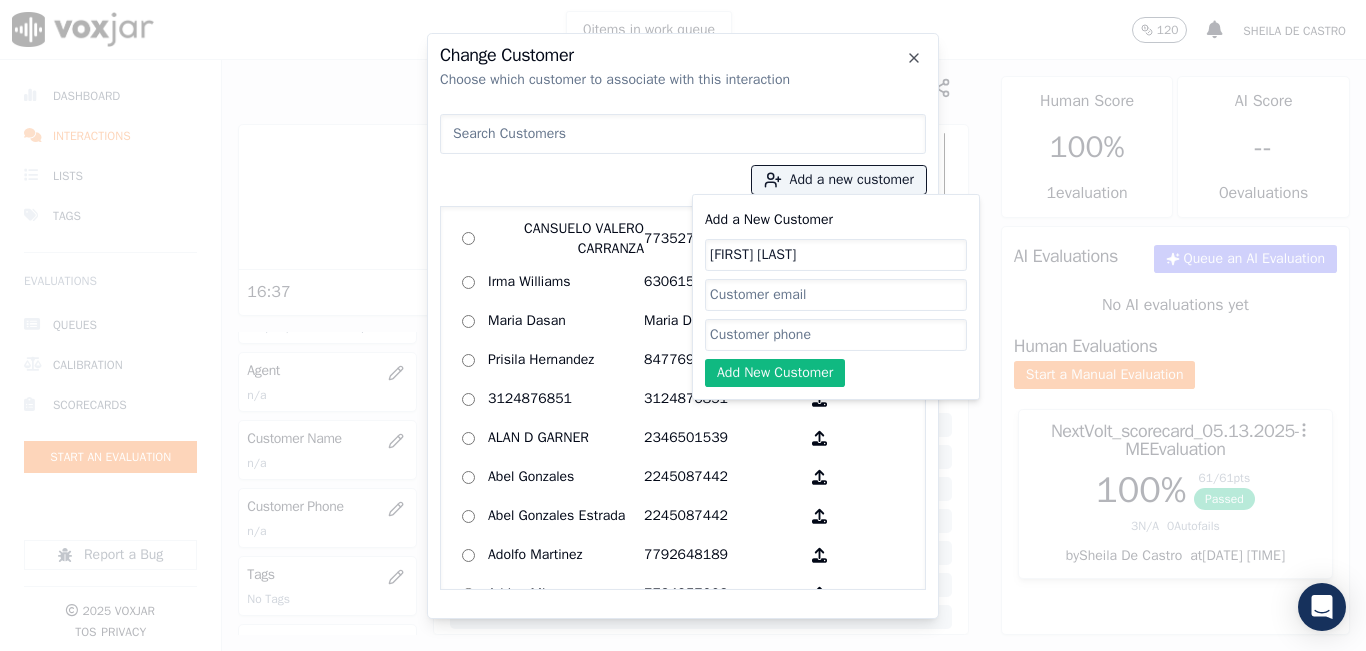 type on "[FIRST] [LAST]" 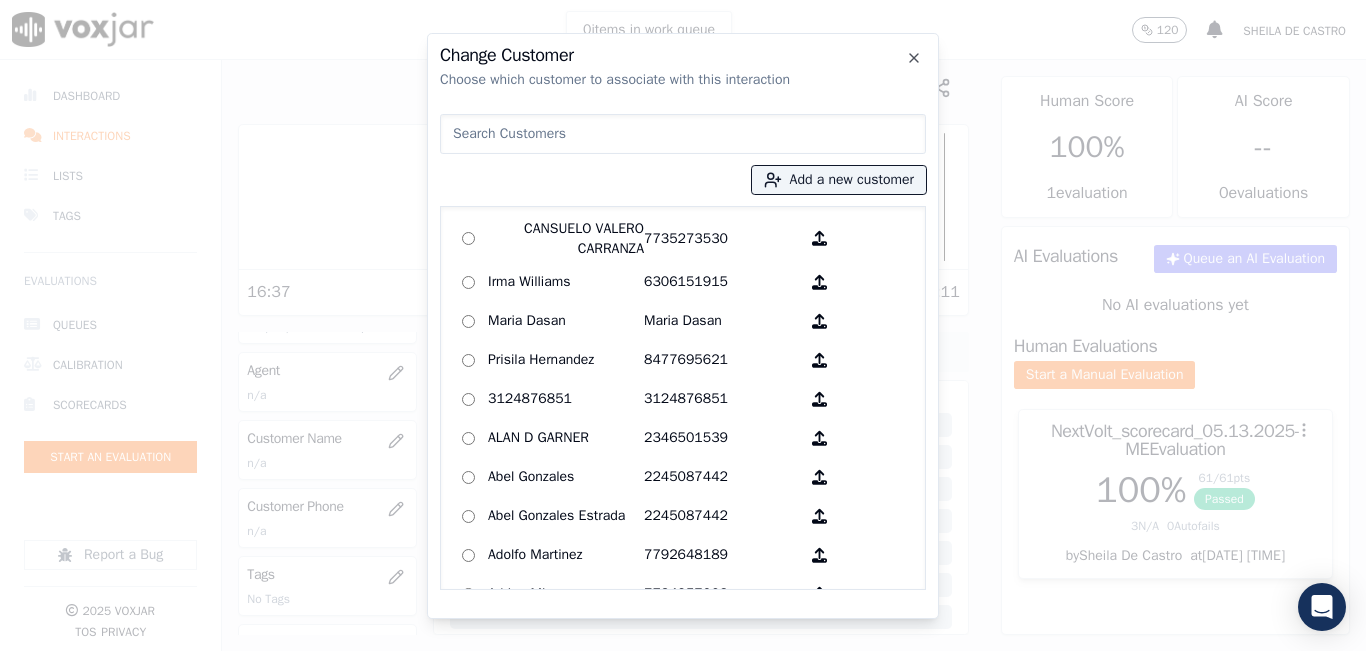 click at bounding box center [683, 325] 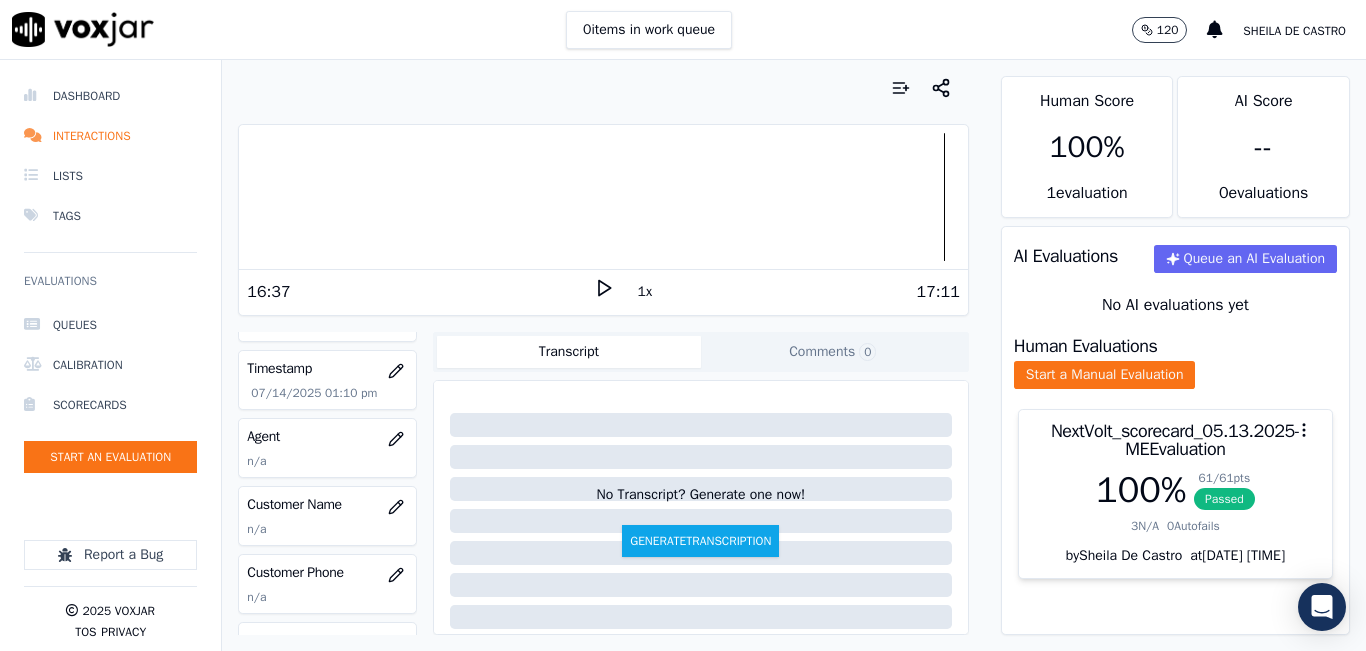 scroll, scrollTop: 100, scrollLeft: 0, axis: vertical 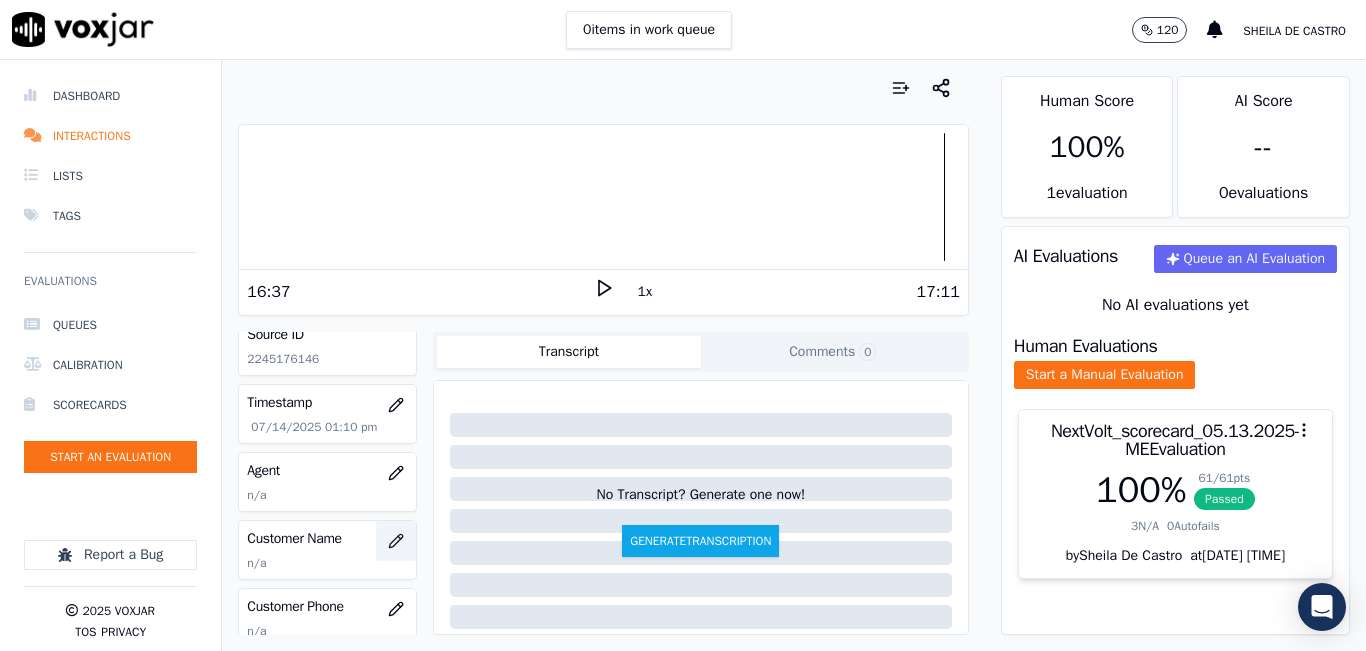 click at bounding box center [396, 541] 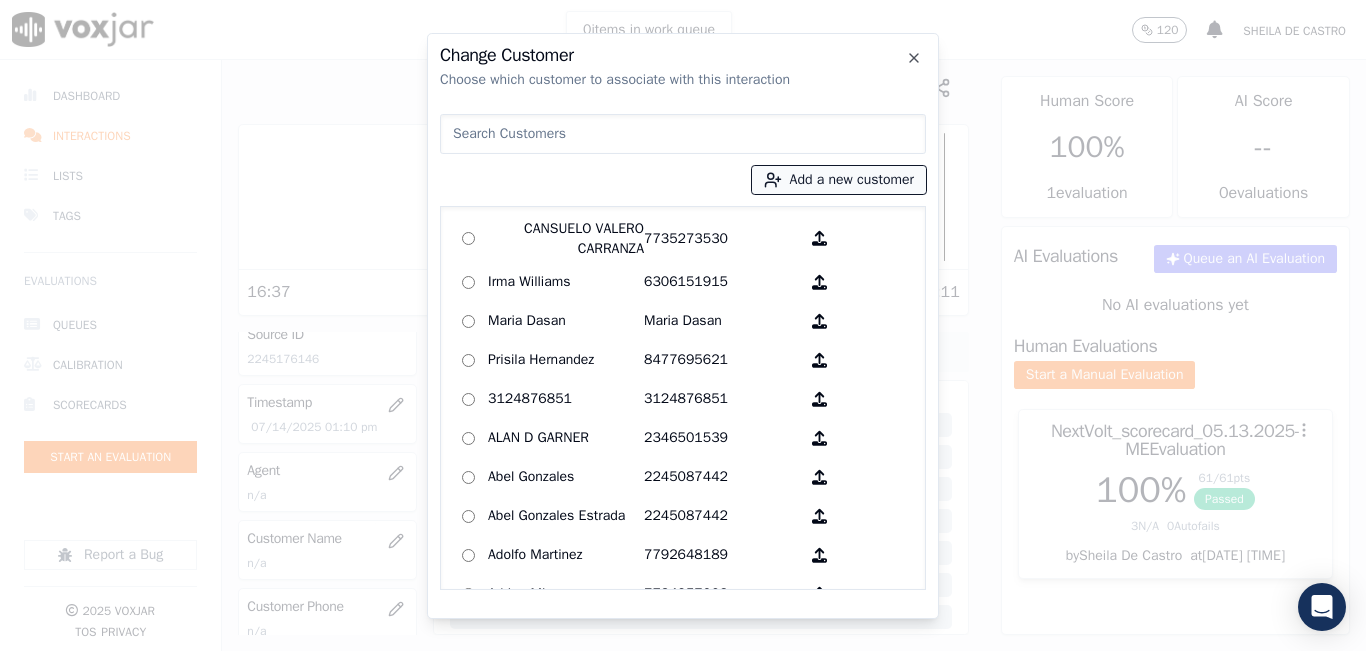 click on "Add a new customer" at bounding box center (839, 180) 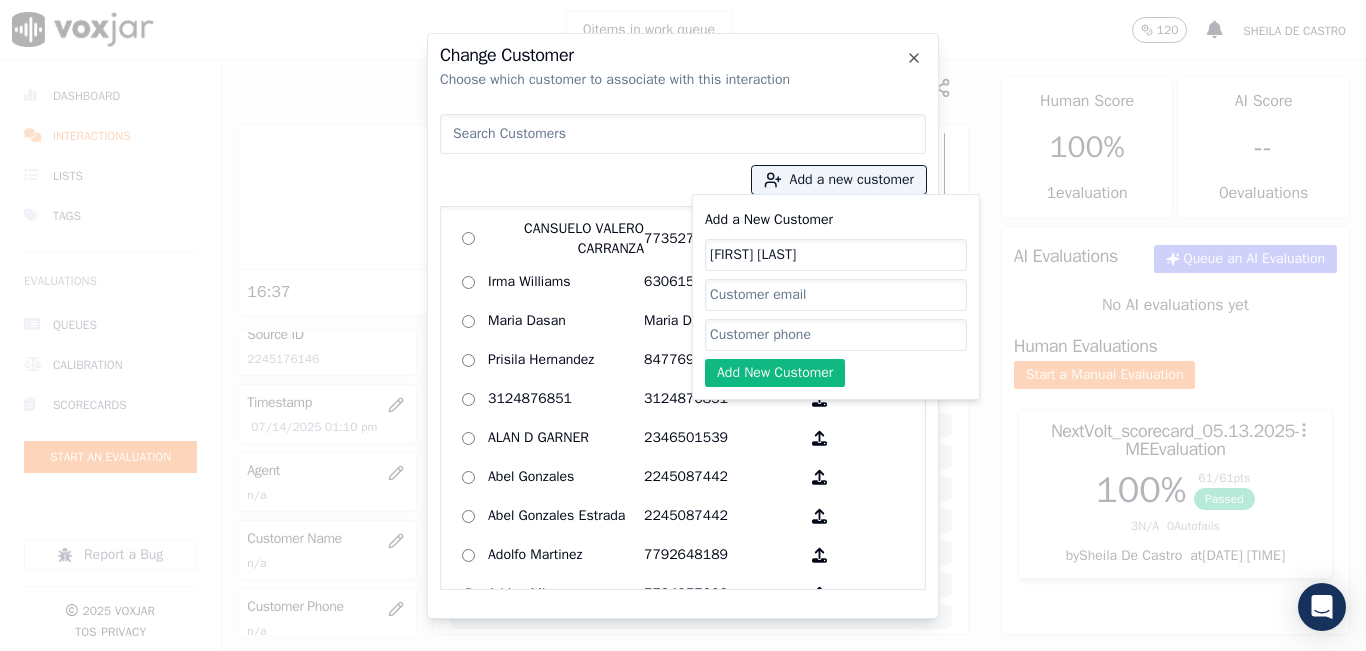 type on "[FIRST] [LAST]" 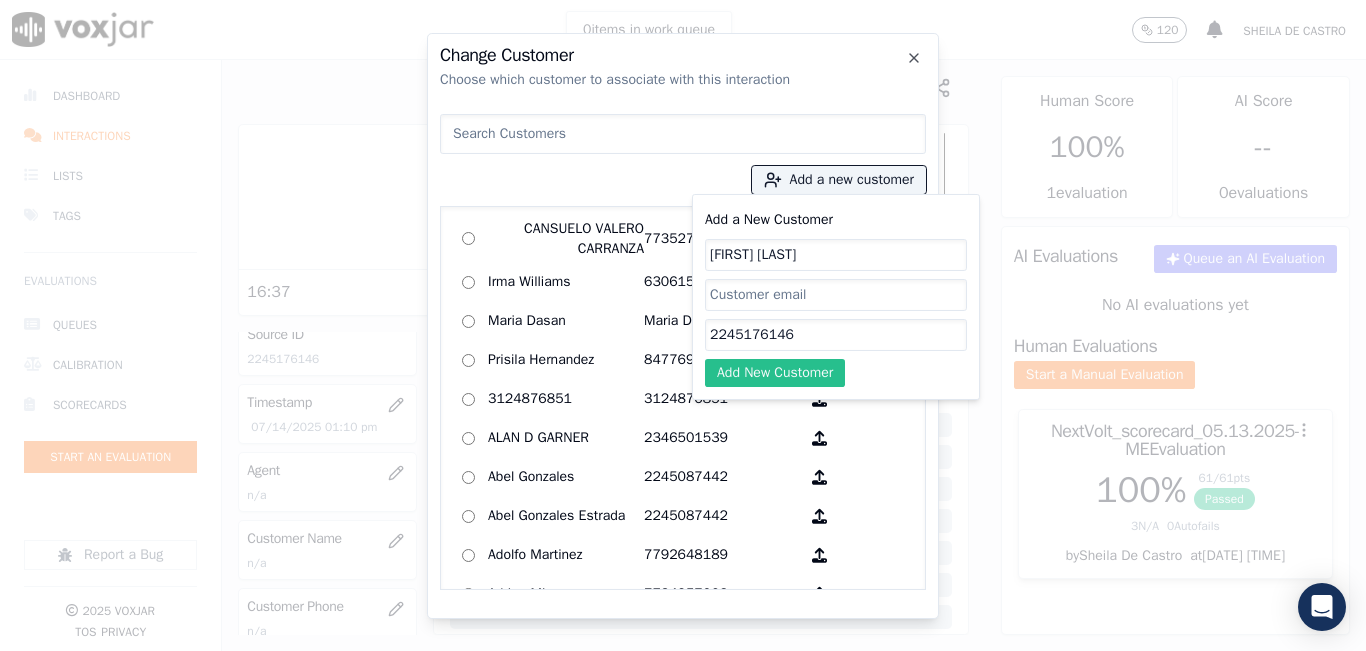 type on "2245176146" 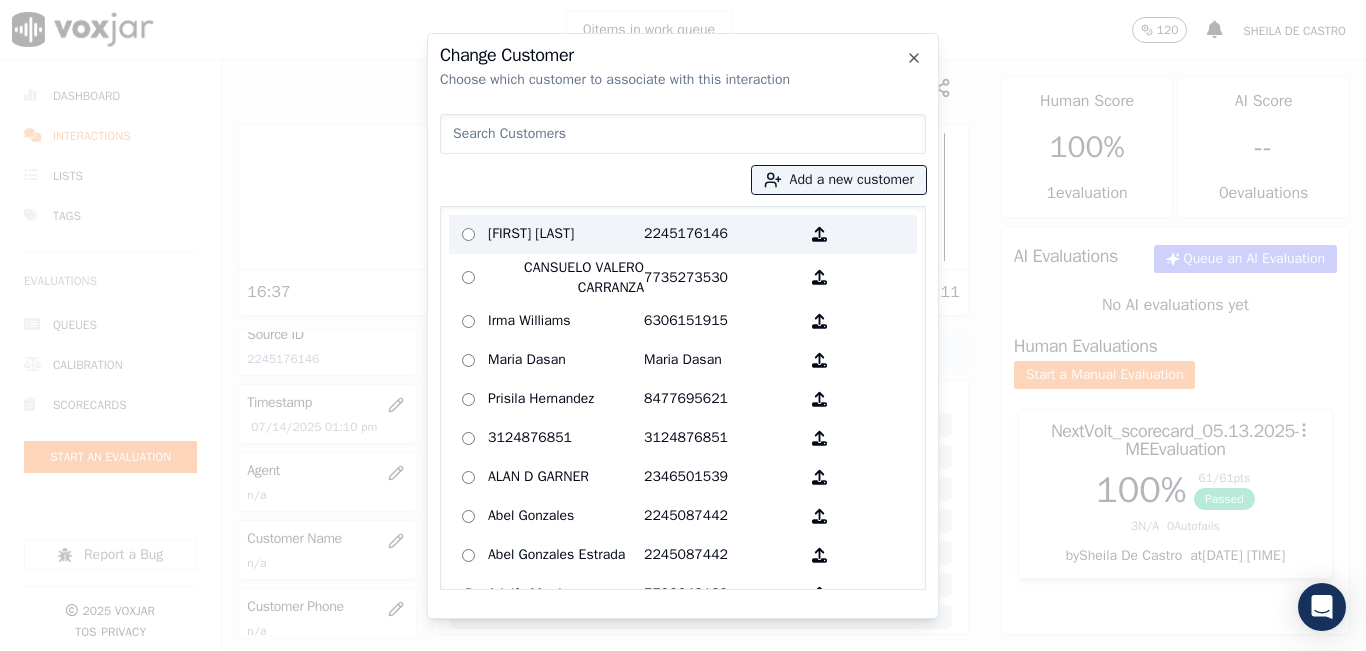 click on "[FIRST] [LAST]" at bounding box center (566, 234) 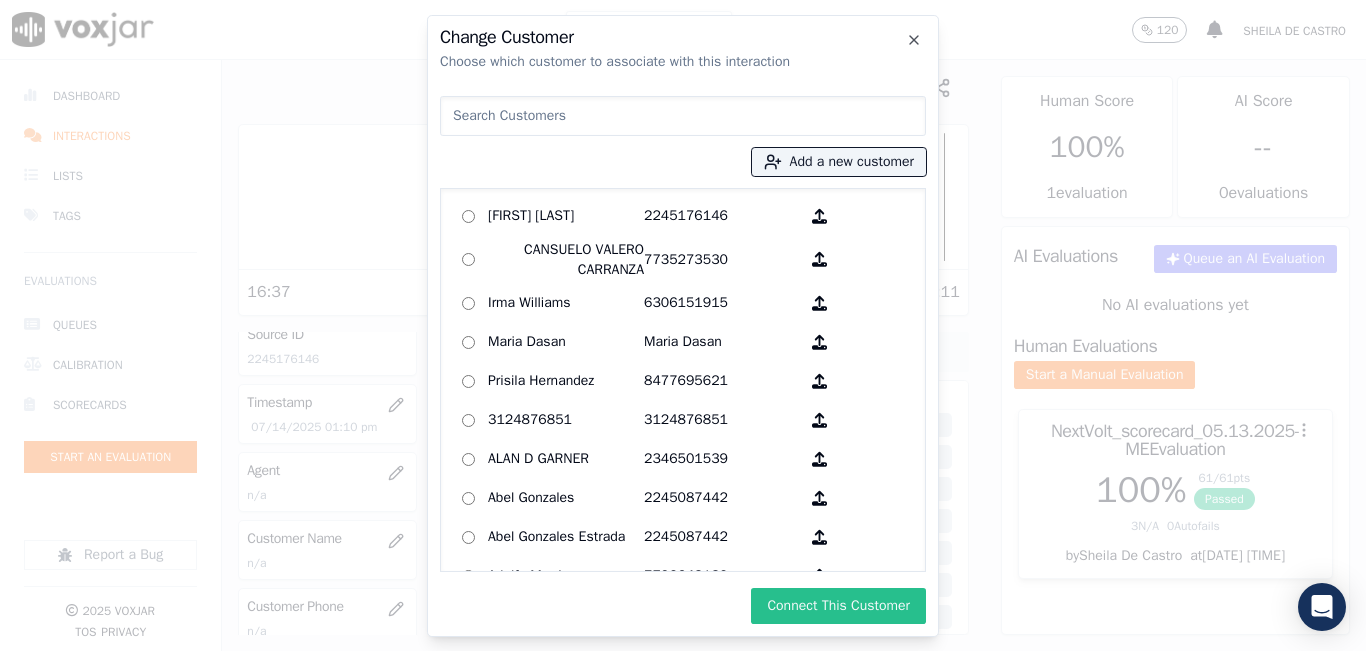 click on "Connect This Customer" at bounding box center [838, 606] 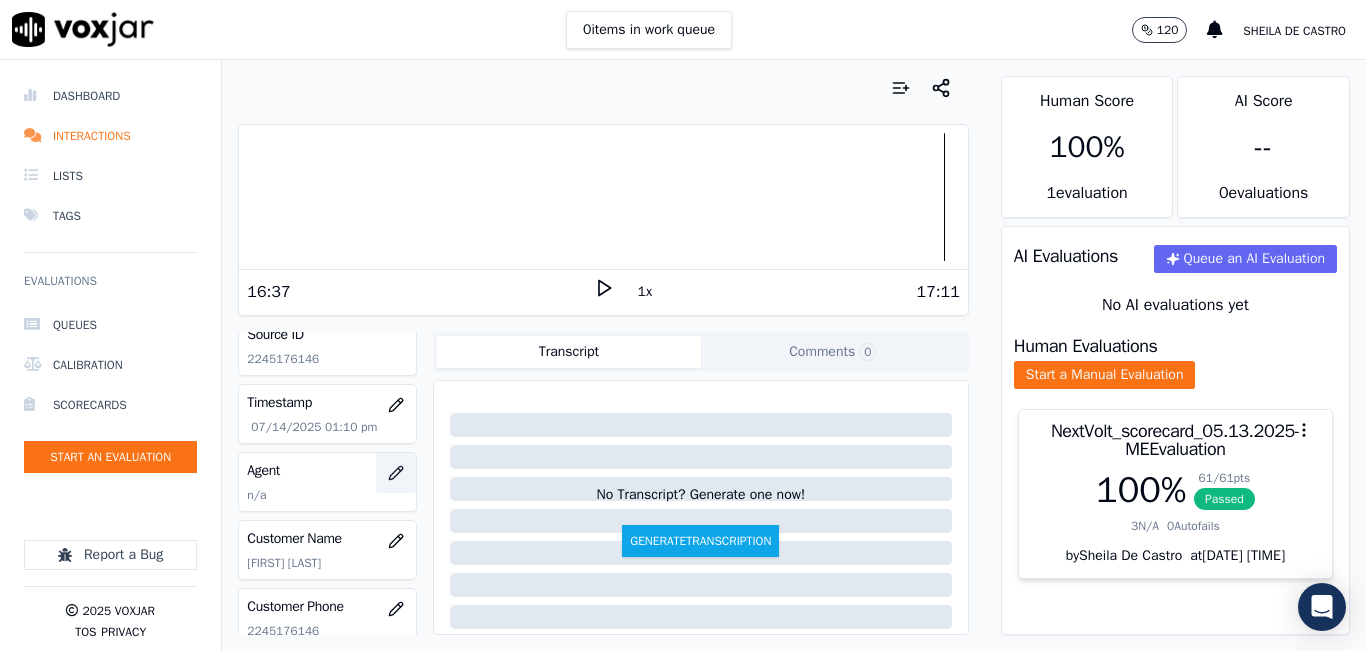 click at bounding box center (396, 473) 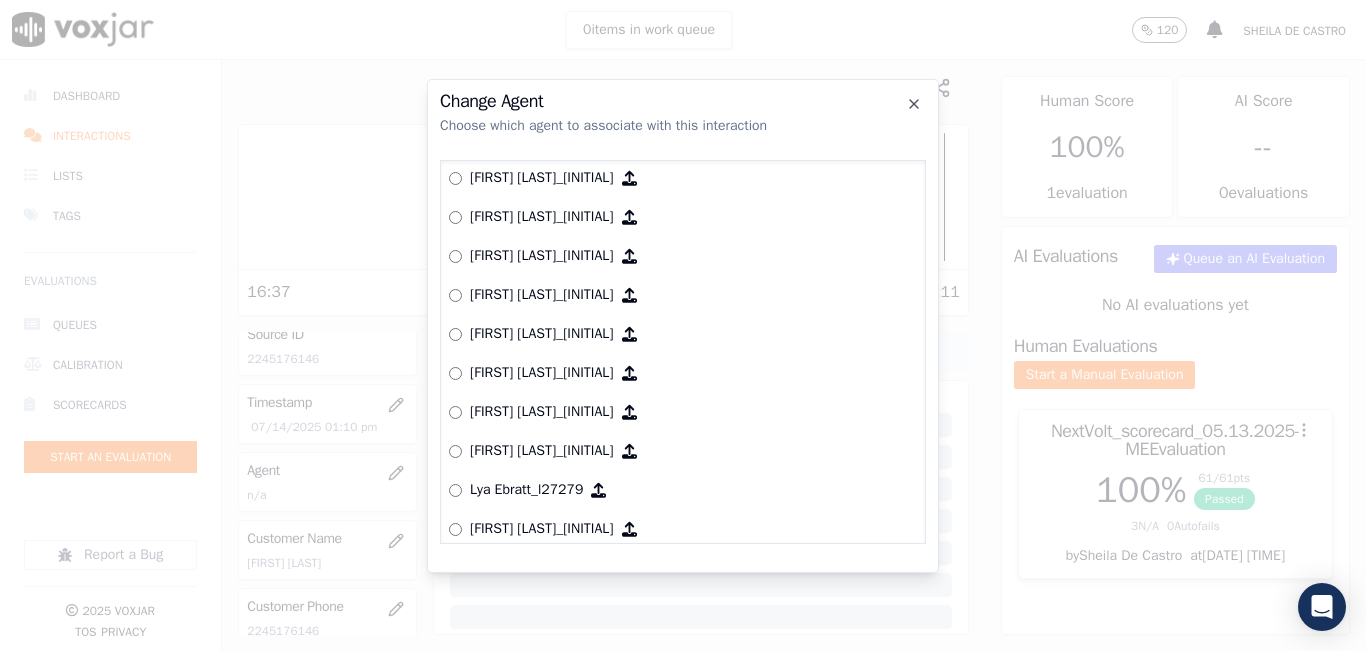 scroll, scrollTop: 2003, scrollLeft: 0, axis: vertical 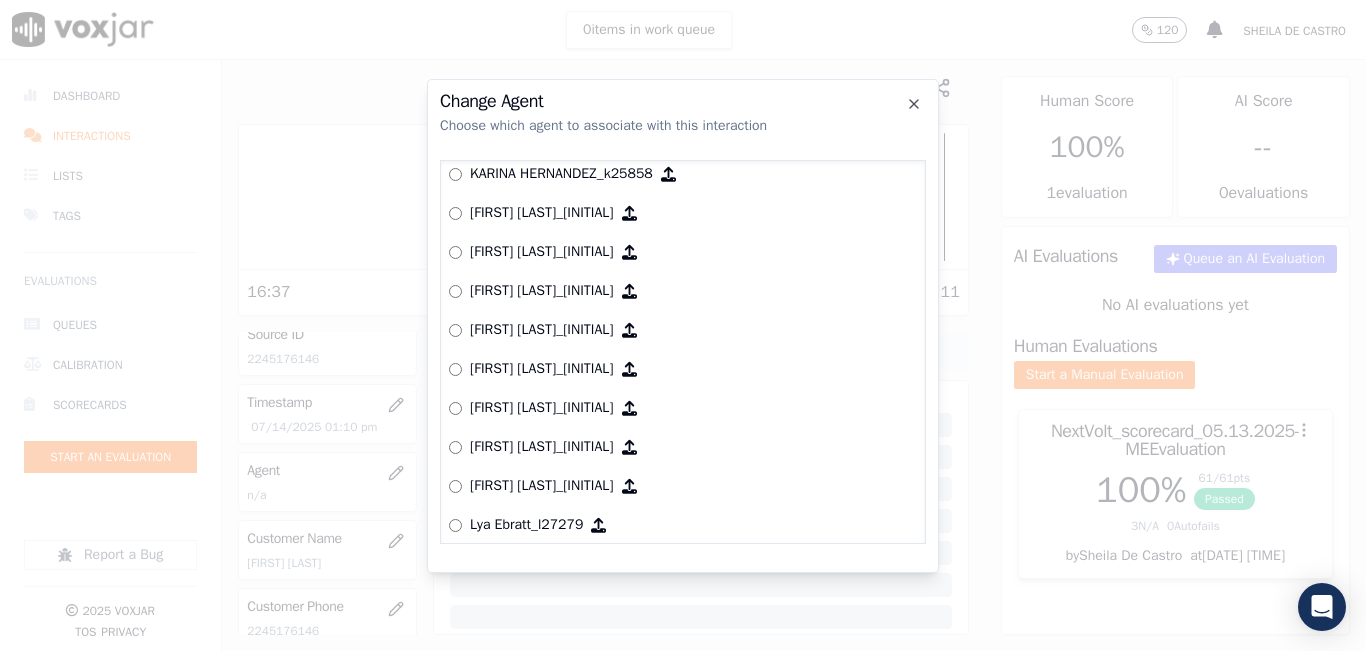 click on "[FIRST] [LAST]_[INITIAL]" at bounding box center [683, 213] 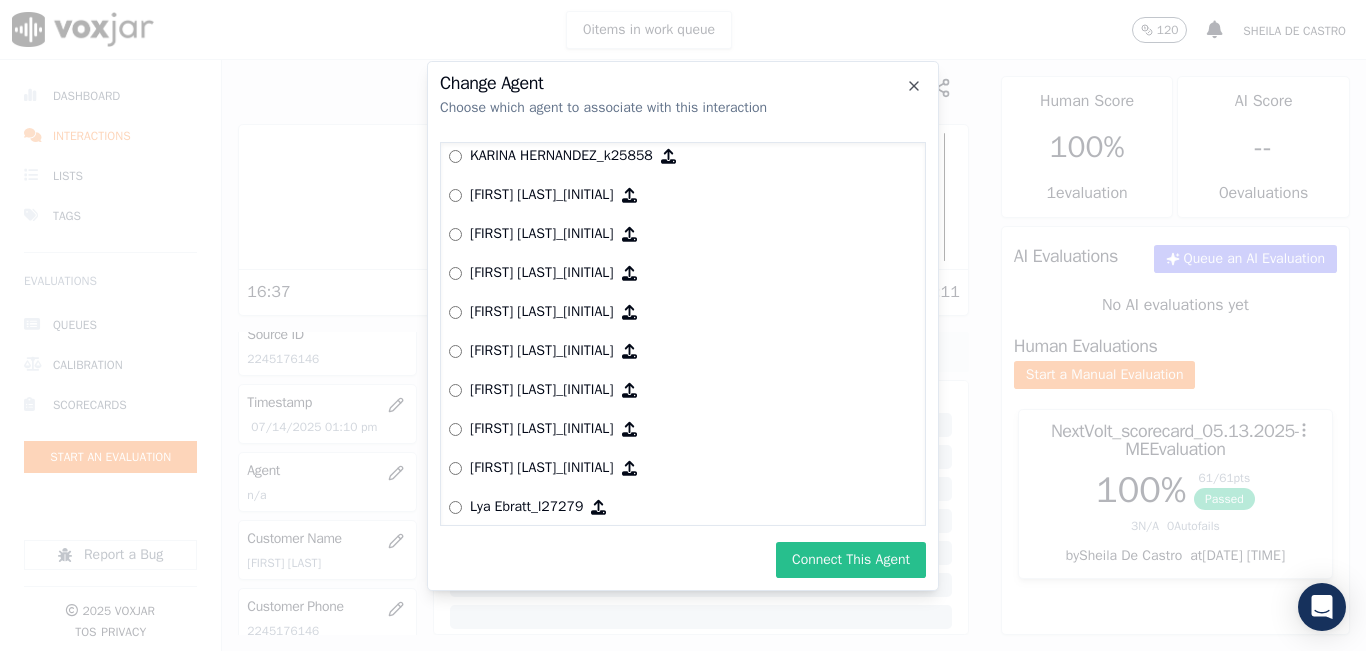 click on "Connect This Agent" at bounding box center (851, 560) 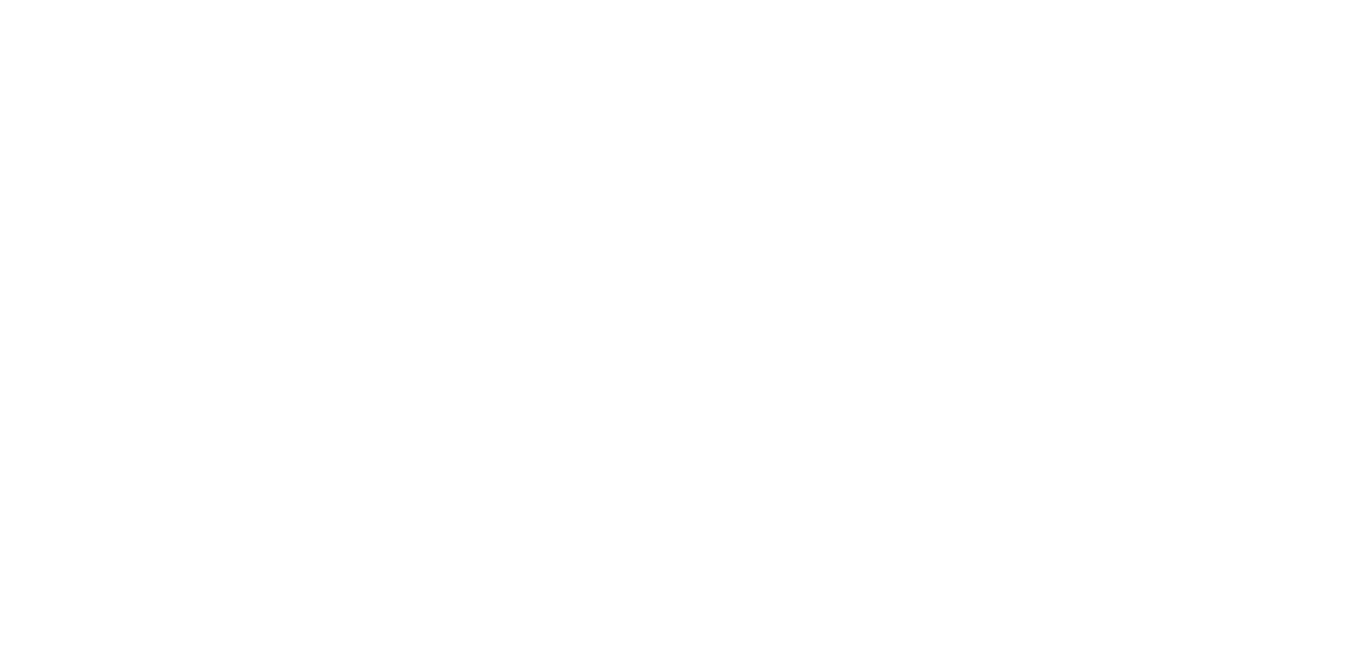 scroll, scrollTop: 0, scrollLeft: 0, axis: both 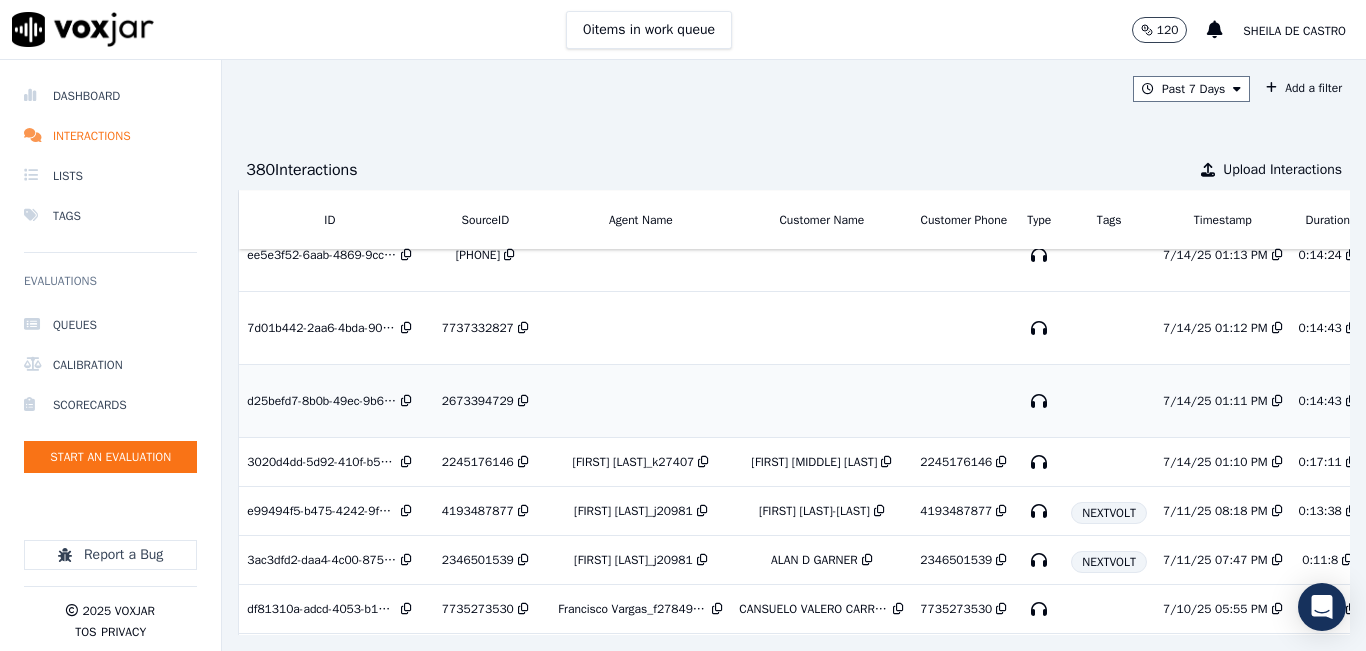 click on "2673394729" at bounding box center (478, 401) 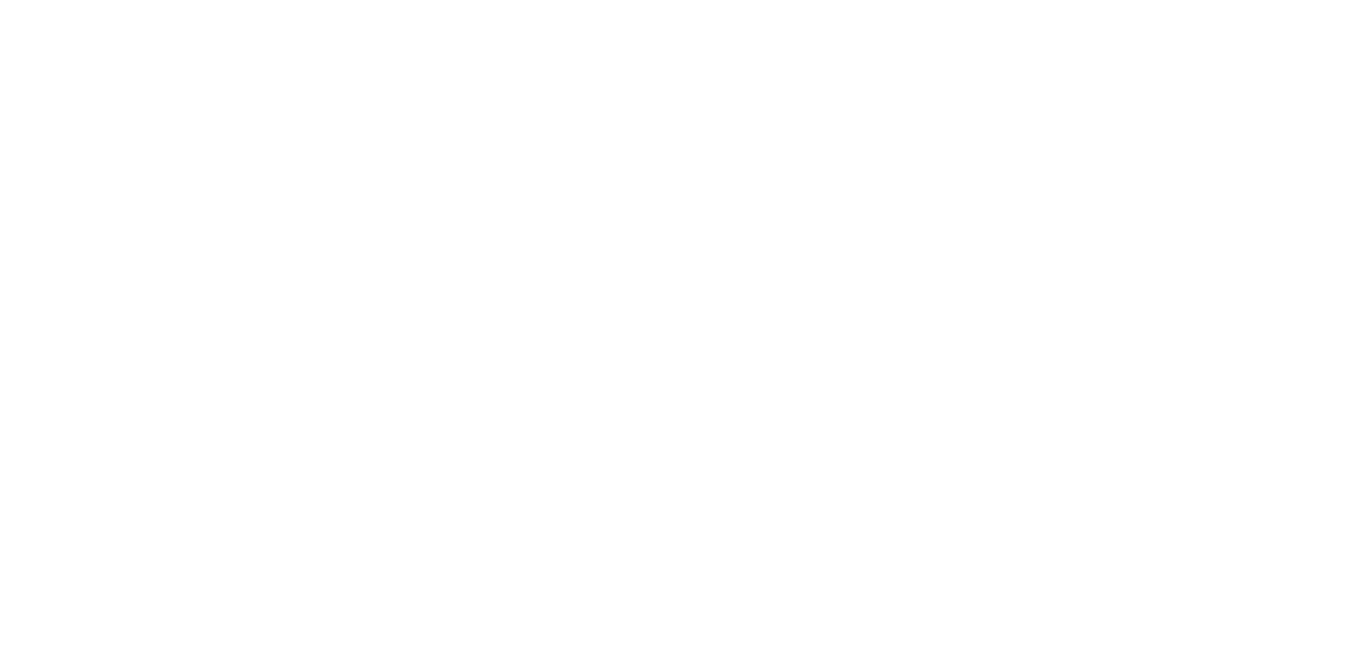 scroll, scrollTop: 0, scrollLeft: 0, axis: both 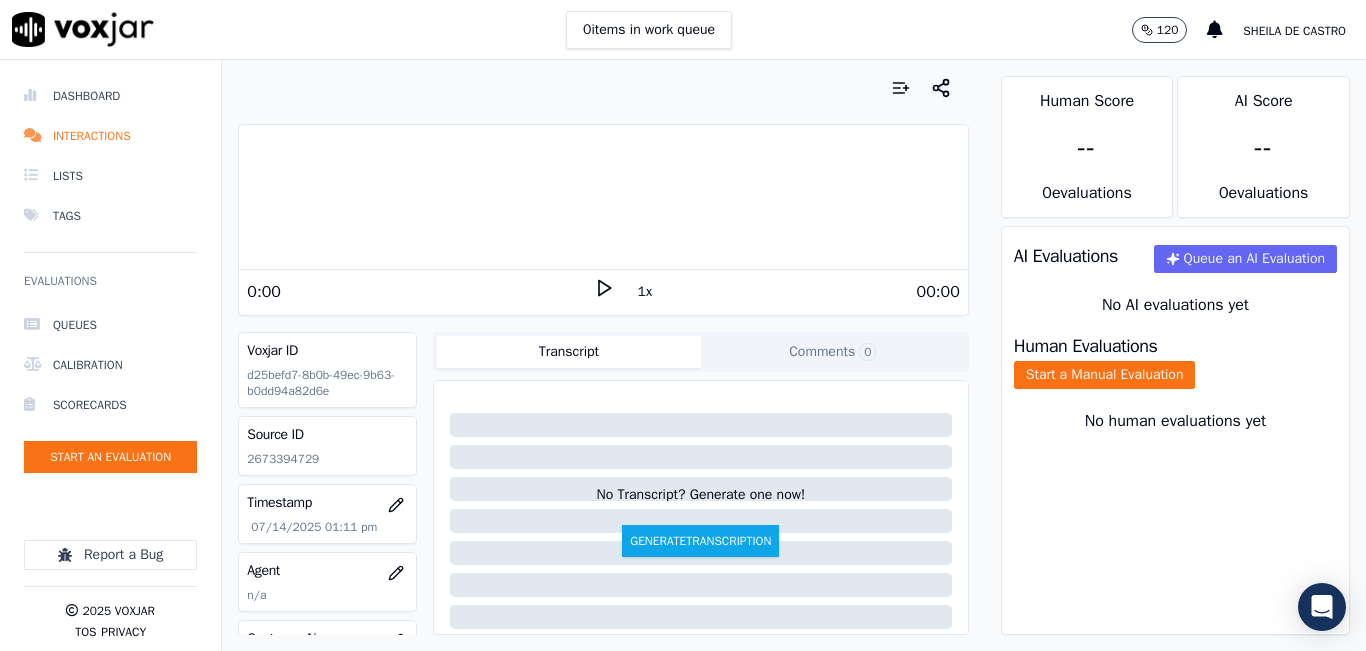 click on "2673394729" 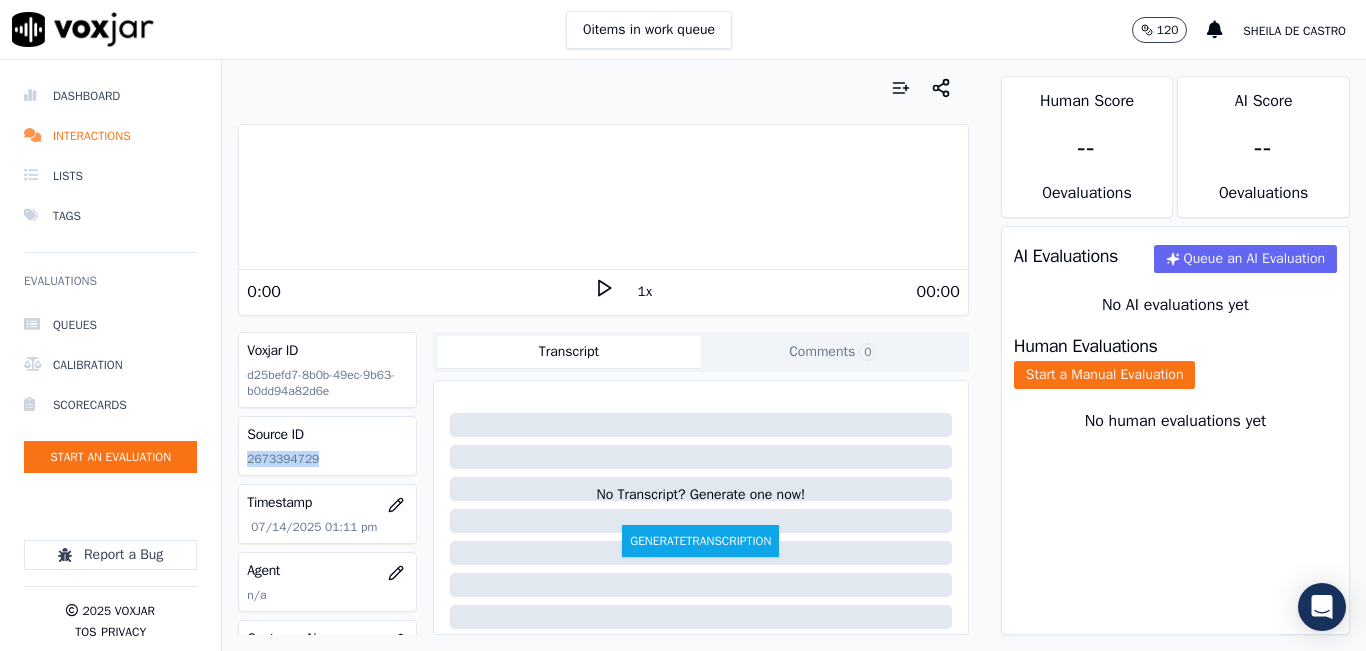 click on "2673394729" 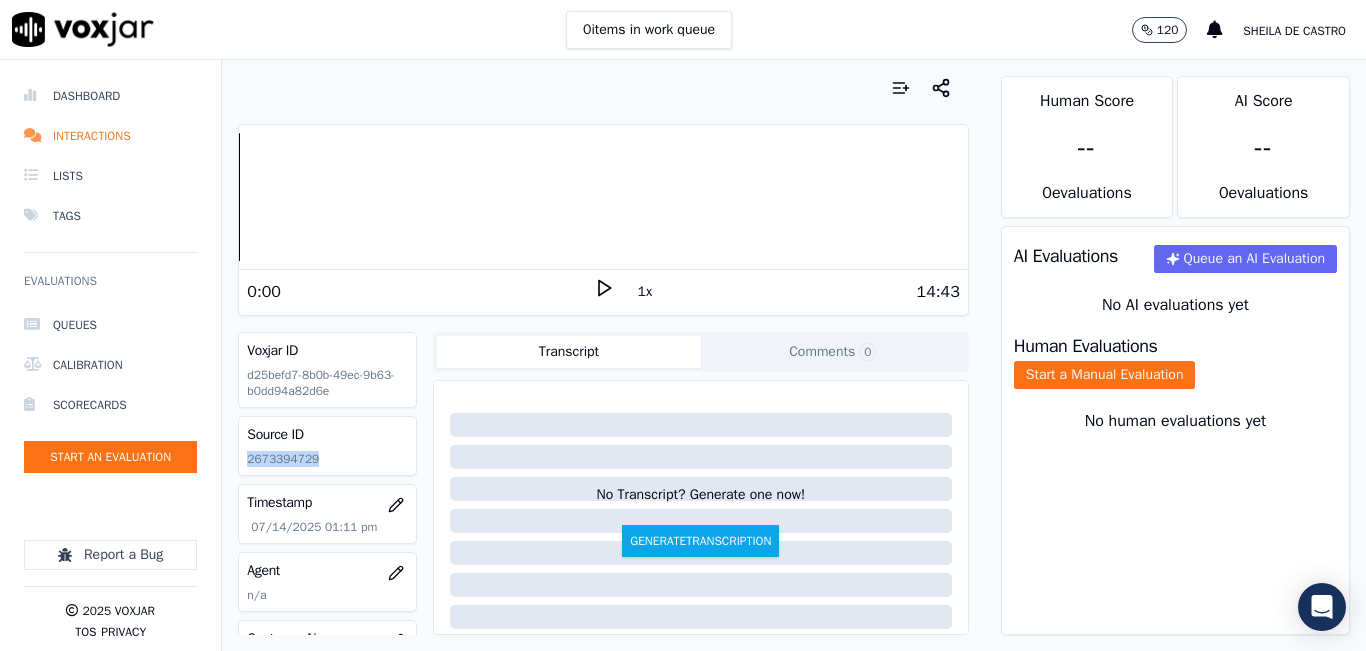 click 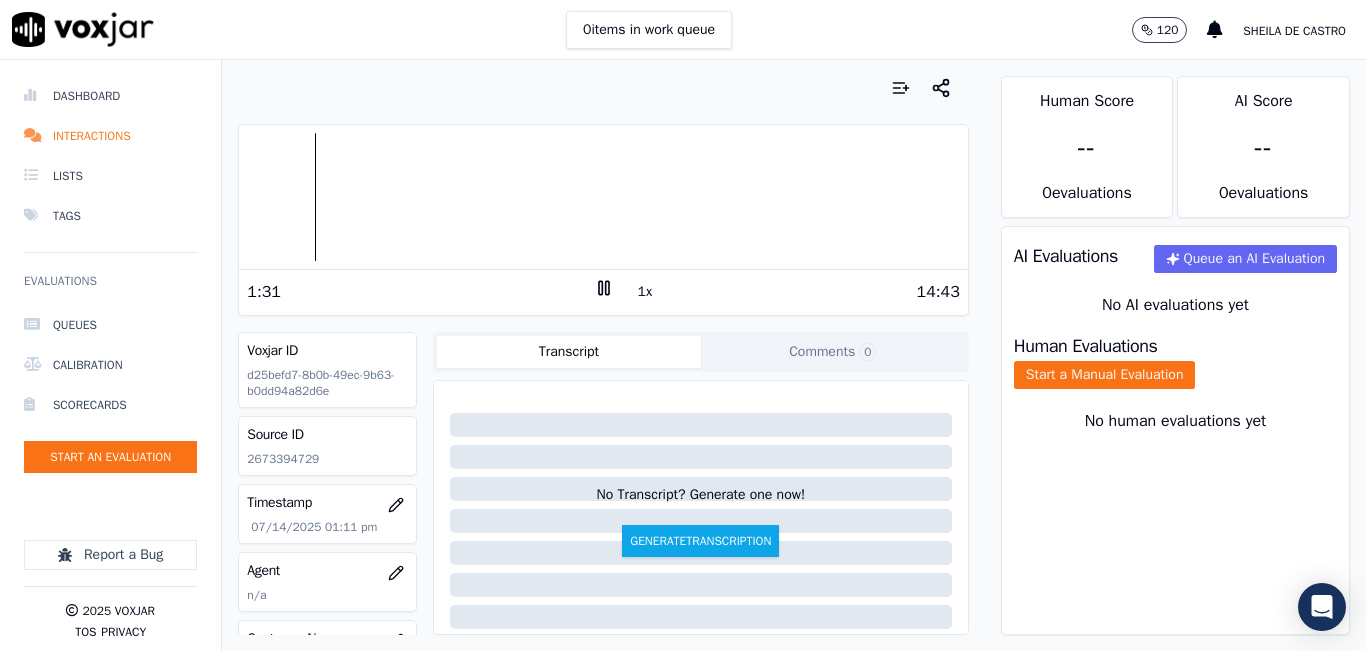 drag, startPoint x: 397, startPoint y: 352, endPoint x: 402, endPoint y: 341, distance: 12.083046 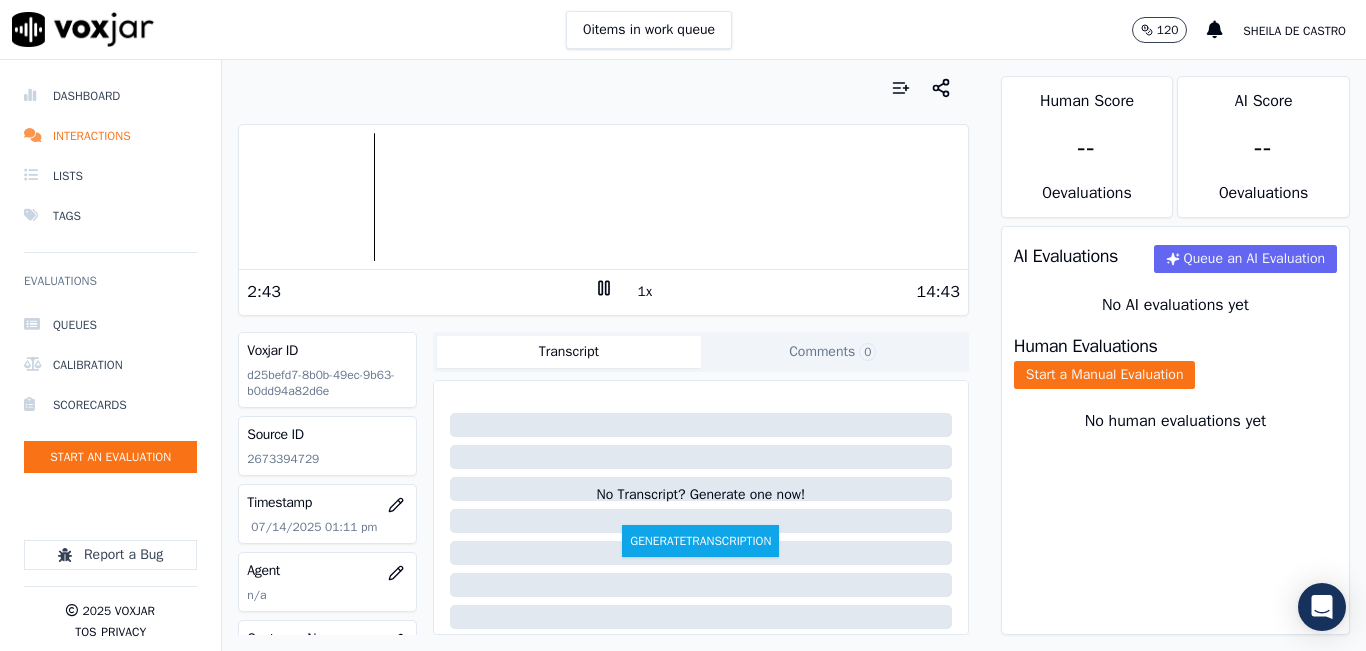 click 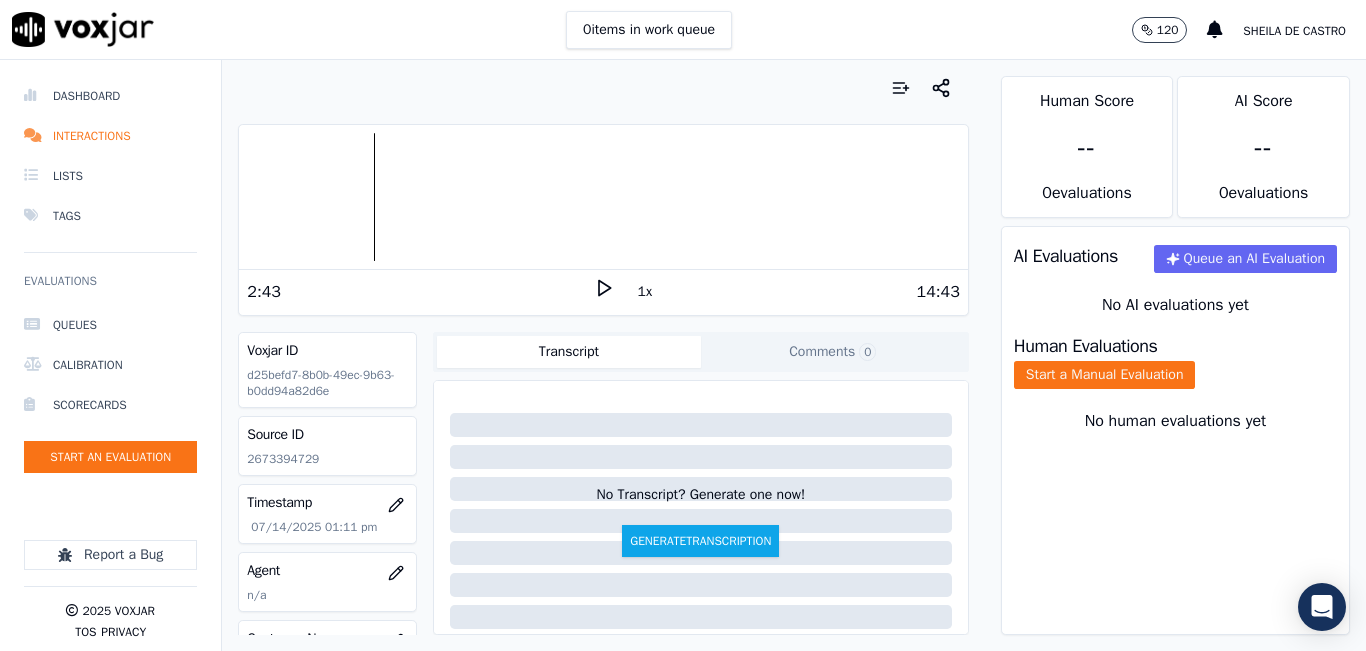 click 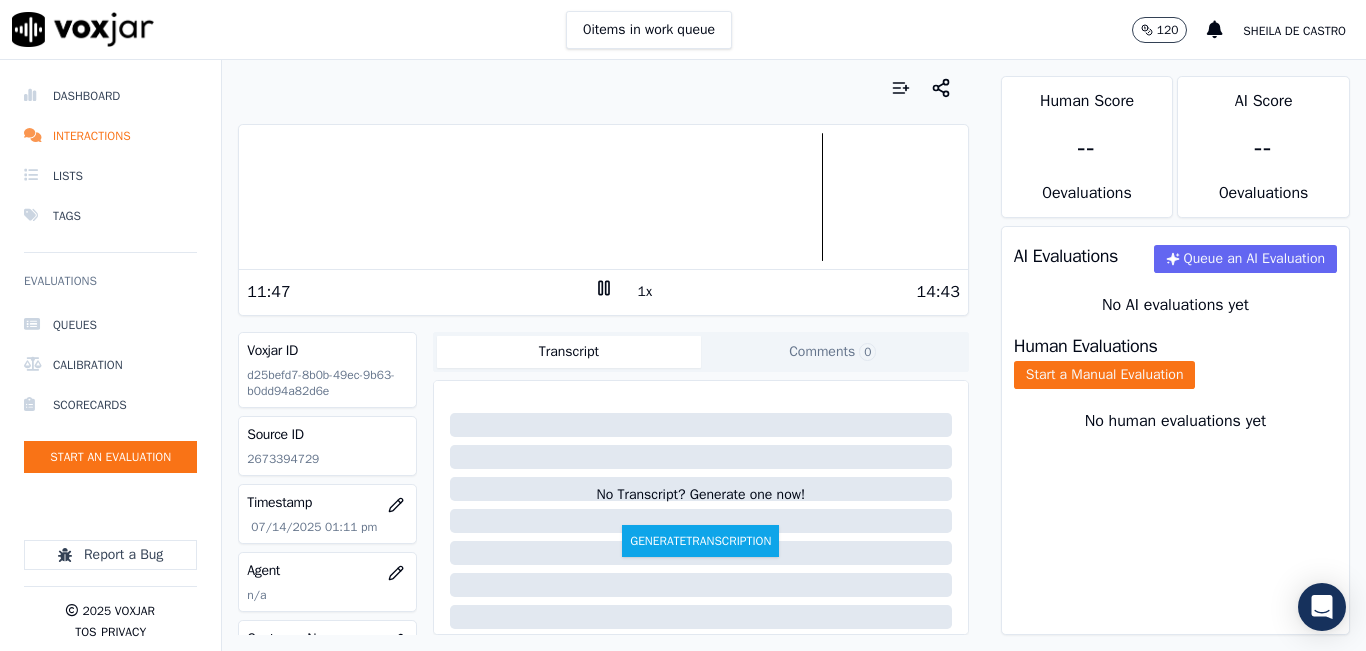 click 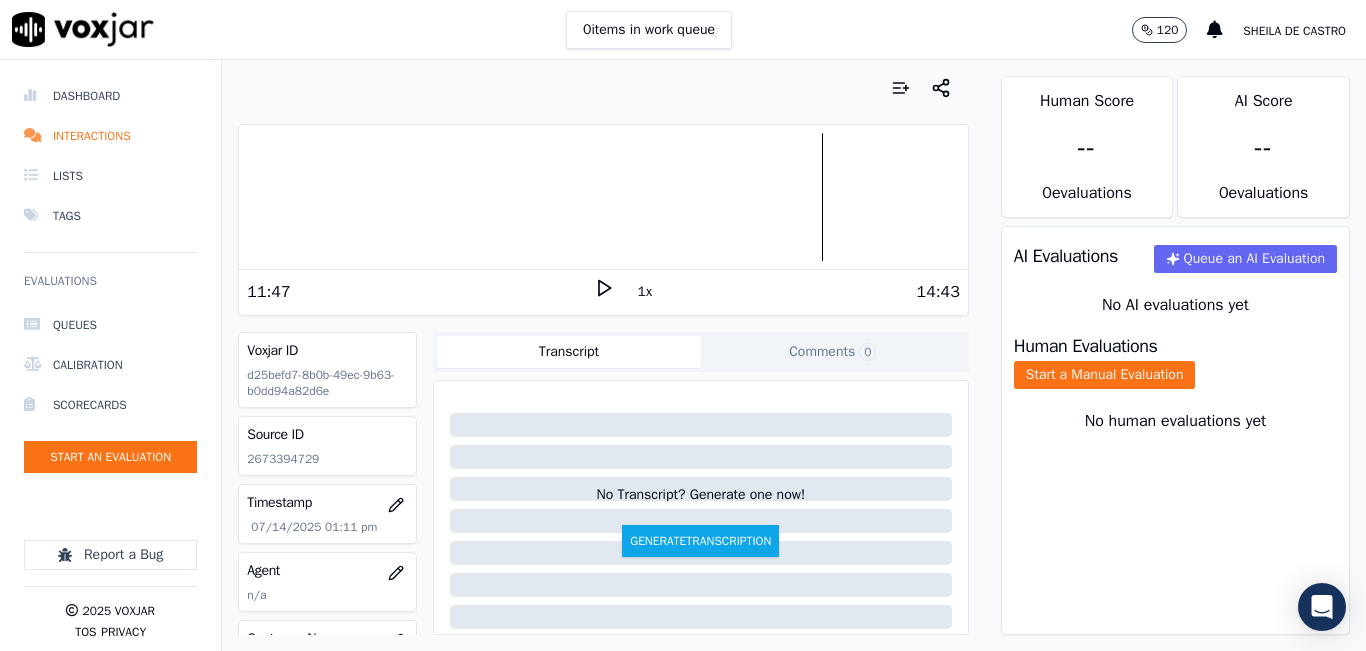 drag, startPoint x: 1278, startPoint y: 34, endPoint x: 1271, endPoint y: 43, distance: 11.401754 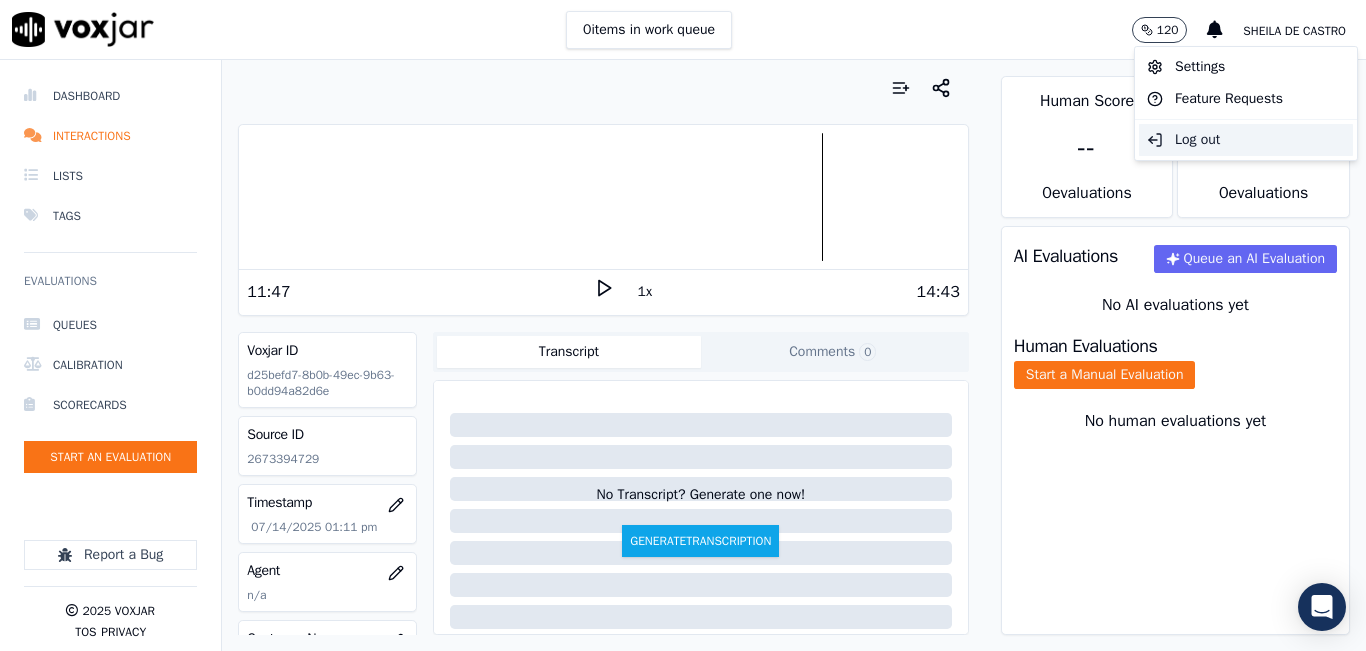 click on "Log out" at bounding box center [1246, 140] 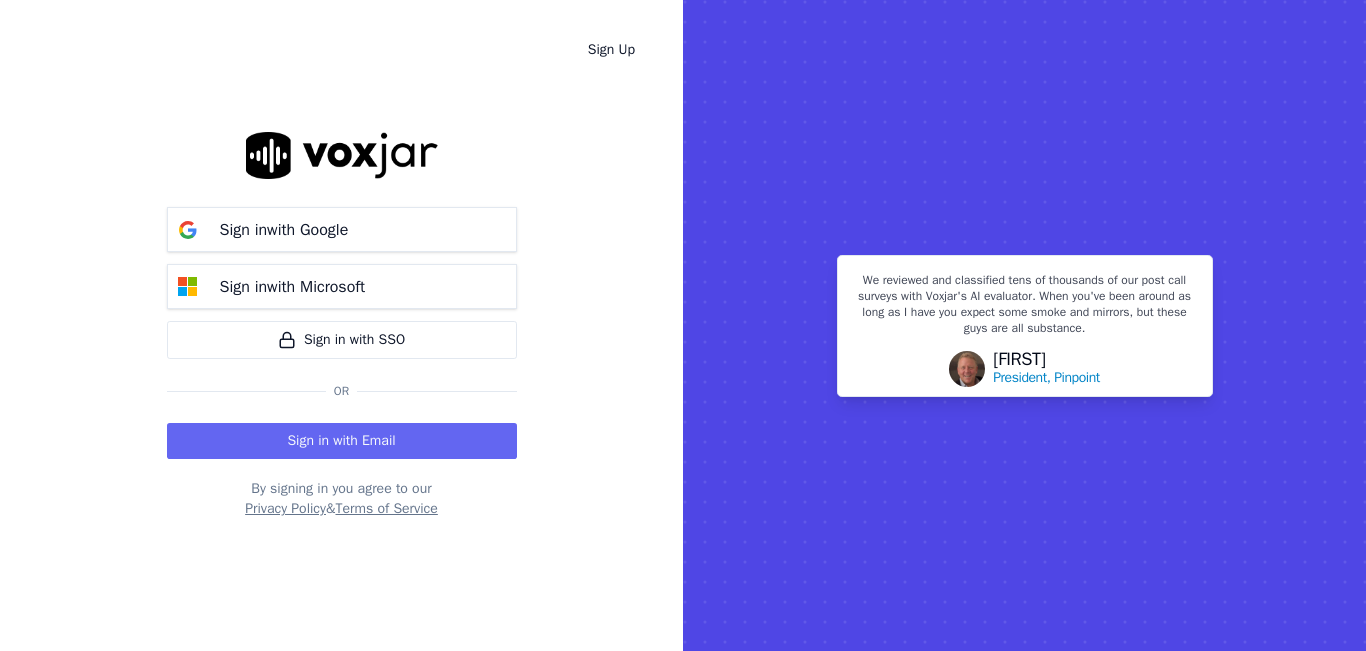 click on "Sign in with Email" at bounding box center [342, 437] 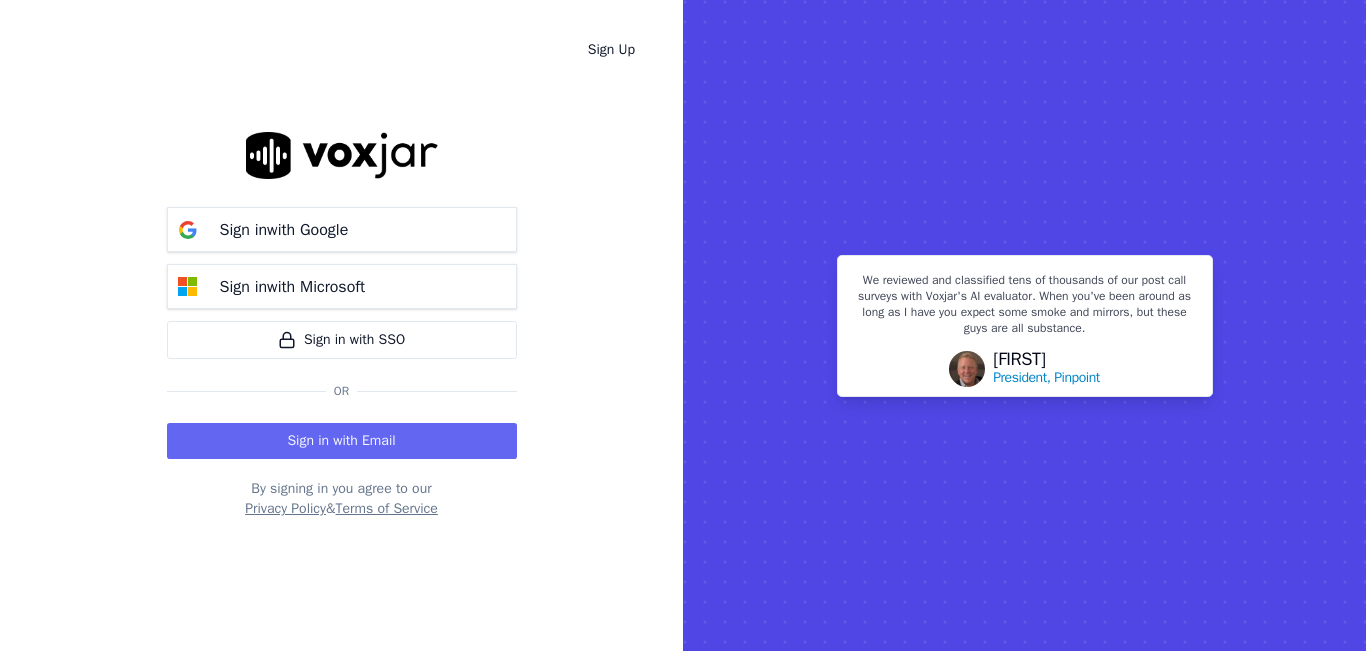 click on "Sign in with Email" at bounding box center (342, 441) 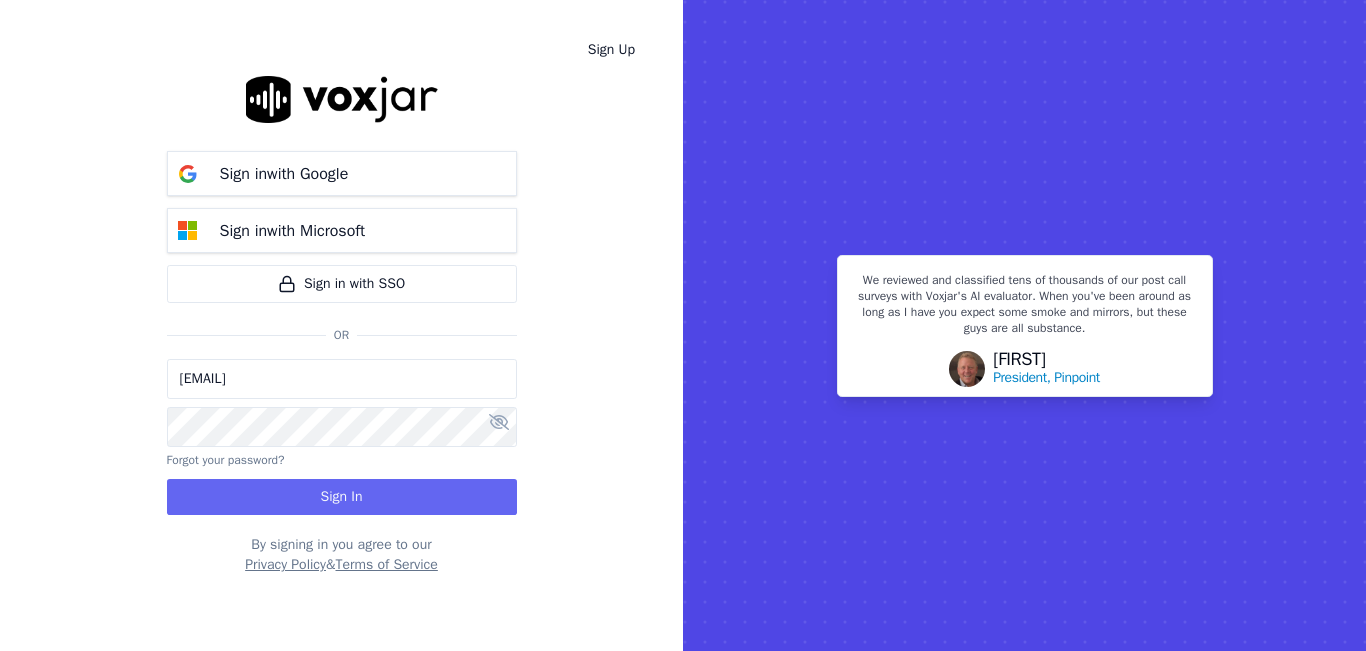 click on "sheila.decastro.baq@nwfg.net" at bounding box center (342, 379) 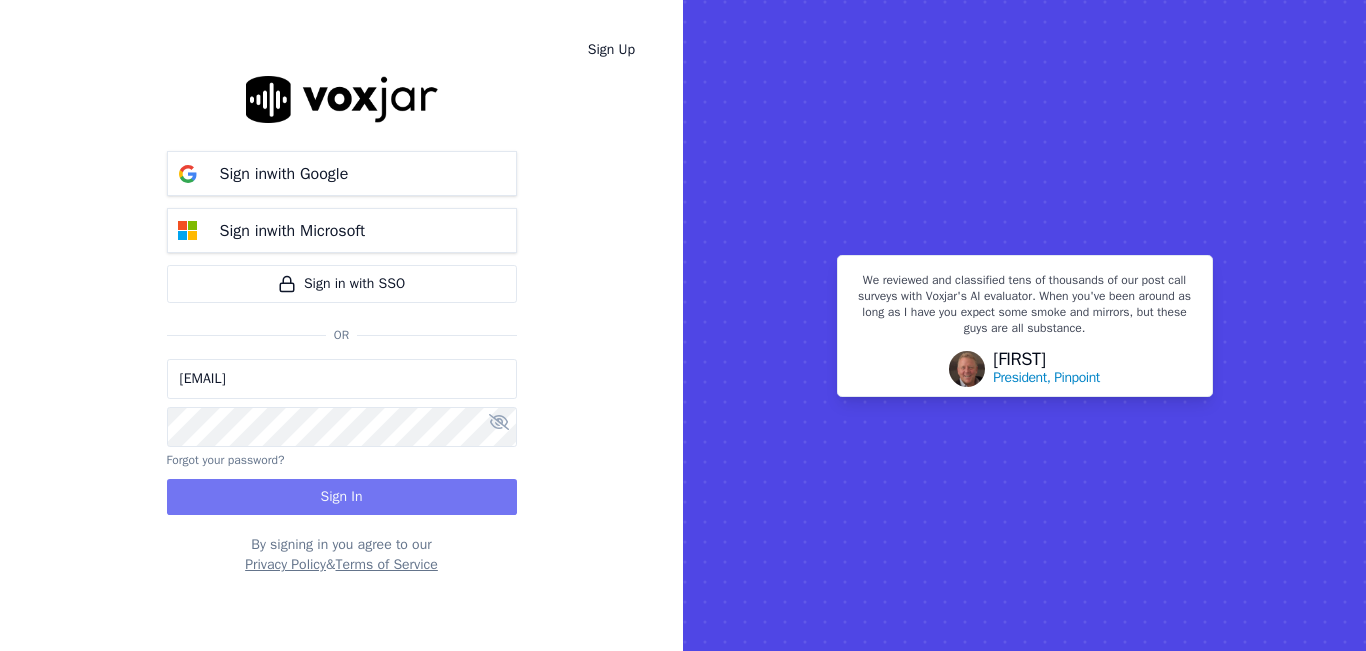 click on "Sign In" at bounding box center (342, 497) 